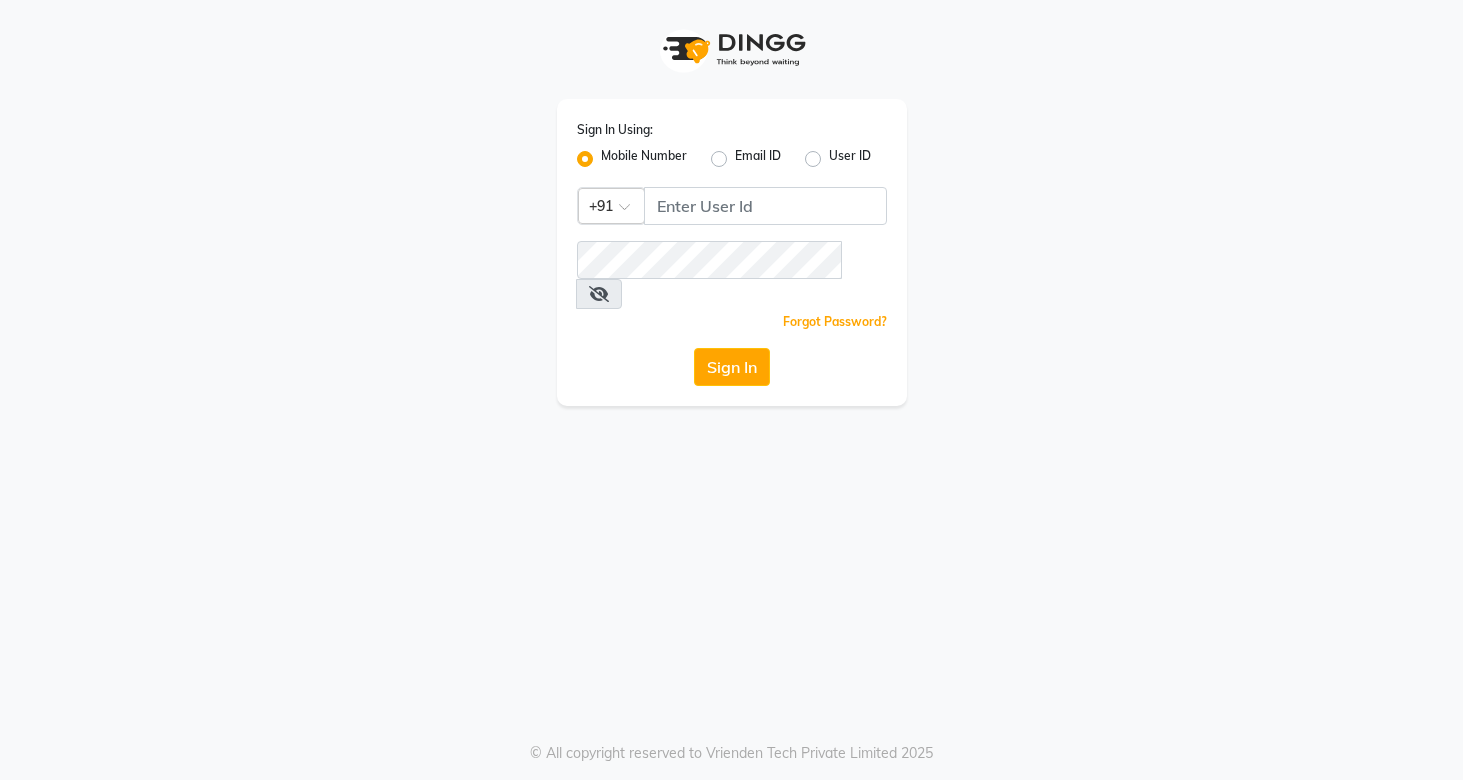 scroll, scrollTop: 0, scrollLeft: 0, axis: both 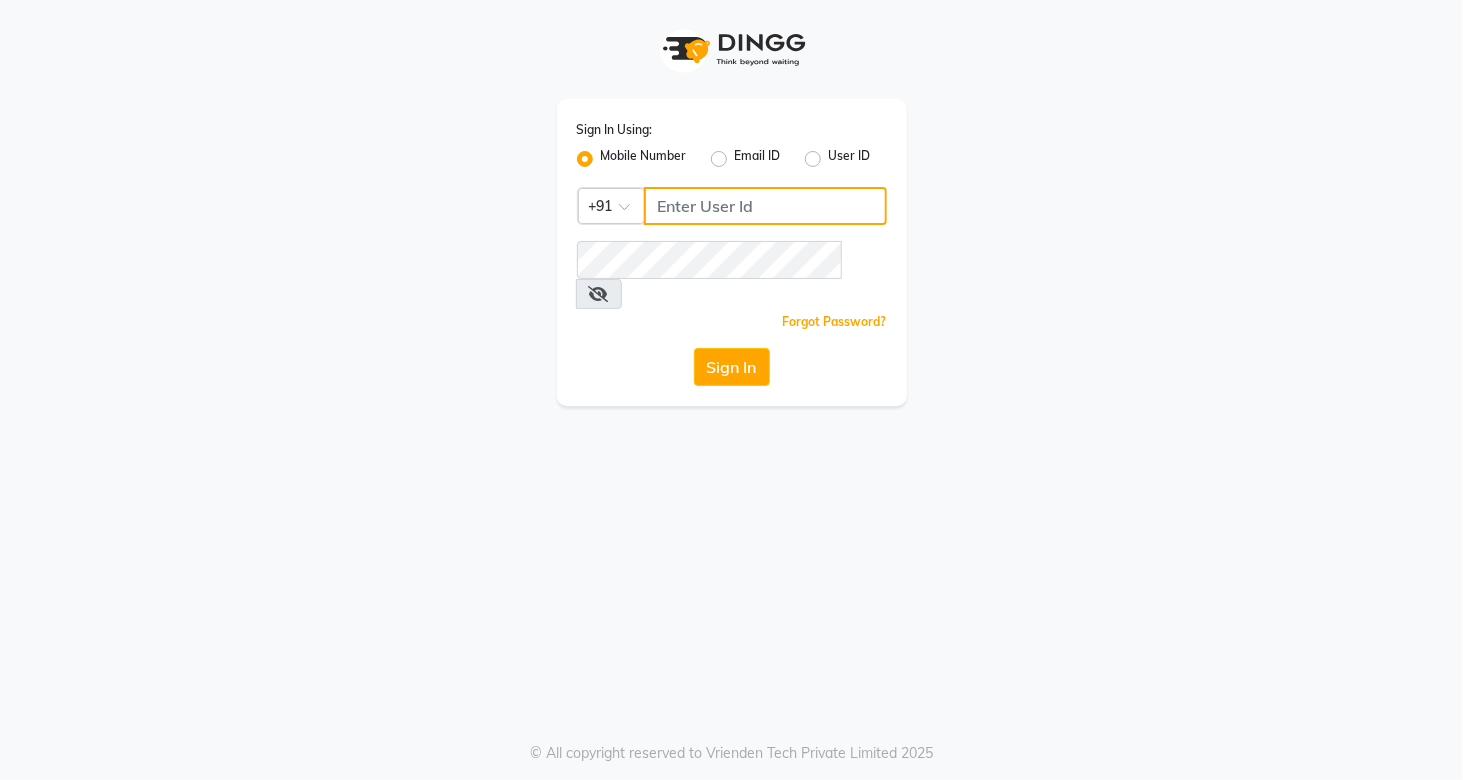 click 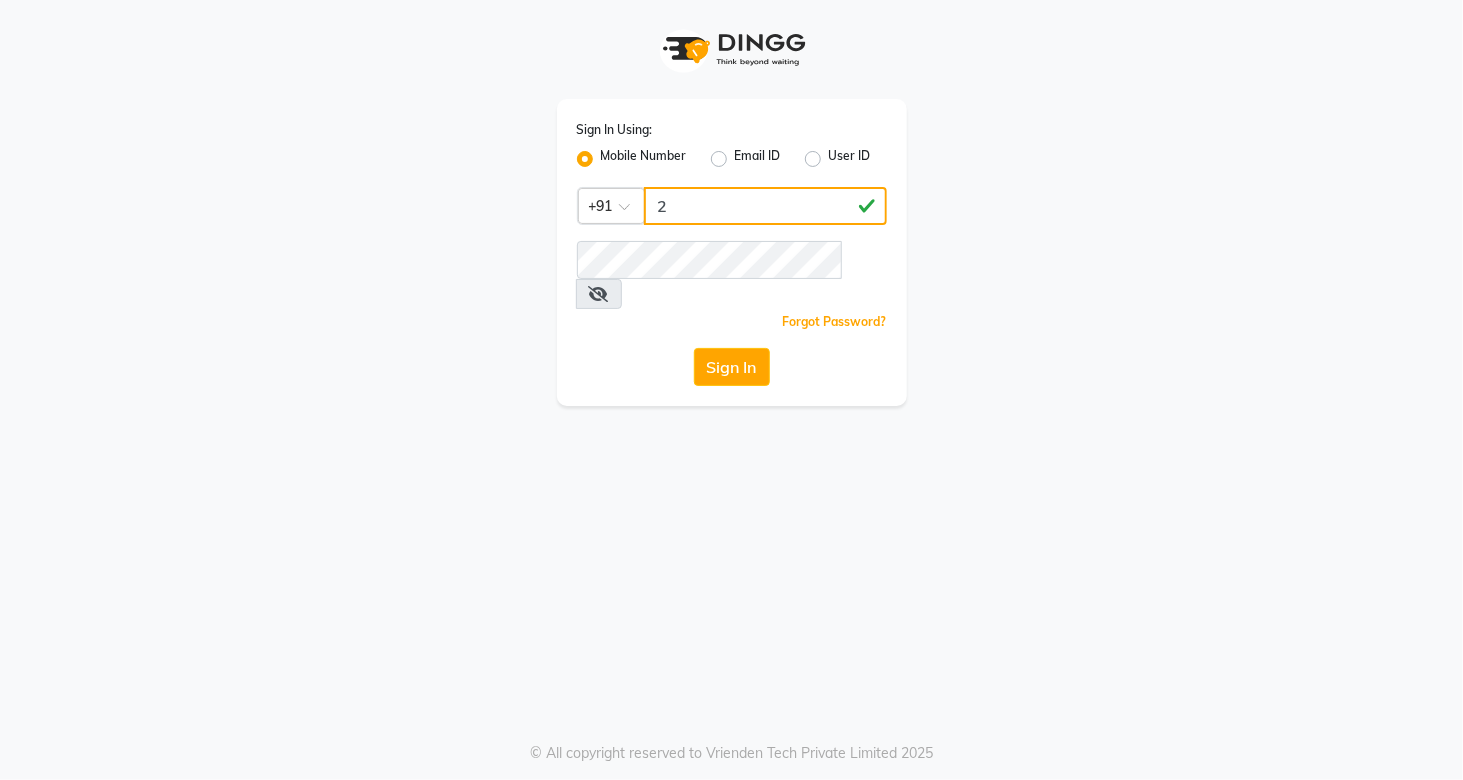 type on "3" 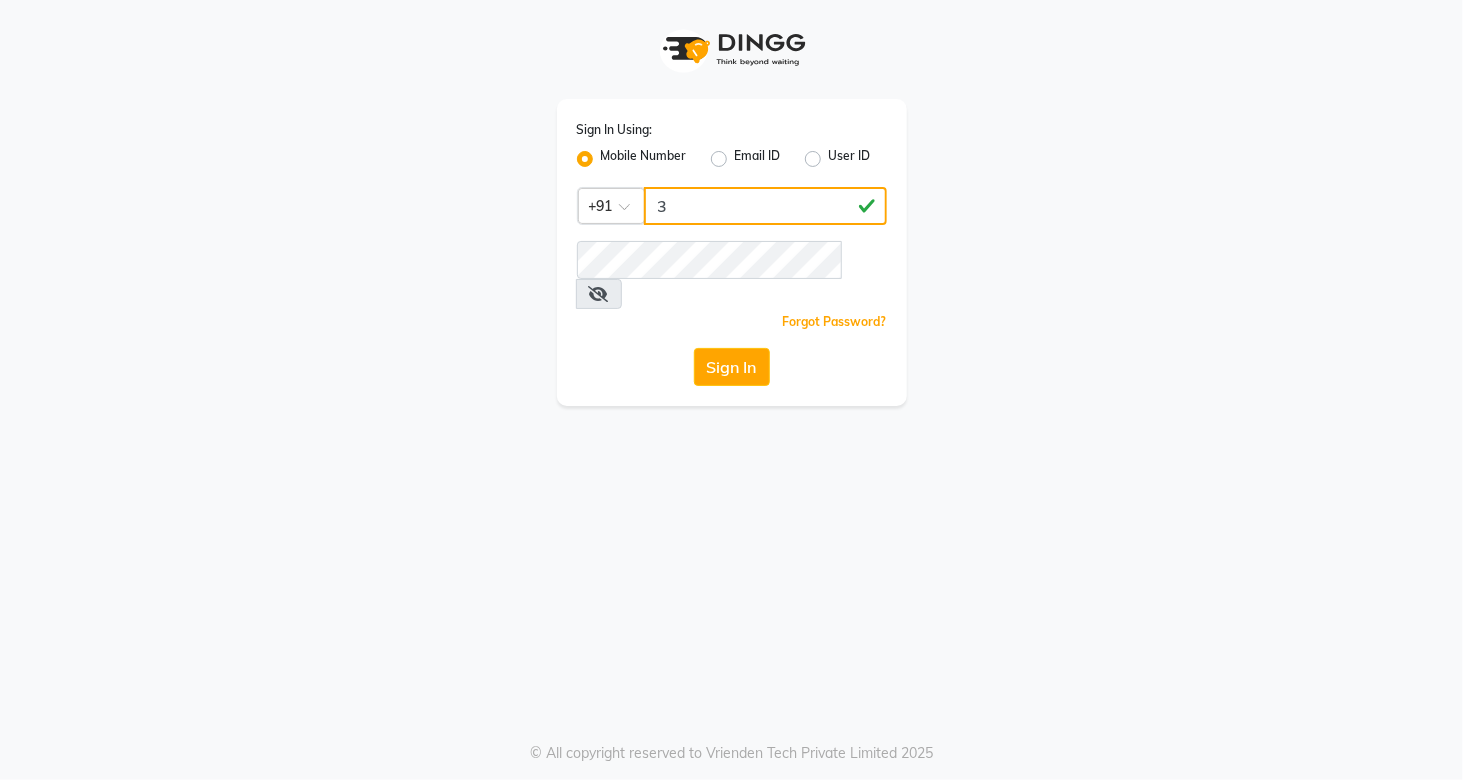 click on "3" 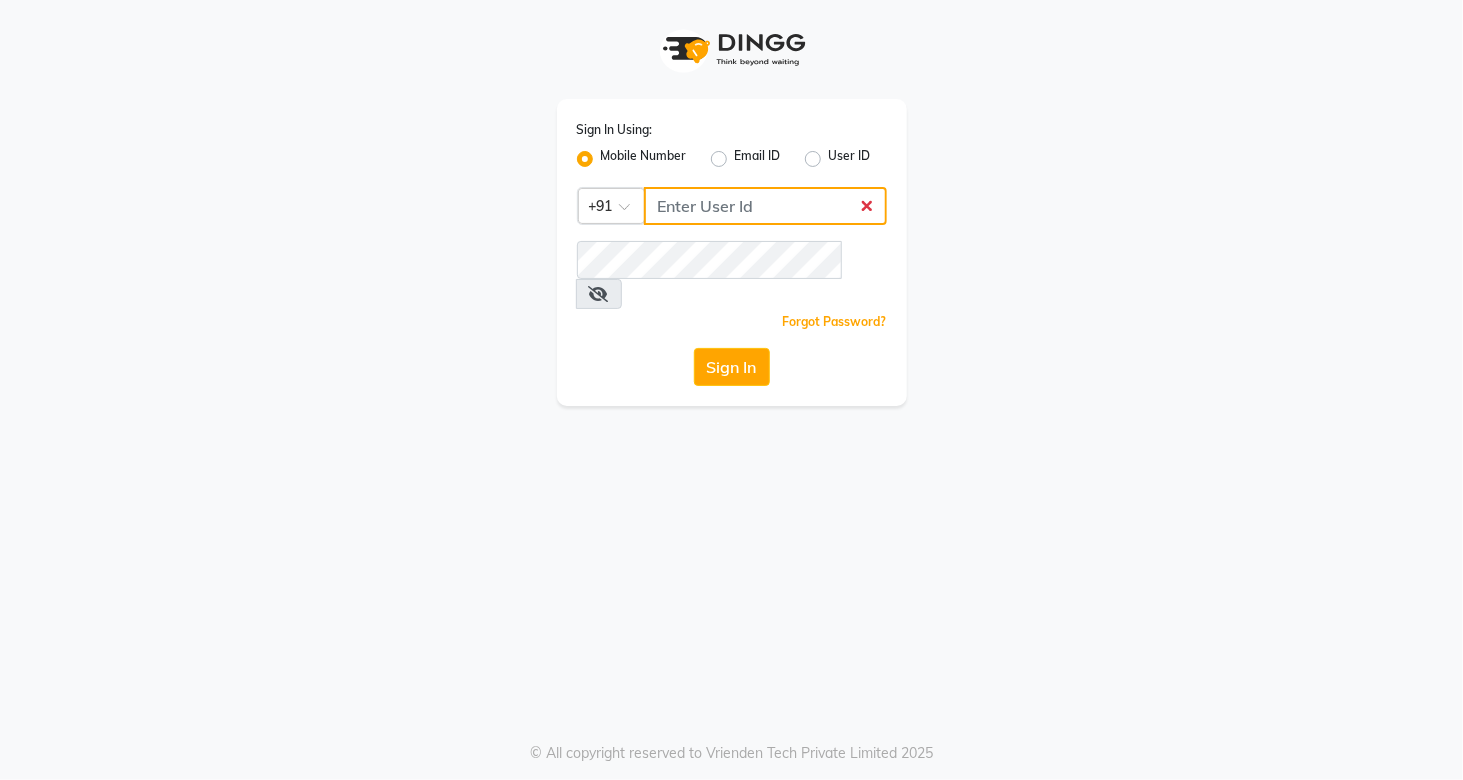 type on "1" 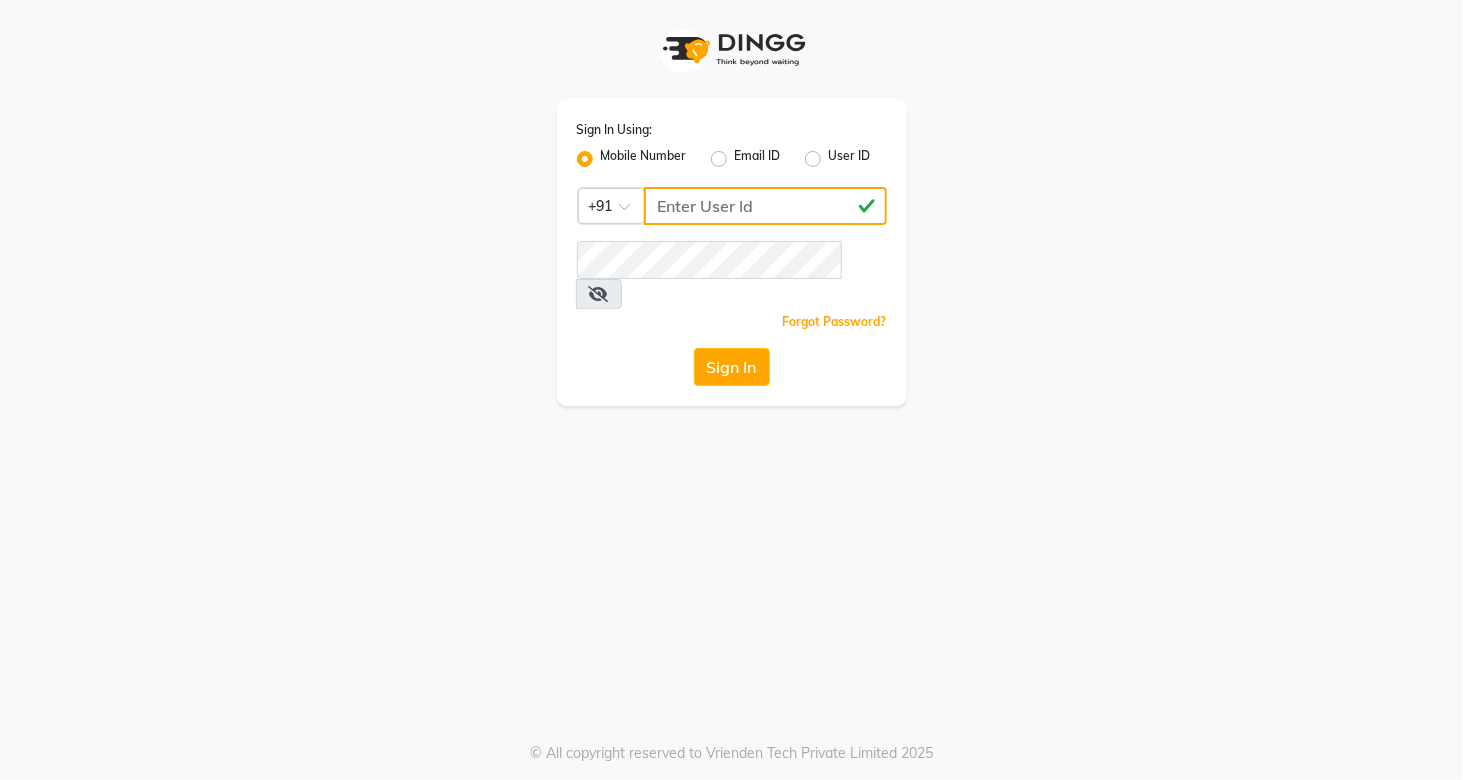 type on "[PHONE]" 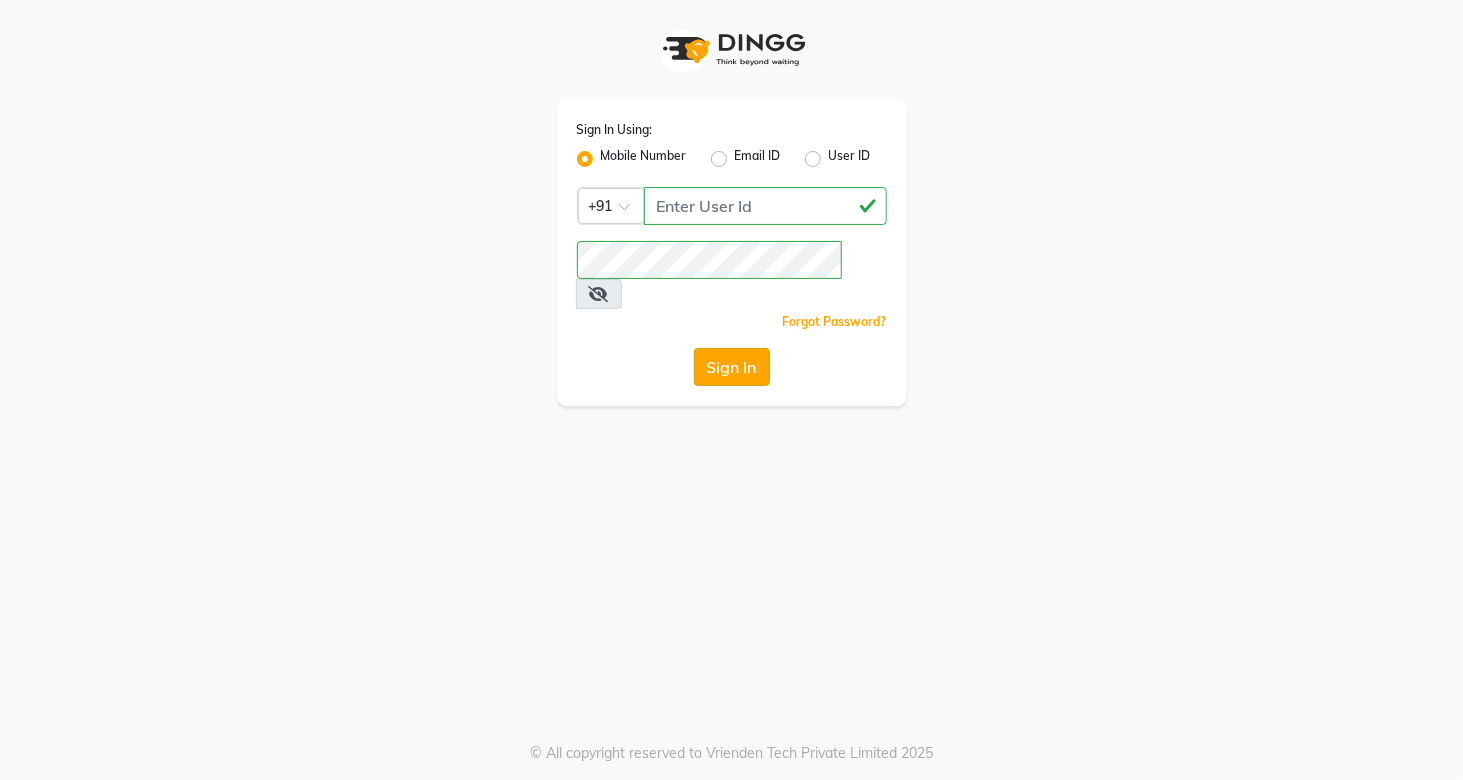 click on "Sign In" 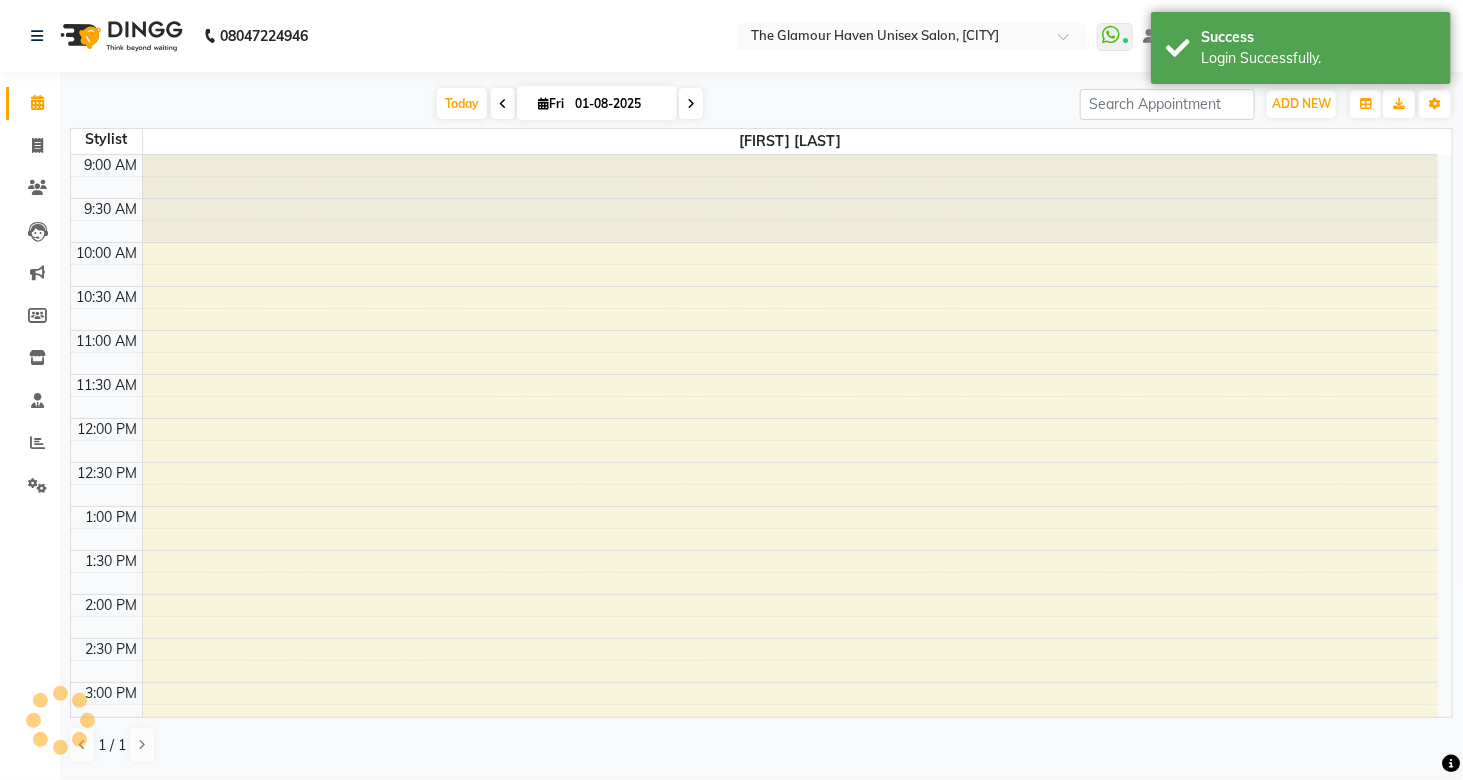 scroll, scrollTop: 0, scrollLeft: 0, axis: both 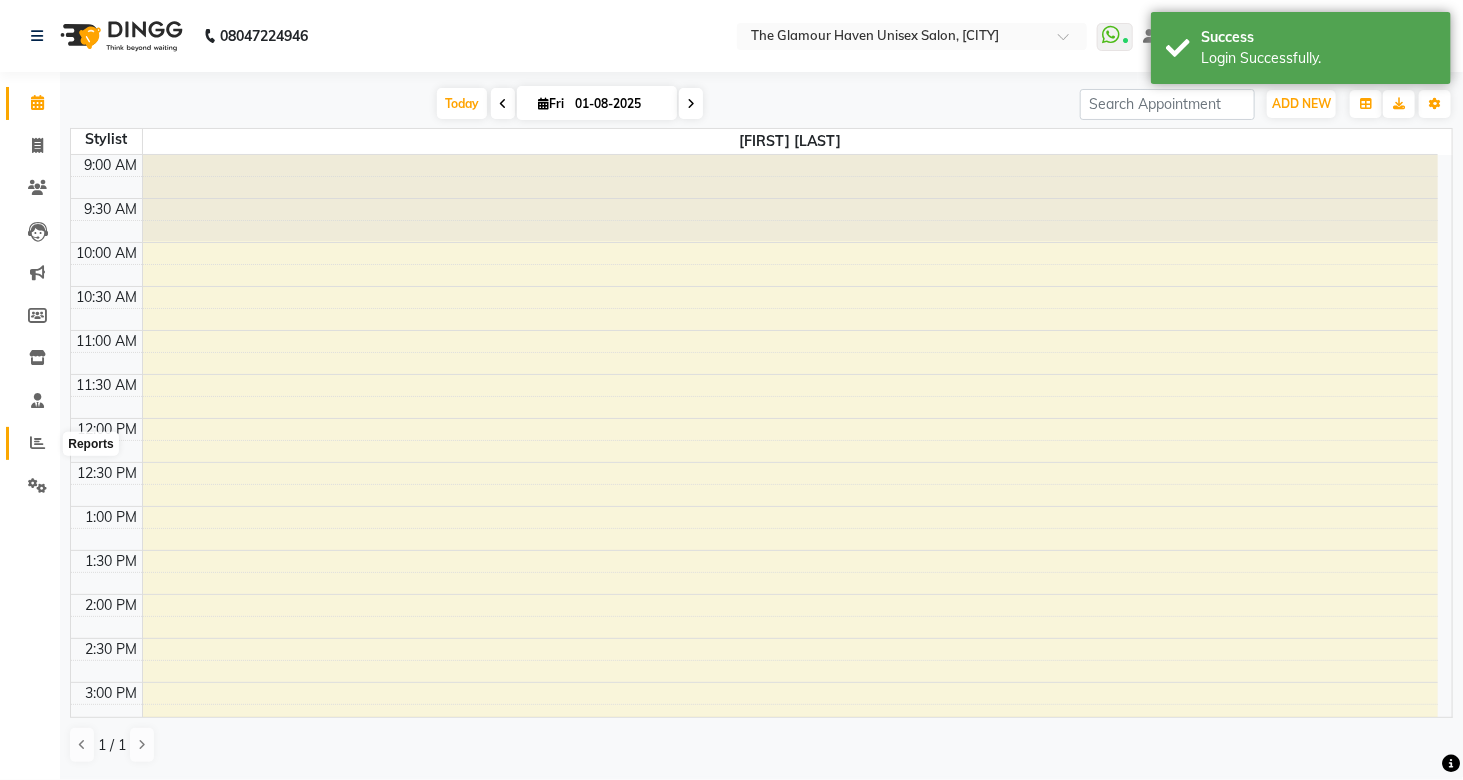 click 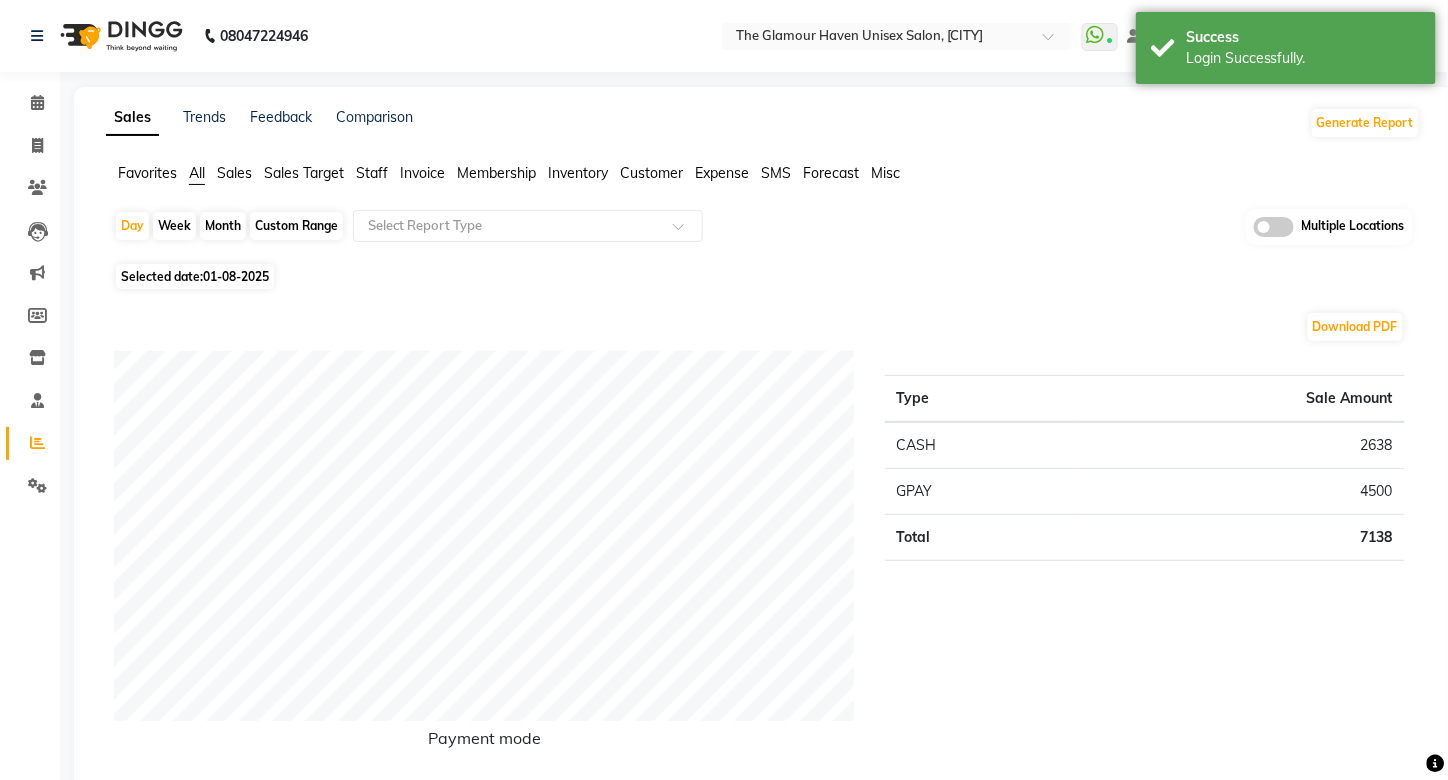 click on "Staff" 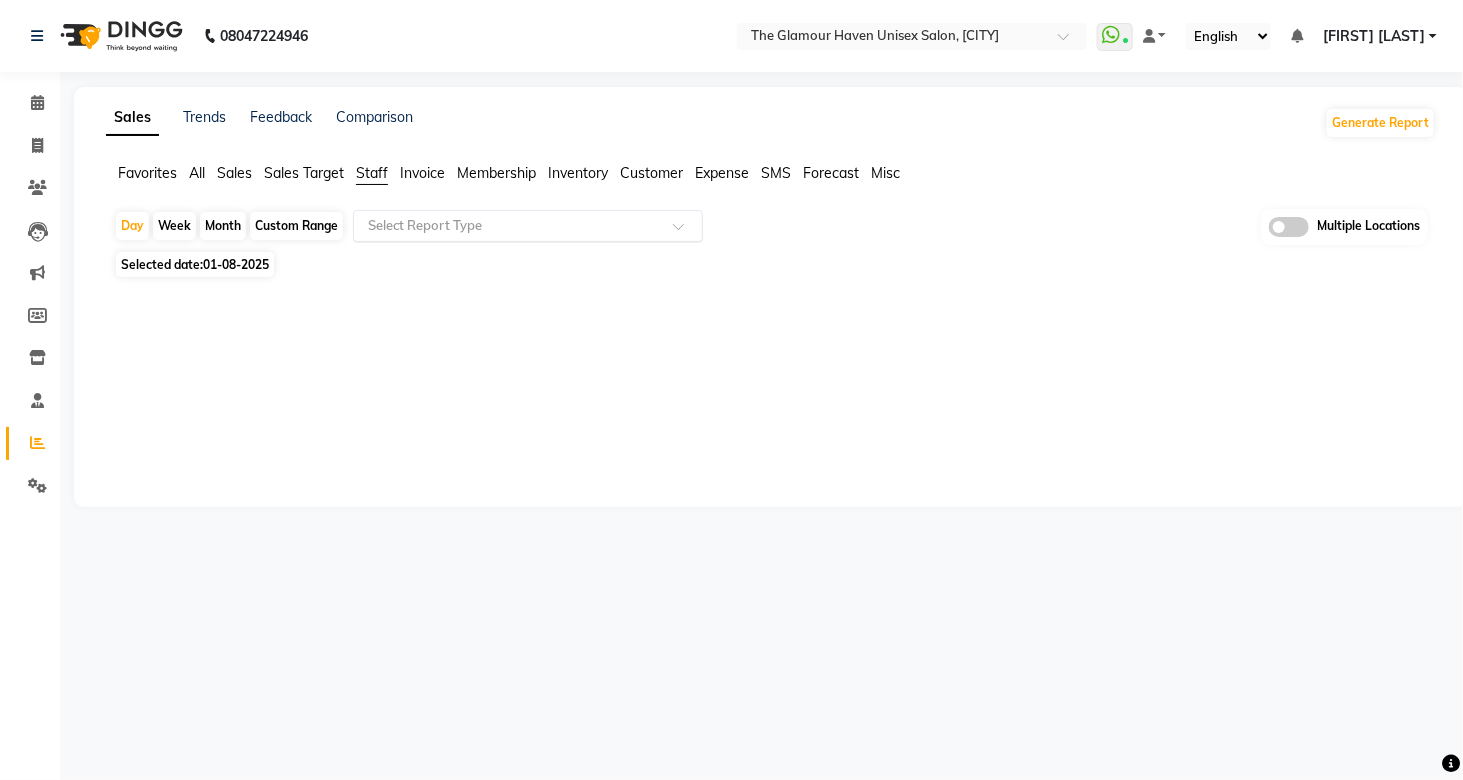 click 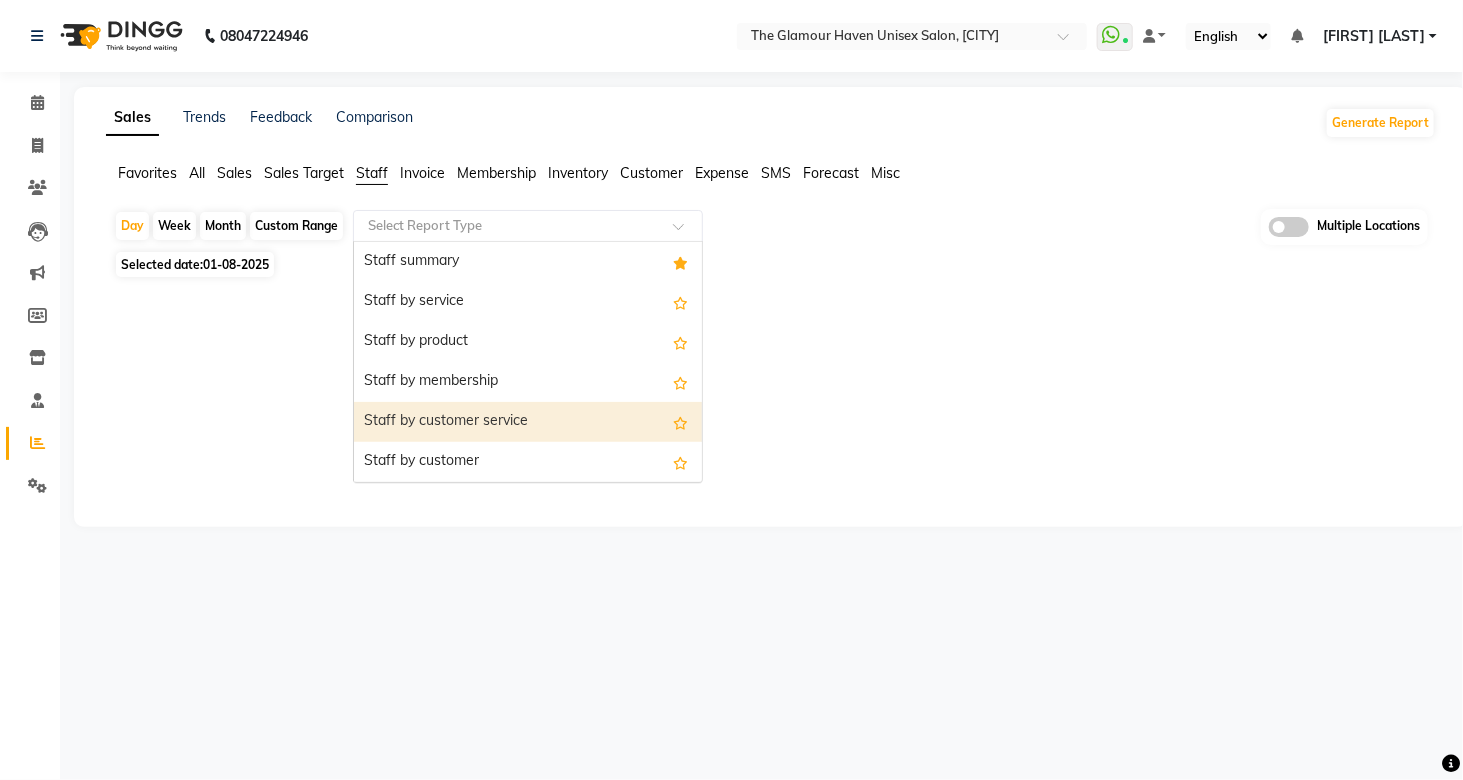 click on "Staff by customer service" at bounding box center [528, 422] 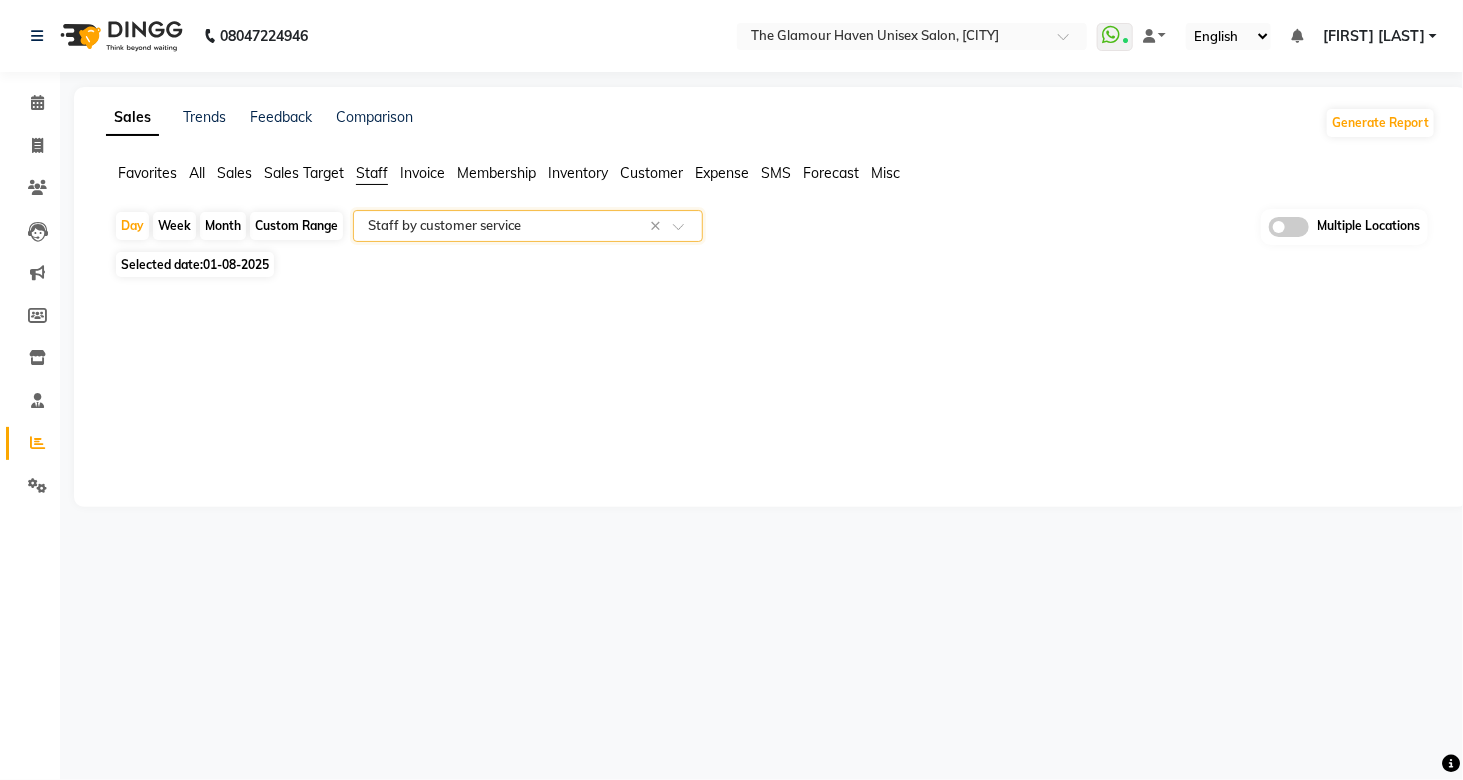 click 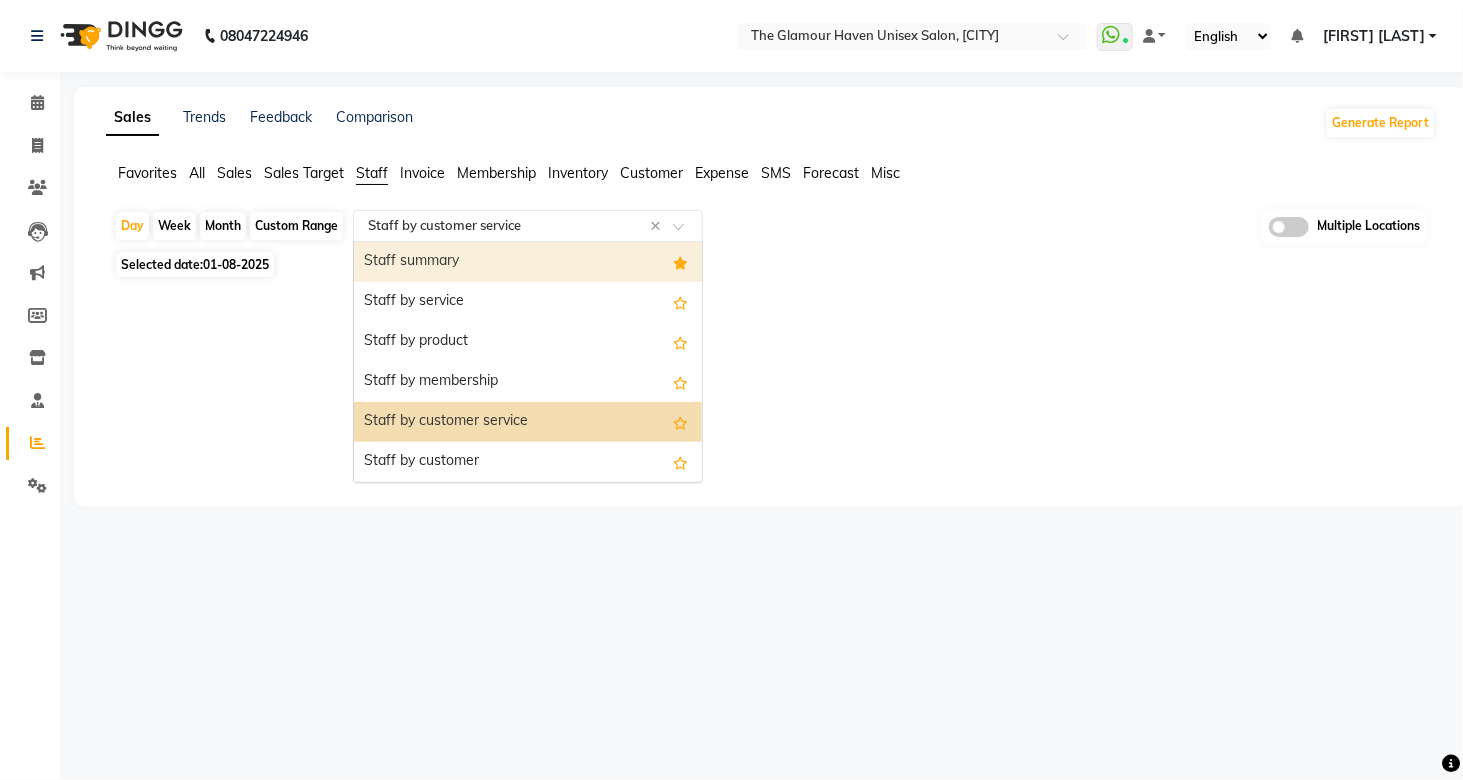 click on "Staff summary" at bounding box center (528, 262) 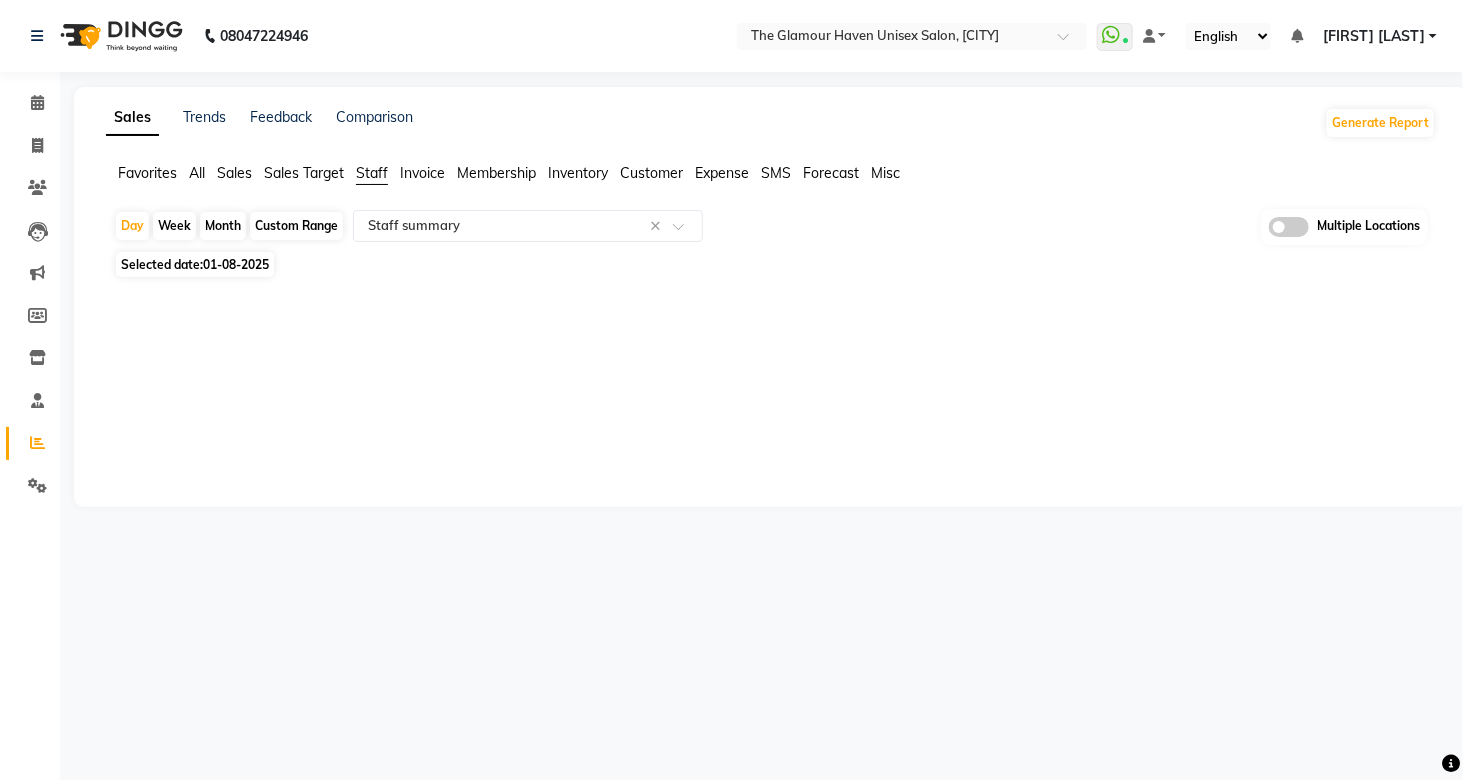 click on "Custom Range" 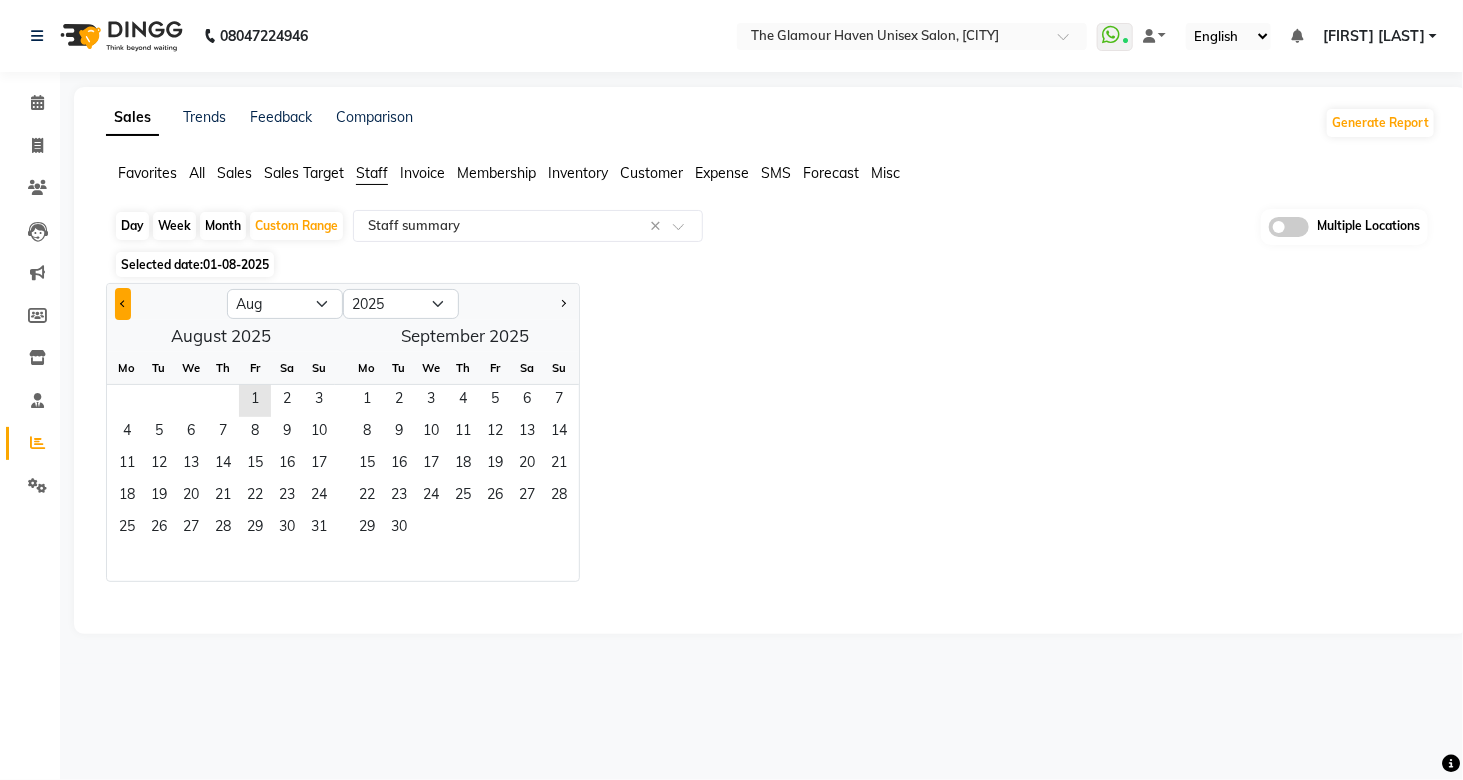 click 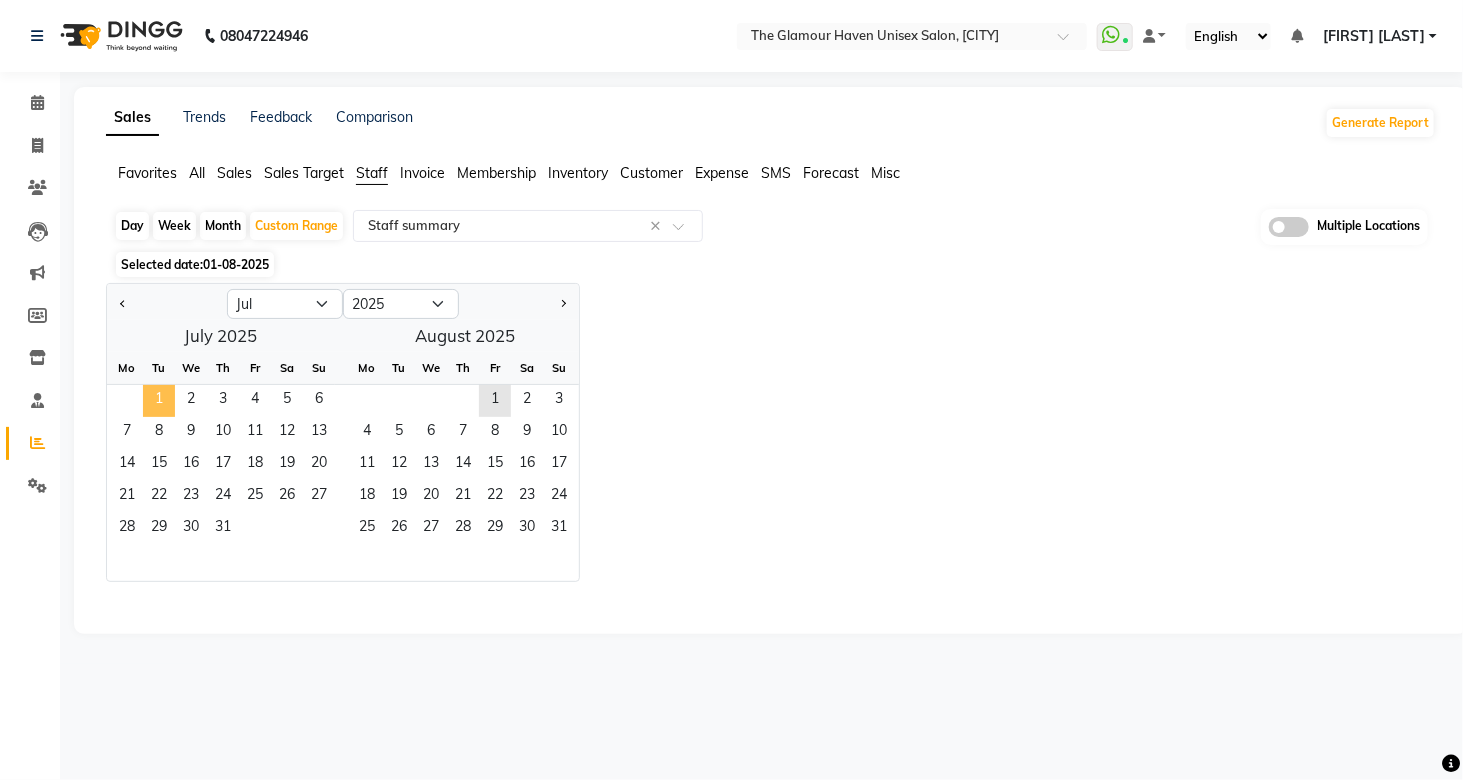 click on "1" 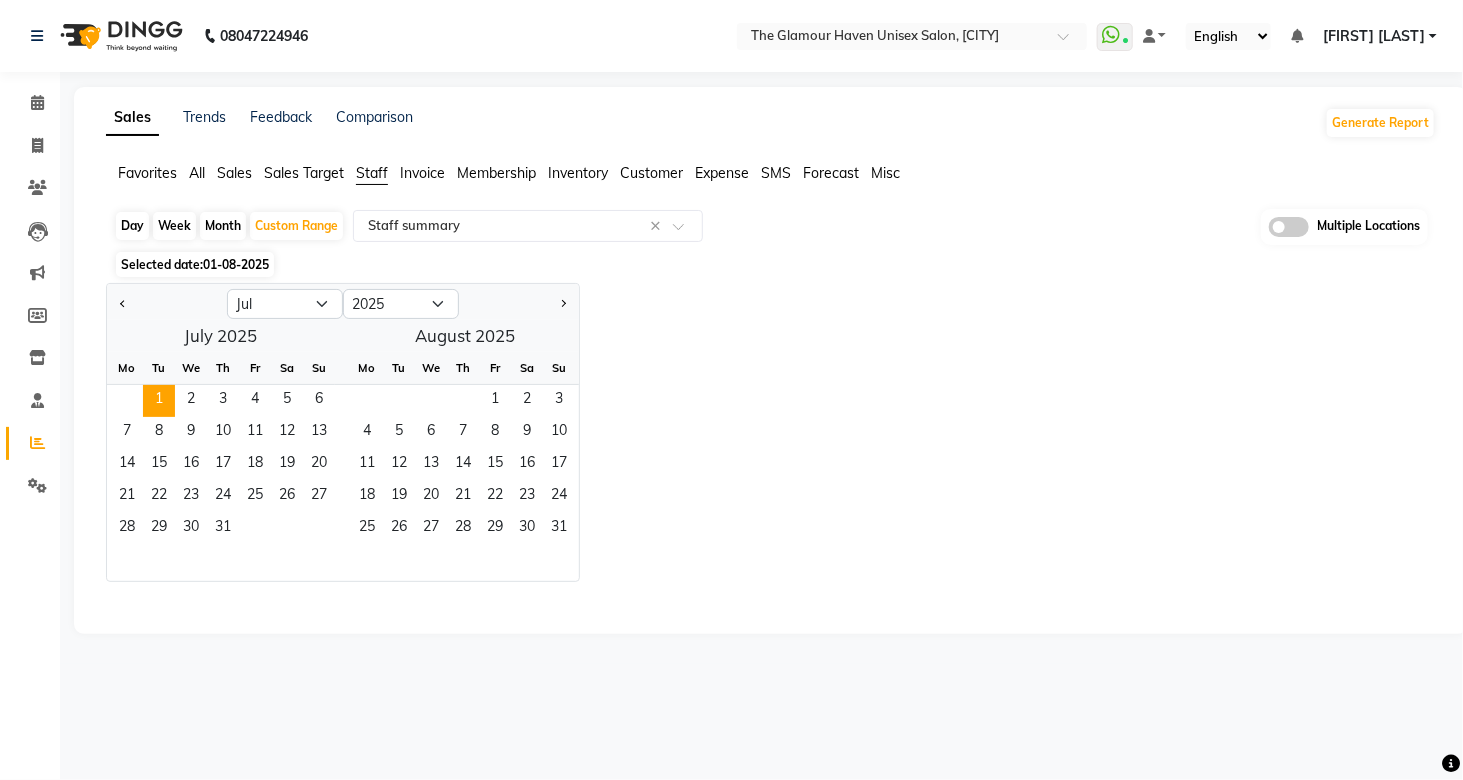 click on "Month" 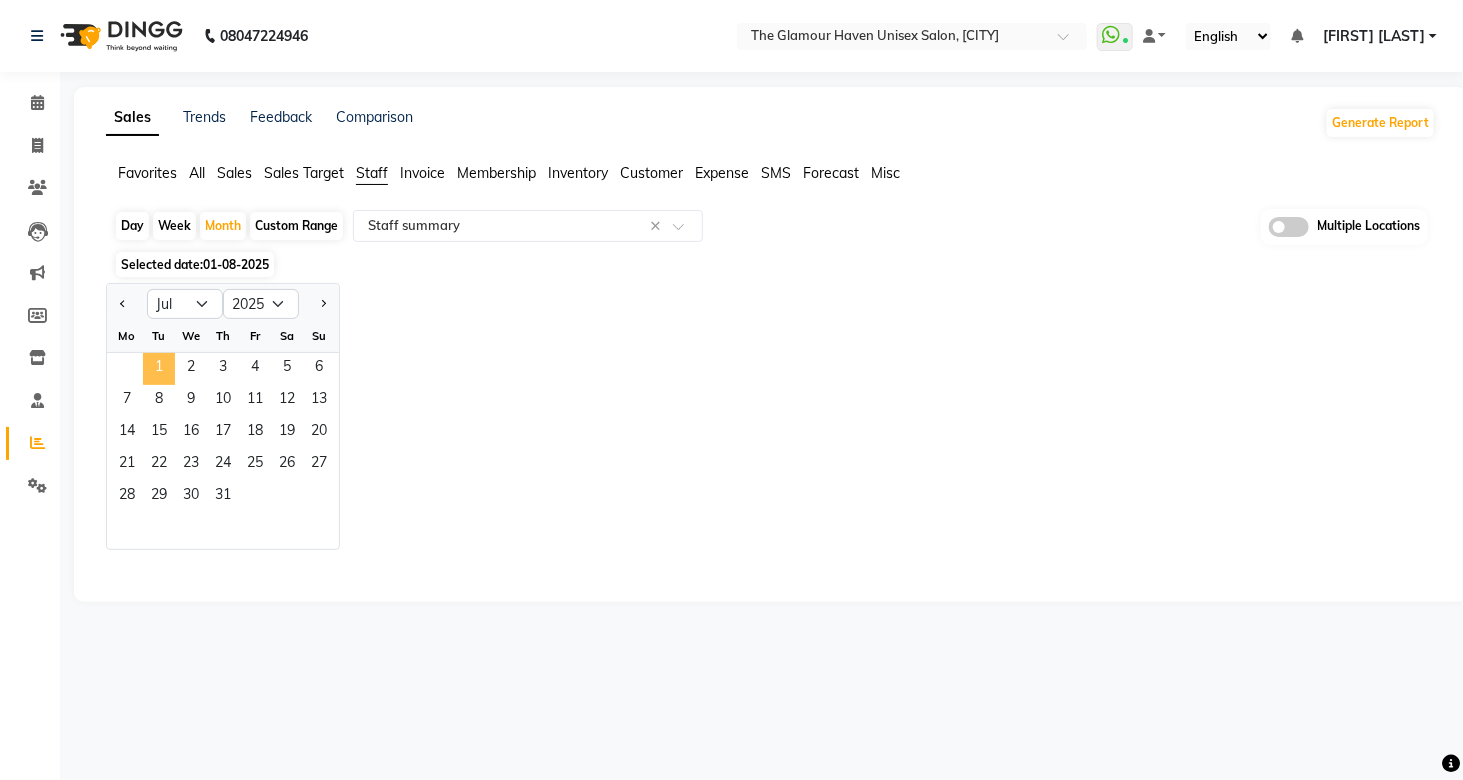 click on "1" 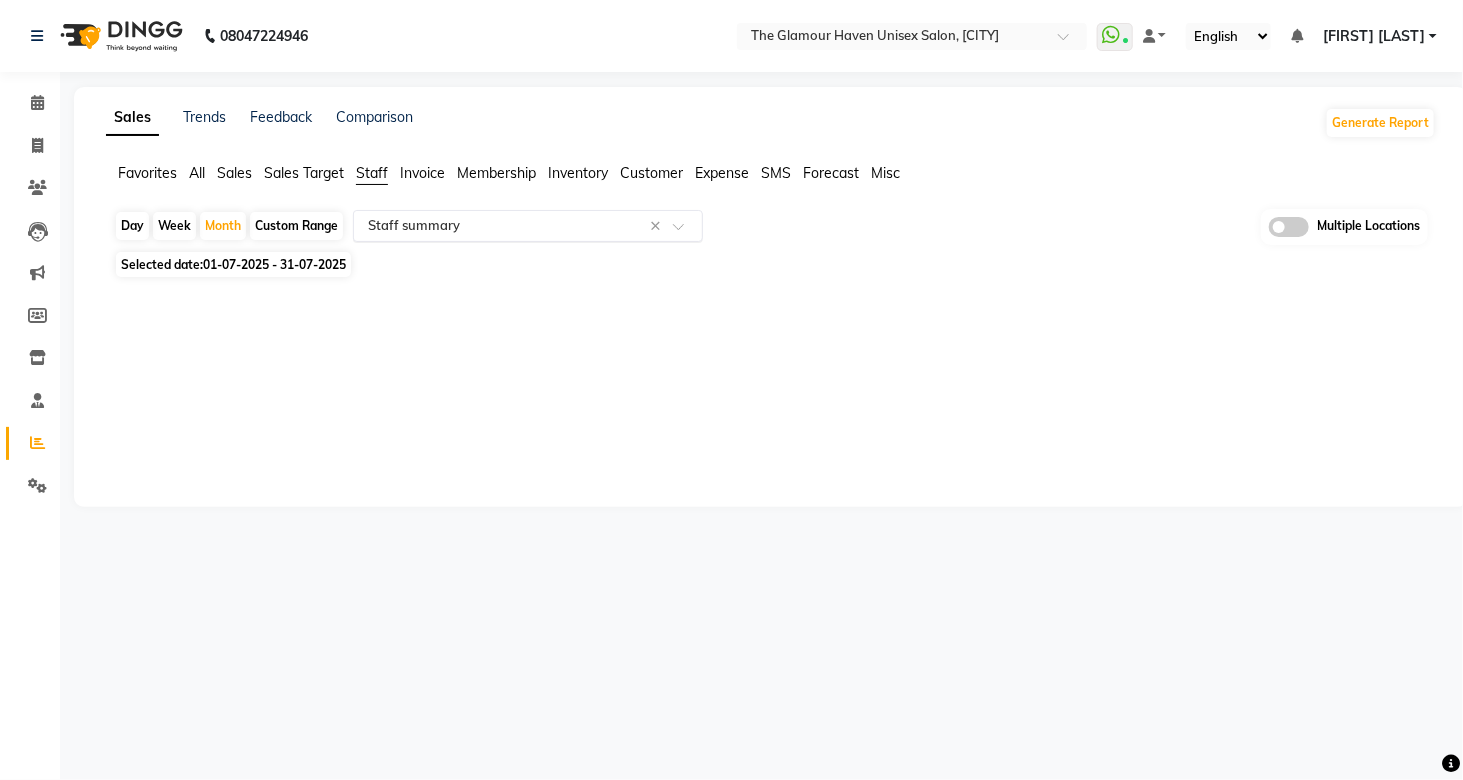 click 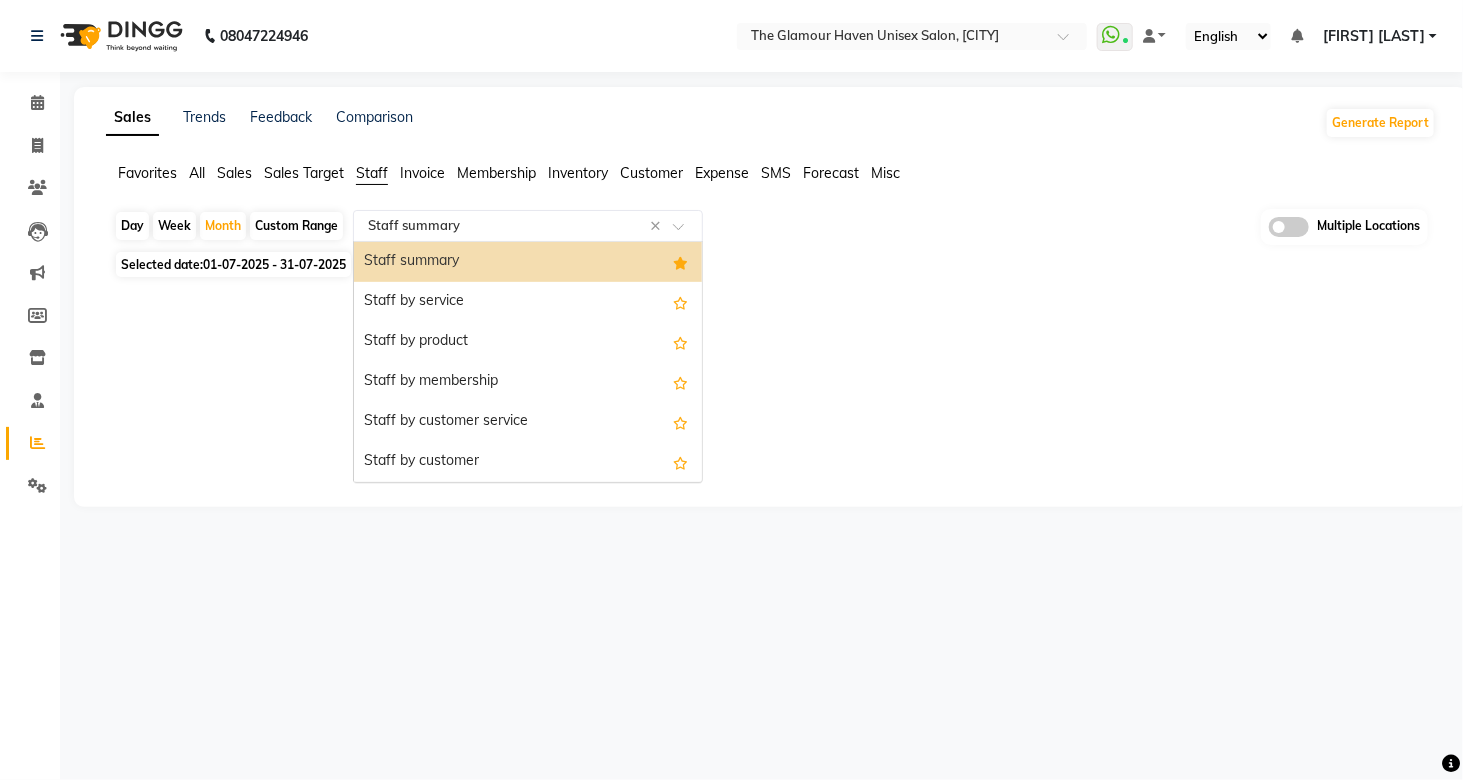 click on "Staff summary" at bounding box center [528, 262] 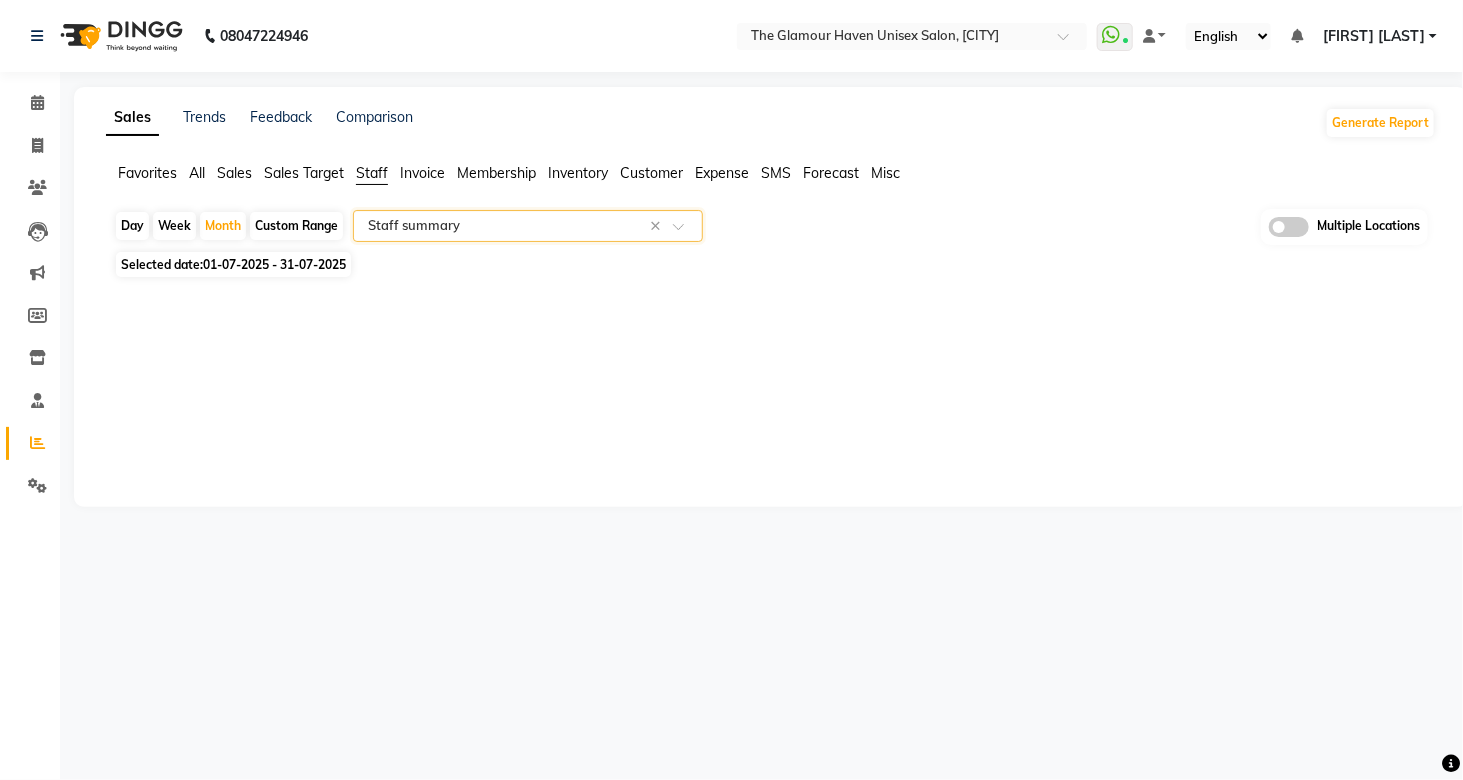 click on "Customer" 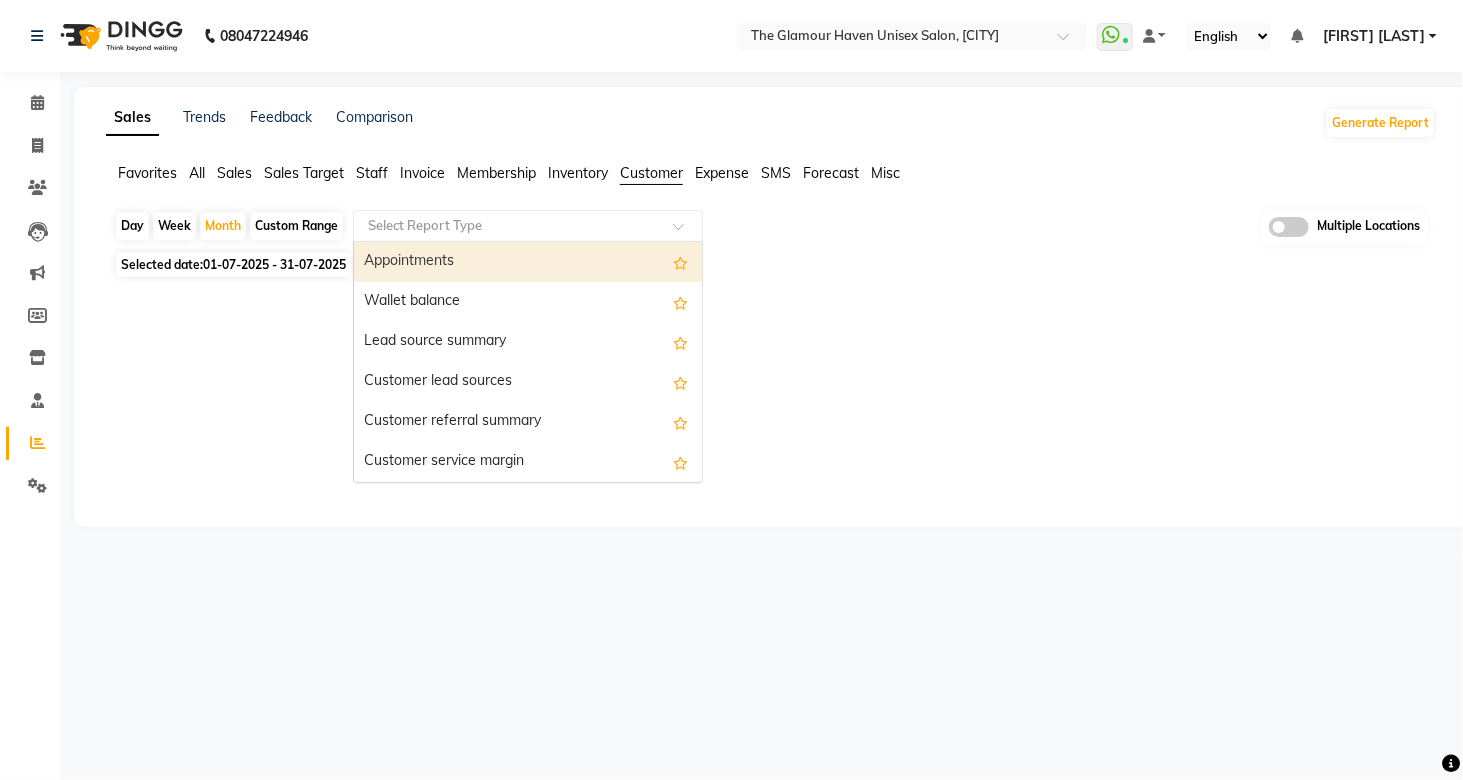 click 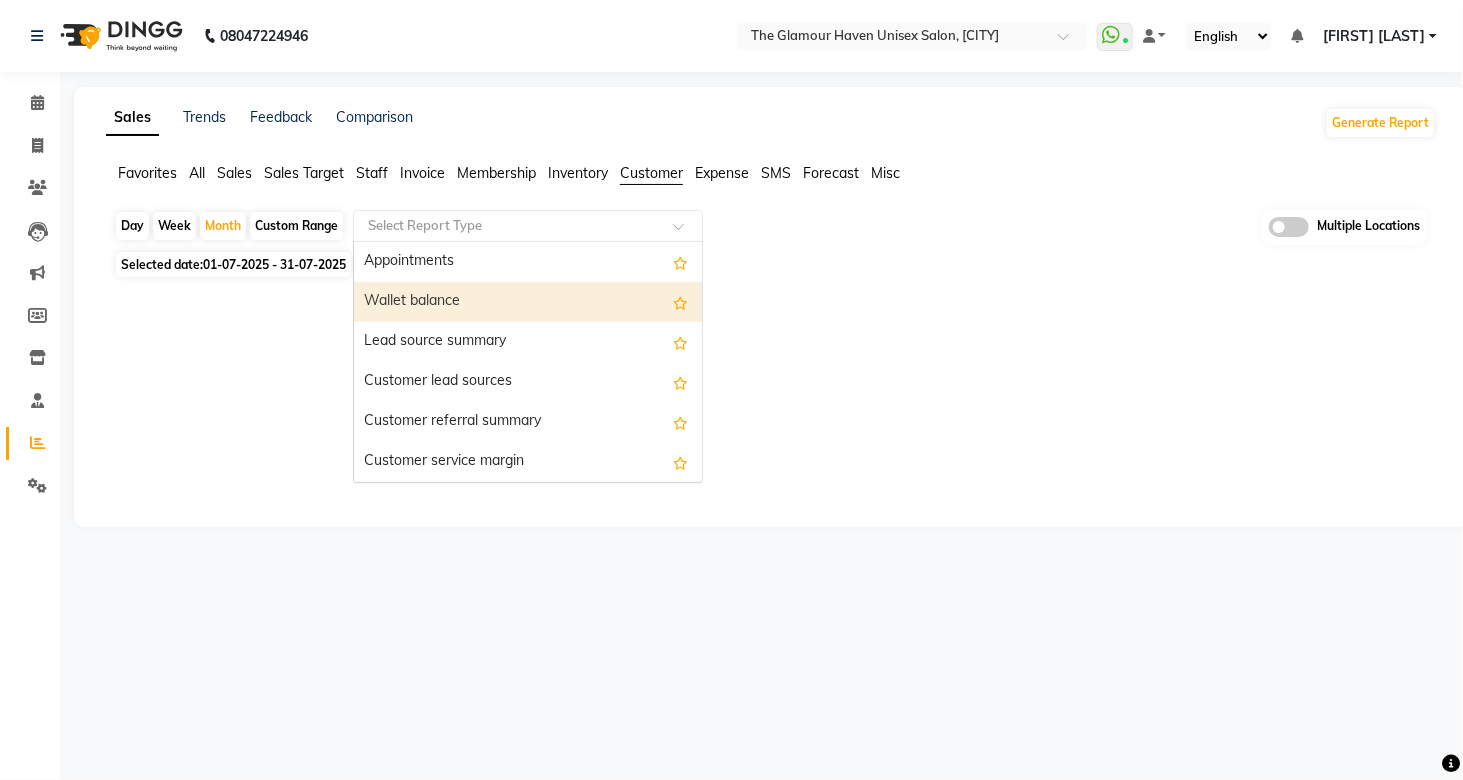 click on "Favorites" 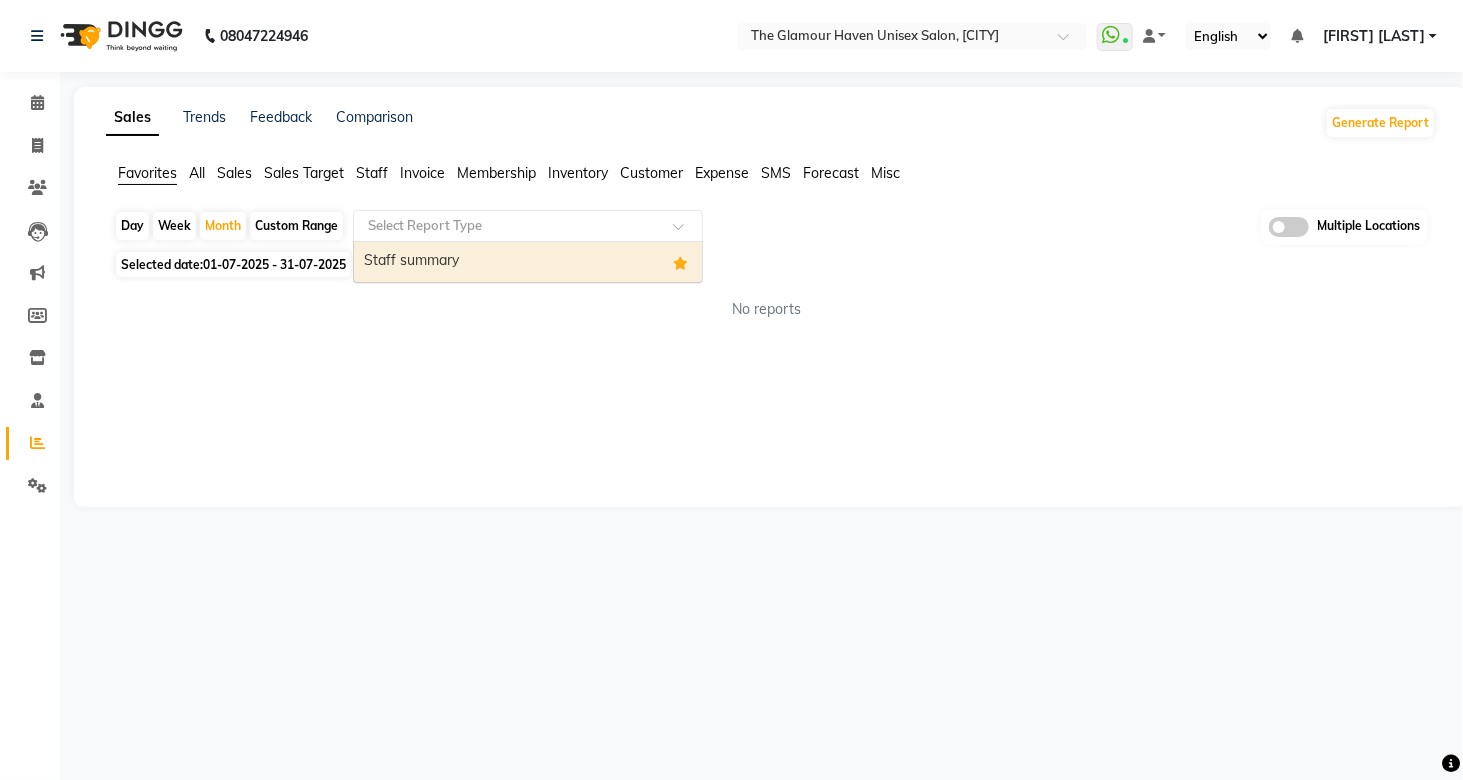 click 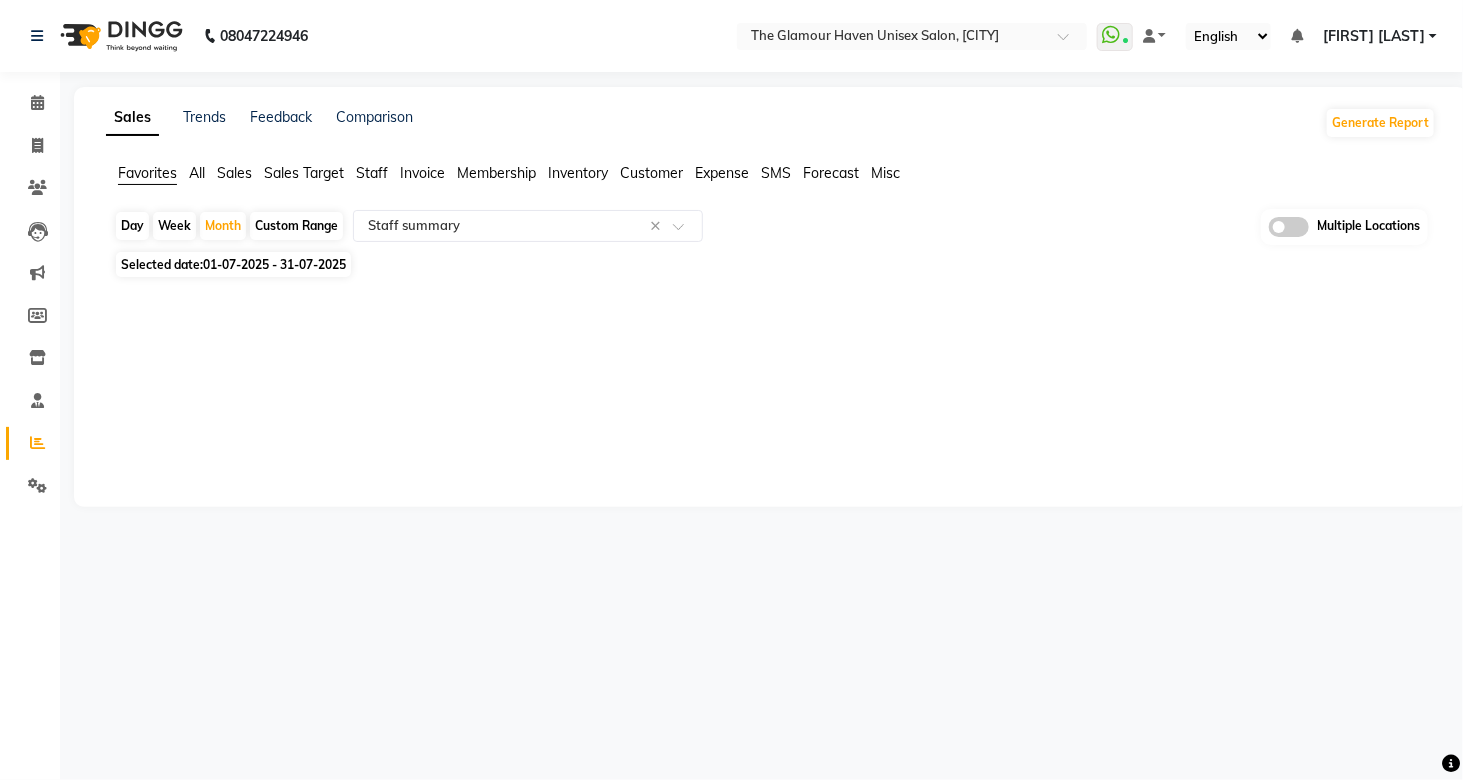 click on "Sales" 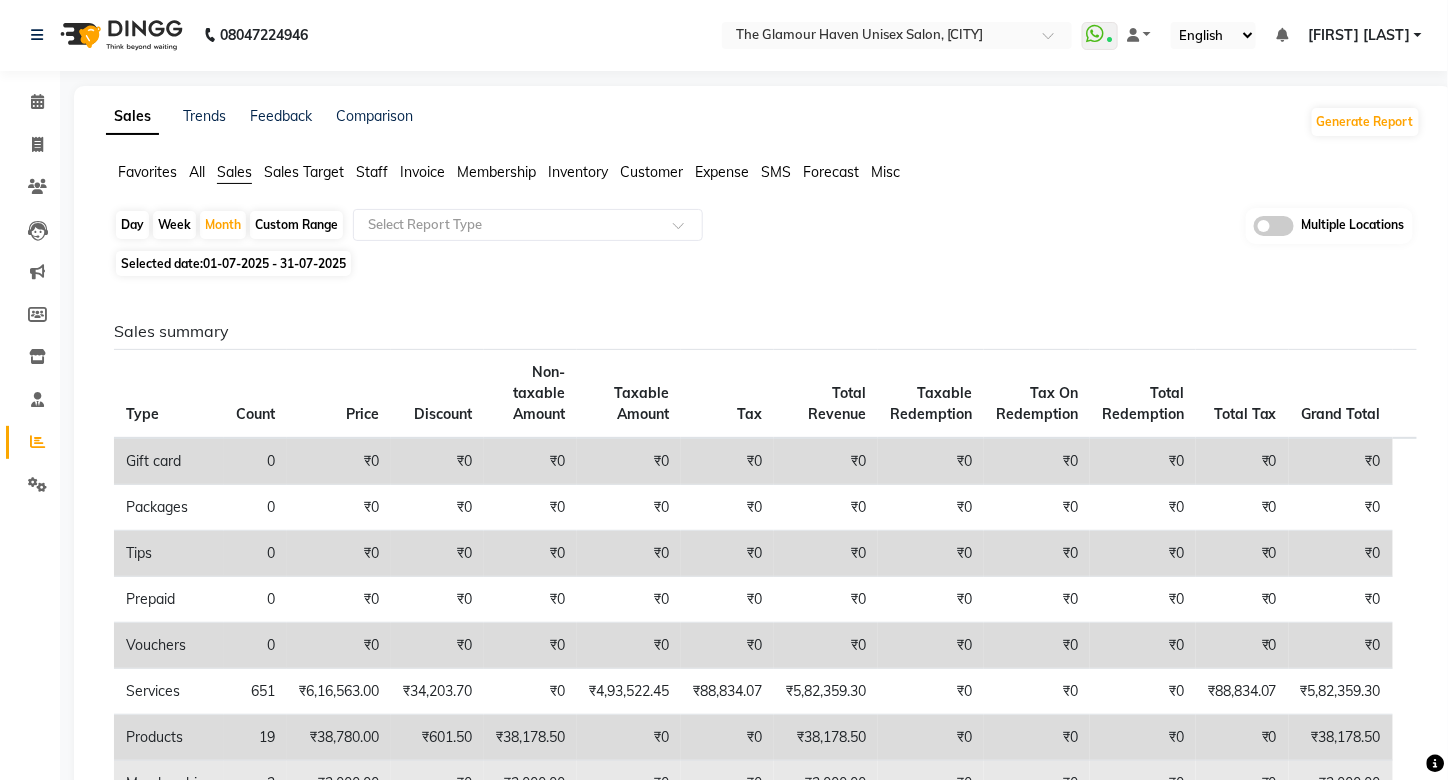 scroll, scrollTop: 0, scrollLeft: 0, axis: both 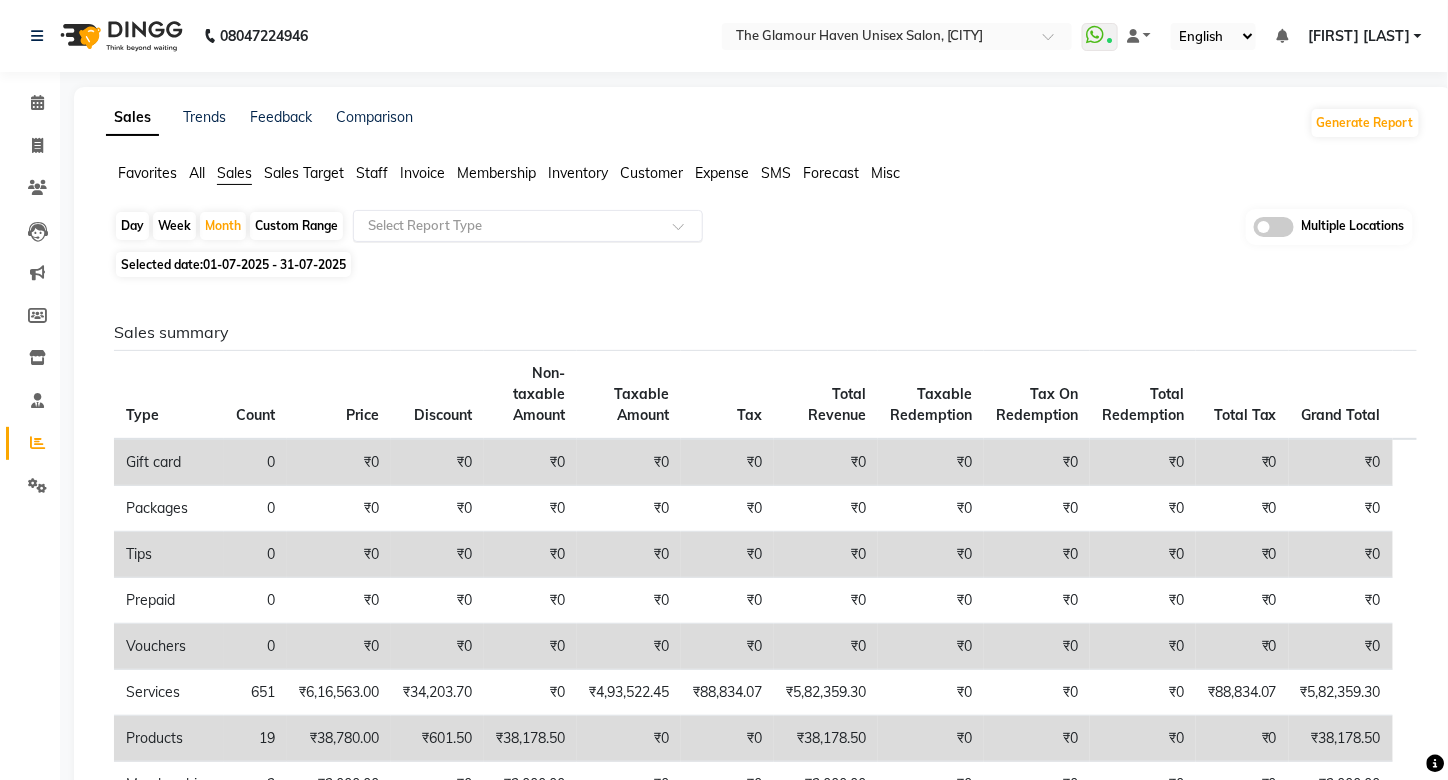 click 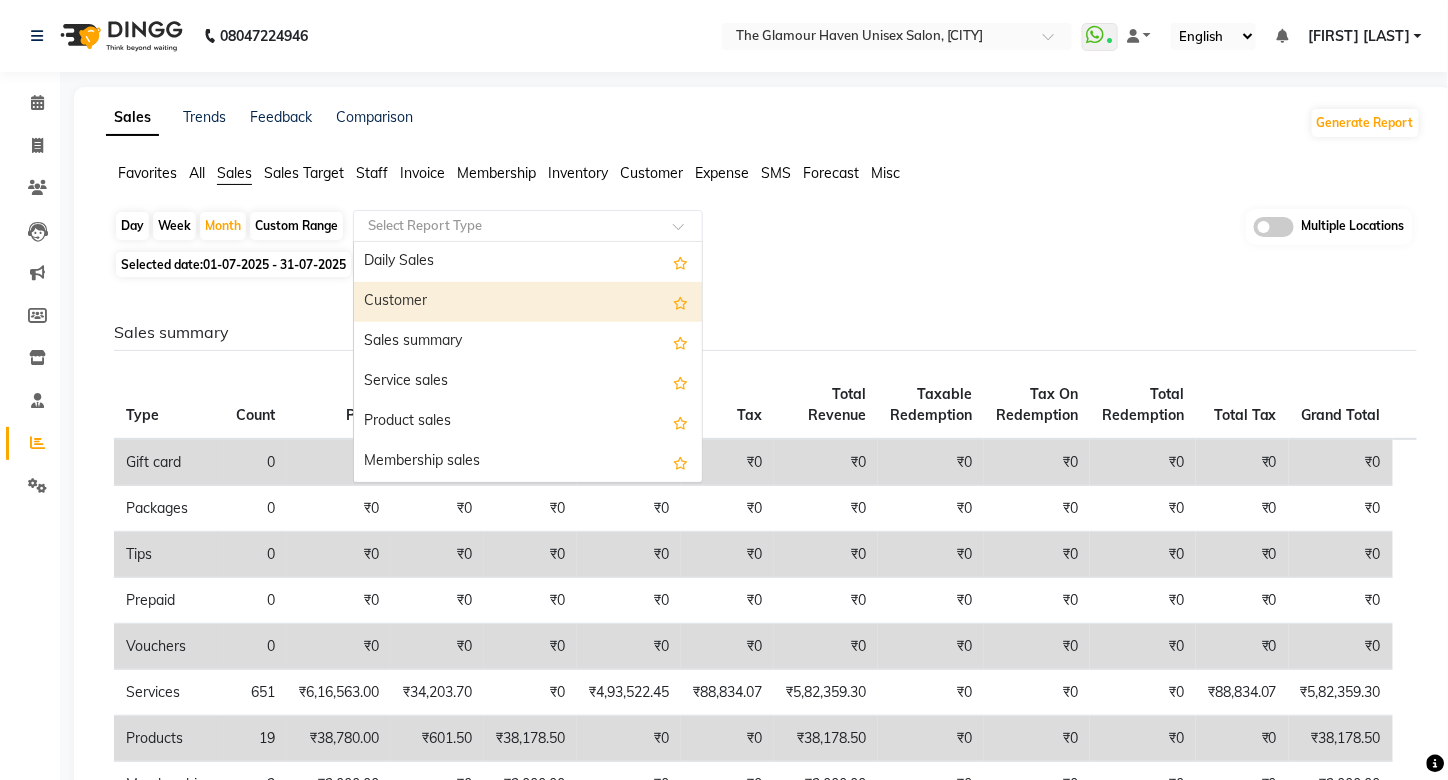 click on "Customer" at bounding box center [528, 302] 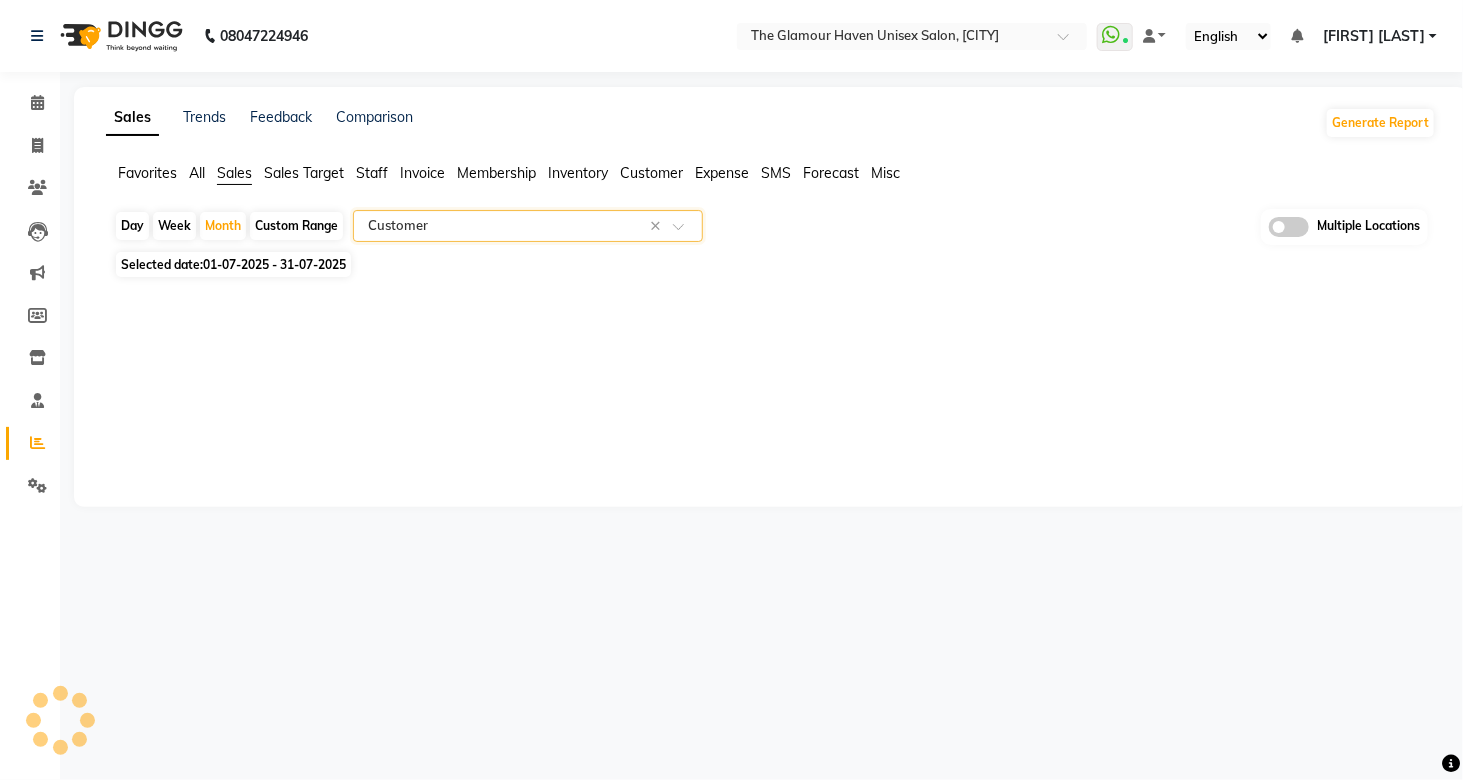 select on "full_report" 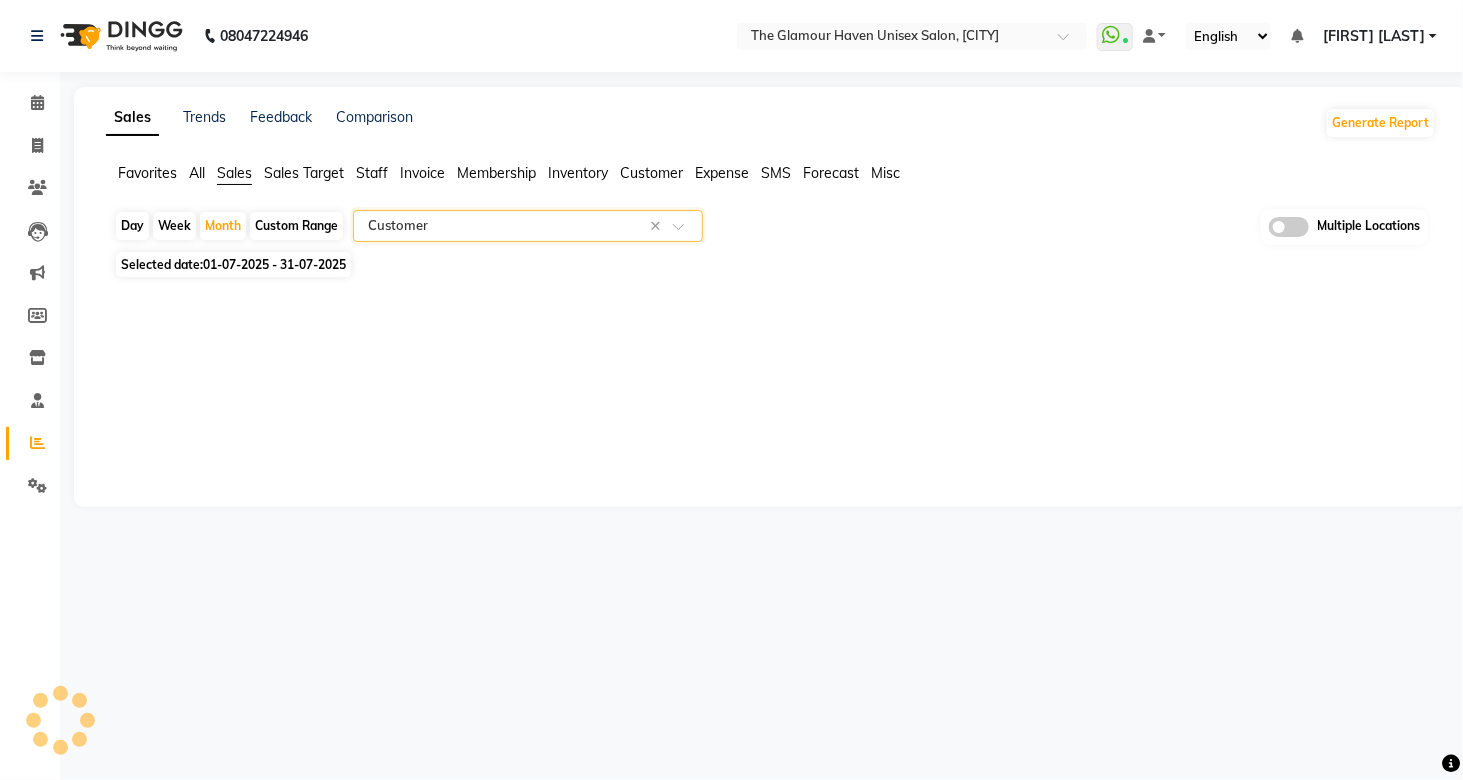 select on "csv" 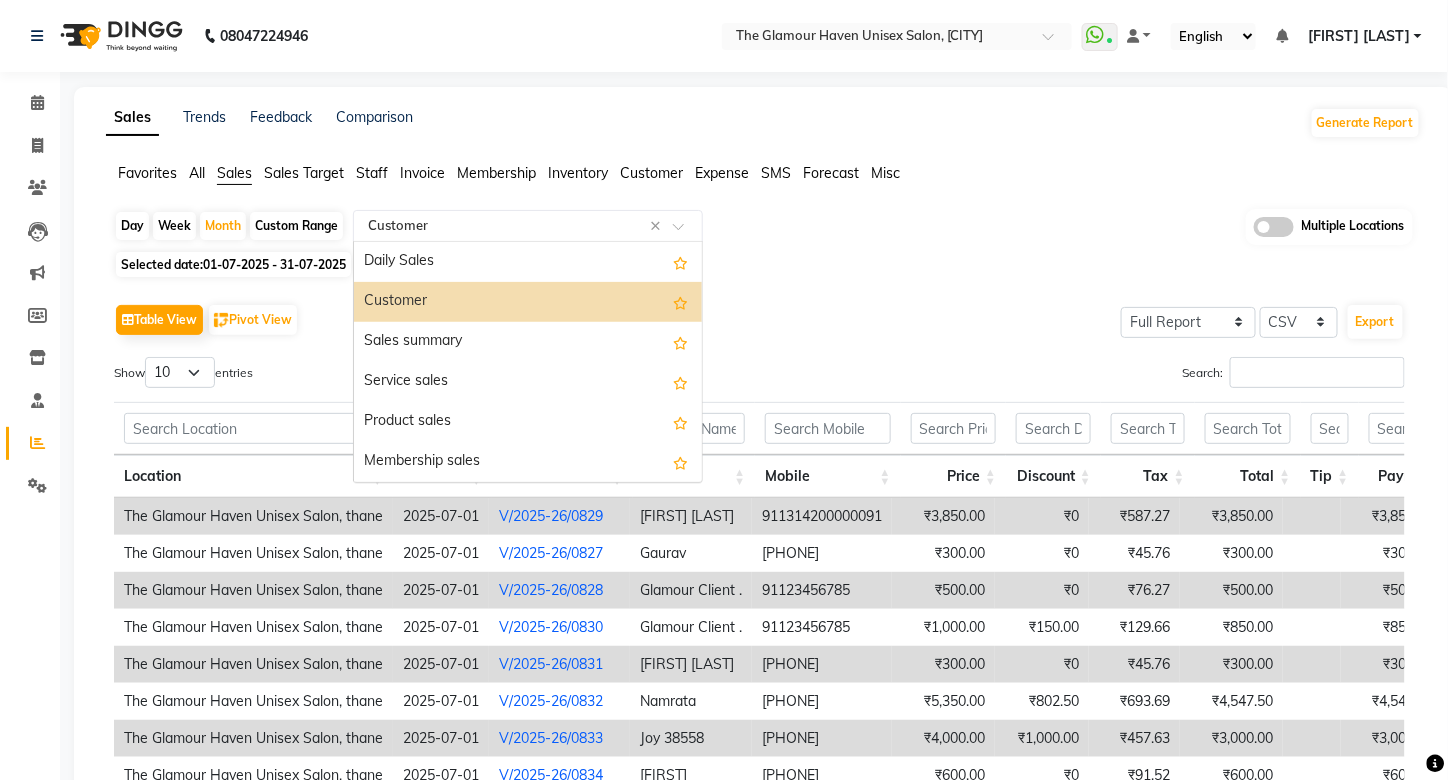 click 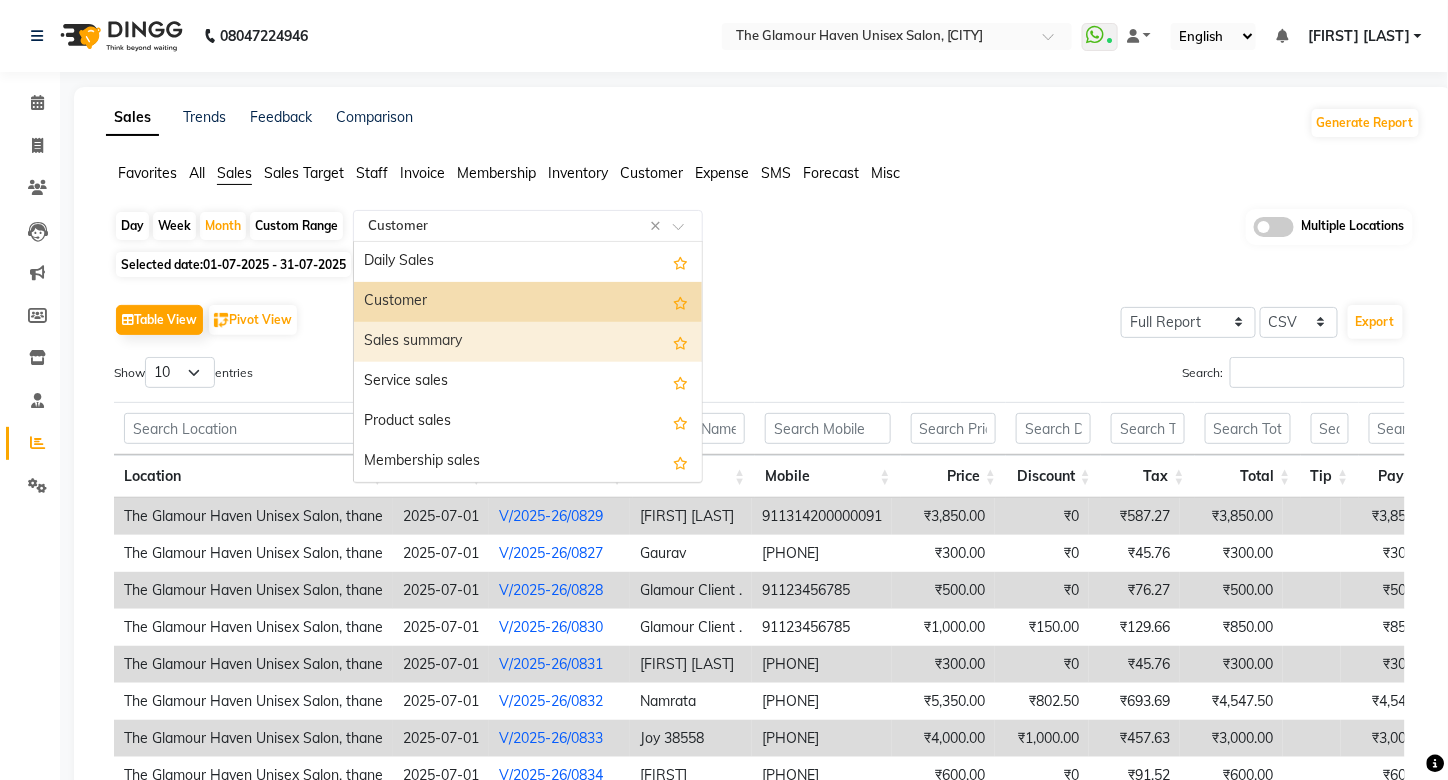 click on "Sales summary" at bounding box center [528, 342] 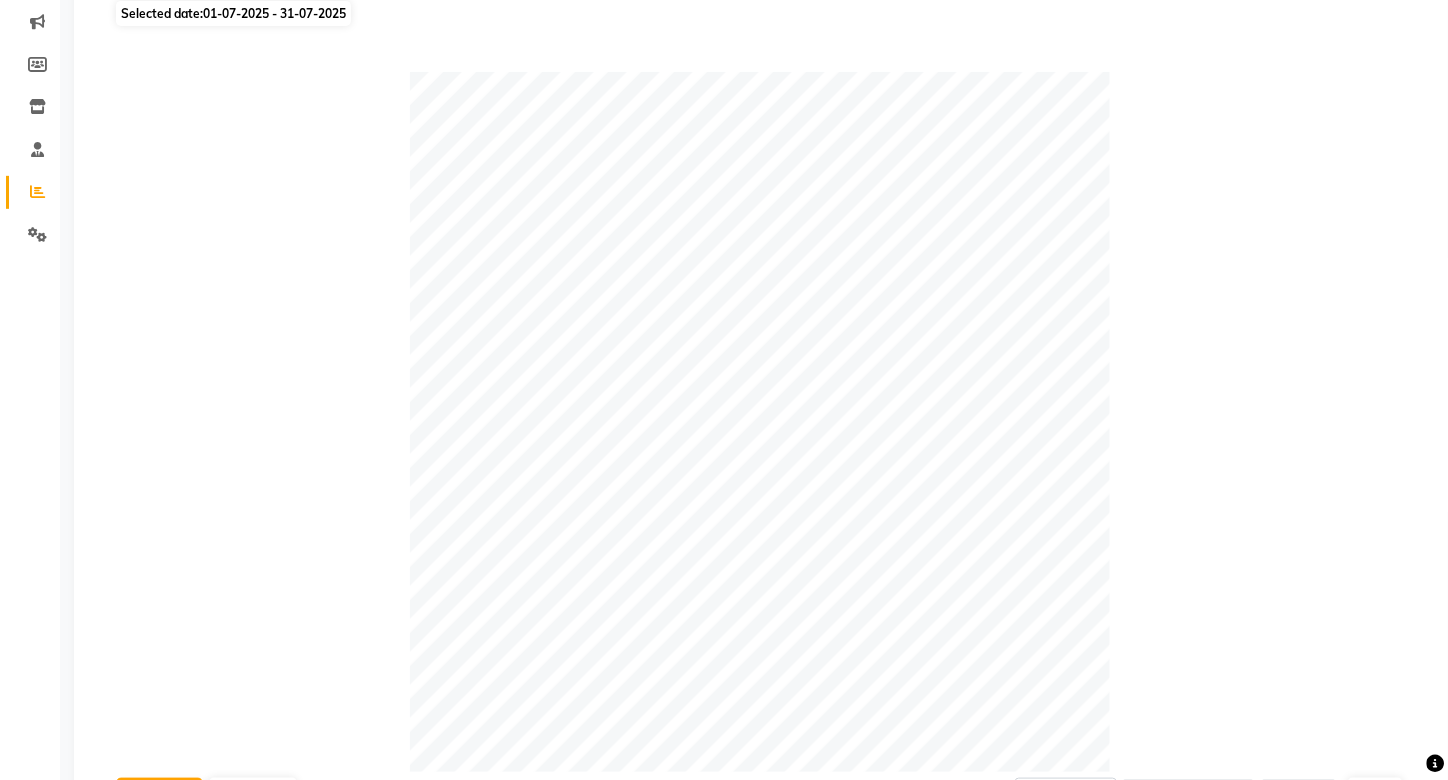 scroll, scrollTop: 0, scrollLeft: 0, axis: both 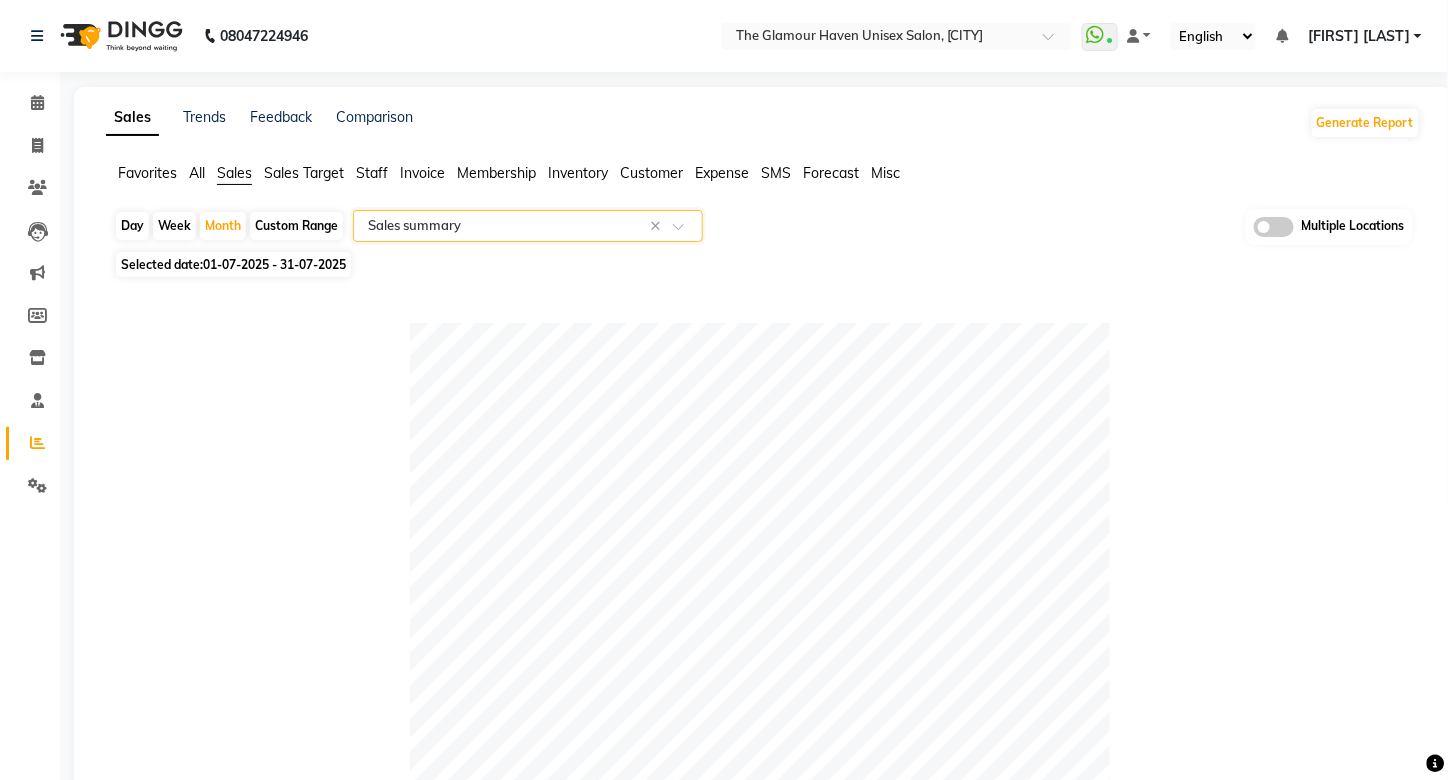 click 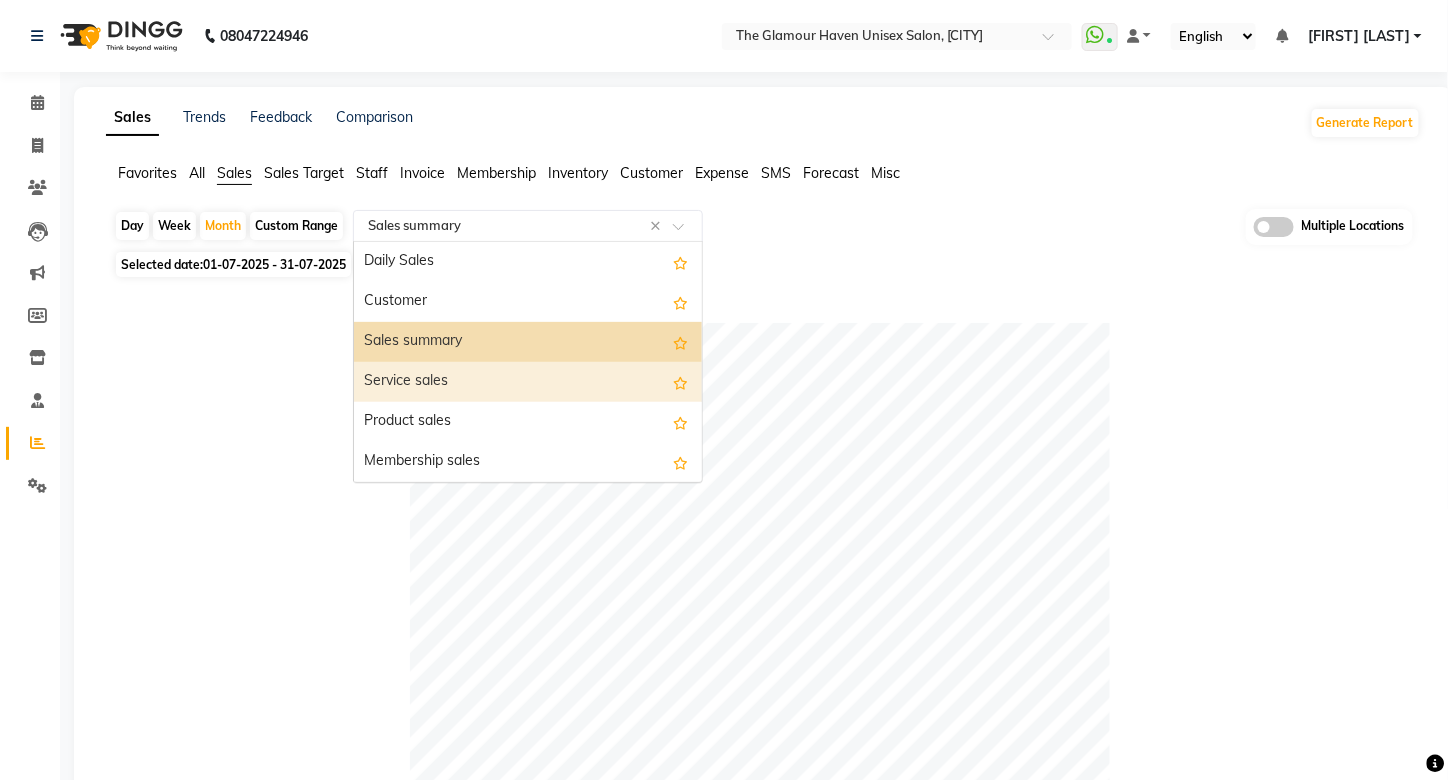 click on "Service sales" at bounding box center (528, 382) 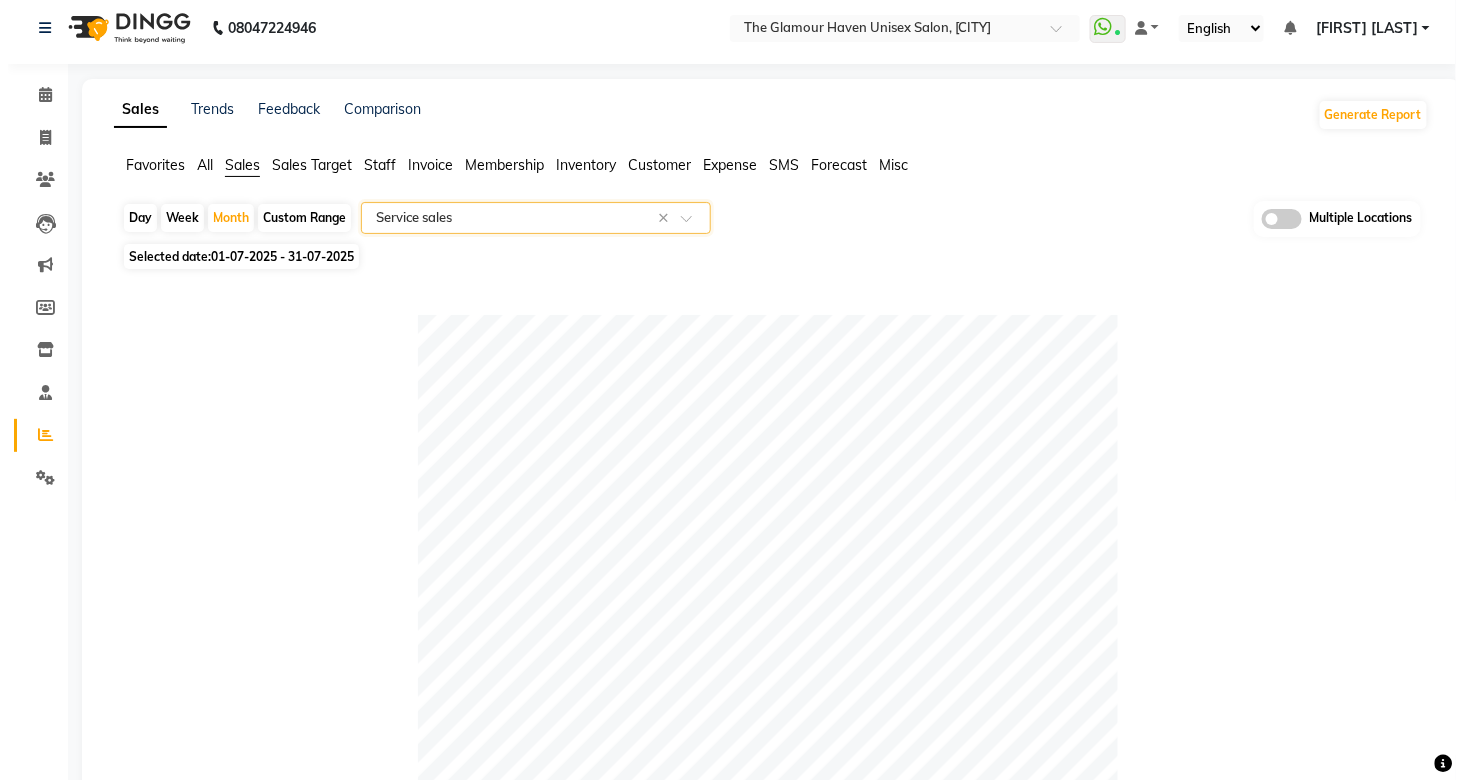 scroll, scrollTop: 0, scrollLeft: 0, axis: both 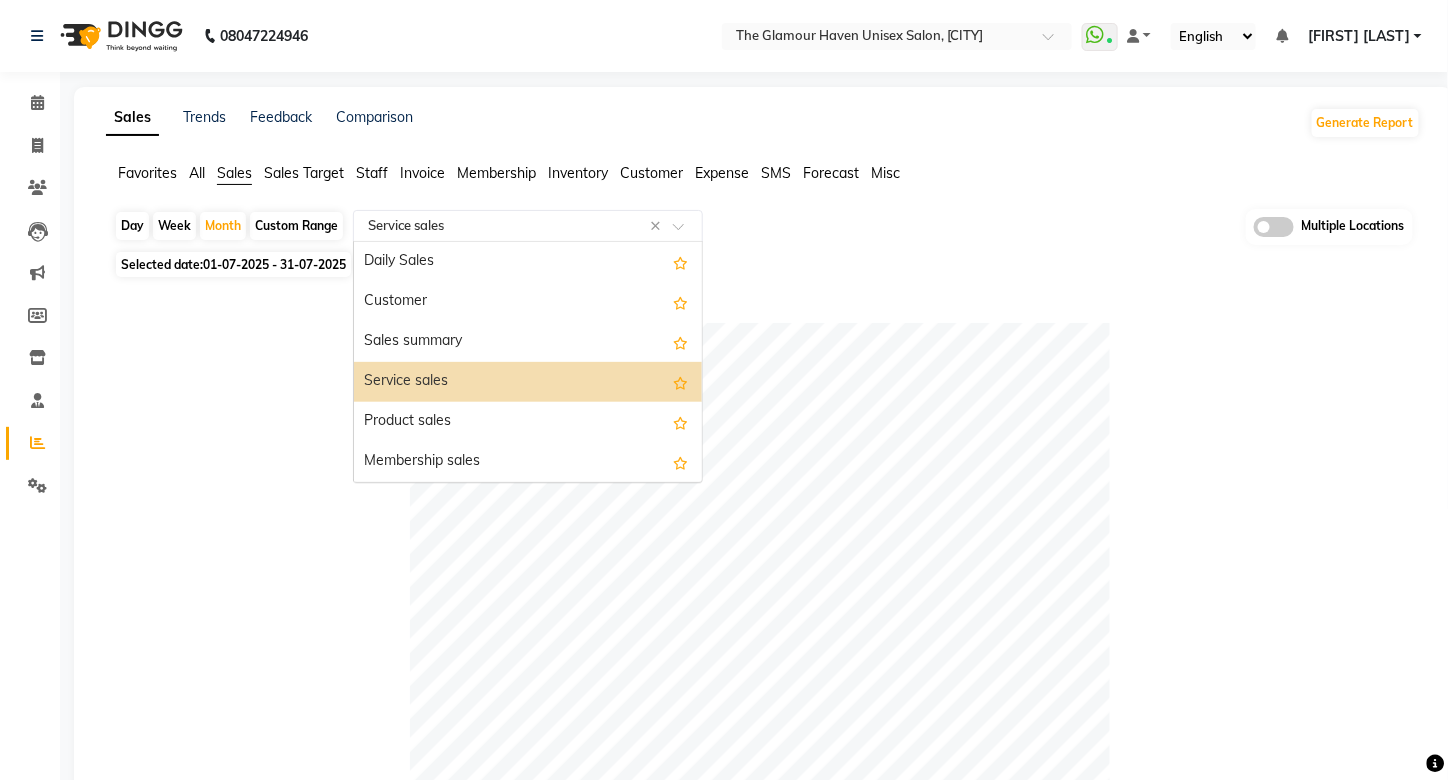 click 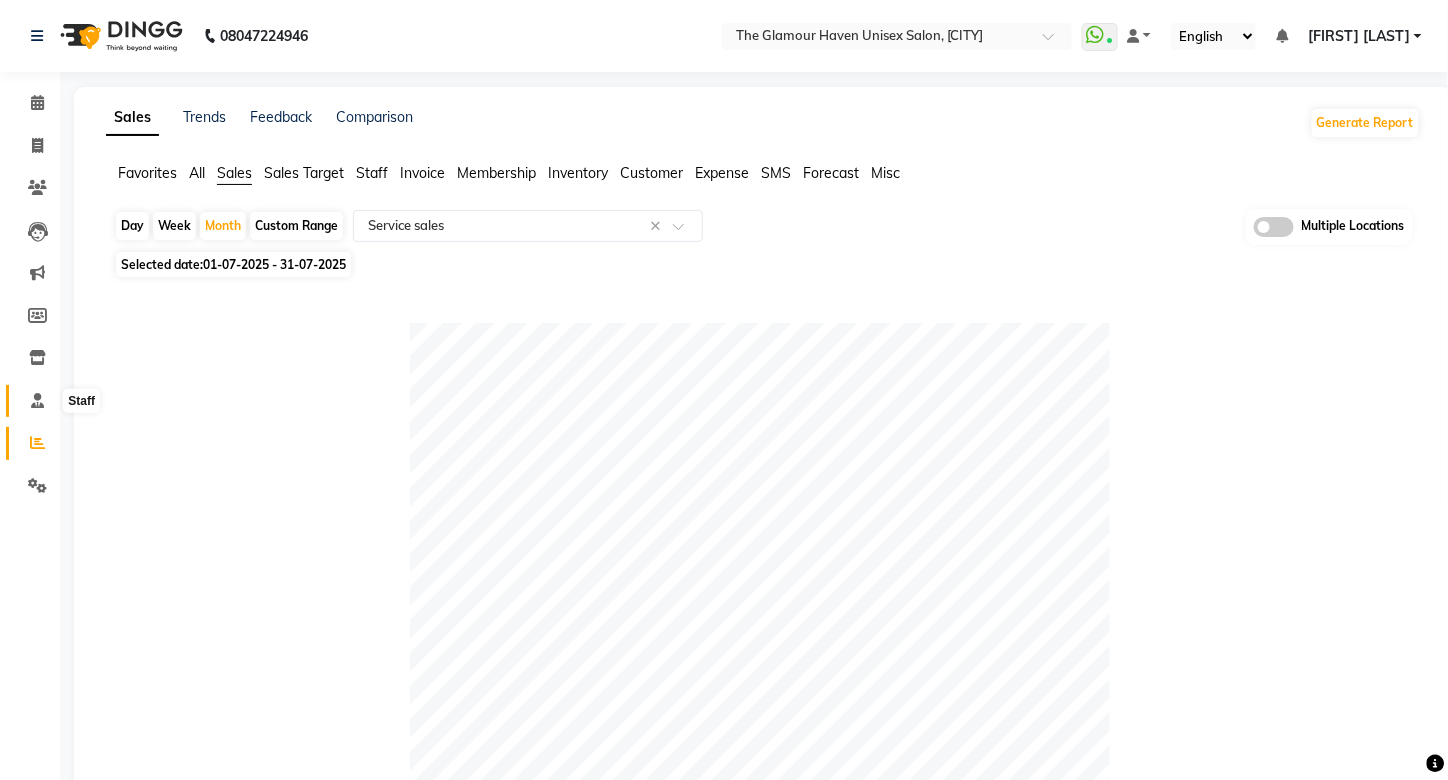 click 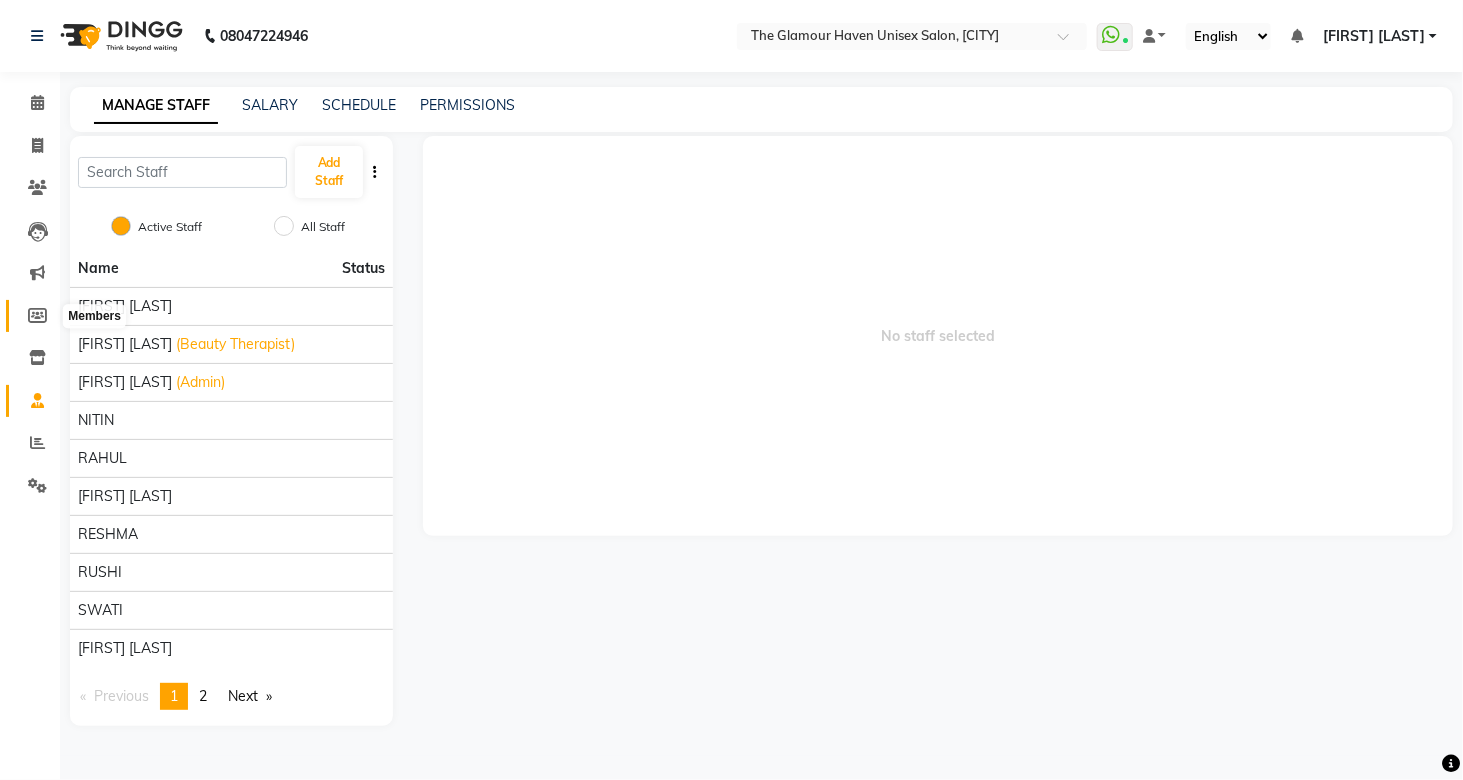 click 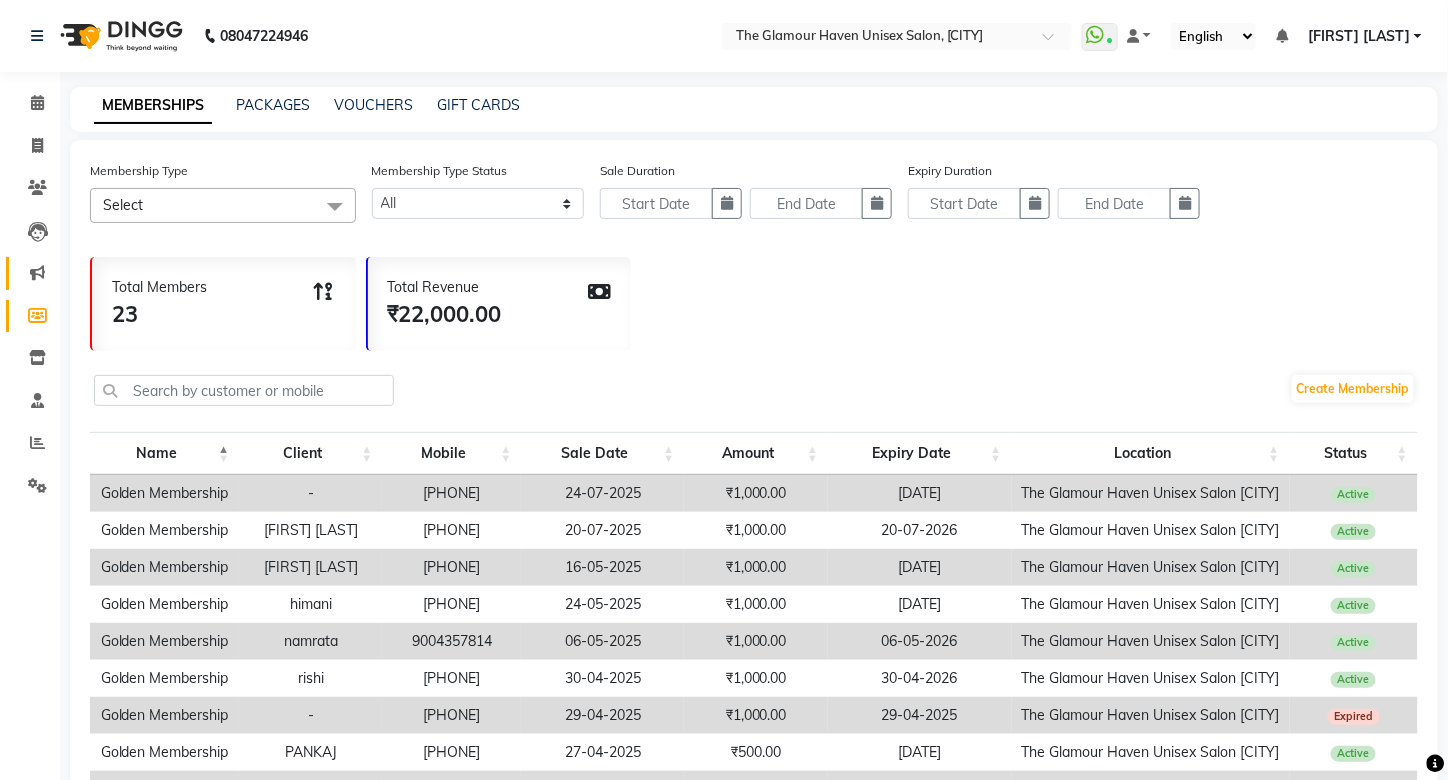 click 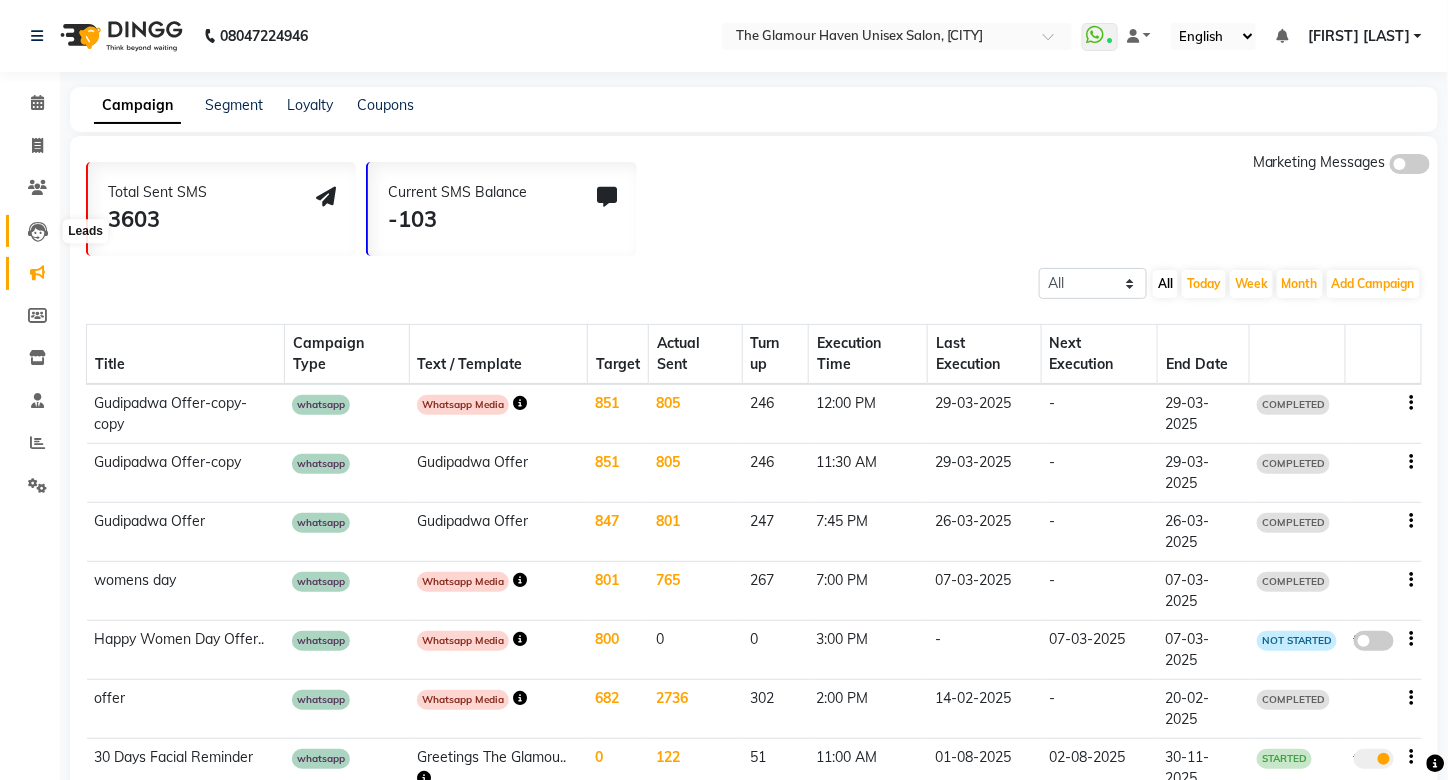click 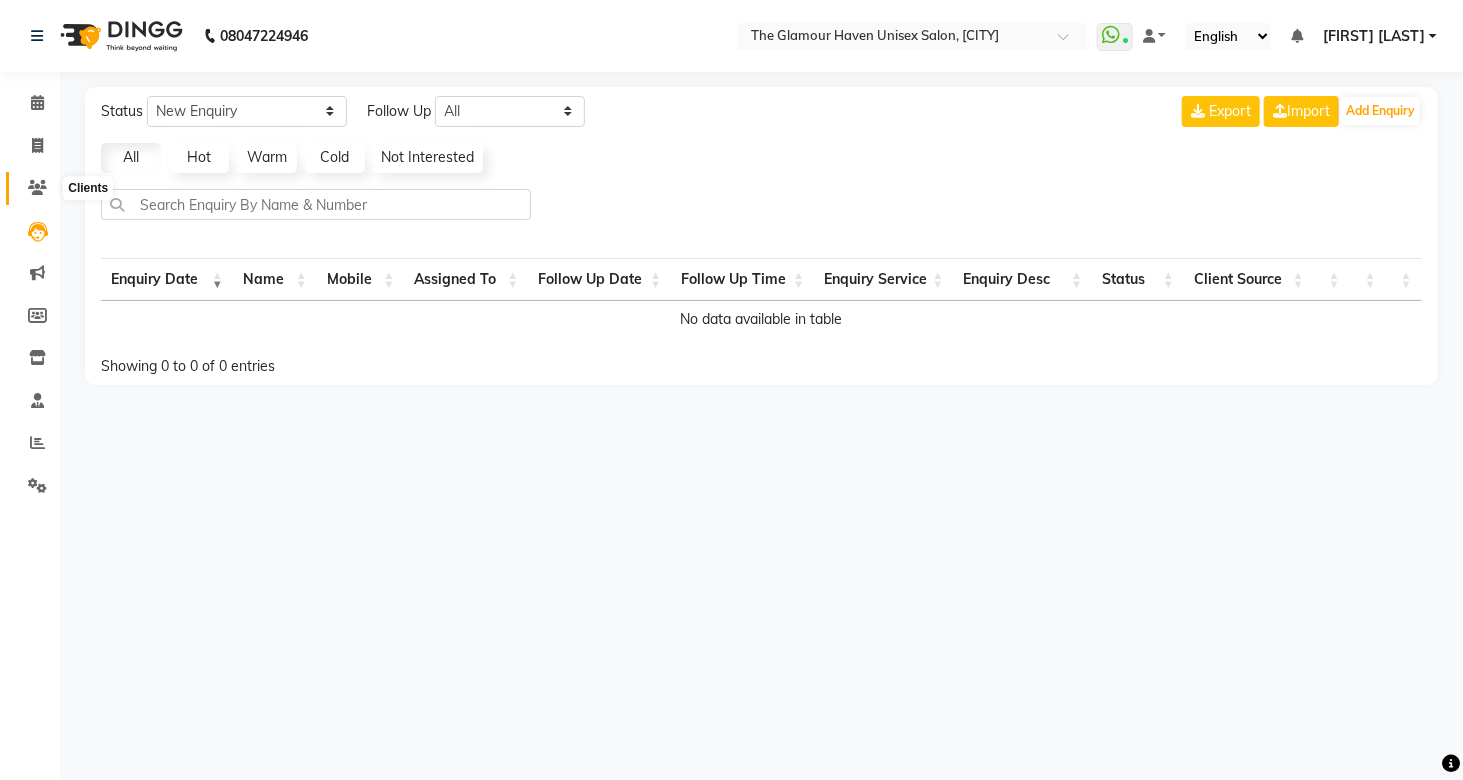 click 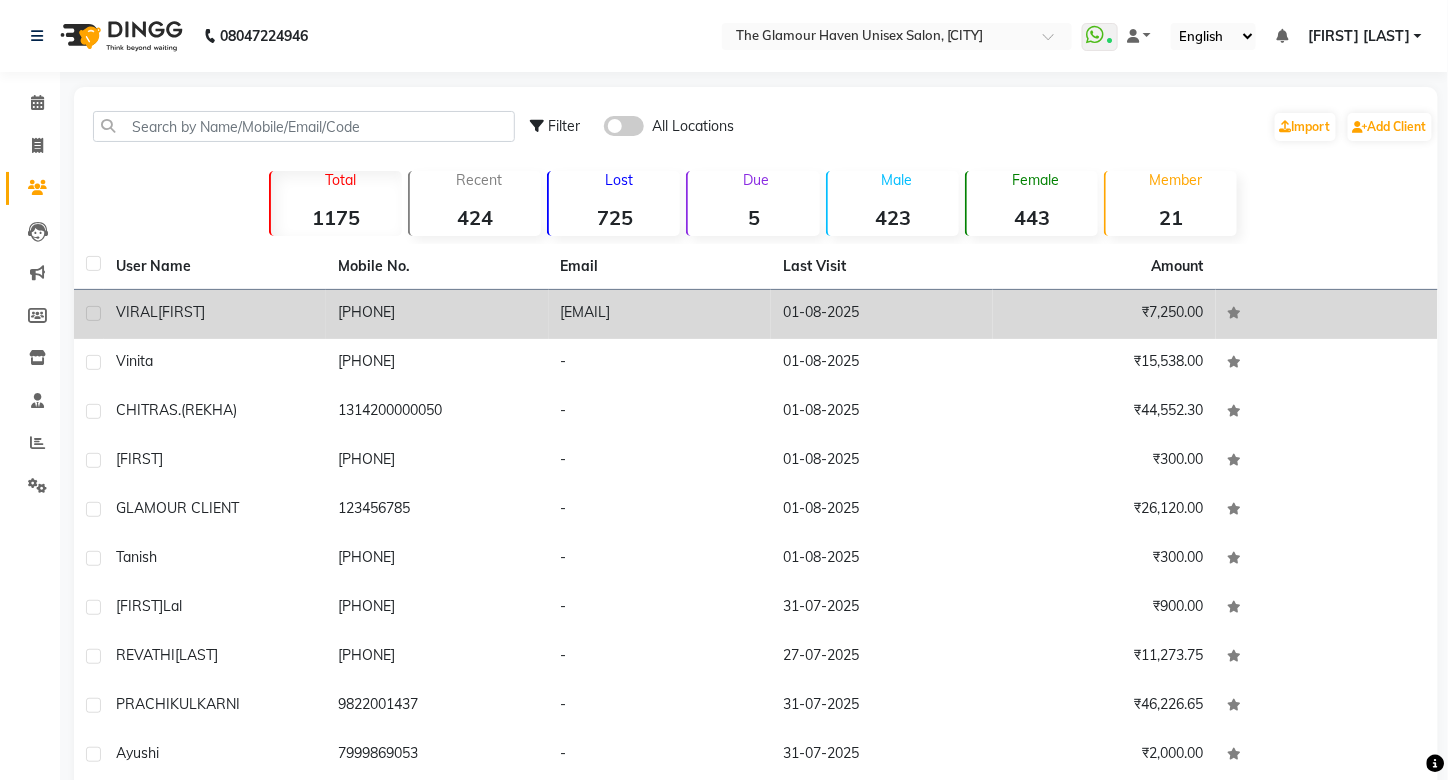 click 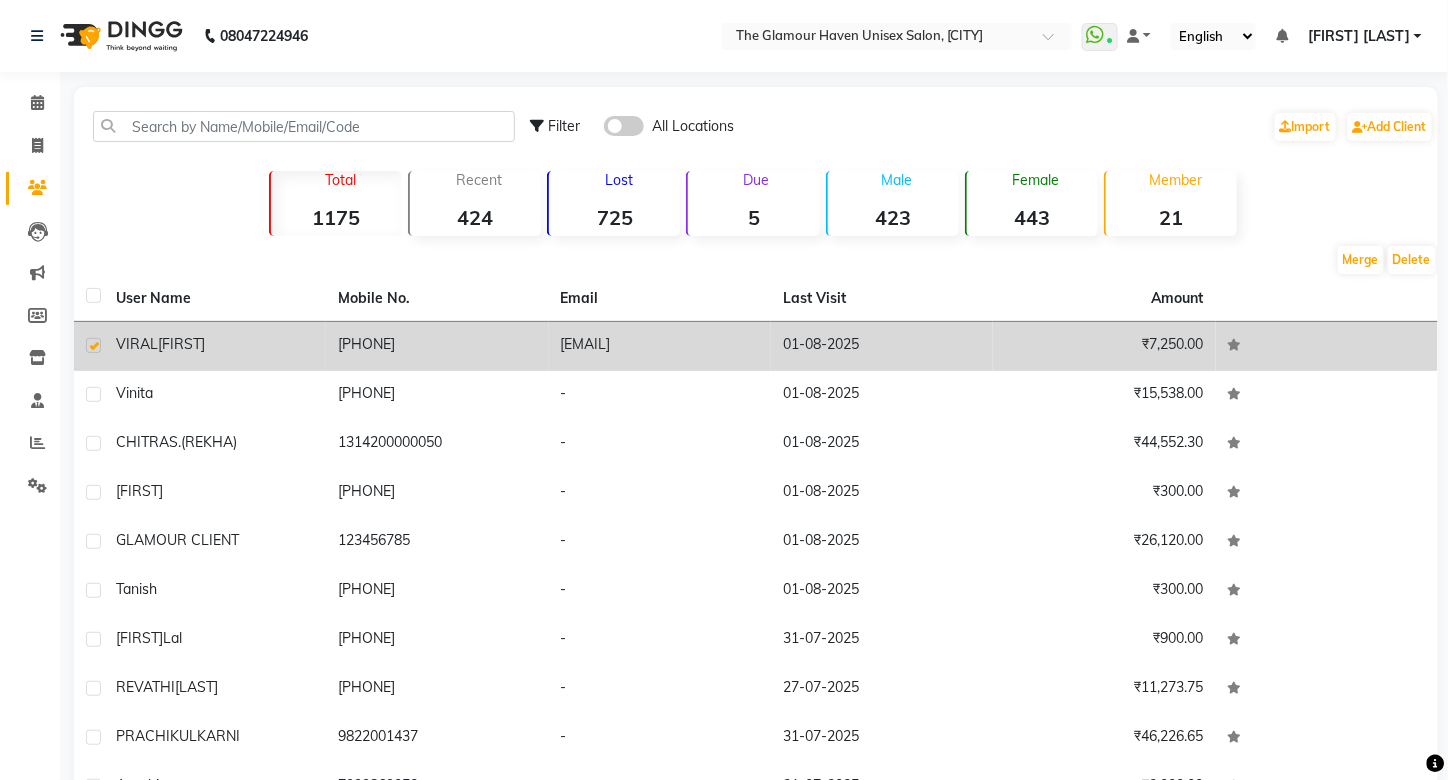 click on "9913696969" 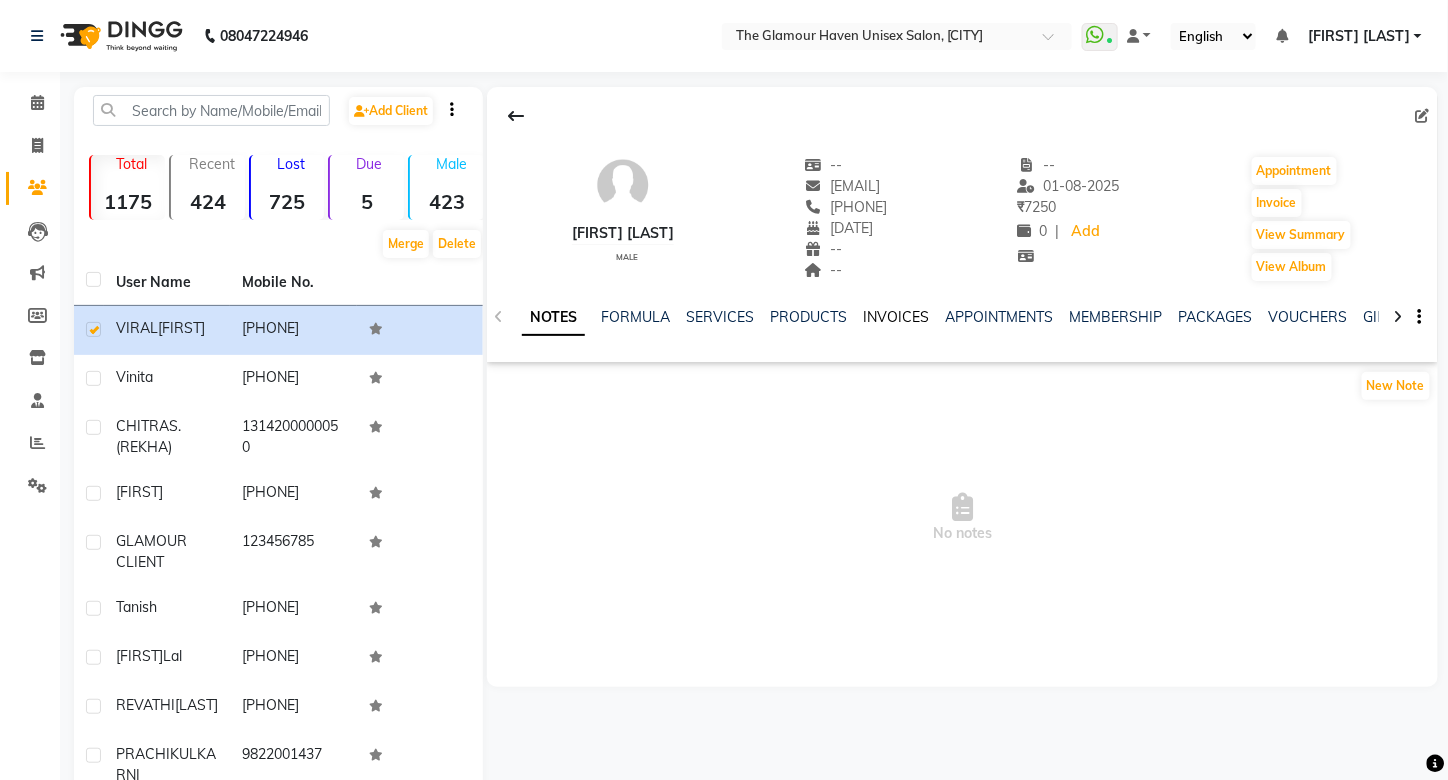 click on "INVOICES" 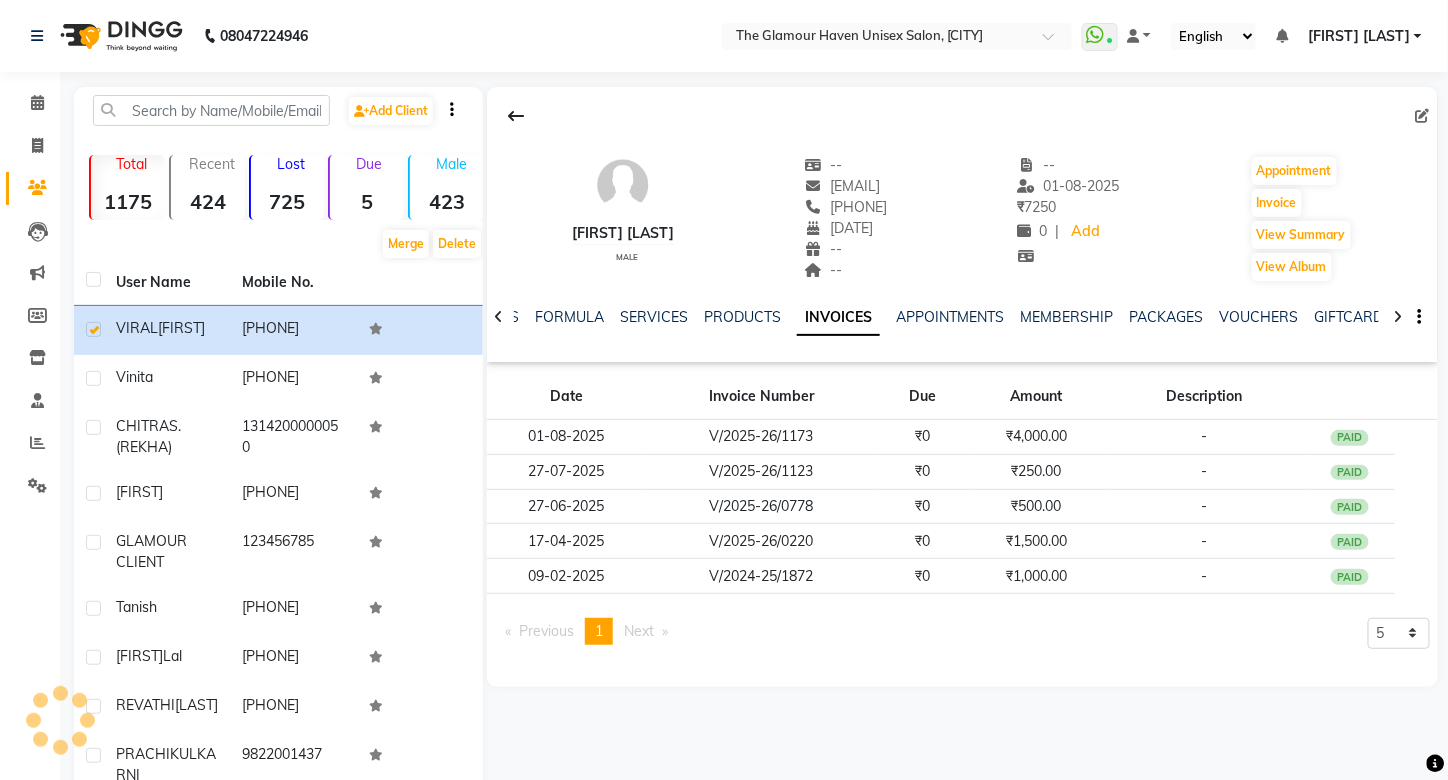 click on "Next  page" 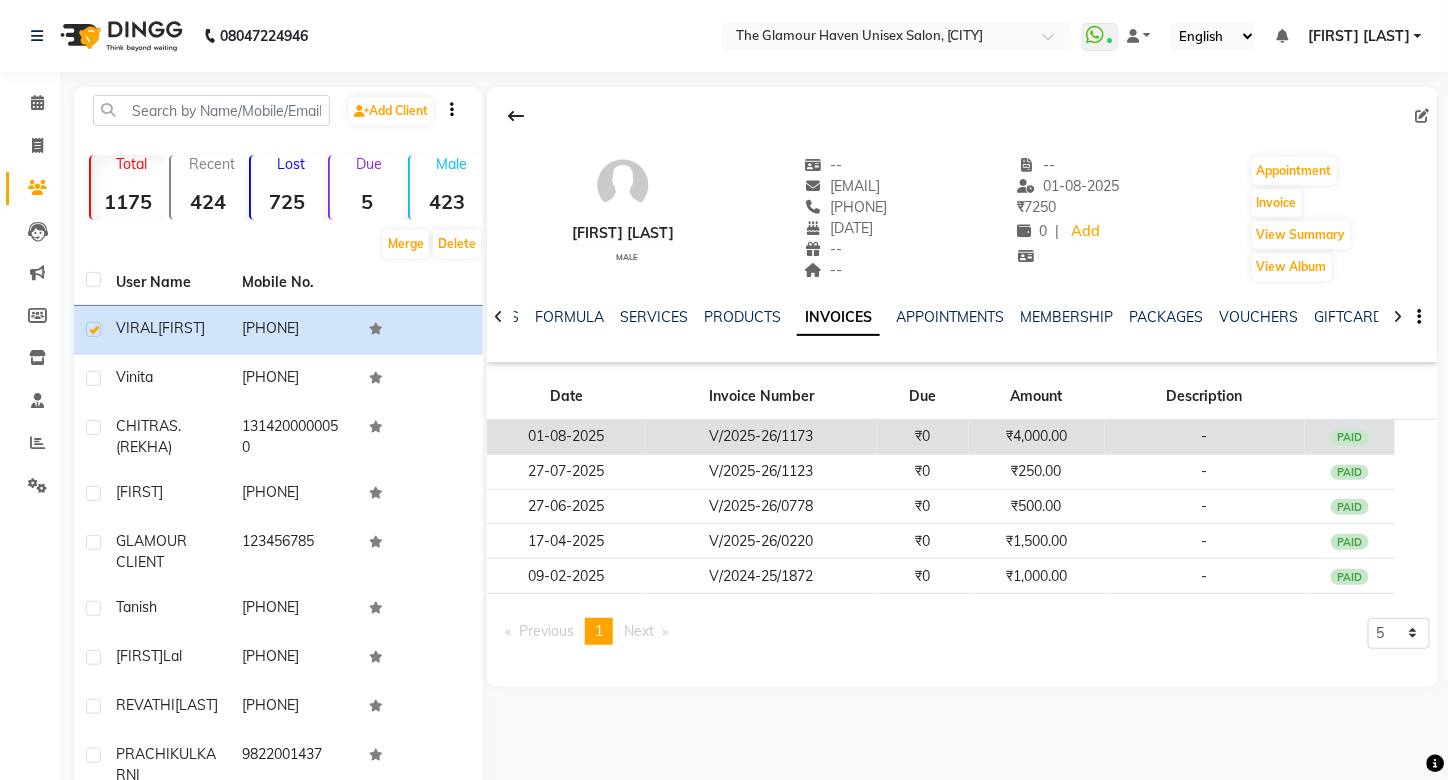 click on "V/2025-26/1173" 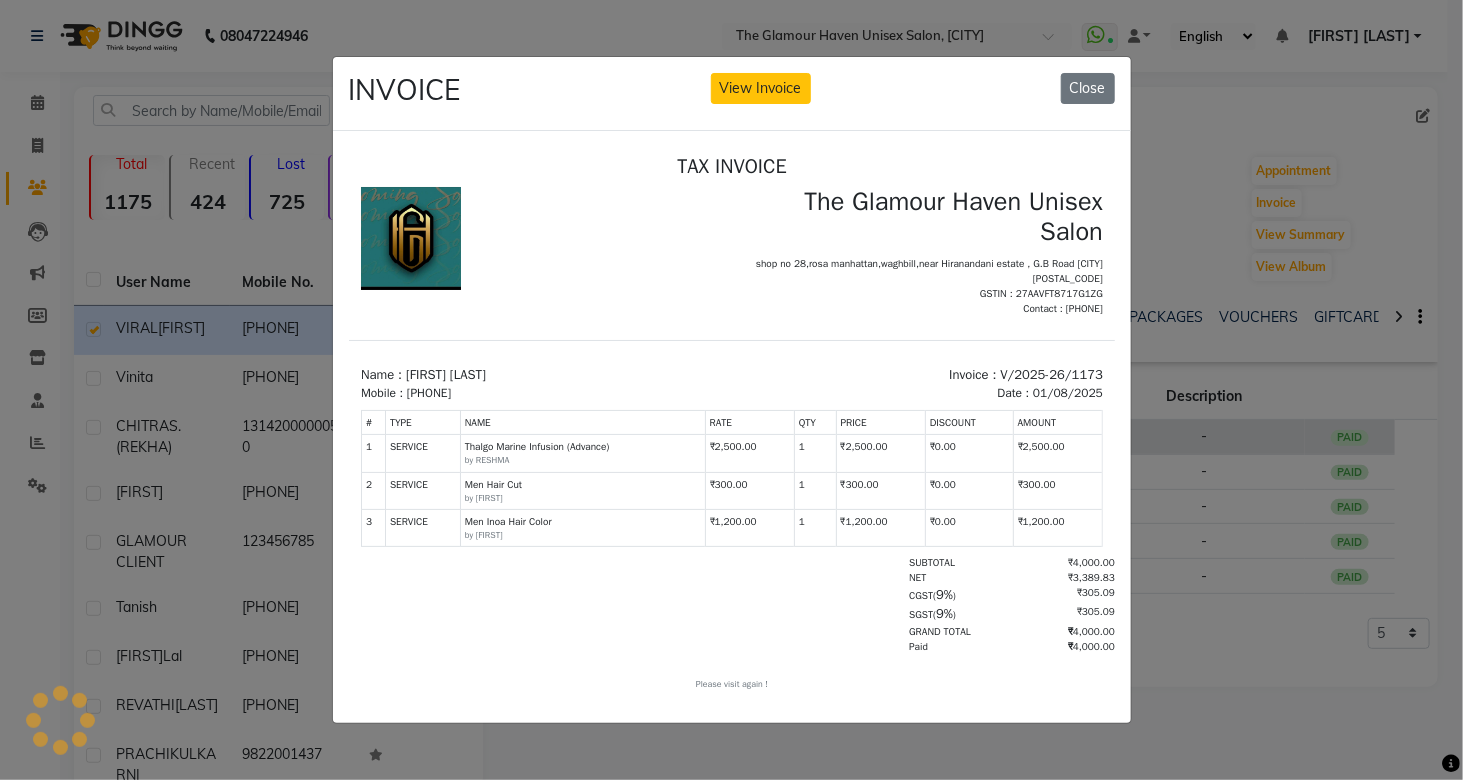 scroll, scrollTop: 0, scrollLeft: 0, axis: both 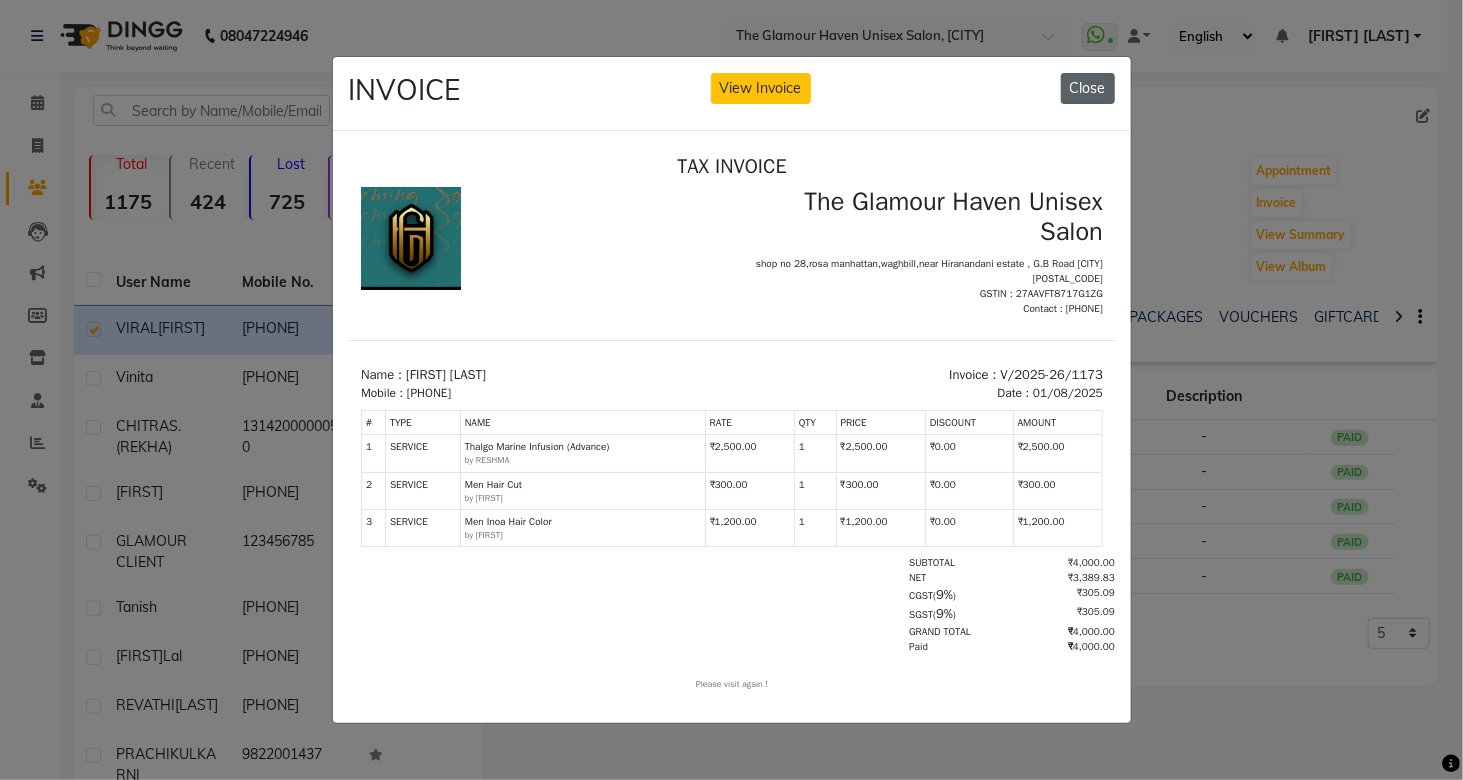 click on "Close" 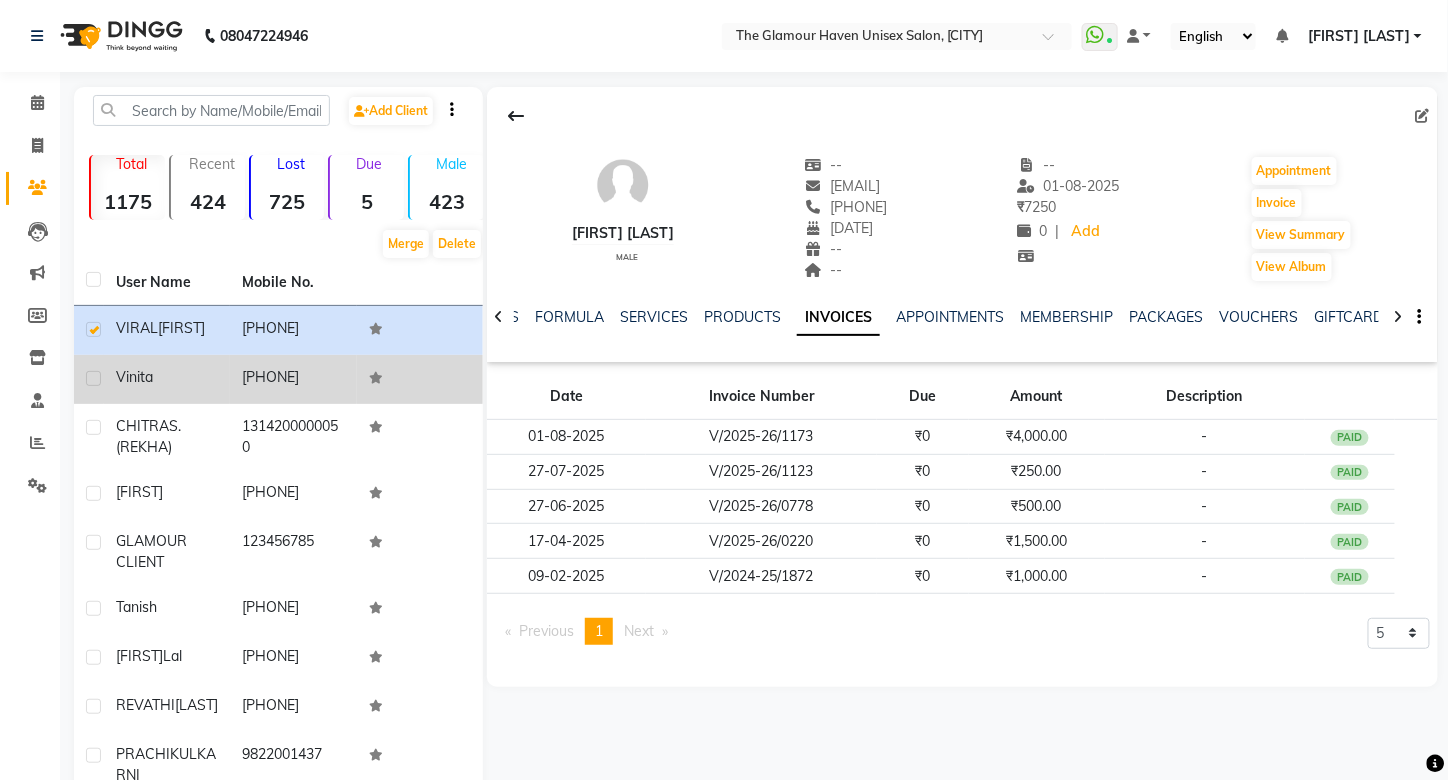 click 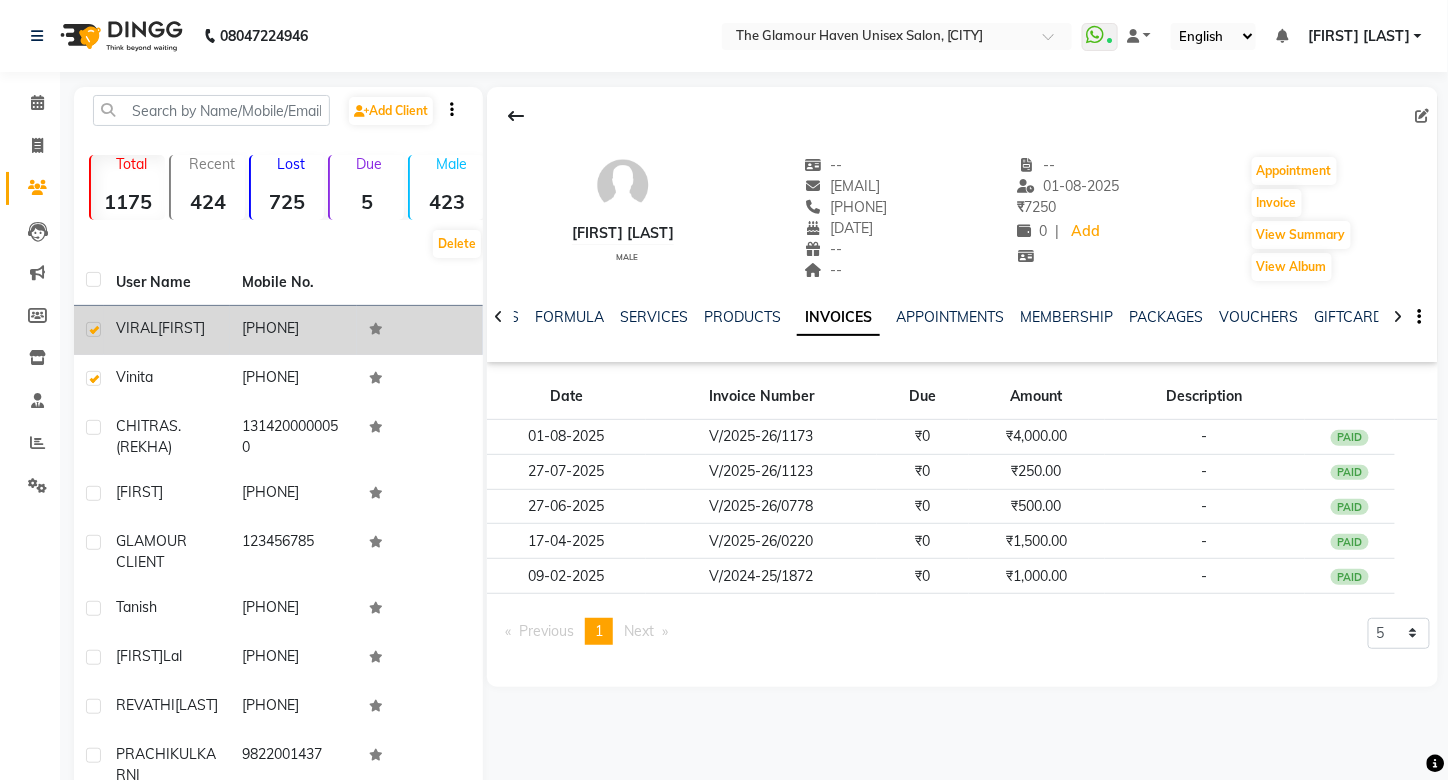 click 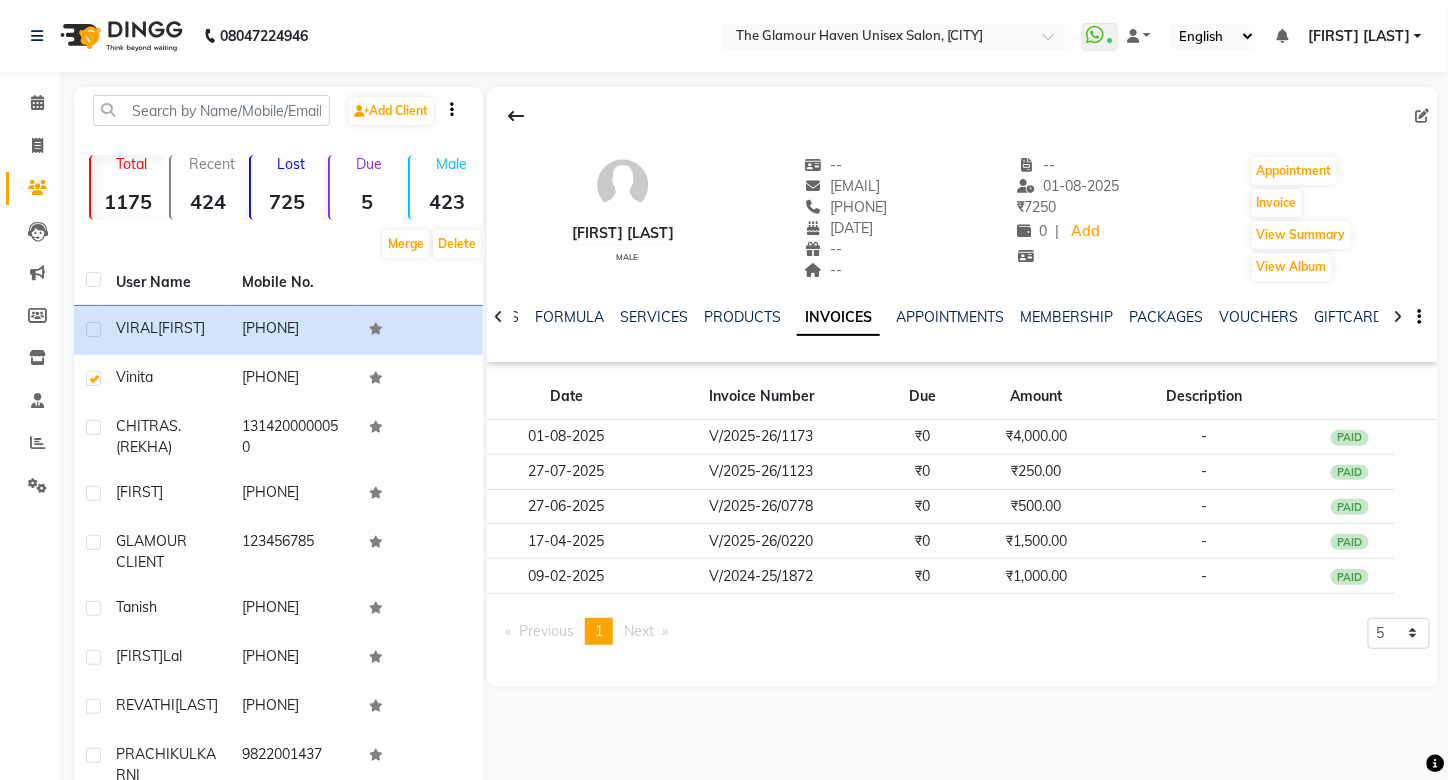 click on "INVOICES" 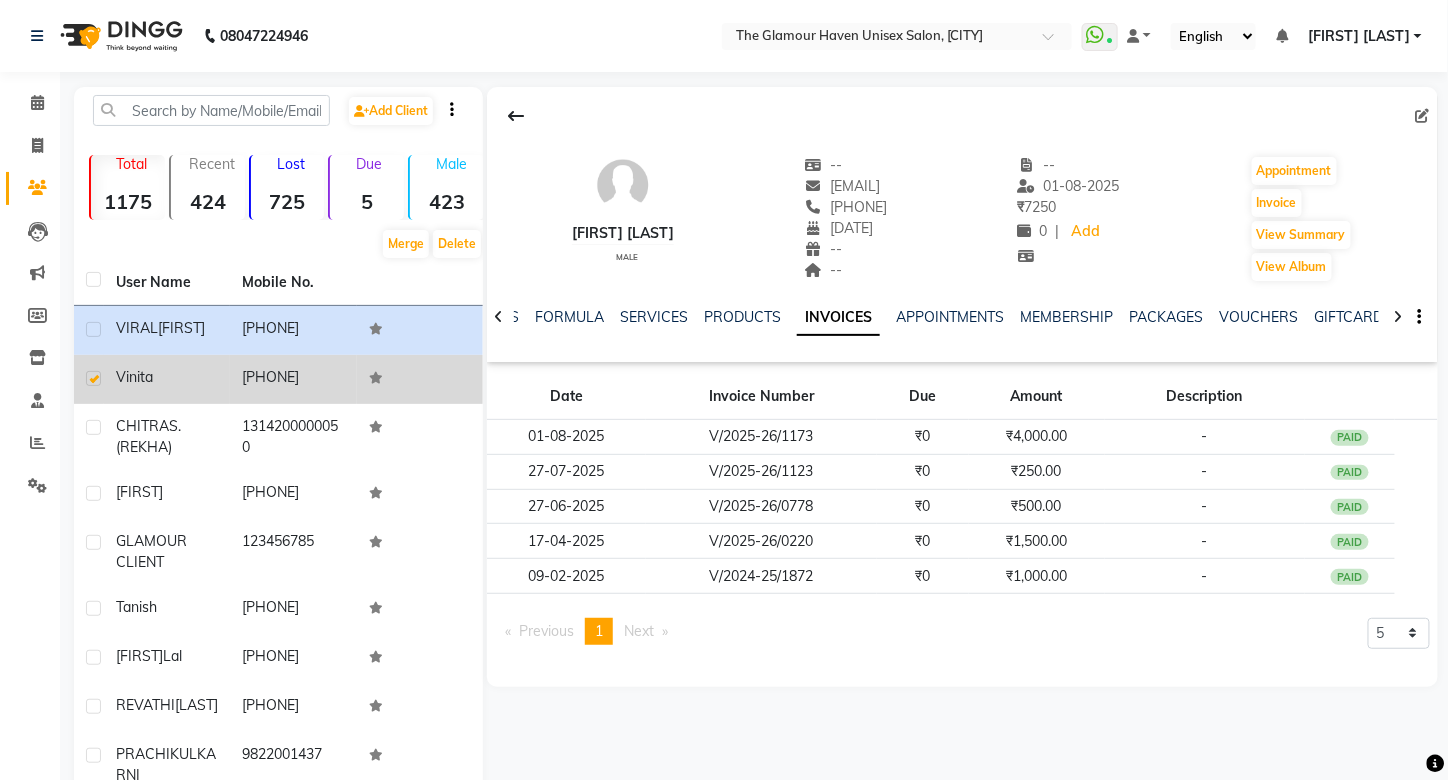 click on "vinita" 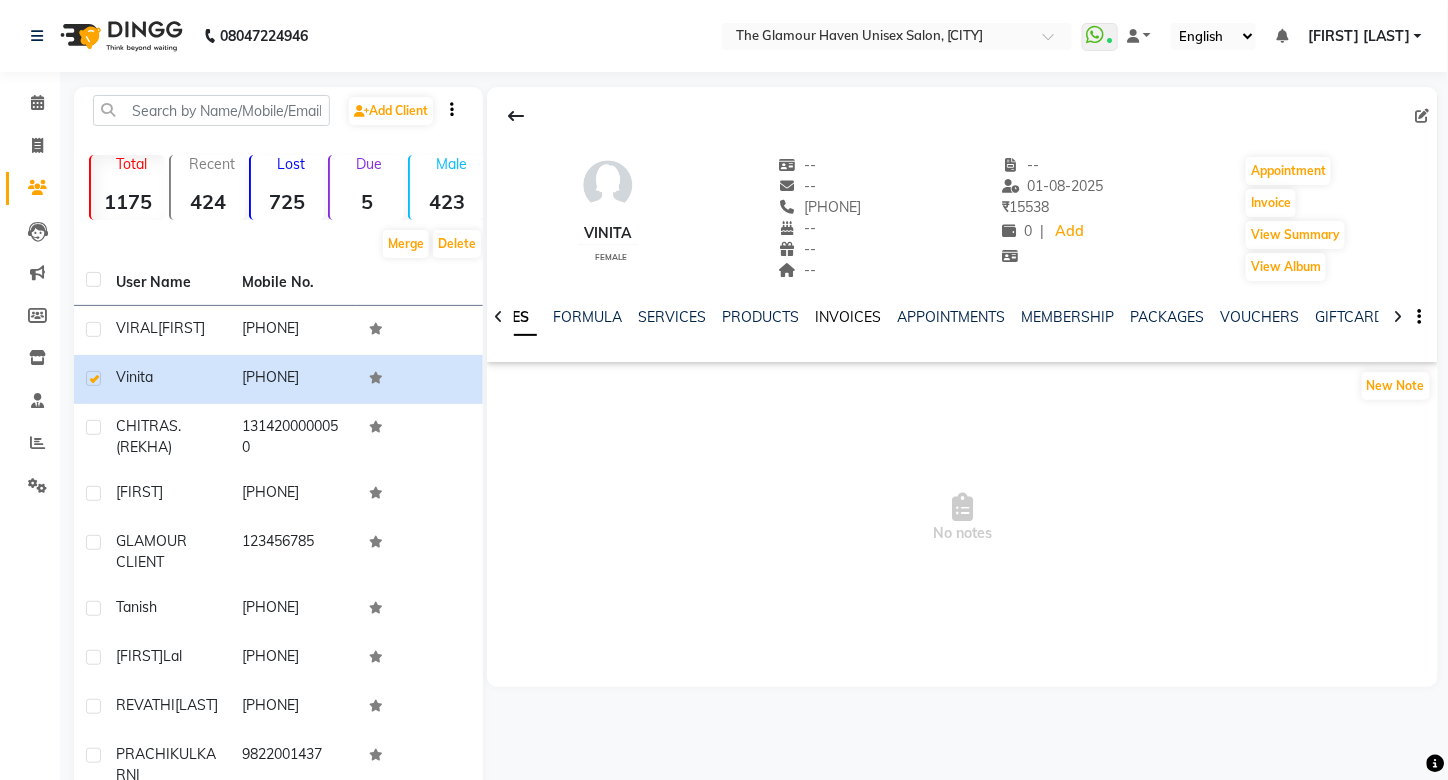 click on "INVOICES" 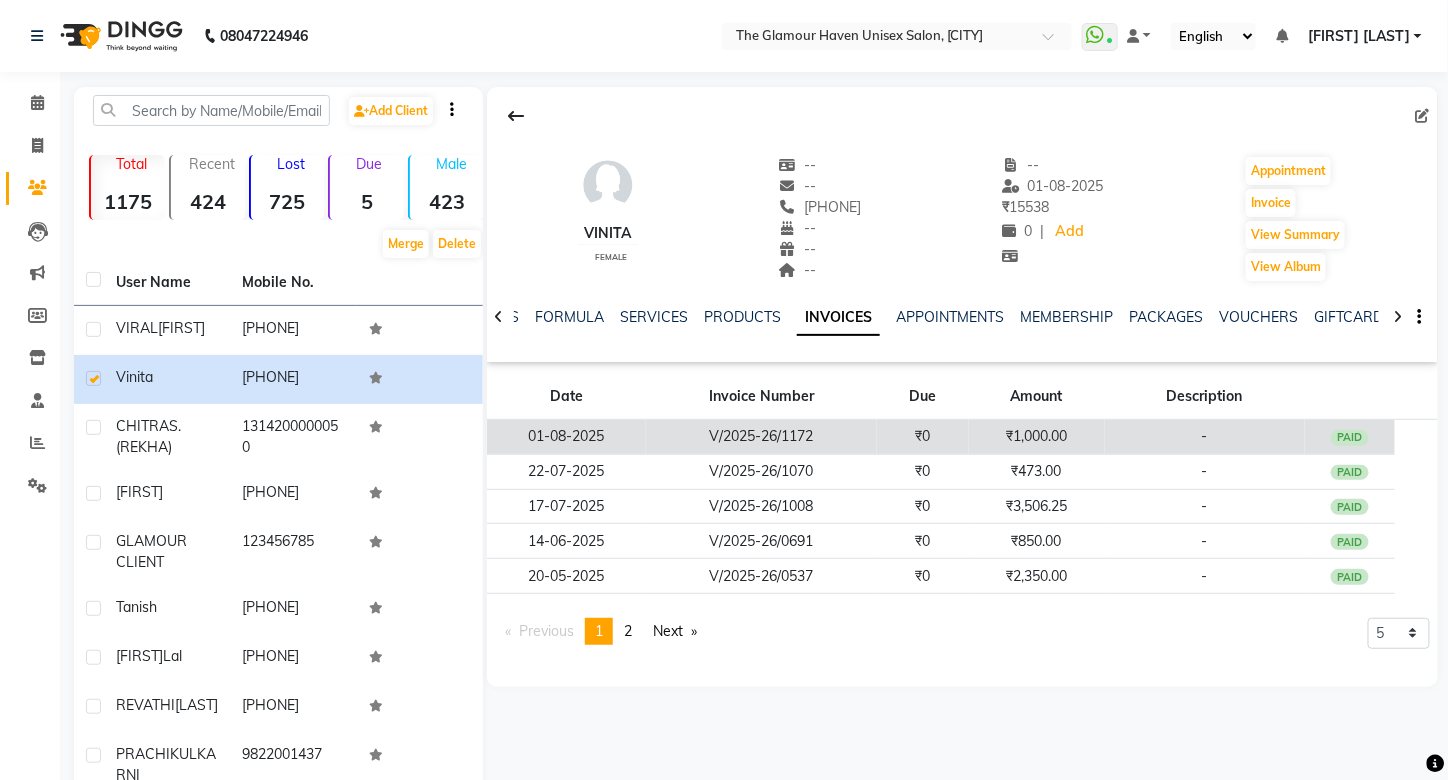 click on "V/2025-26/1172" 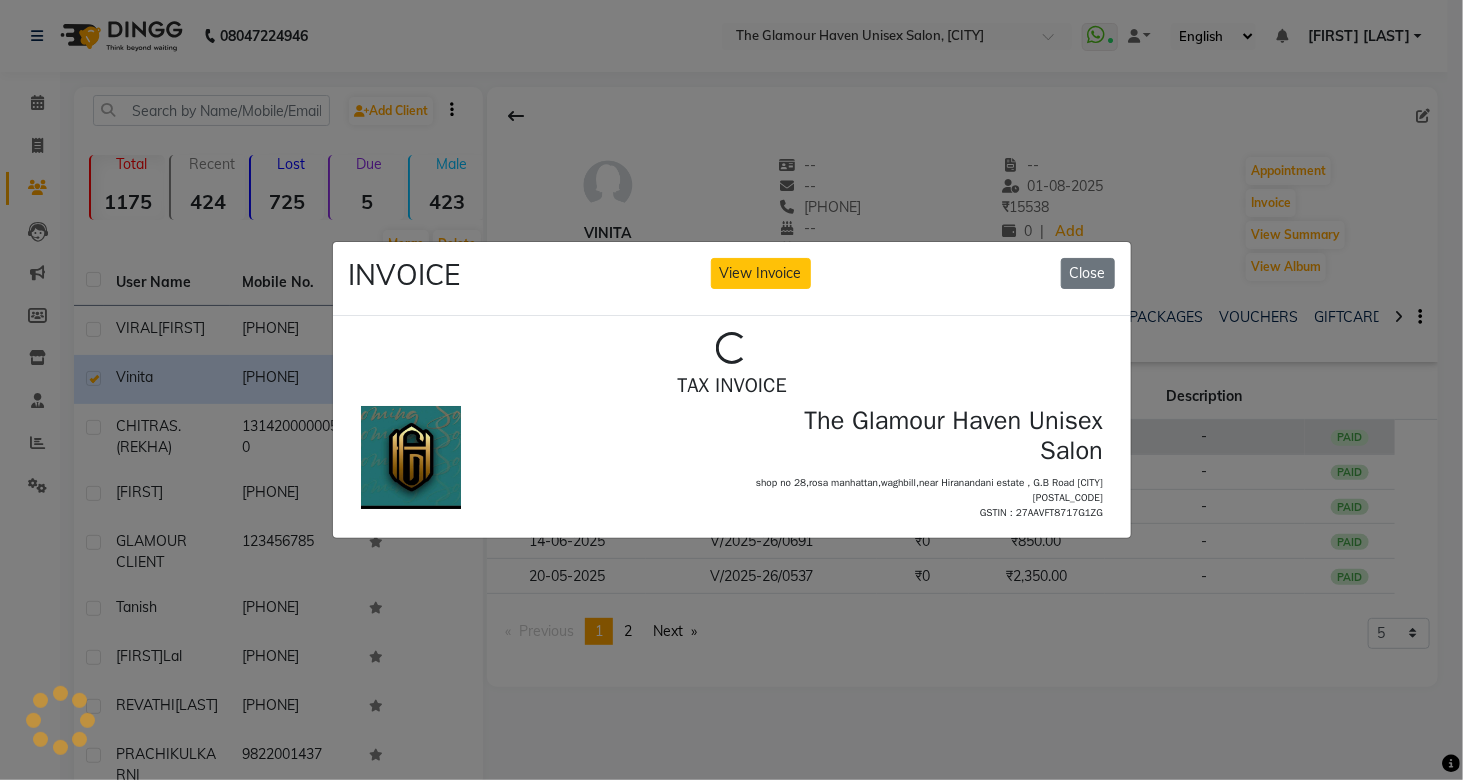 scroll, scrollTop: 0, scrollLeft: 0, axis: both 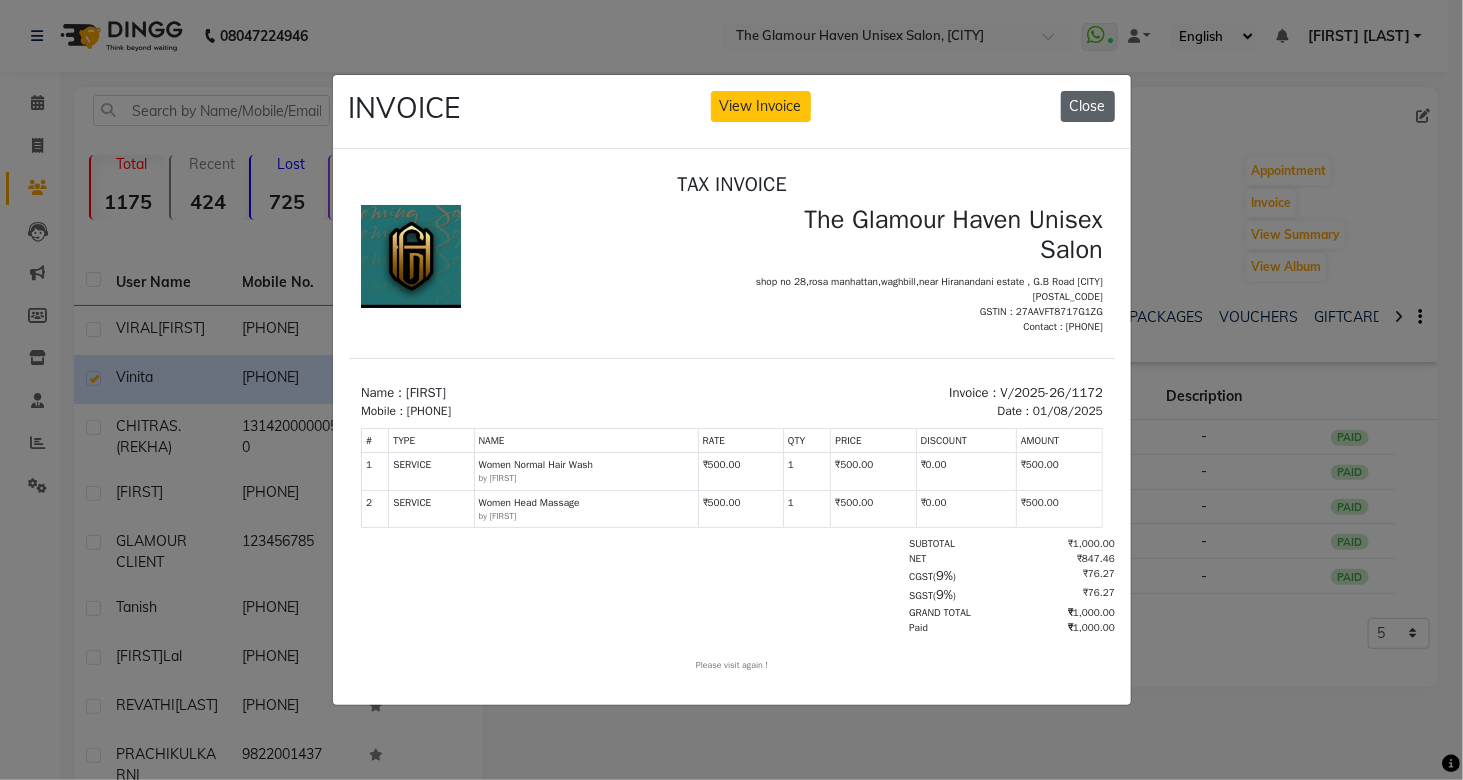click on "Close" 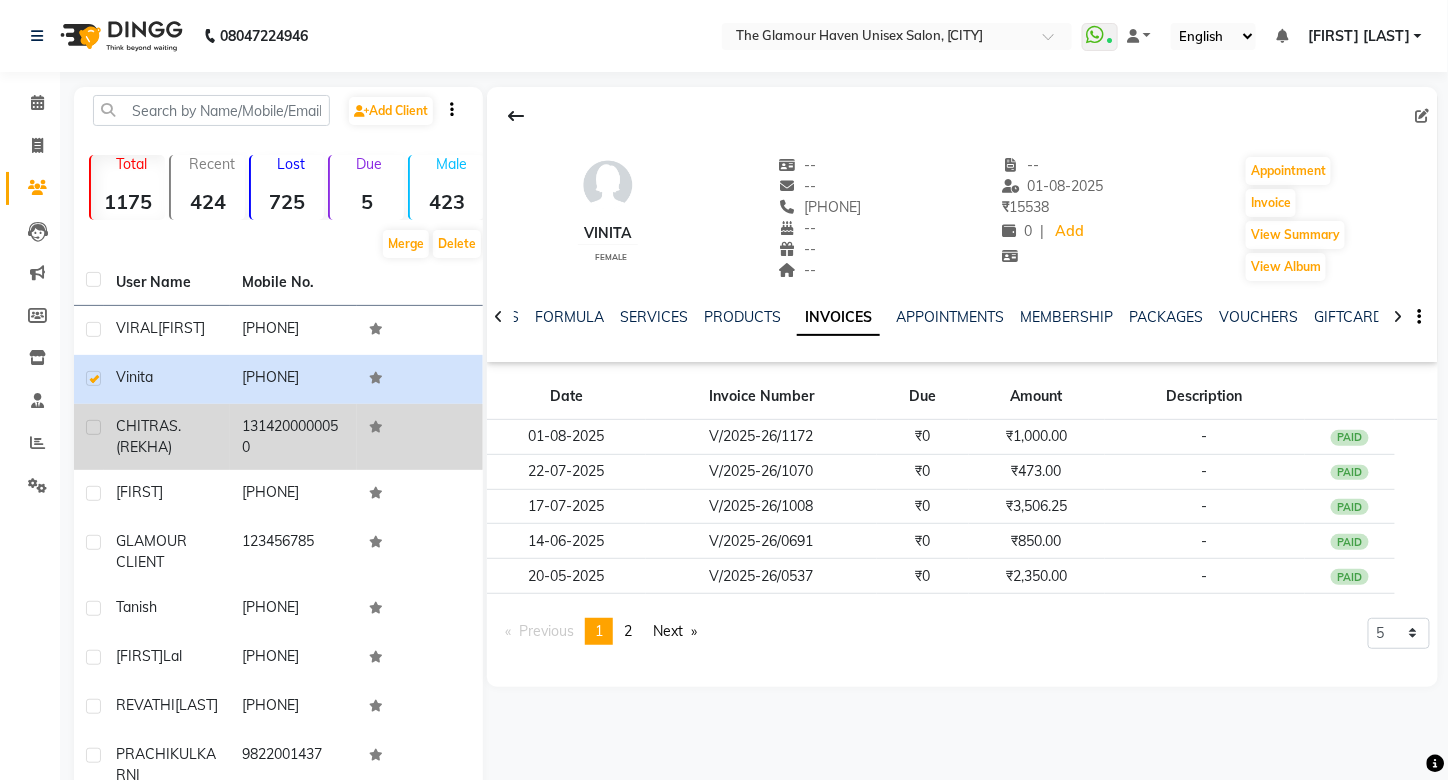 click 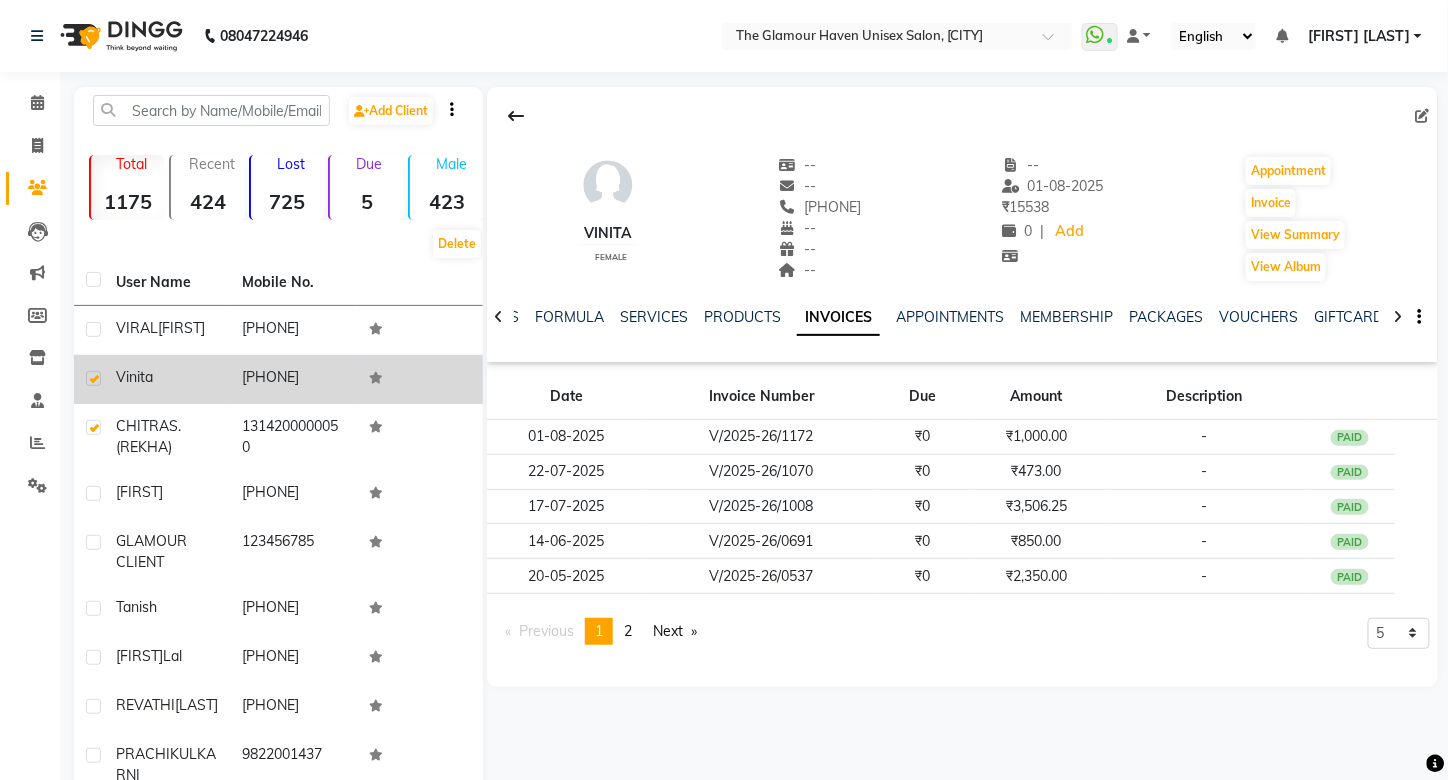 click 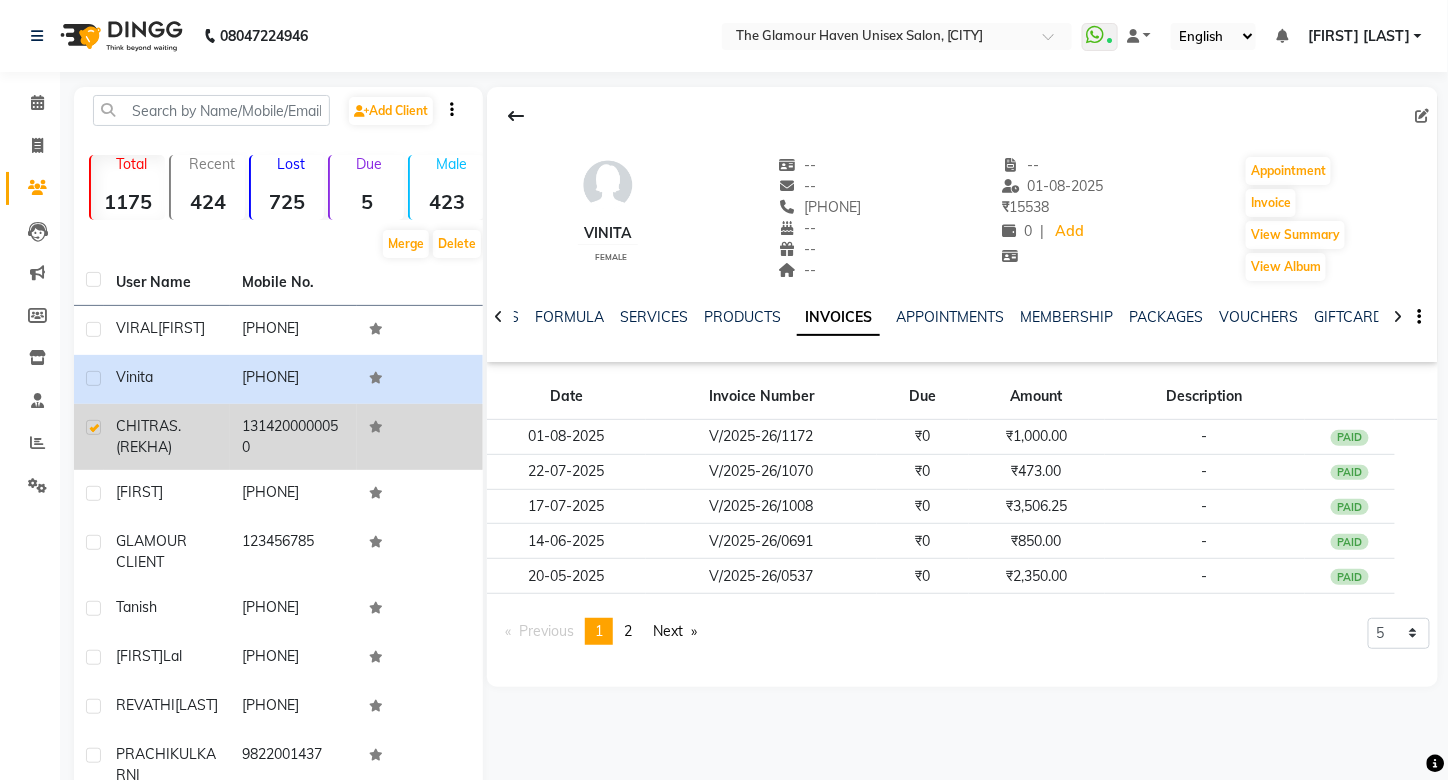 click on "CHITRA" 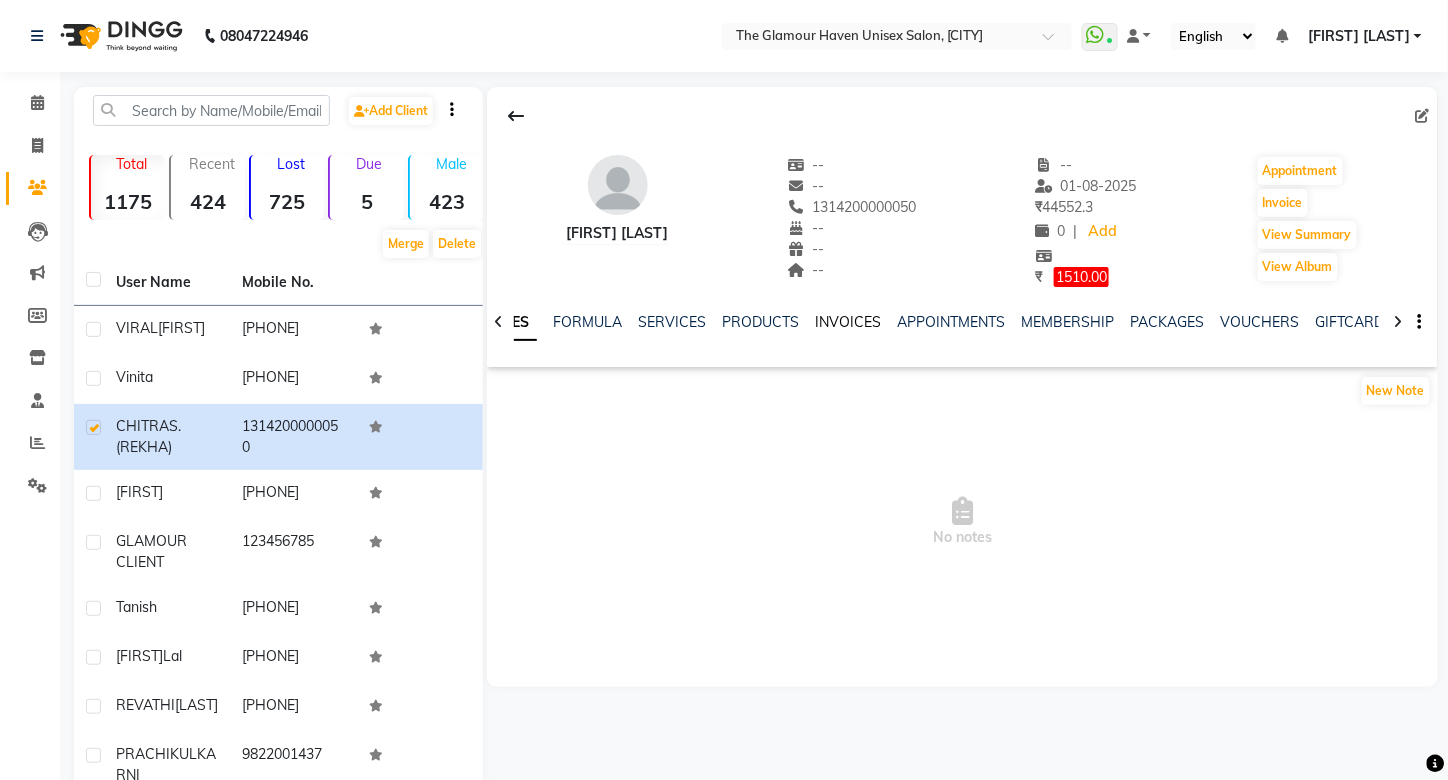 click on "INVOICES" 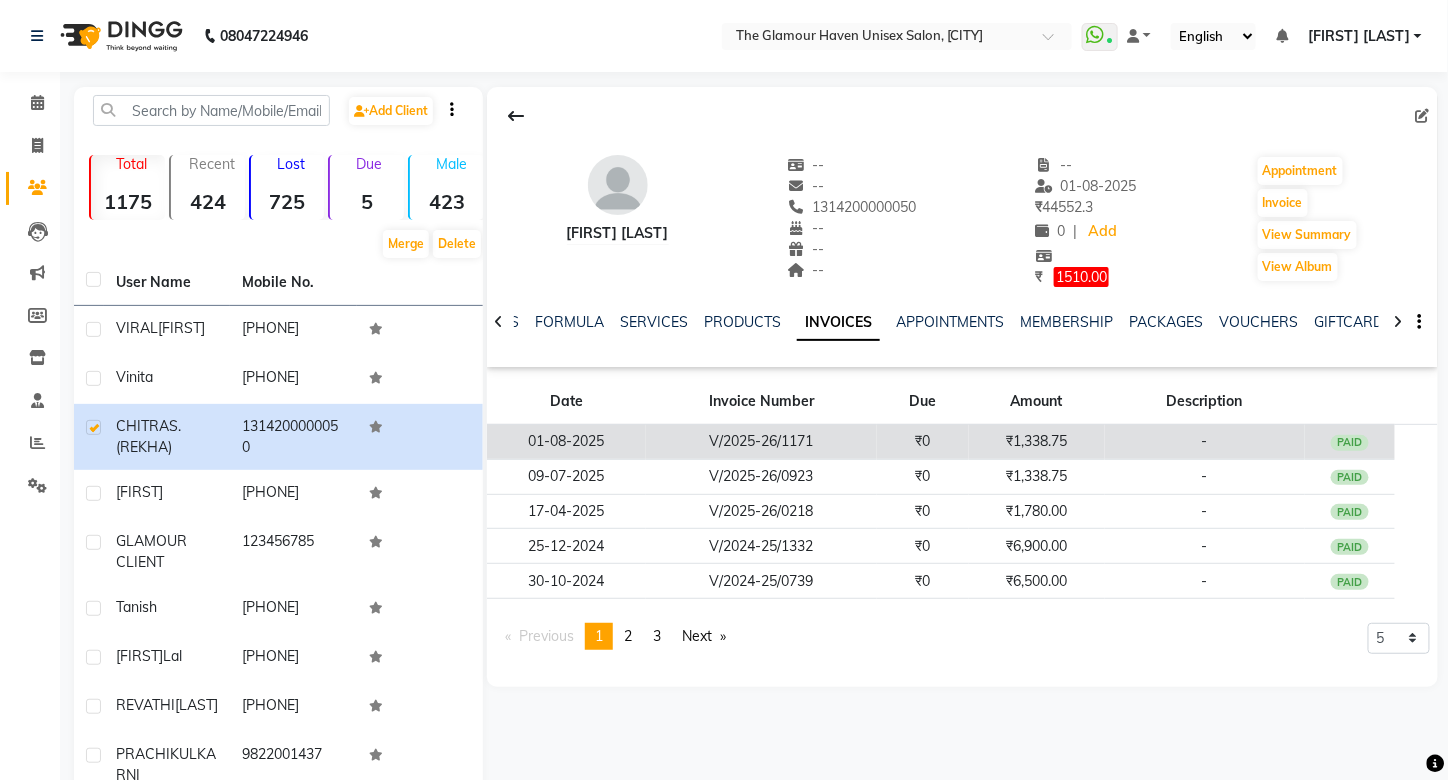 click on "V/2025-26/1171" 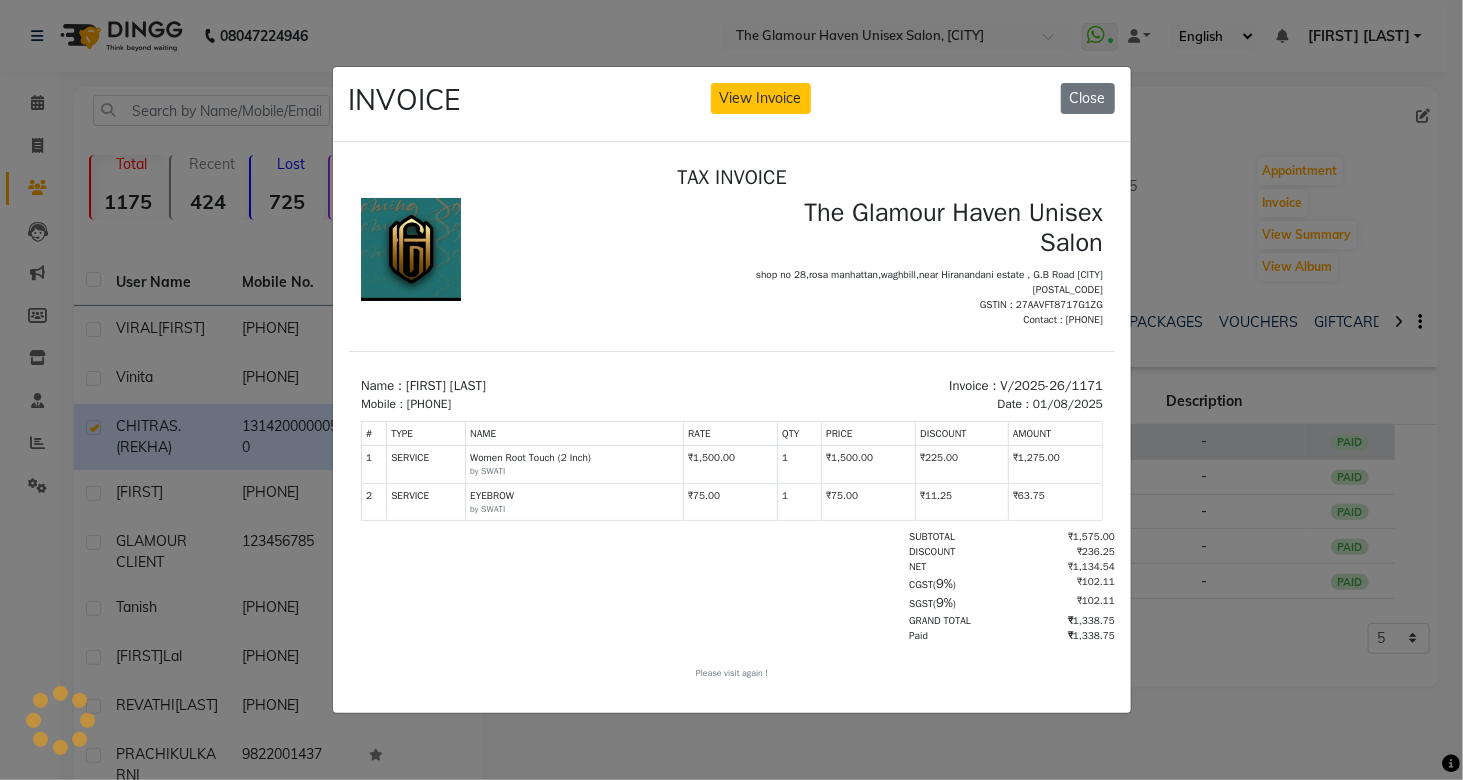 scroll, scrollTop: 0, scrollLeft: 0, axis: both 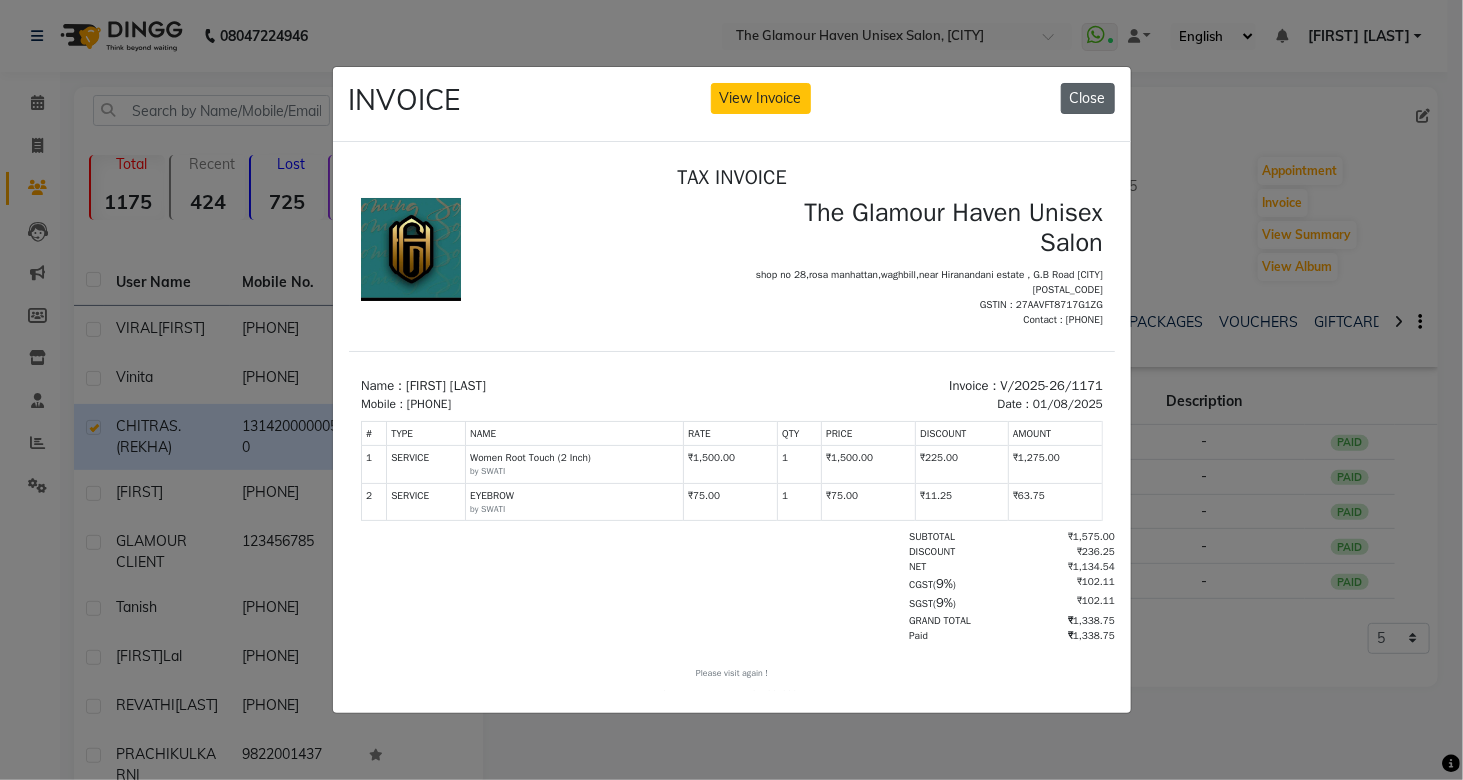 click on "Close" 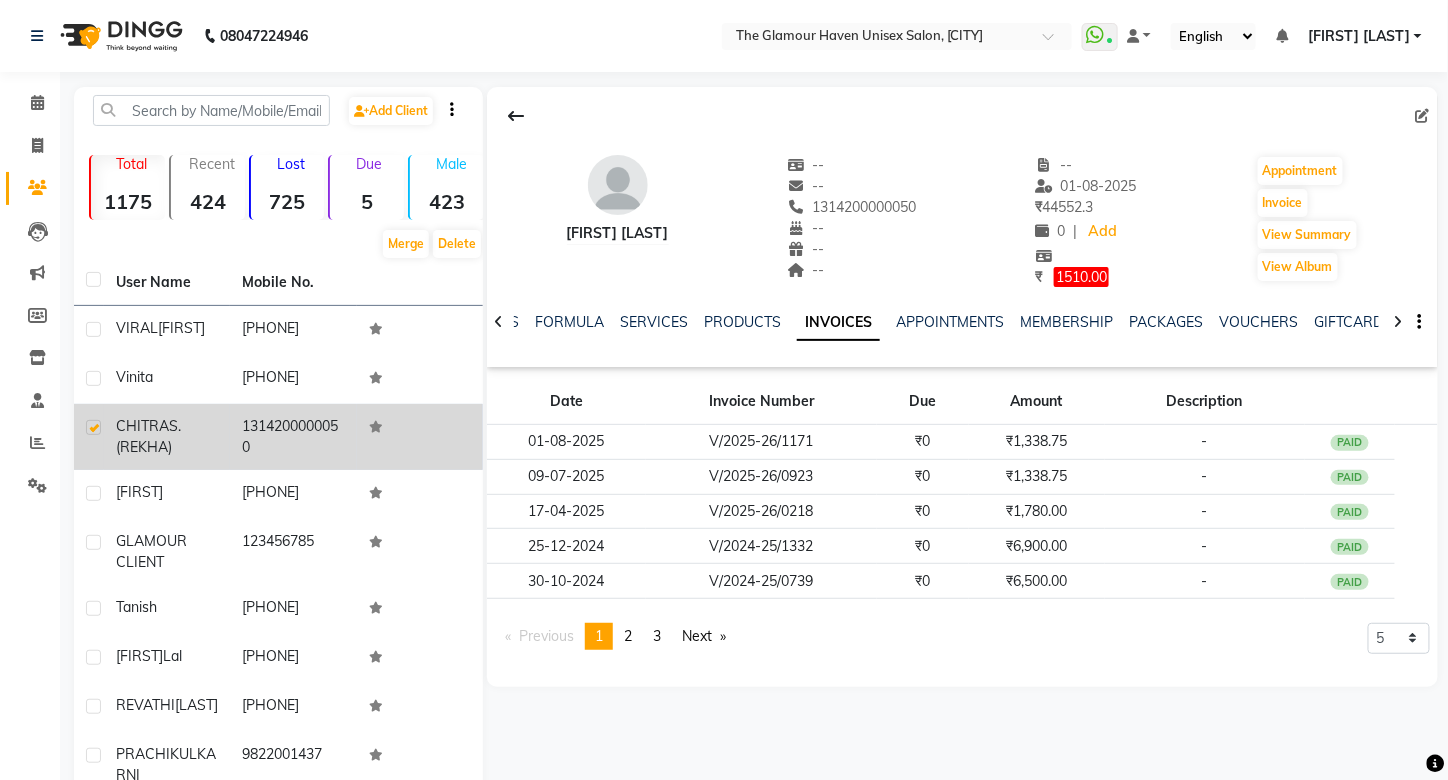 drag, startPoint x: 98, startPoint y: 490, endPoint x: 105, endPoint y: 443, distance: 47.518417 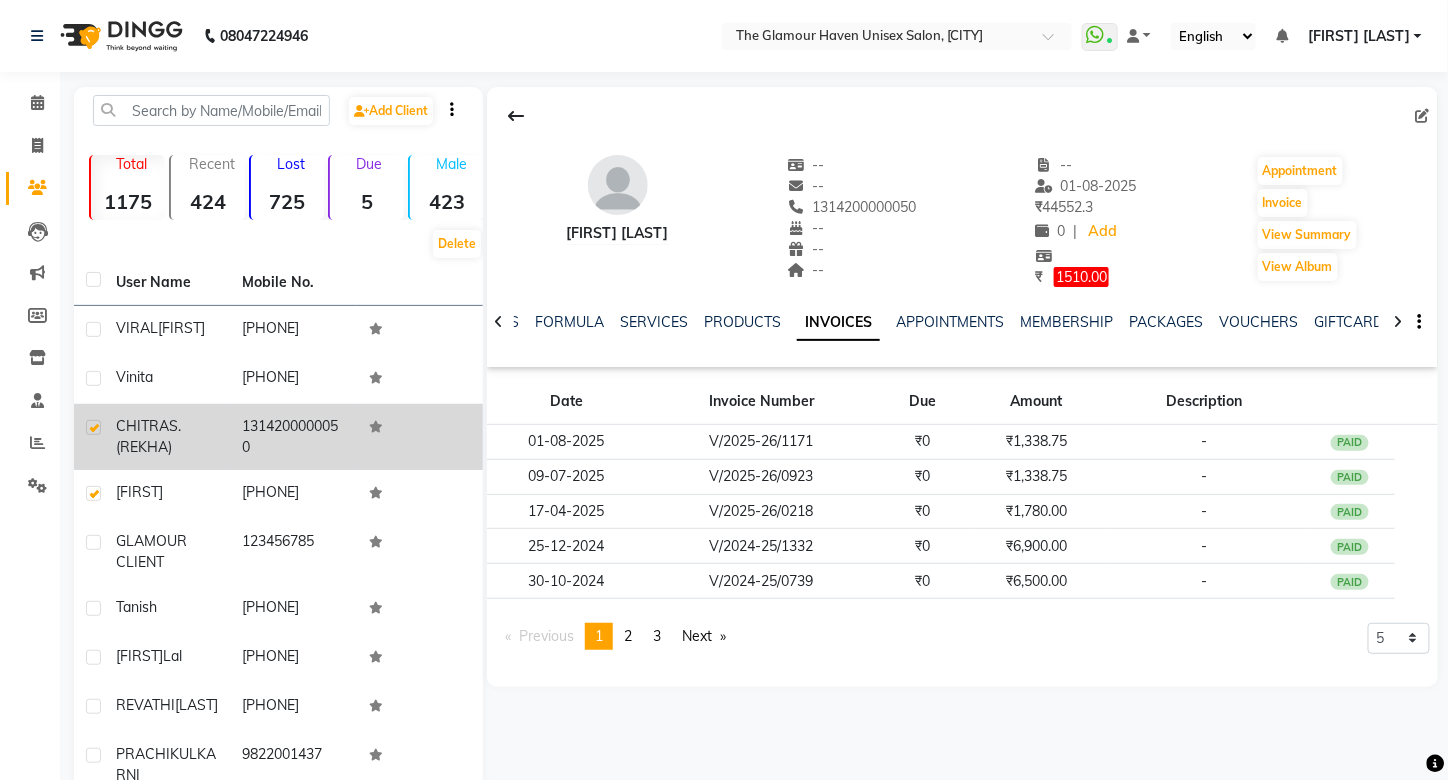 click 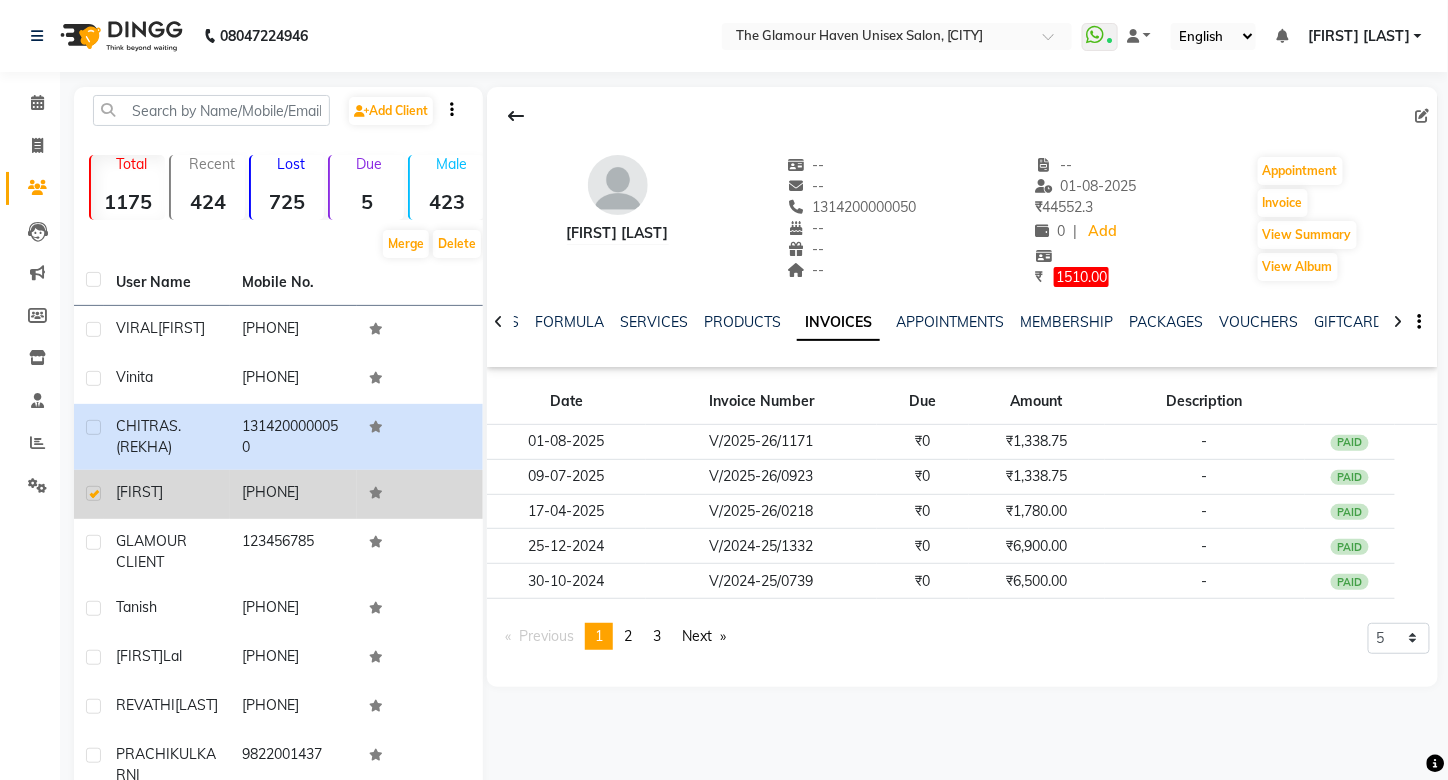 click on "vivhaas" 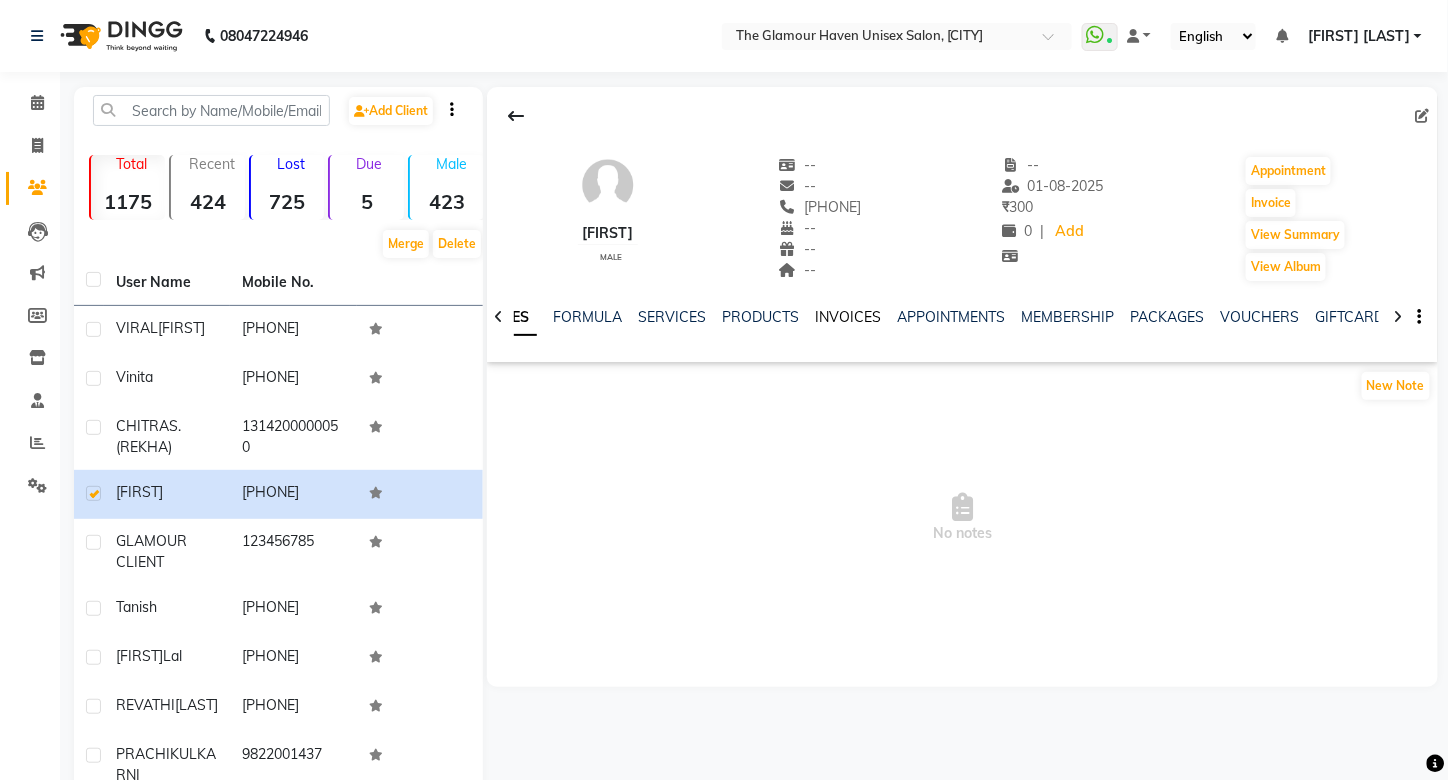 click on "INVOICES" 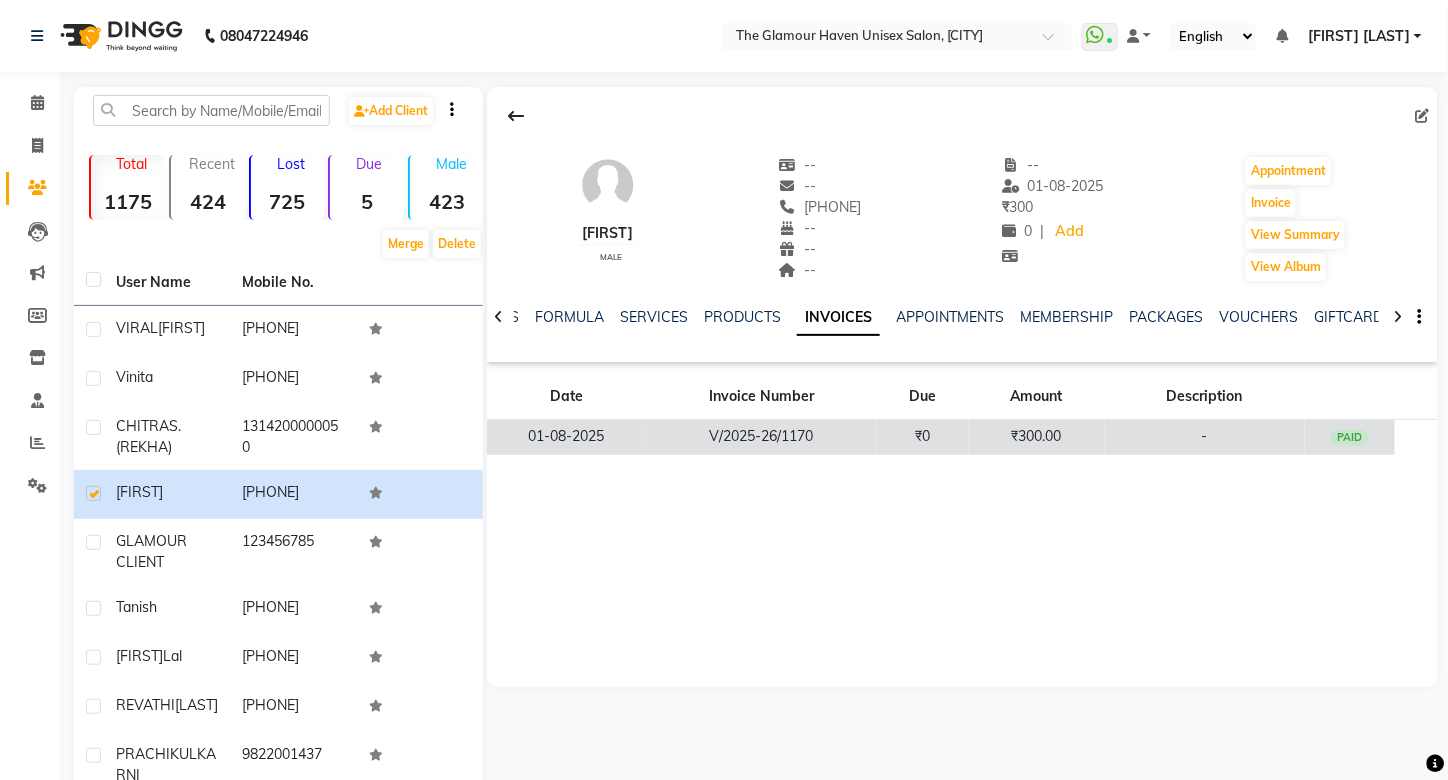 click on "V/2025-26/1170" 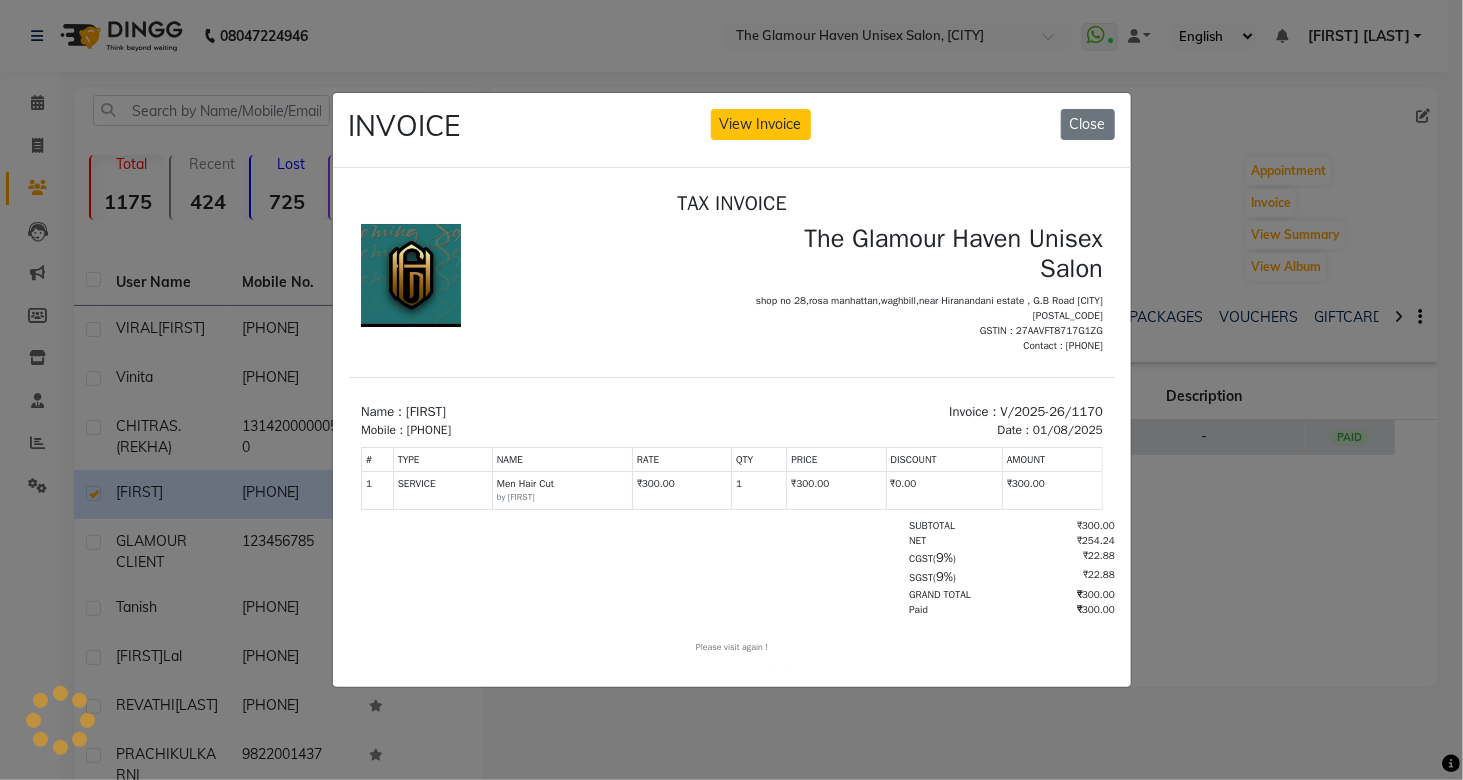 scroll, scrollTop: 0, scrollLeft: 0, axis: both 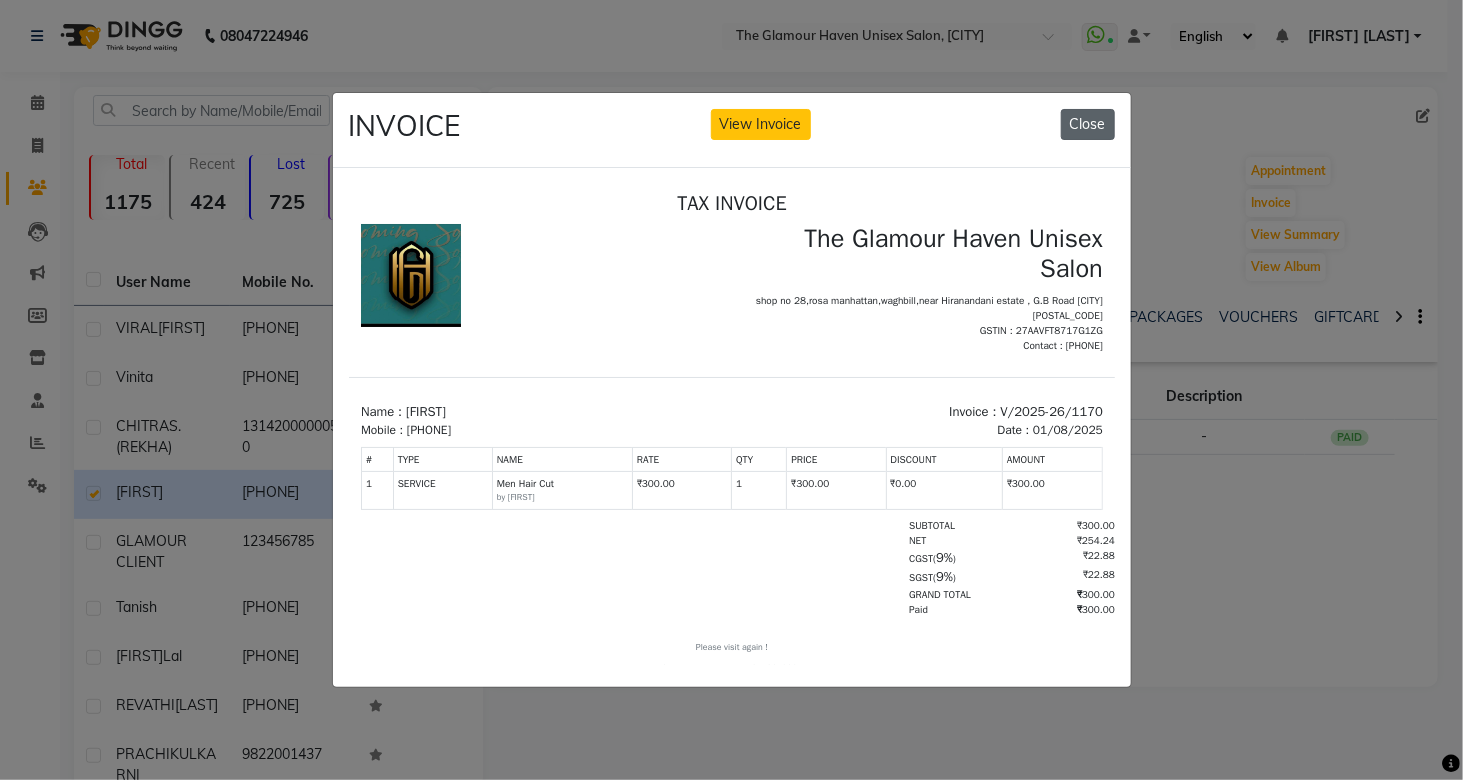 click on "Close" 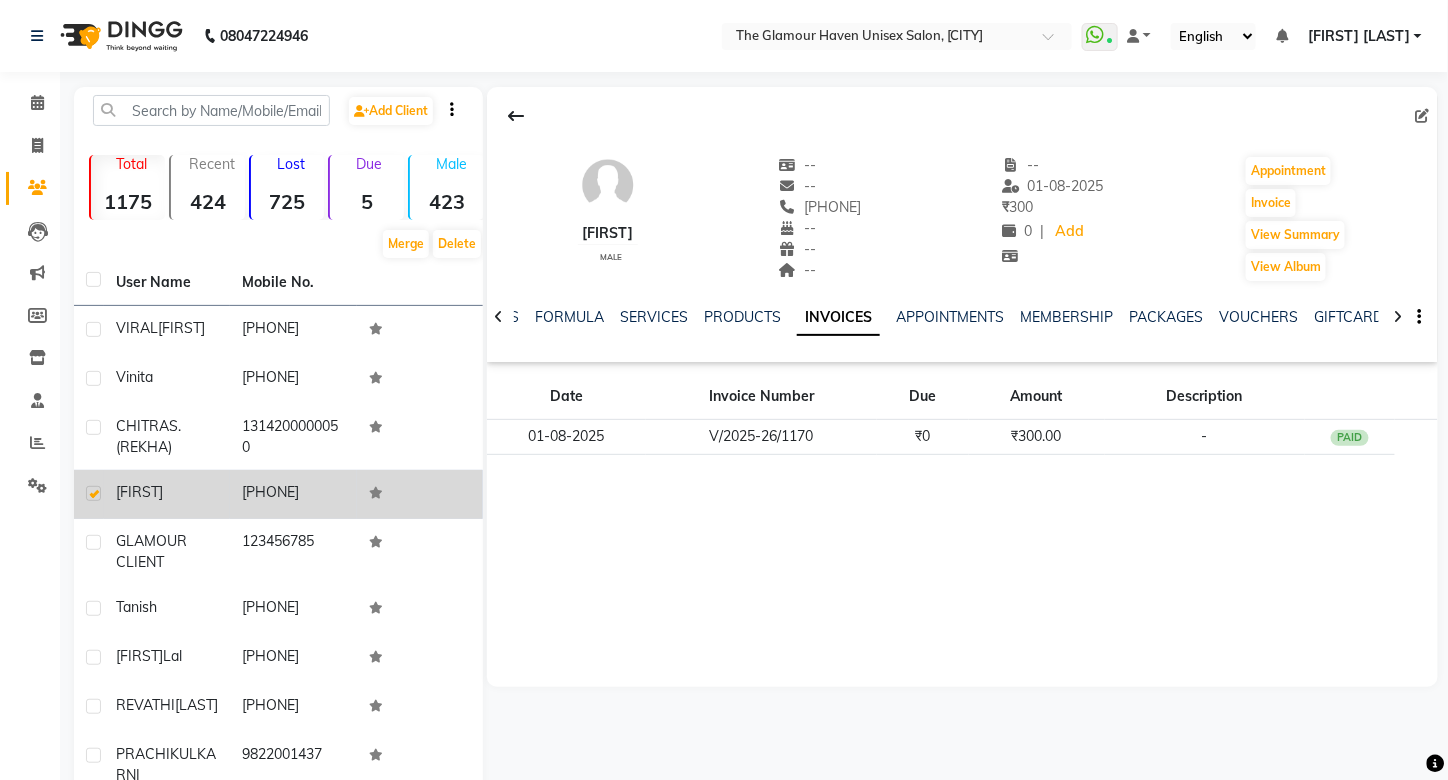 click 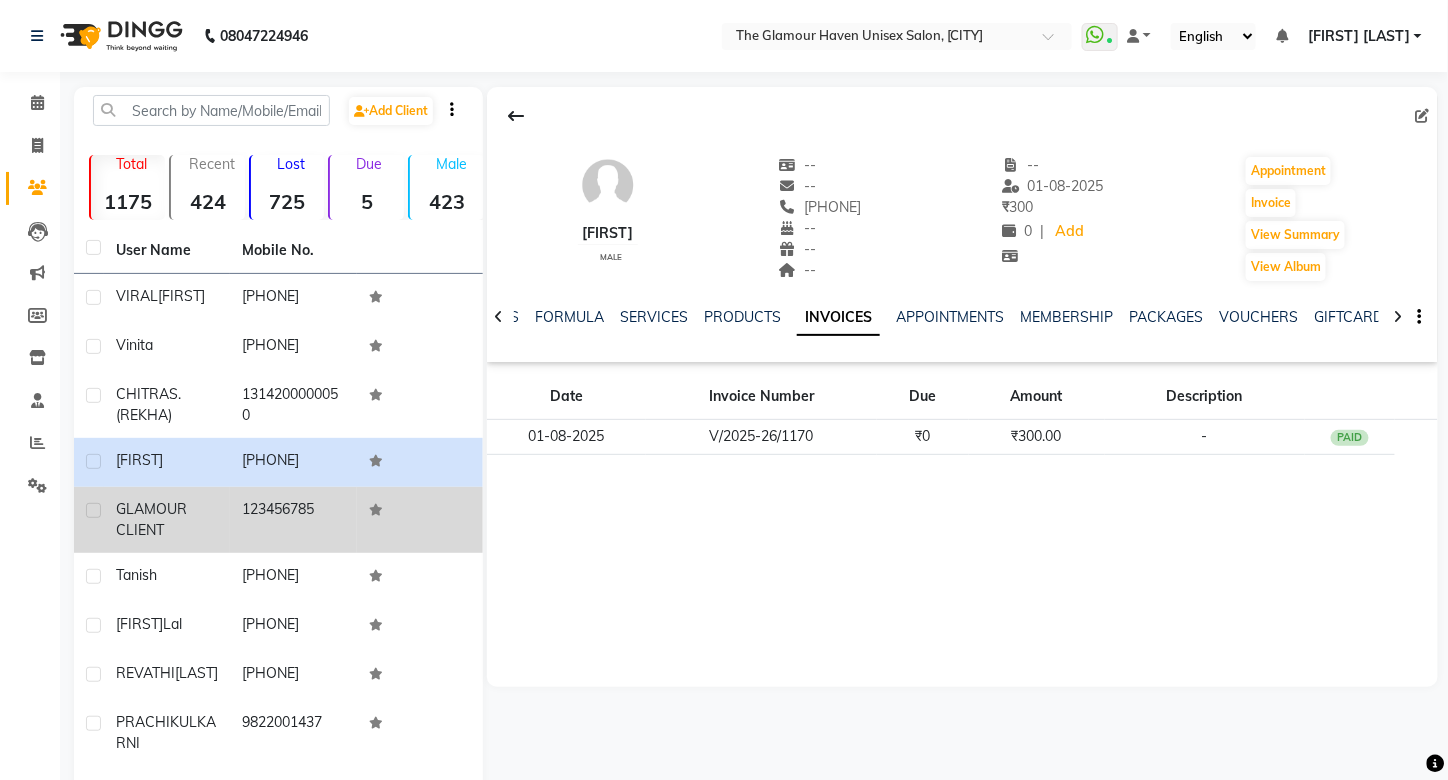 click 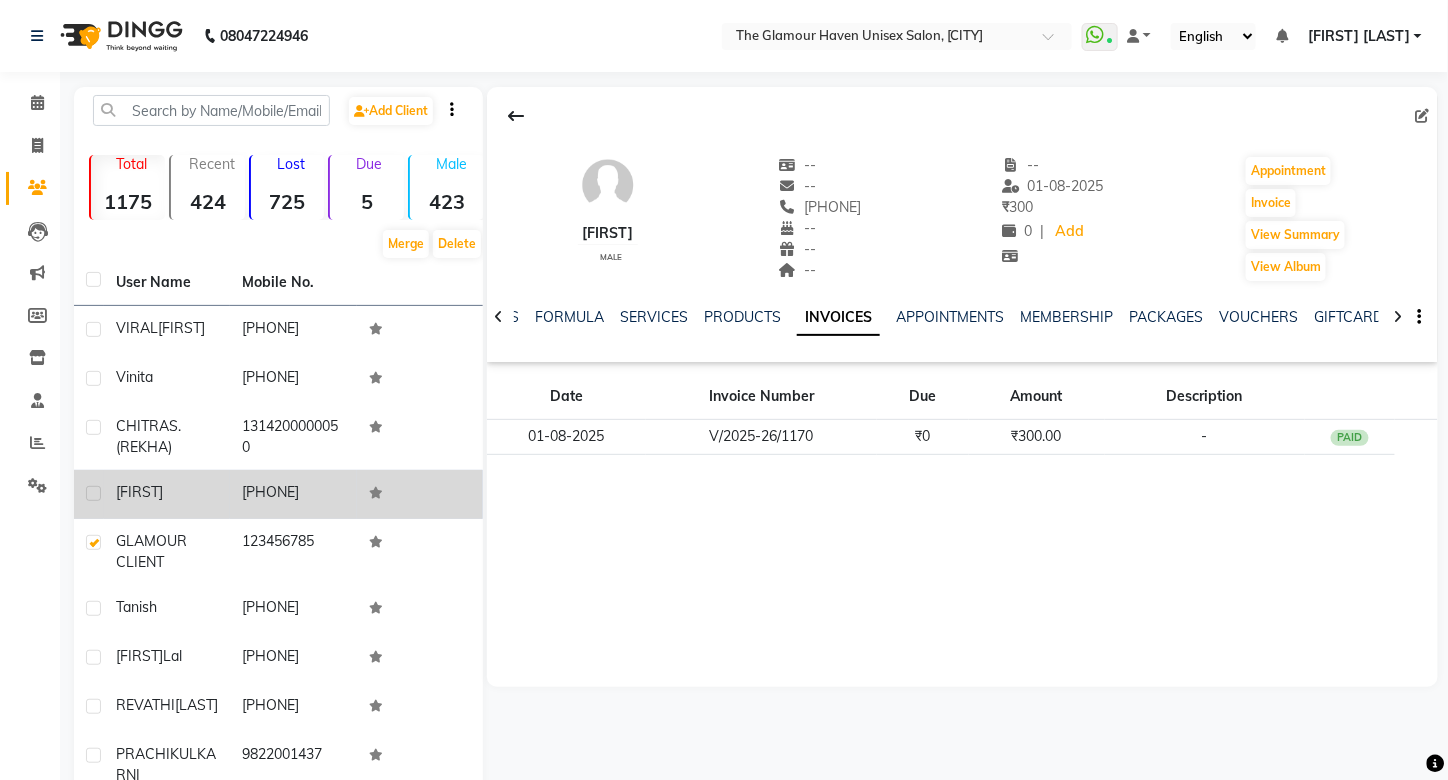 click on "vivhaas" 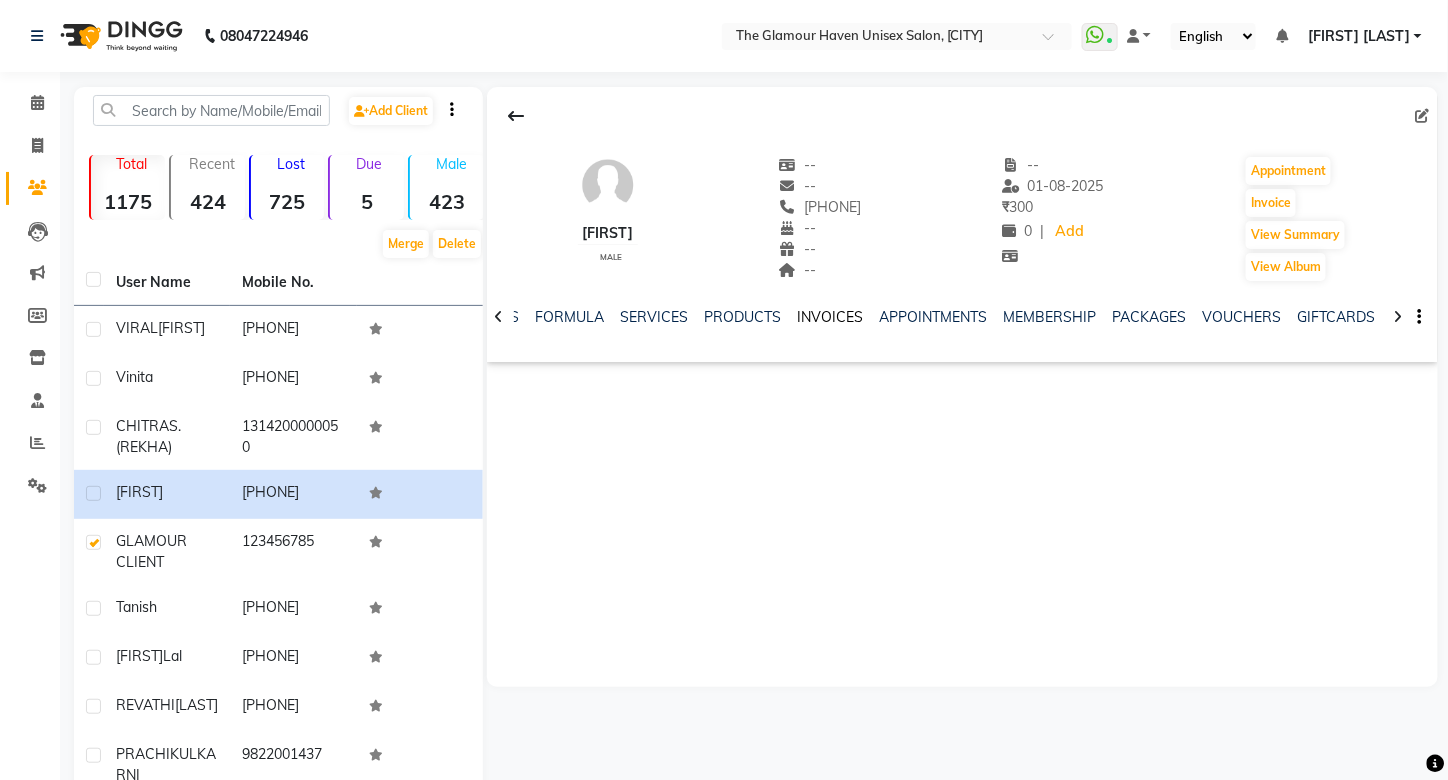 click on "INVOICES" 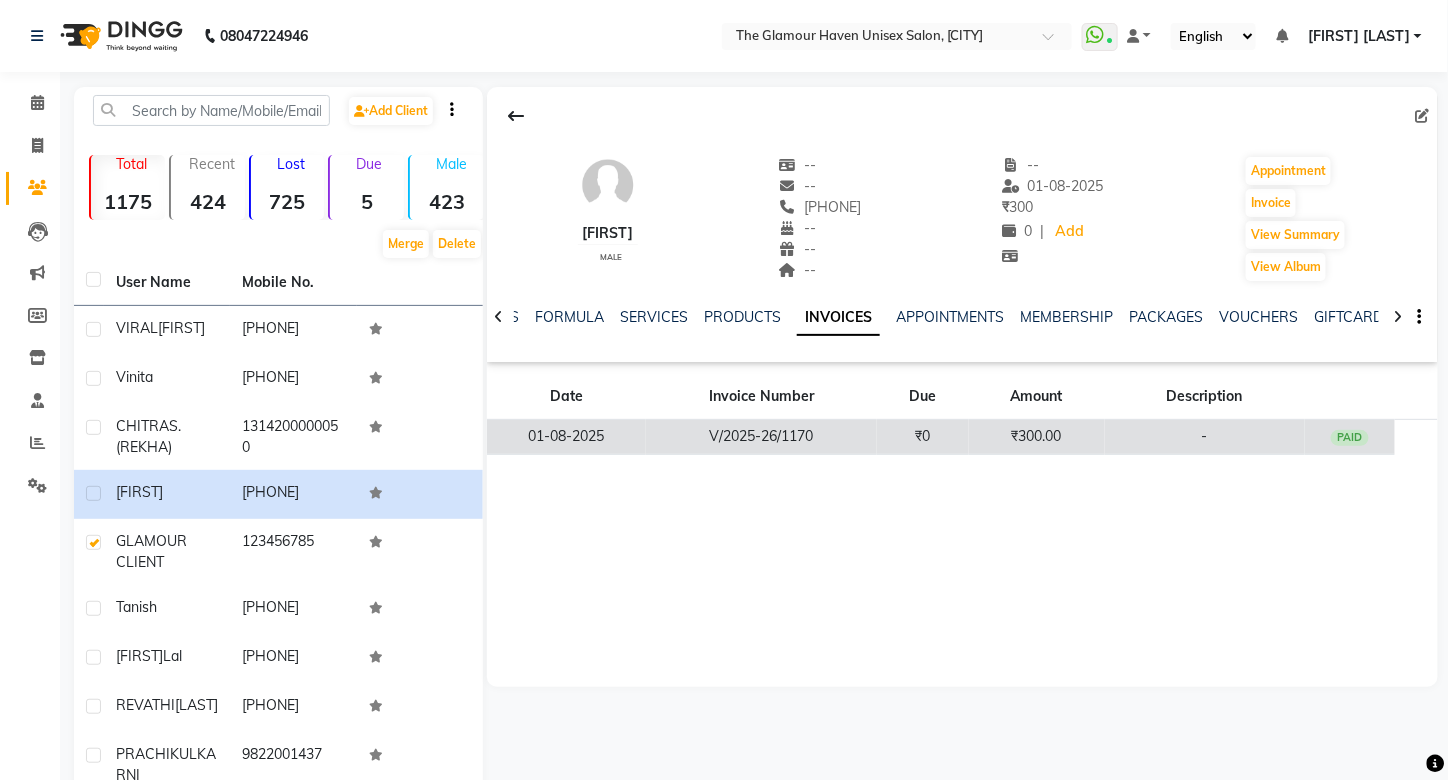 click on "V/2025-26/1170" 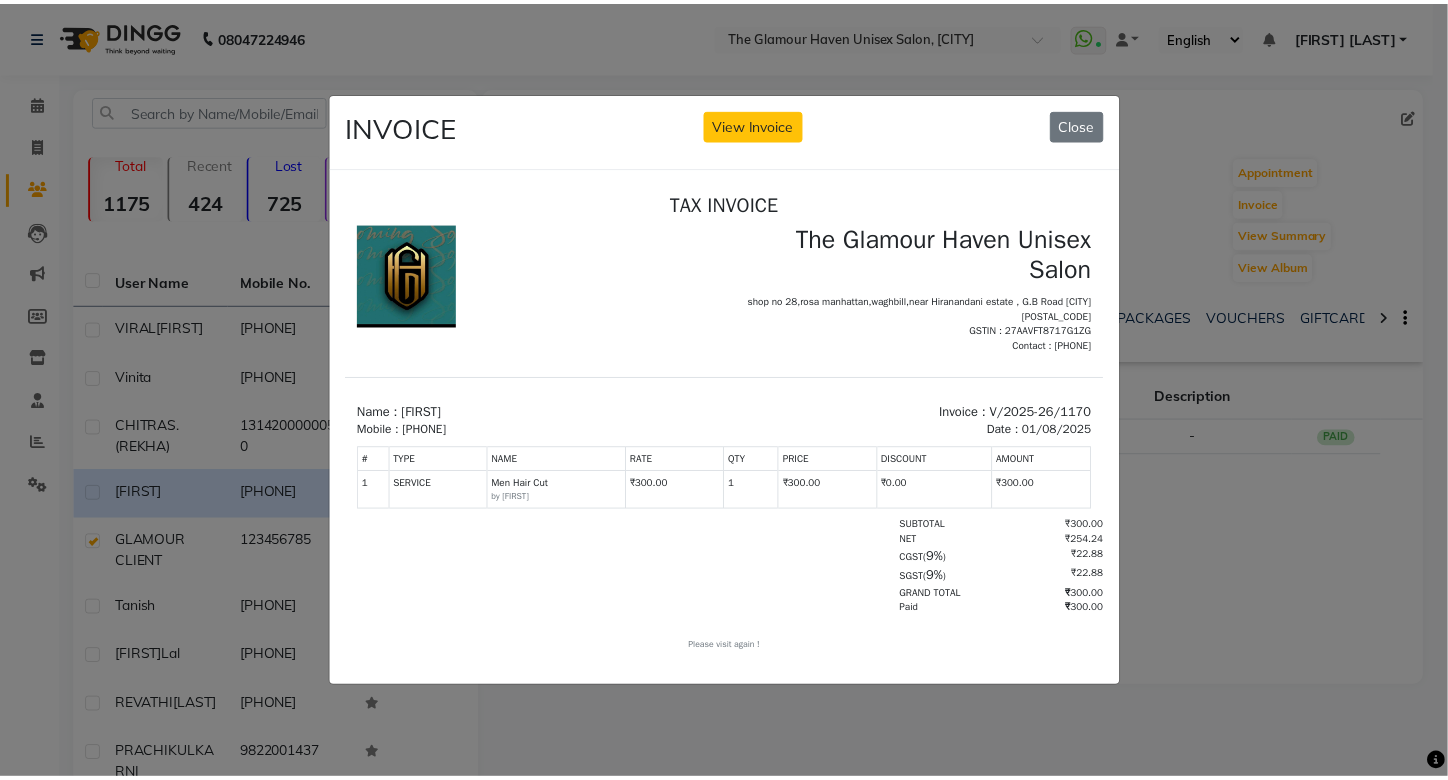scroll, scrollTop: 0, scrollLeft: 0, axis: both 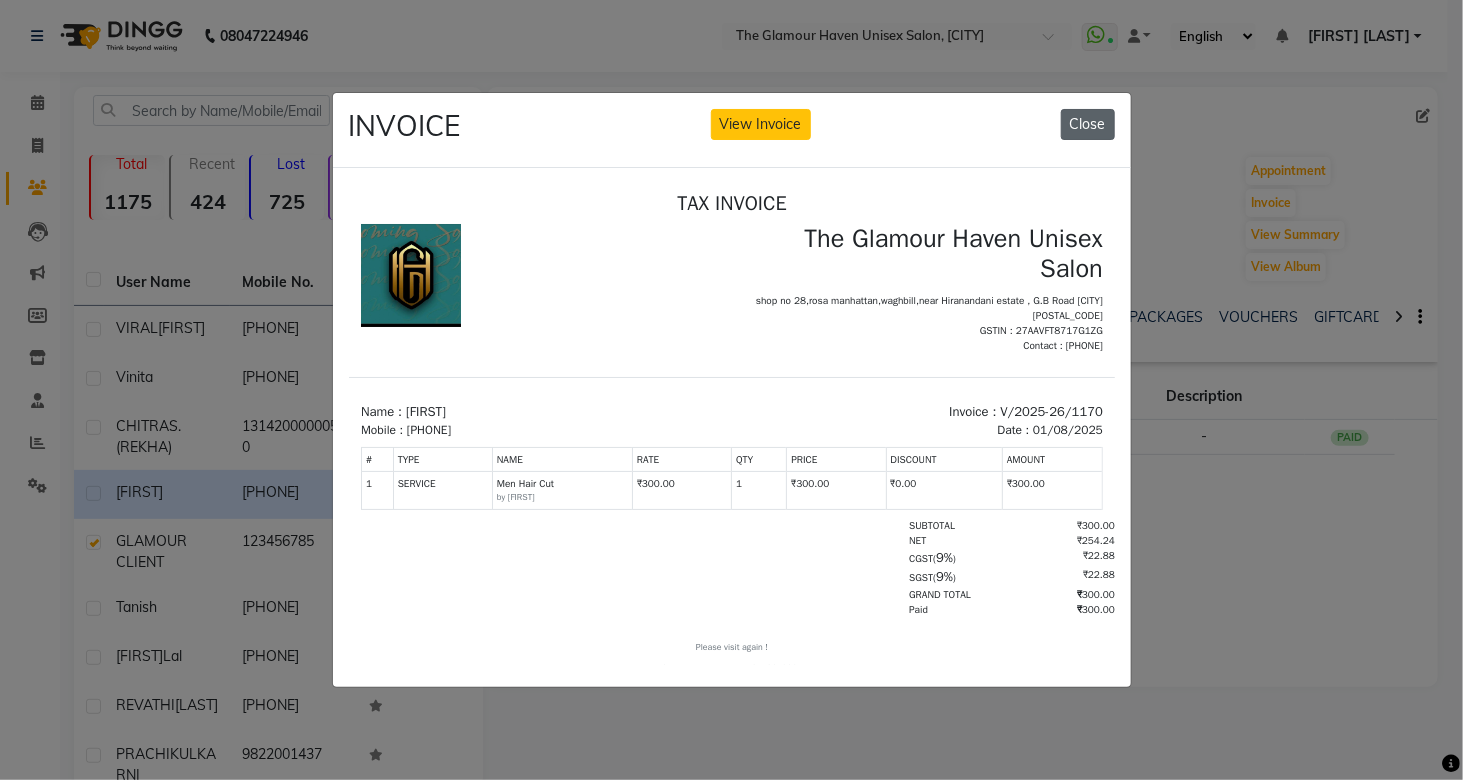click on "Close" 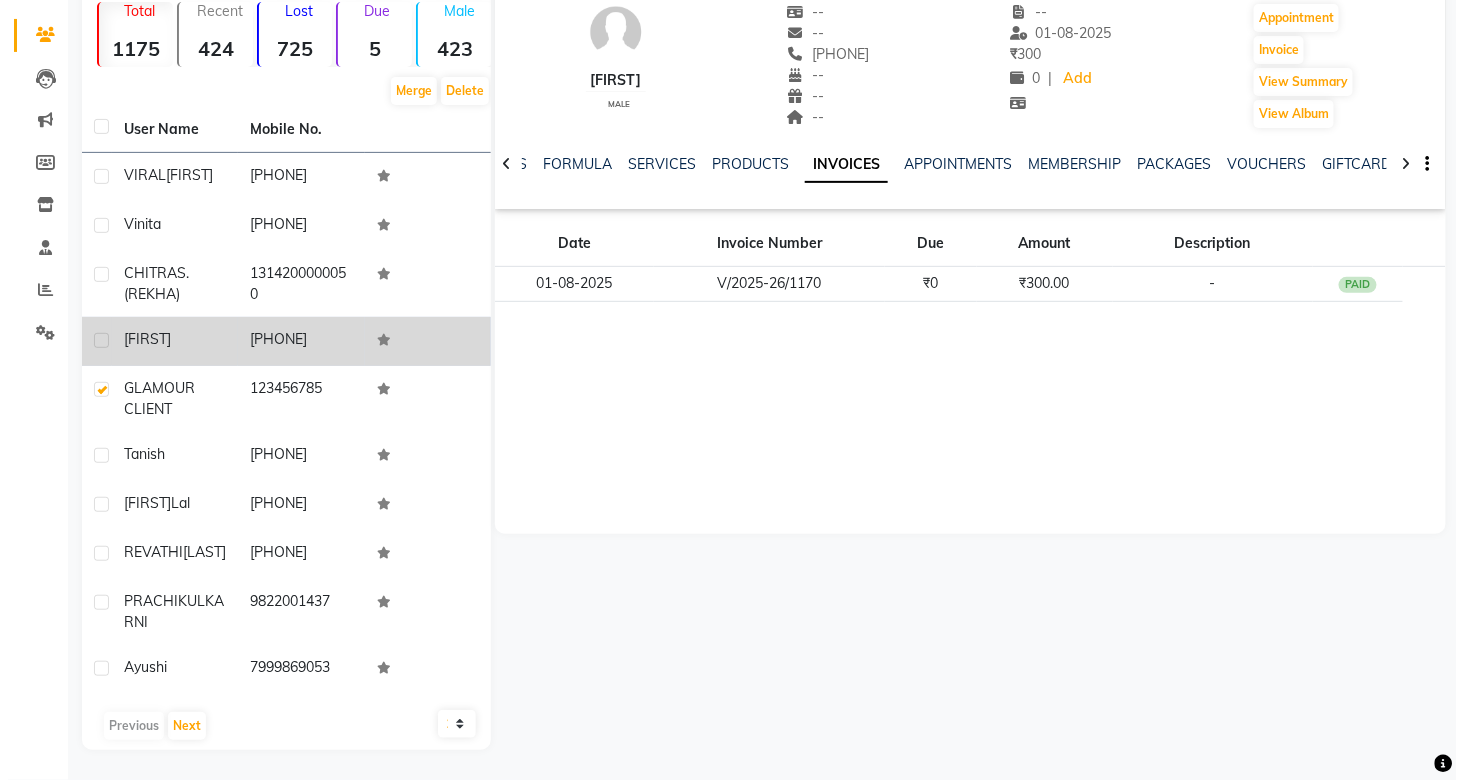 scroll, scrollTop: 169, scrollLeft: 0, axis: vertical 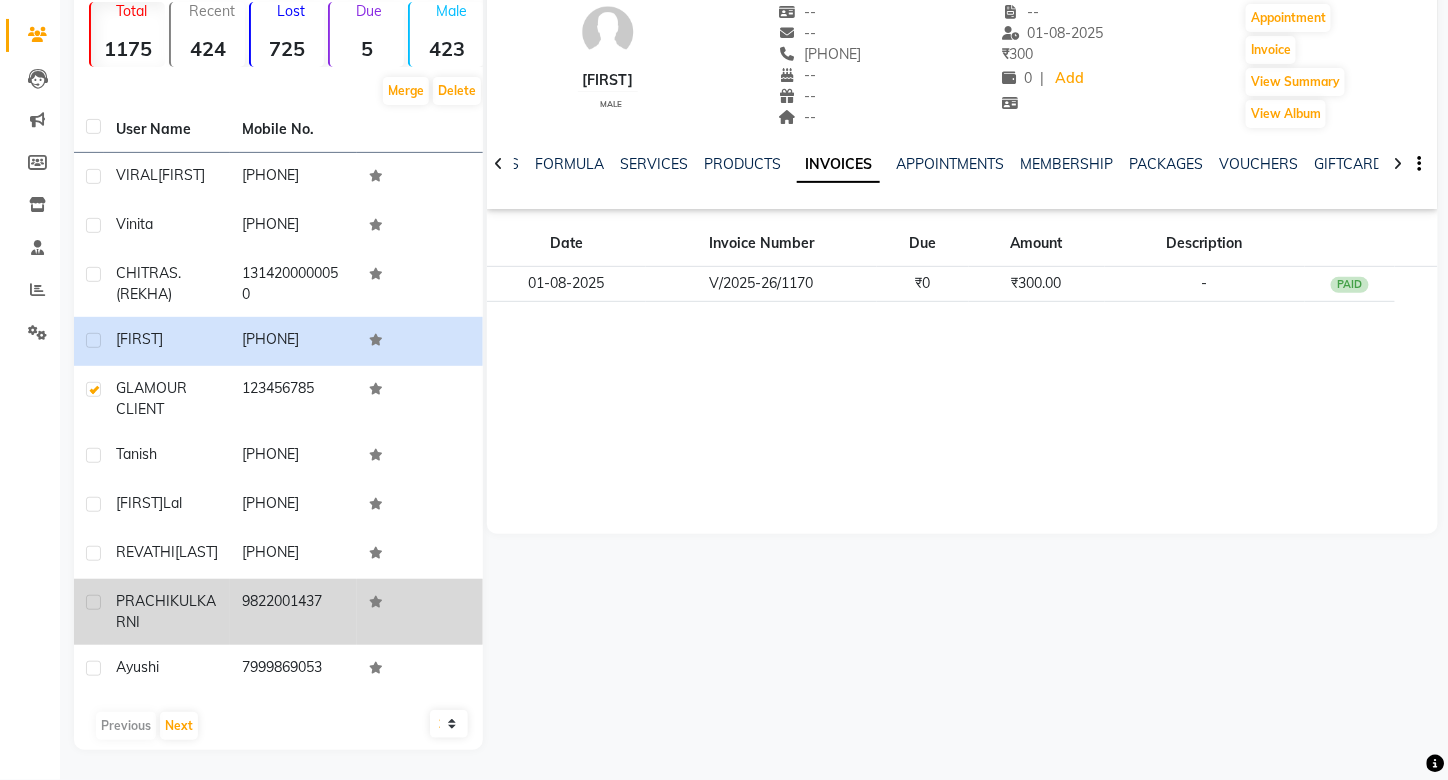 click 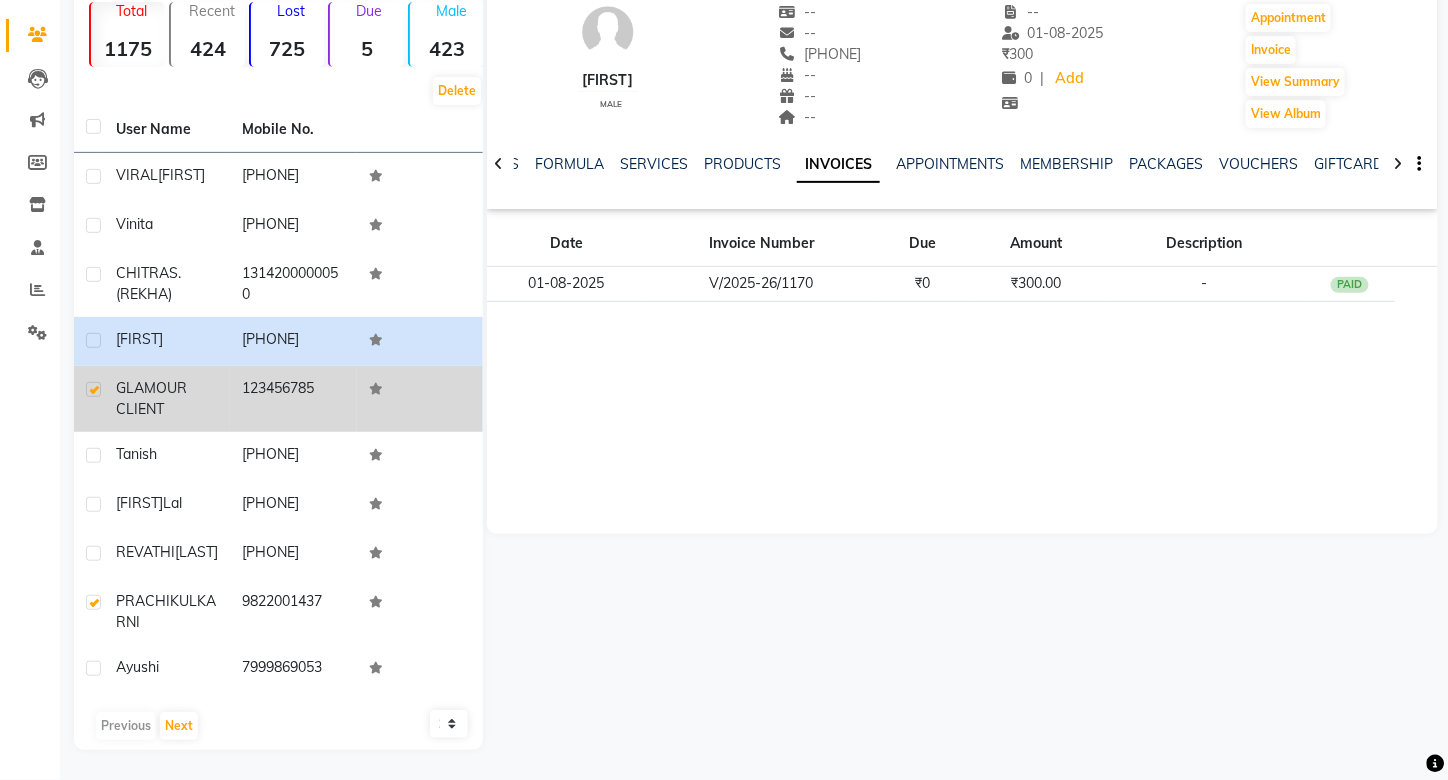click 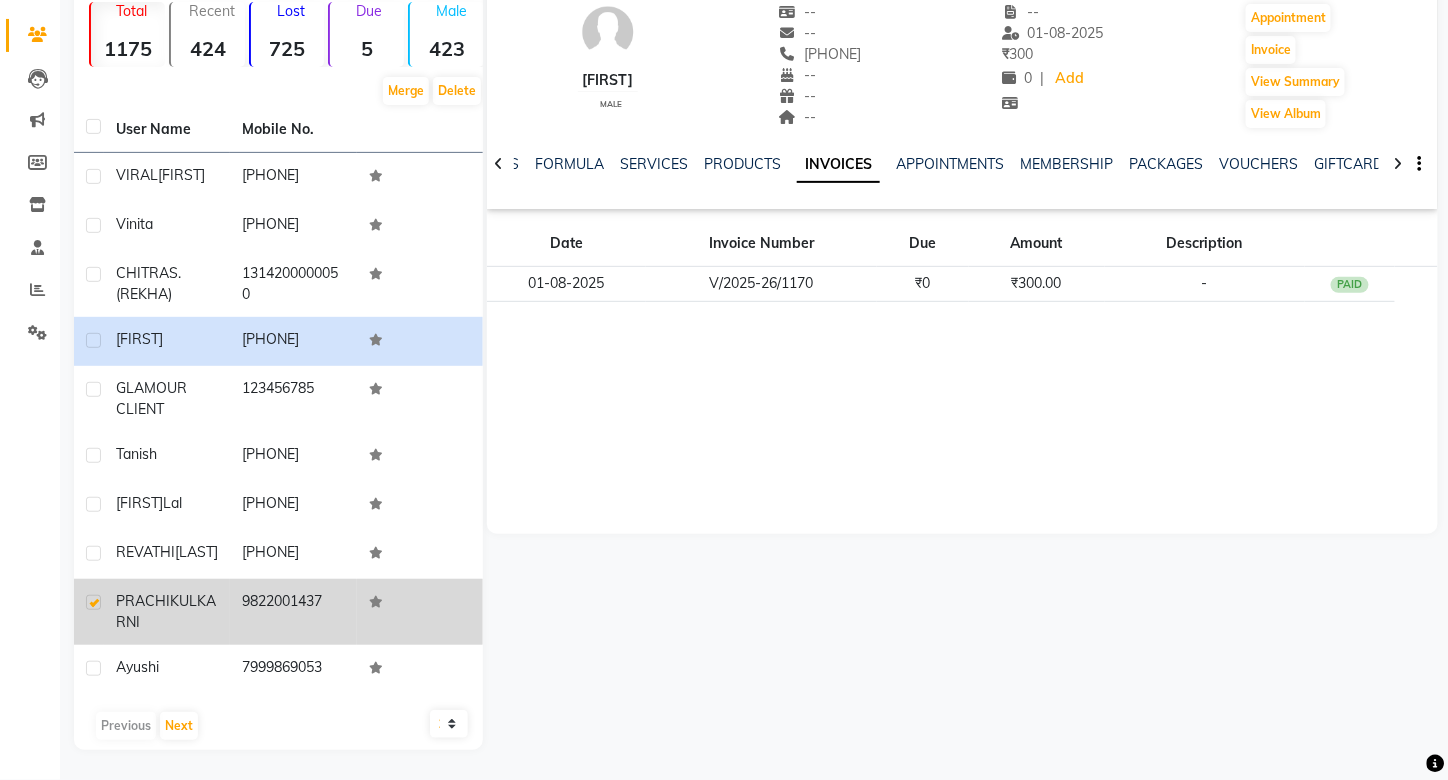 click on "PRACHI  KULKARNI" 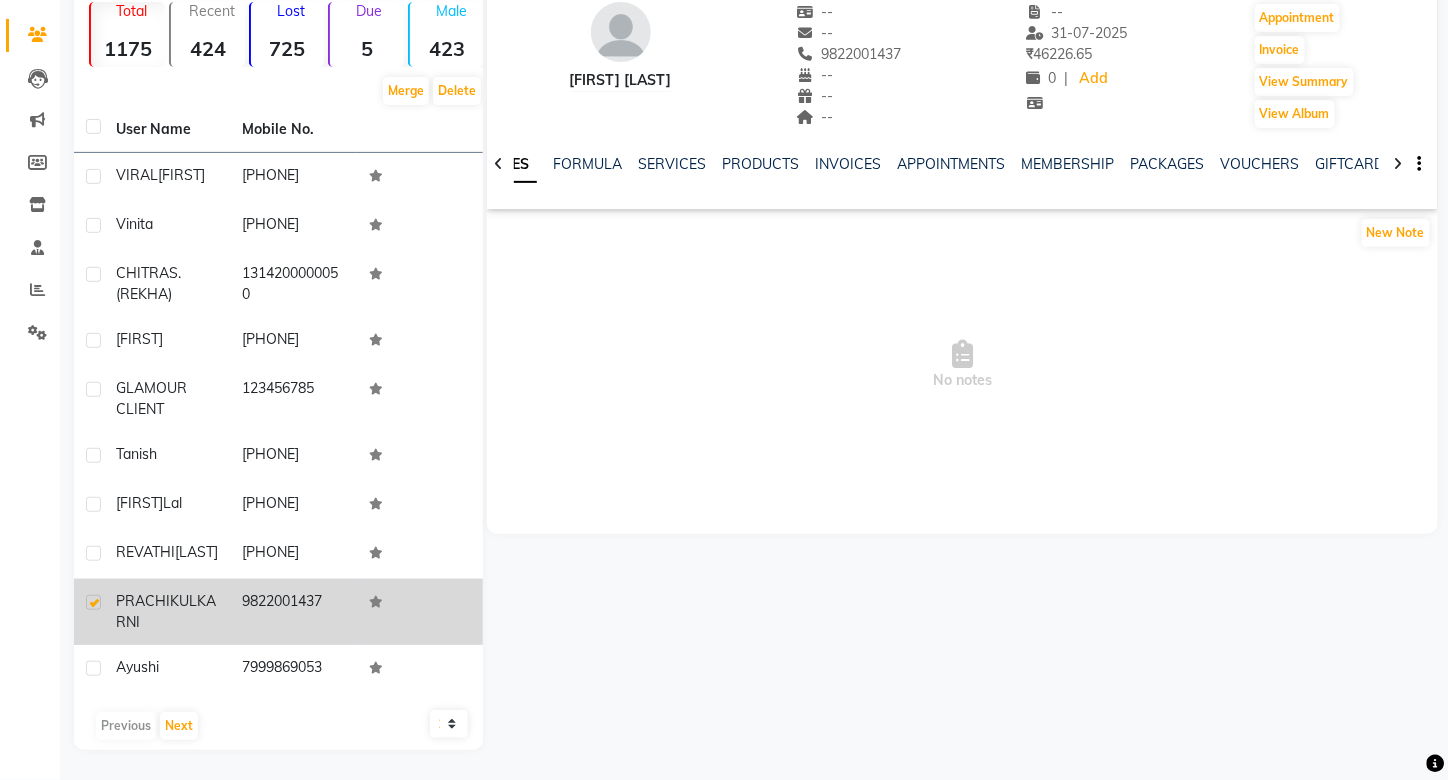 click on "PRACHI  KULKARNI" 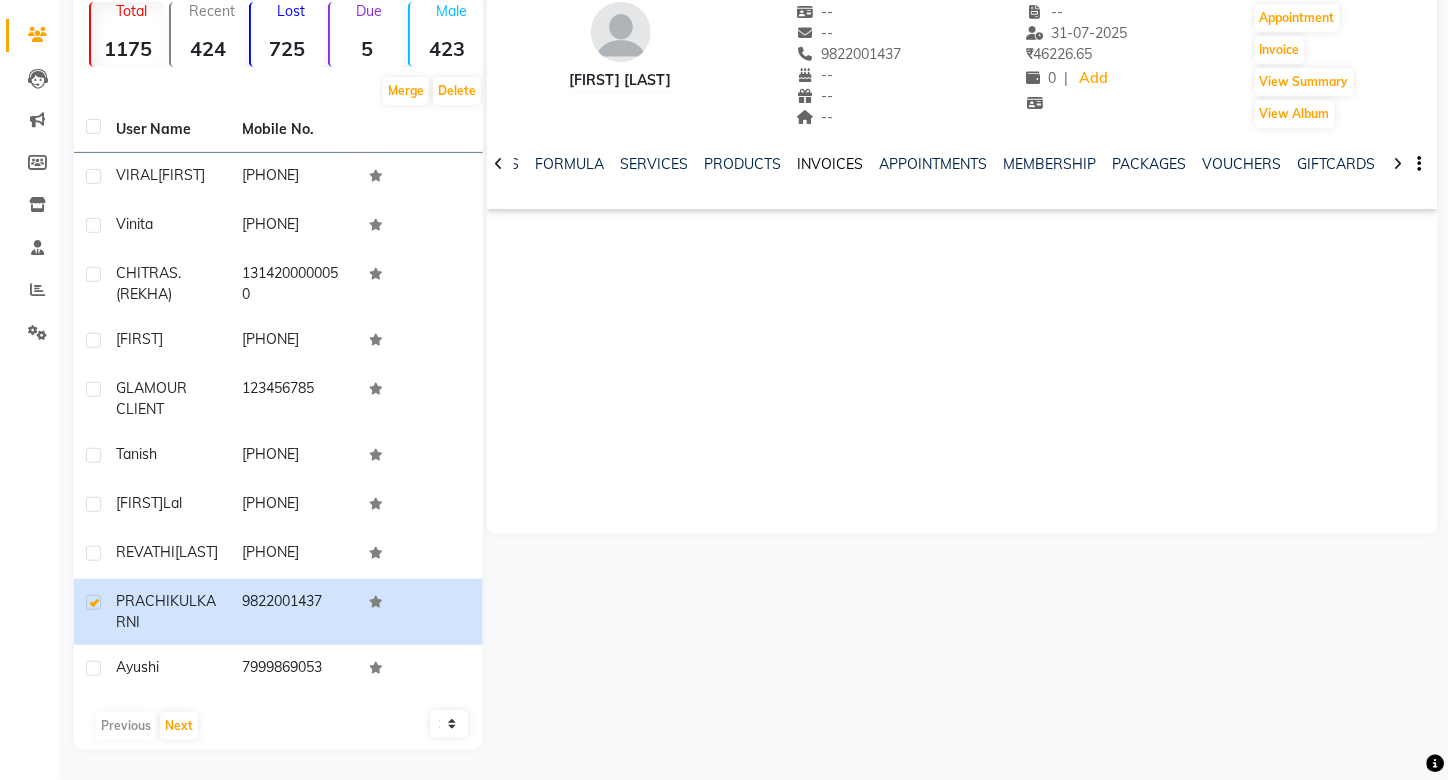 click on "INVOICES" 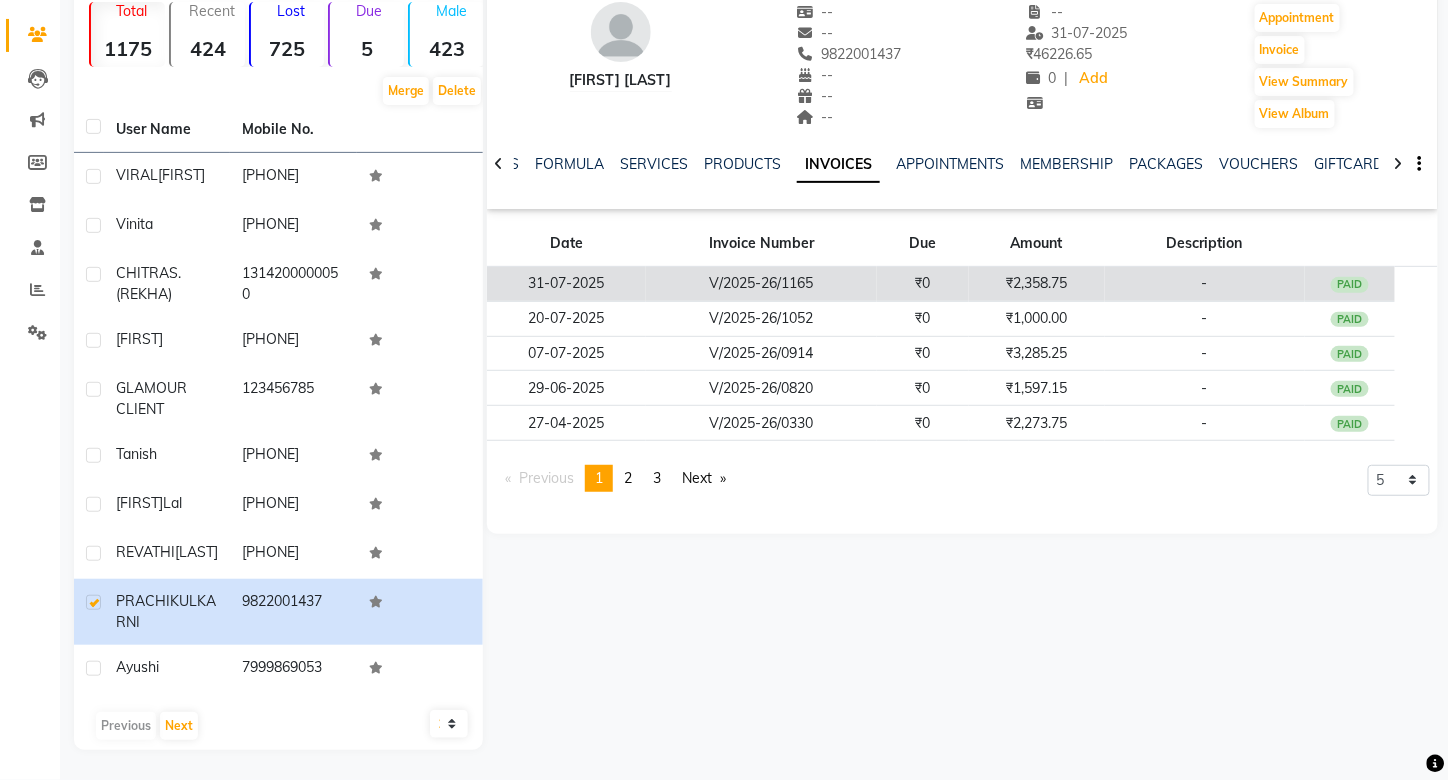 click on "V/2025-26/1165" 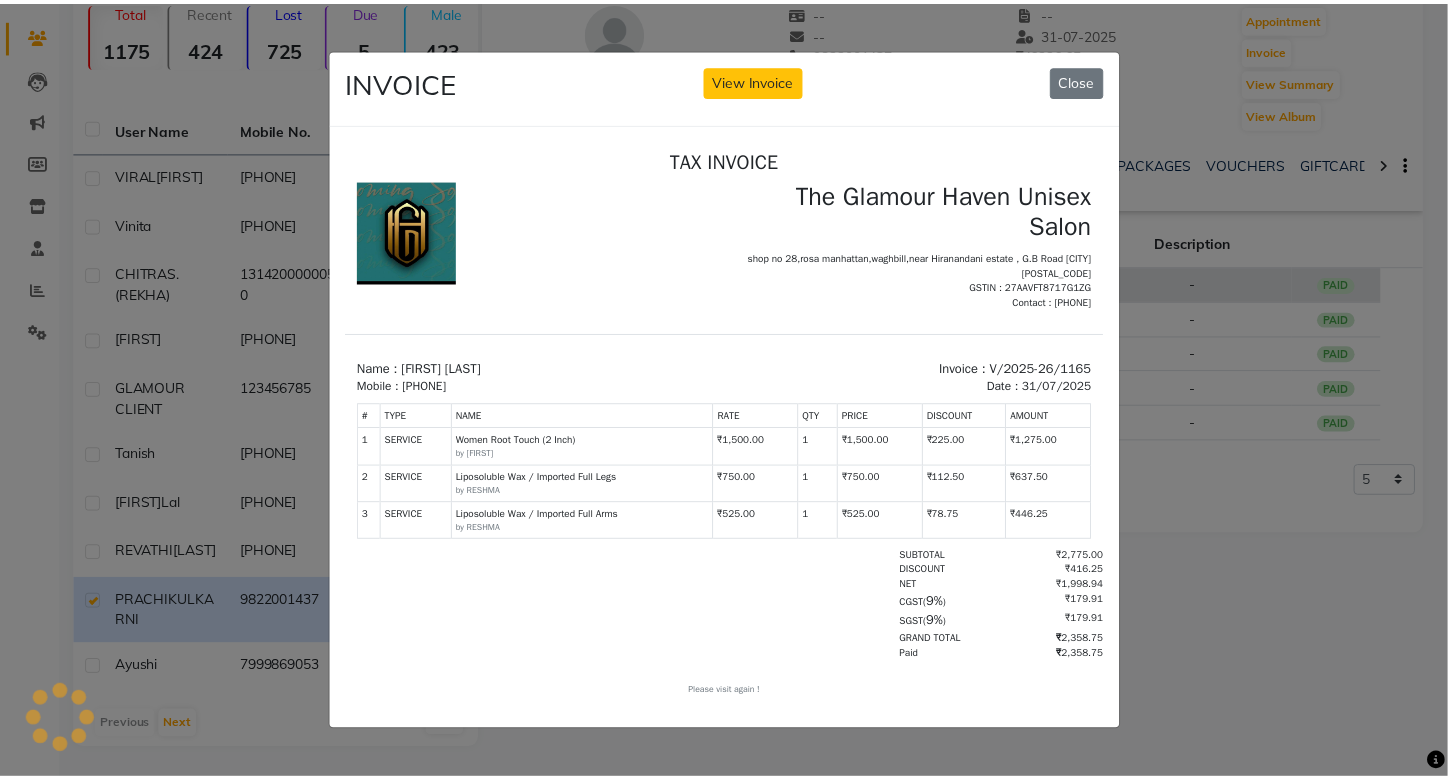scroll, scrollTop: 0, scrollLeft: 0, axis: both 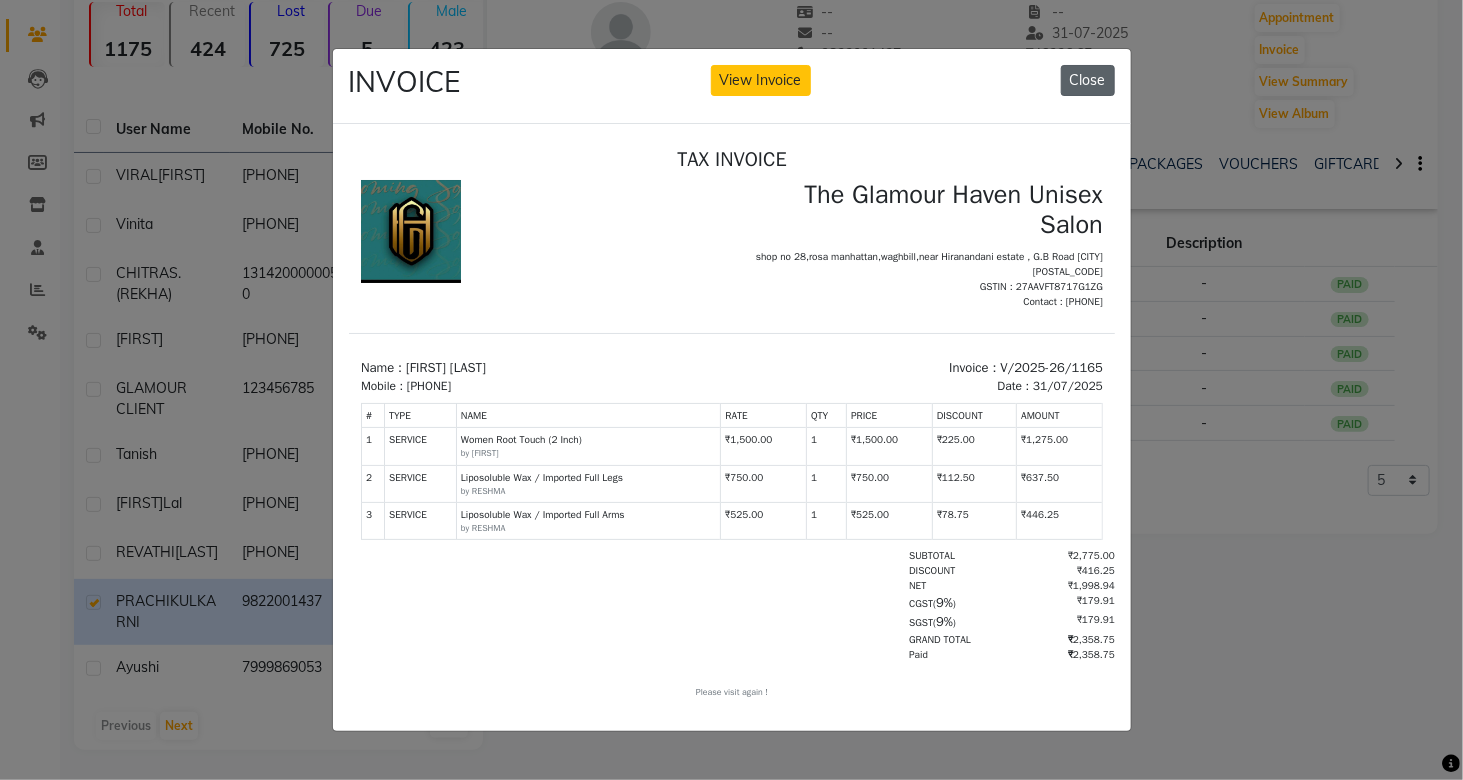 click on "Close" 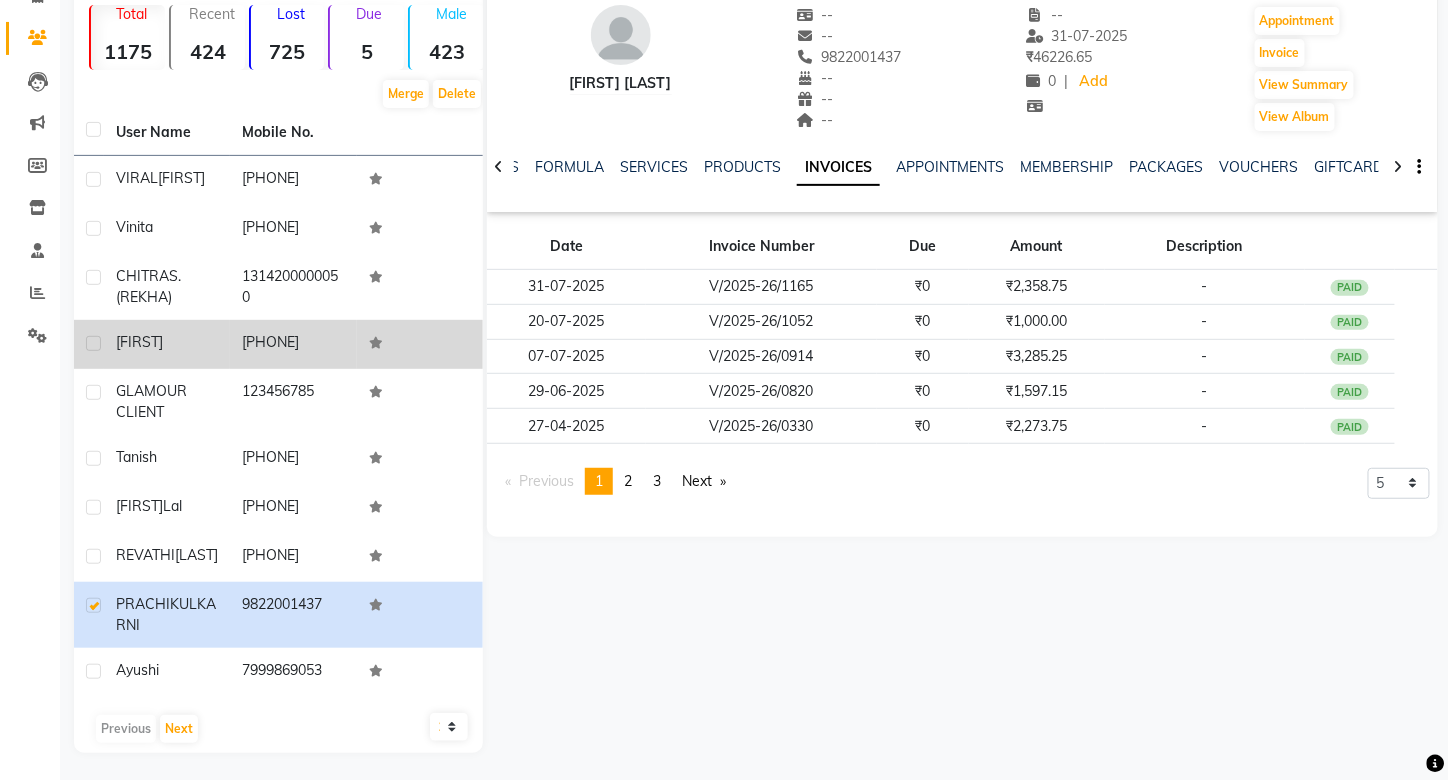 scroll, scrollTop: 0, scrollLeft: 0, axis: both 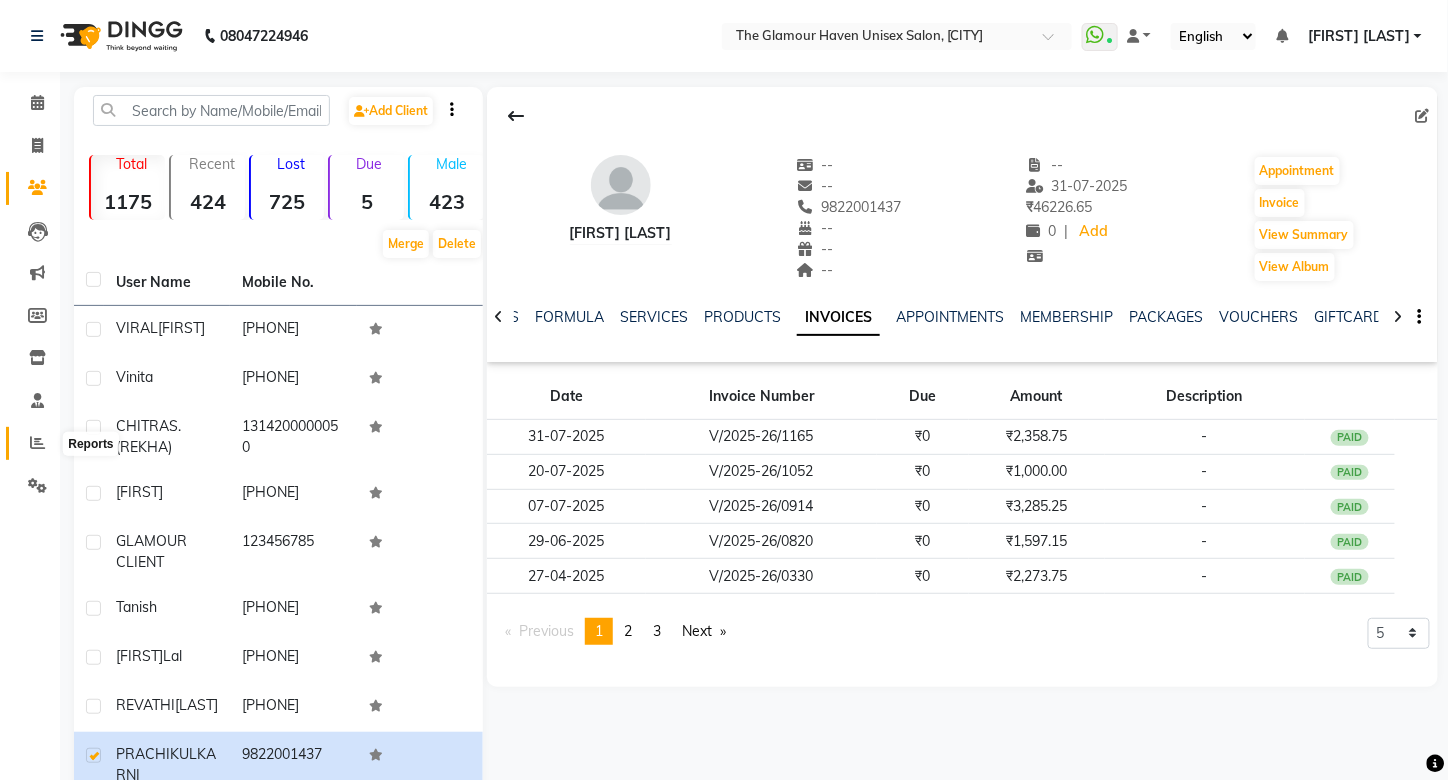 click 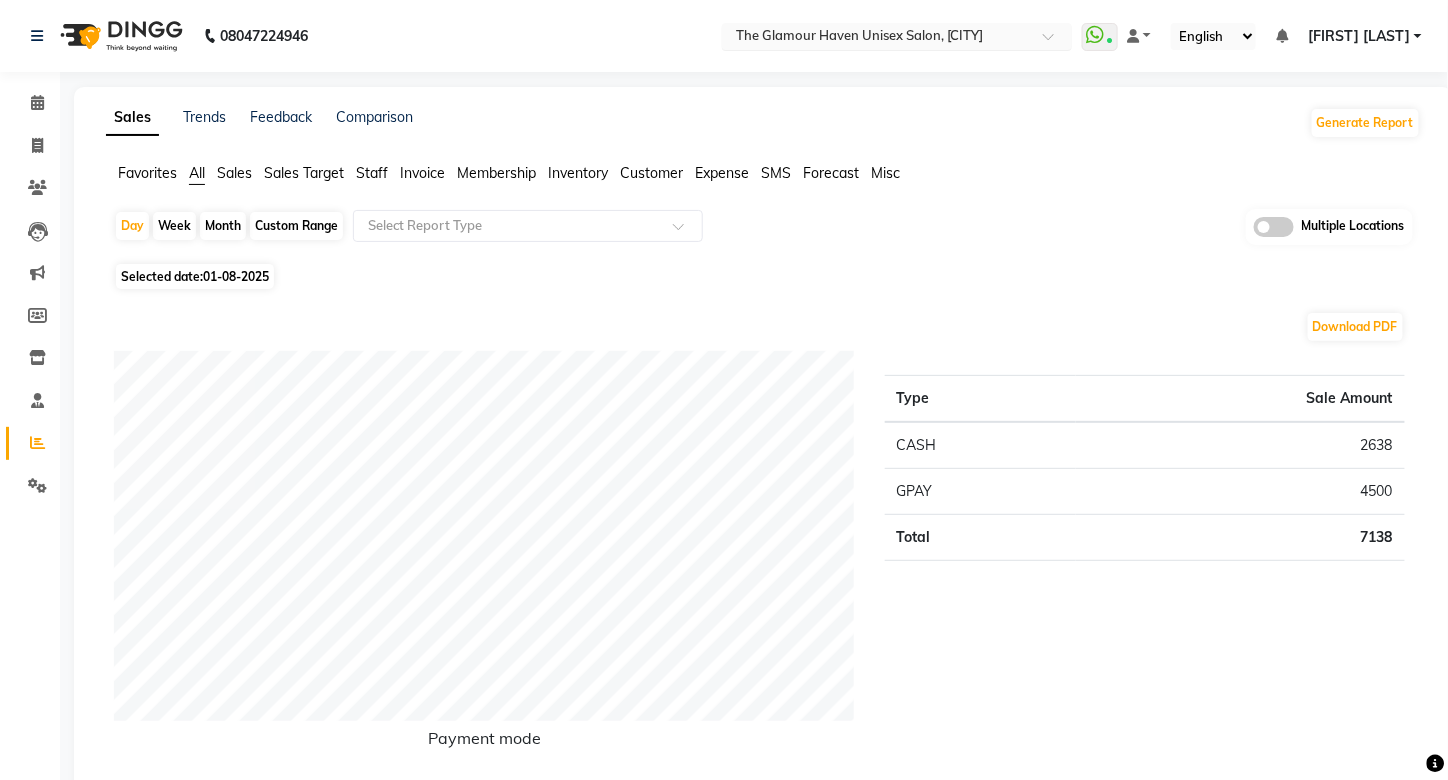 click at bounding box center (1055, 42) 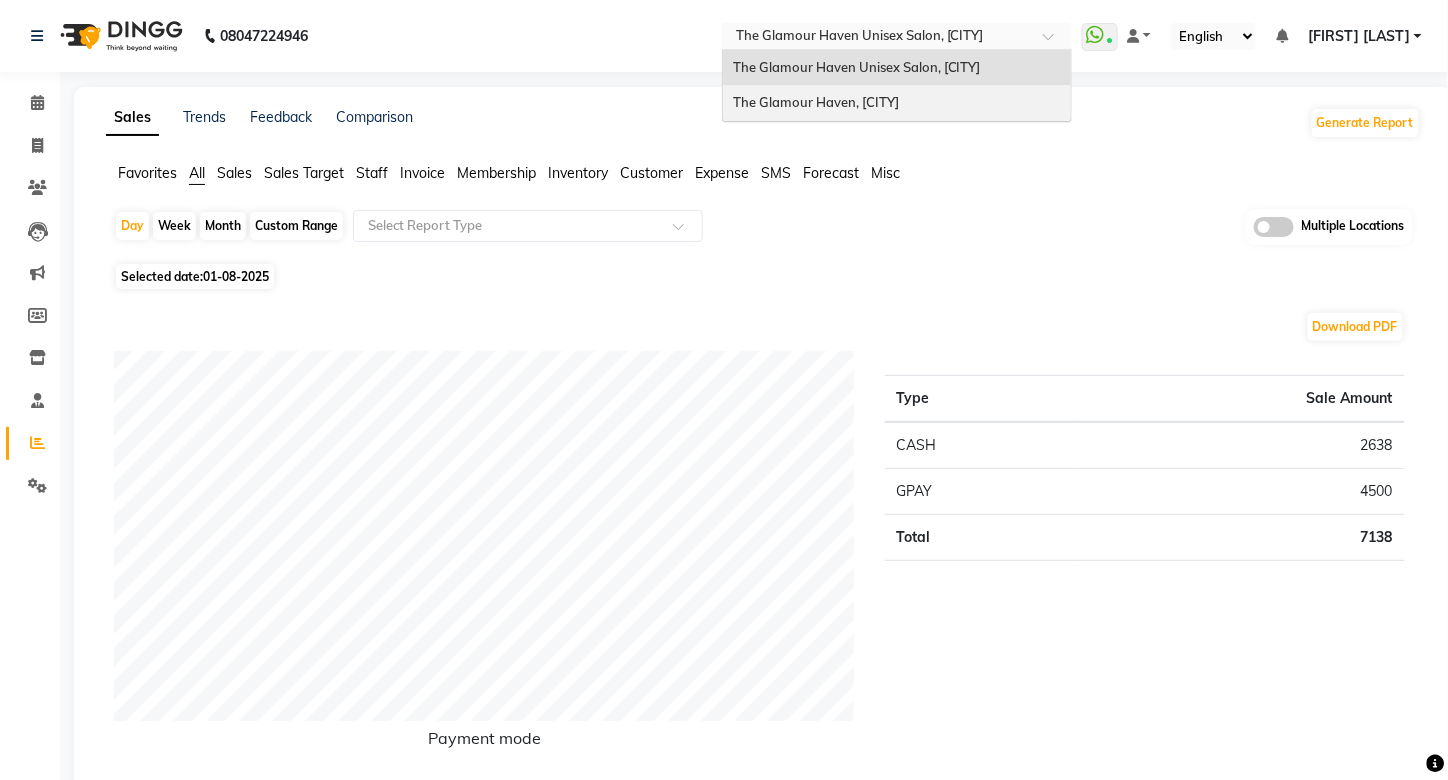 click on "The [BRAND], [CITY]" at bounding box center (816, 102) 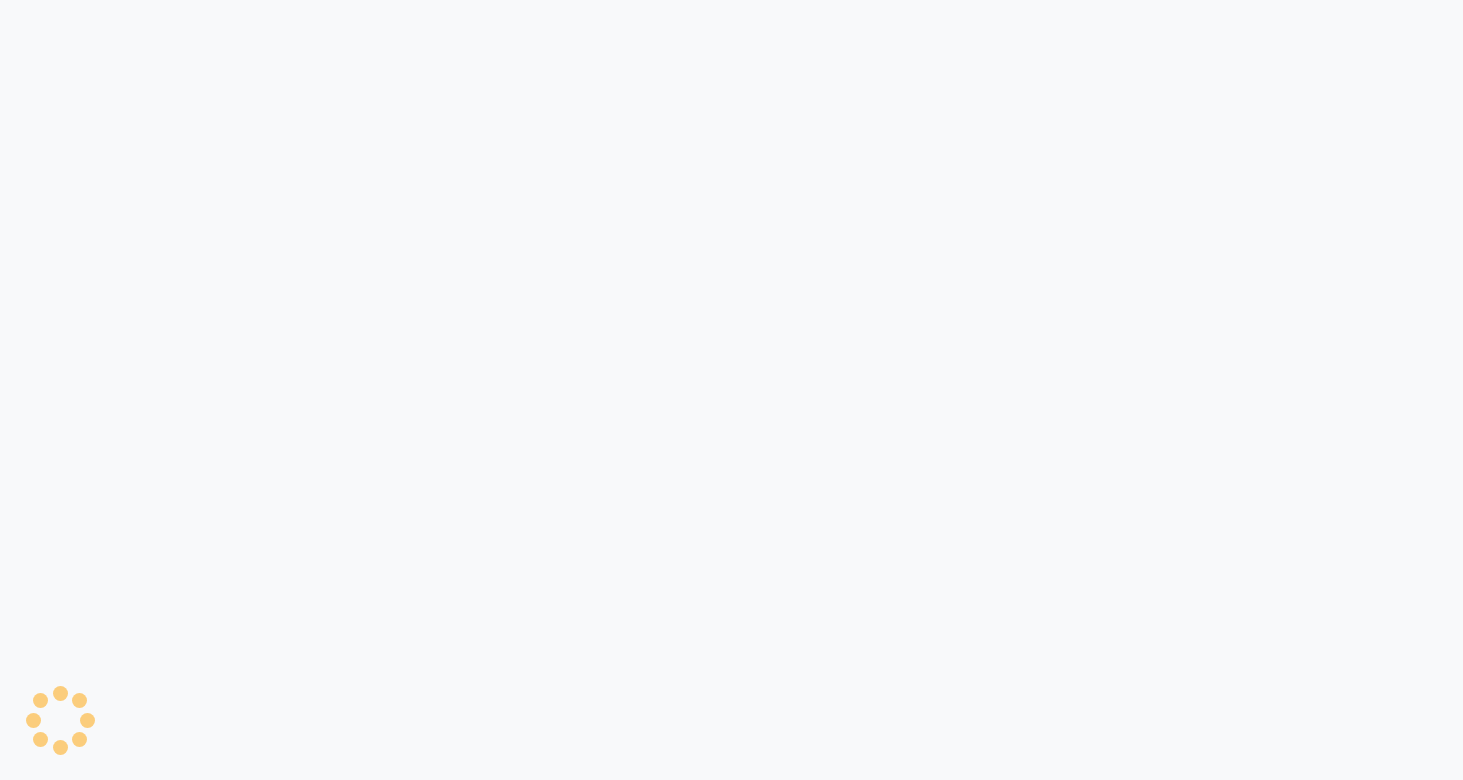 scroll, scrollTop: 0, scrollLeft: 0, axis: both 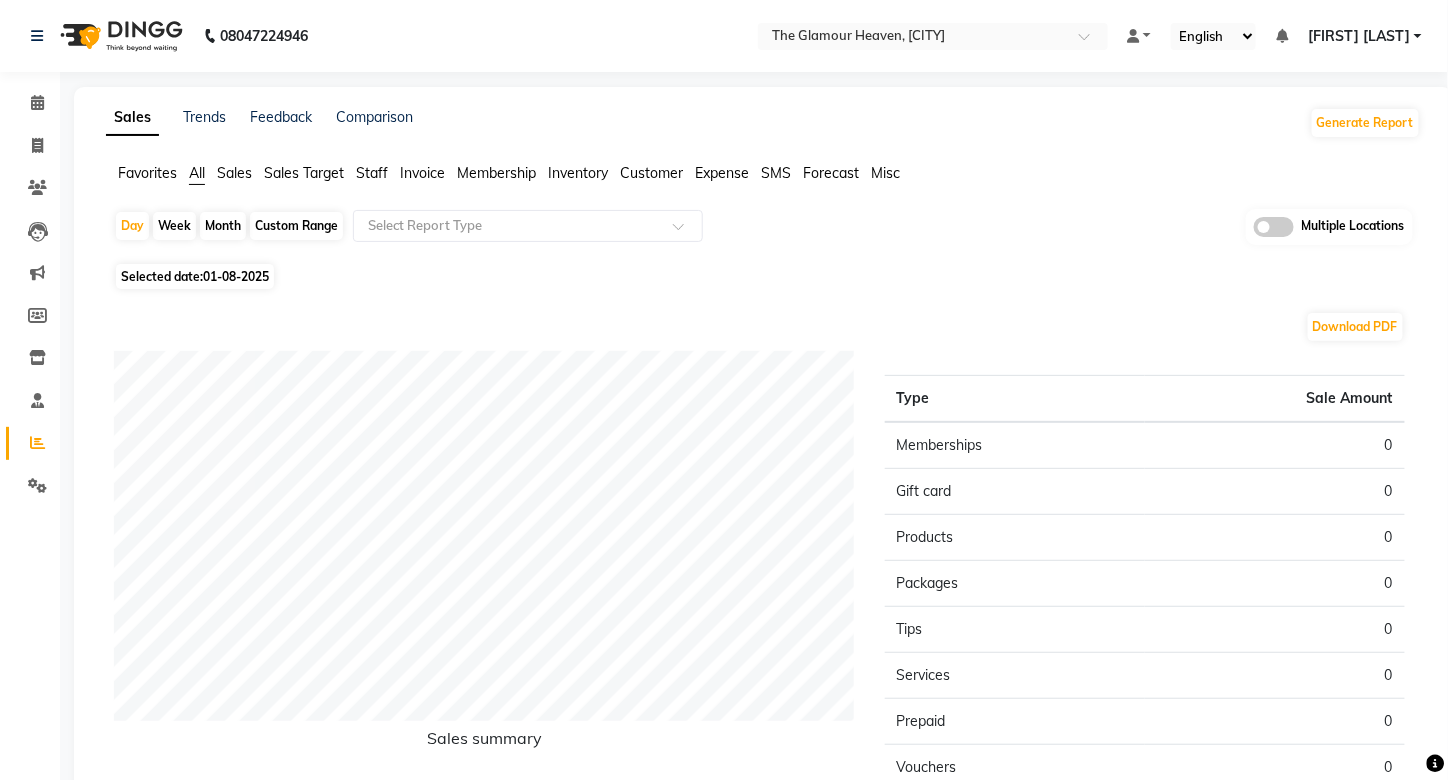 click on "Month" 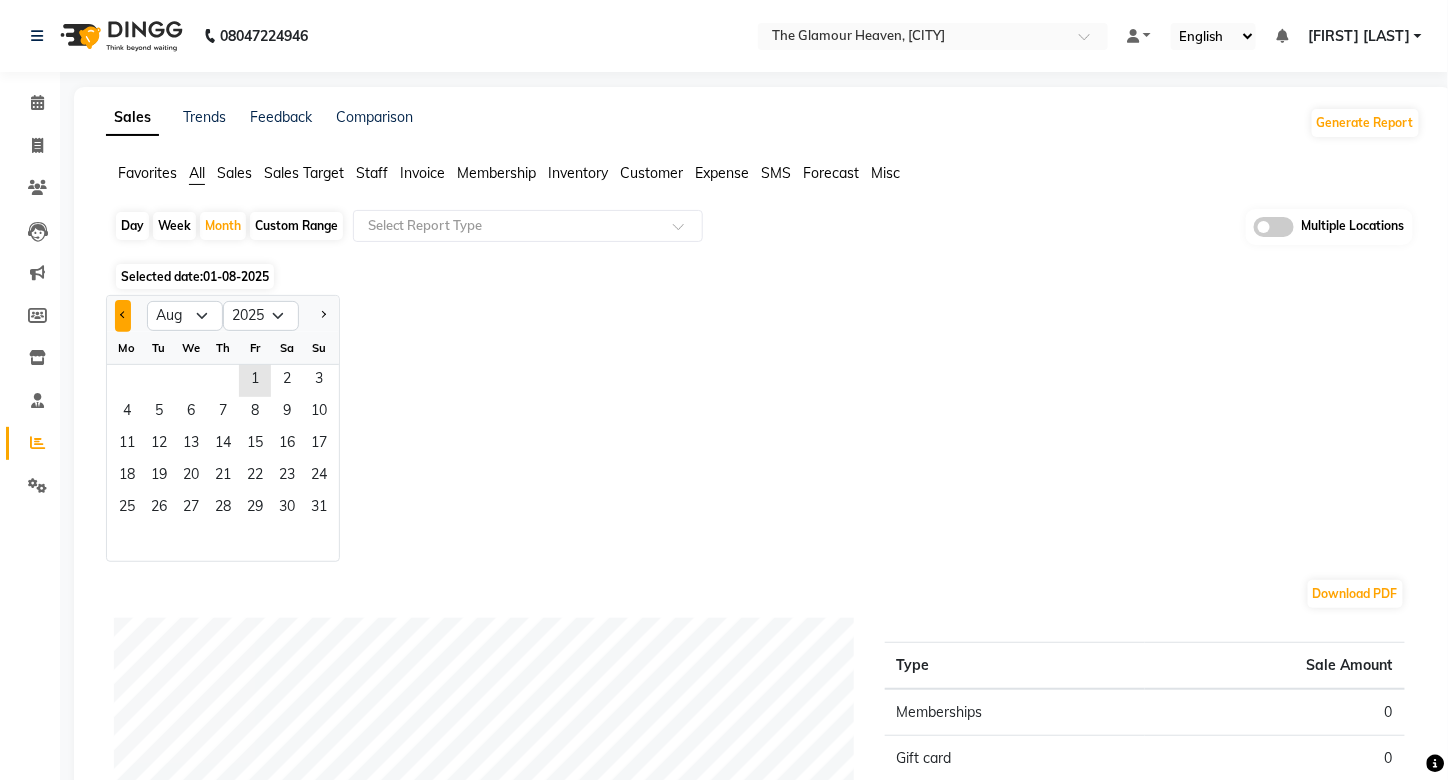 click 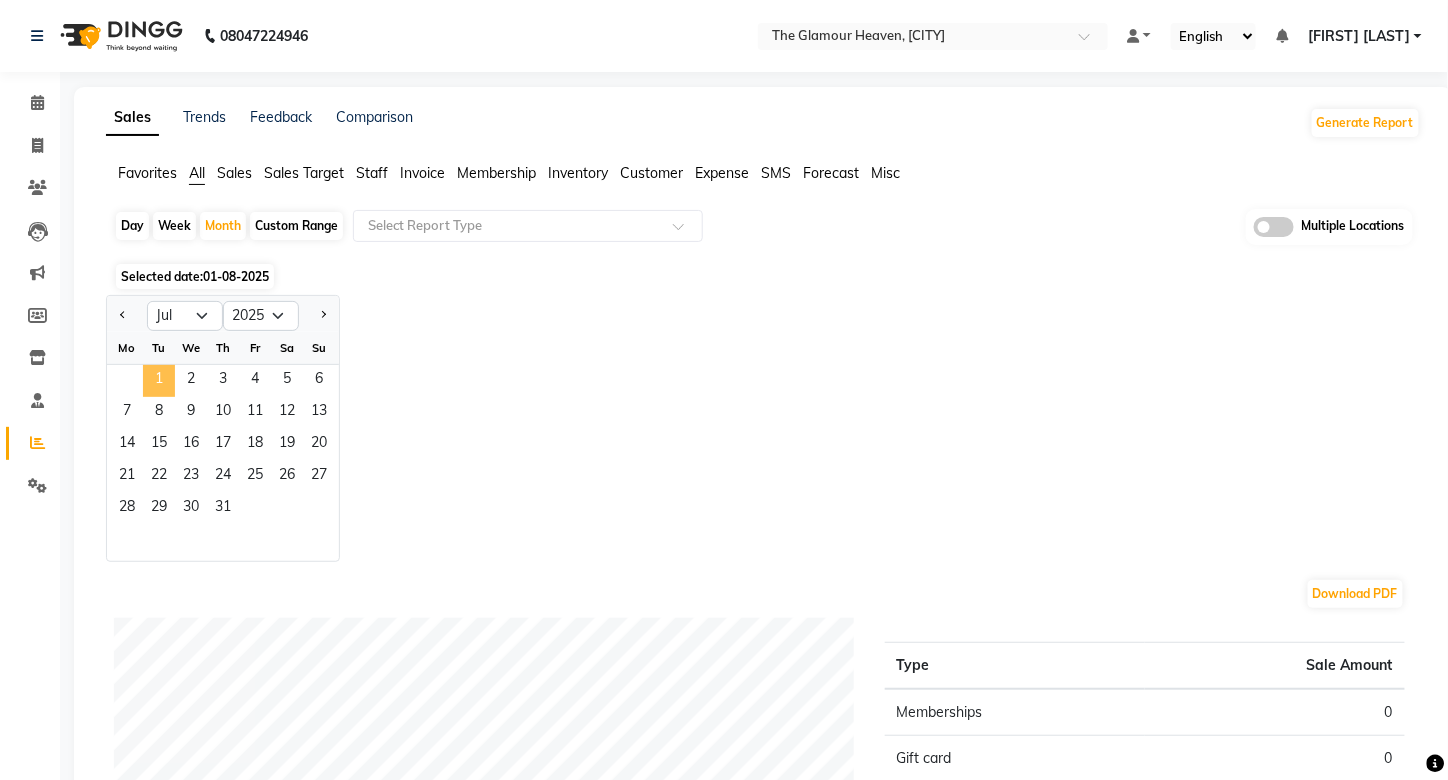 click on "1" 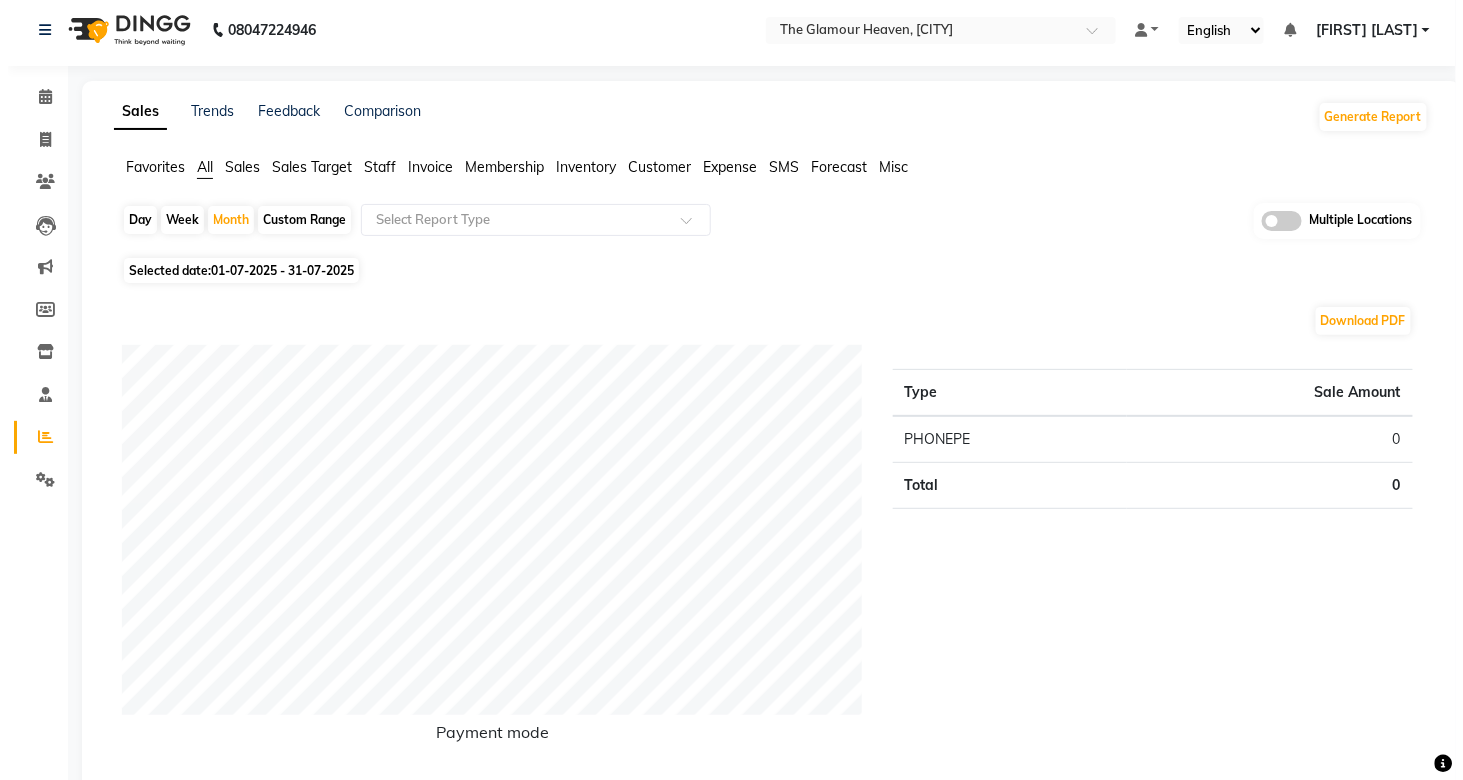 scroll, scrollTop: 0, scrollLeft: 0, axis: both 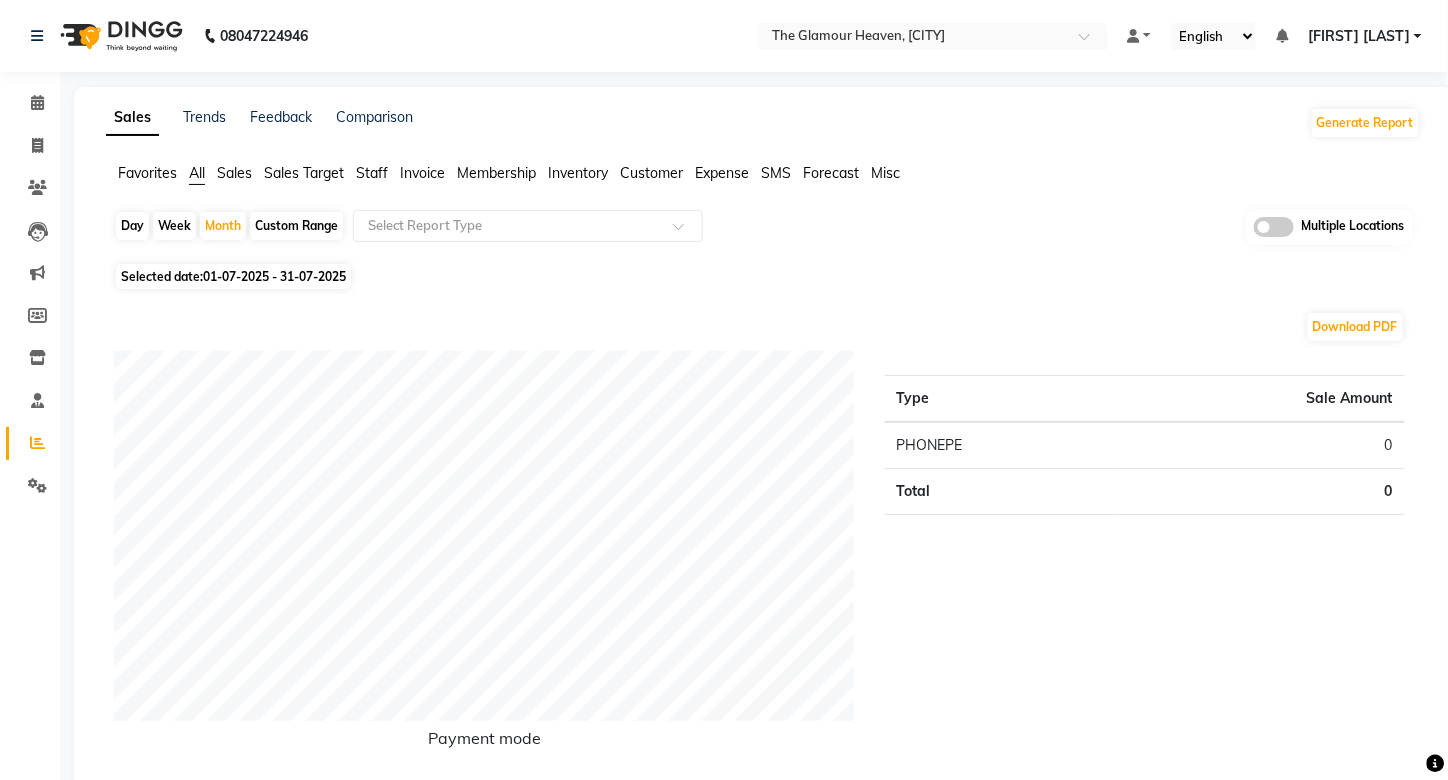 click on "Day   Week   Month   Custom Range  Select Report Type Multiple Locations Selected date:  01-07-2025 - 31-07-2025  Download PDF Payment mode Type Sale Amount PHONEPE 0 Total 0 Sales summary Type Sale Amount Vouchers 0 Tips 0 Prepaid 0 Memberships 0 Gift card 0 Packages 0 Services 5525 Products 790 Fee 0 Total 6315 Service by category Type Sale Amount Threading & Waxing 3050 Women's Spa 1500 Manicure & Pedicure 975 Total 5525 Service sales Type Sale Amount women hair colour 2000 Women Root Touch (2 Inch) 1500 Manicure Classic Basic 975 Normal Wax Full Arms 525 Liposoluble Wax / Imported Under Arms 300 UPPERLIP(S) 150 EYEBROW 75 Total 5525 ★ Mark as Favorite  Choose how you'd like to save "" report to favorites  Save to Personal Favorites:   Only you can see this report in your favorites tab. Share with Organization:   Everyone in your organization can see this report in their favorites tab.  Save to Favorites" 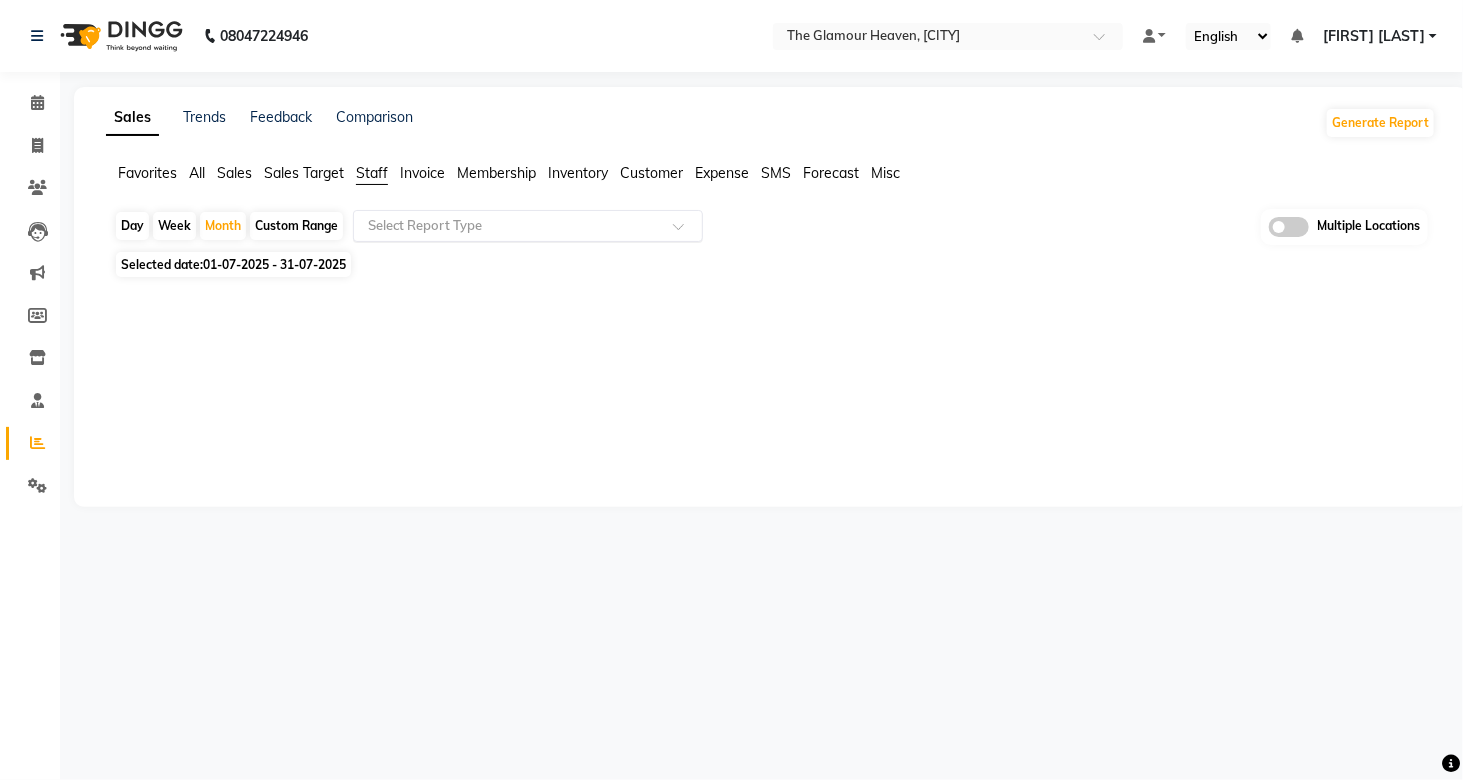 click 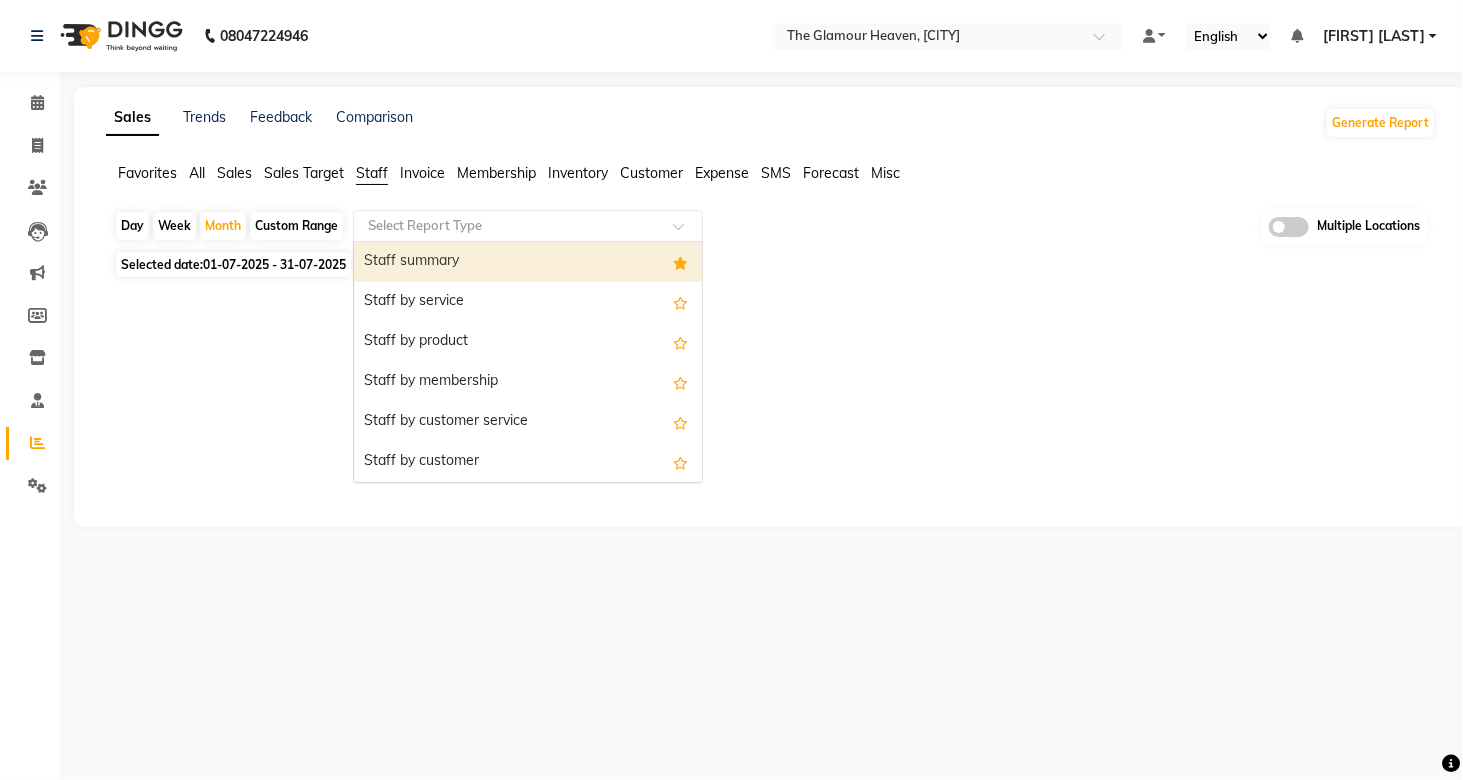 click on "Staff summary" at bounding box center (528, 262) 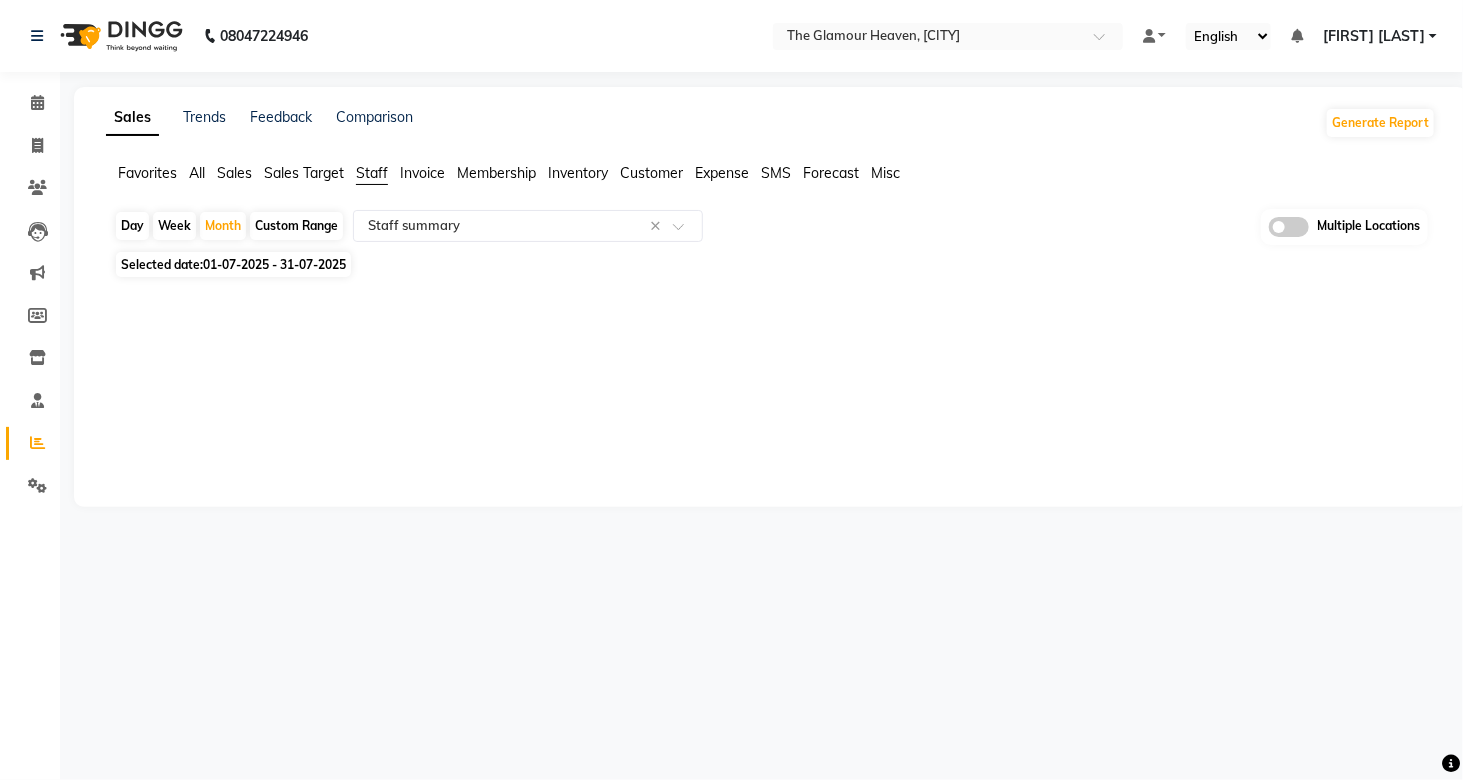 click on "01-07-2025 - 31-07-2025" 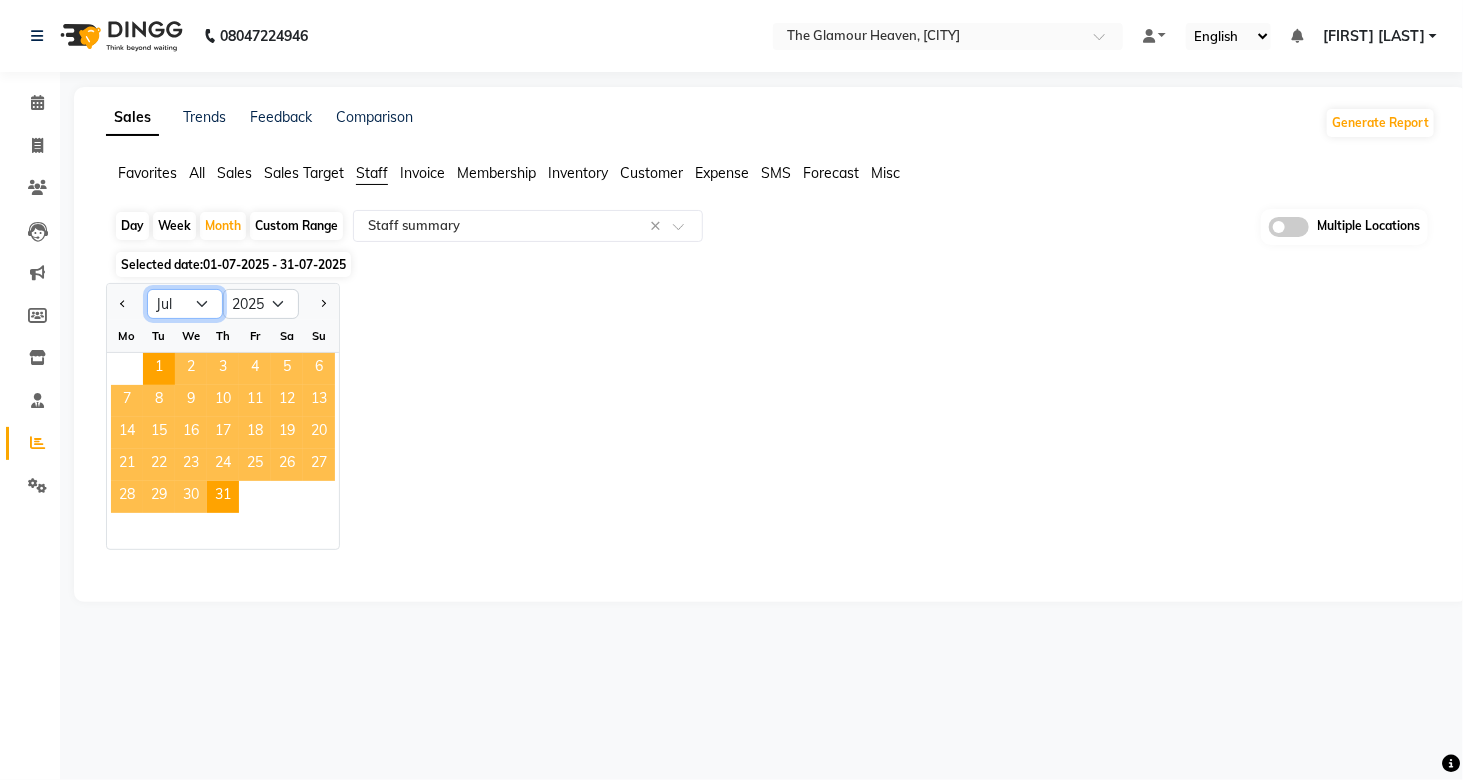 click on "Jan Feb Mar Apr May Jun Jul Aug Sep Oct Nov Dec" 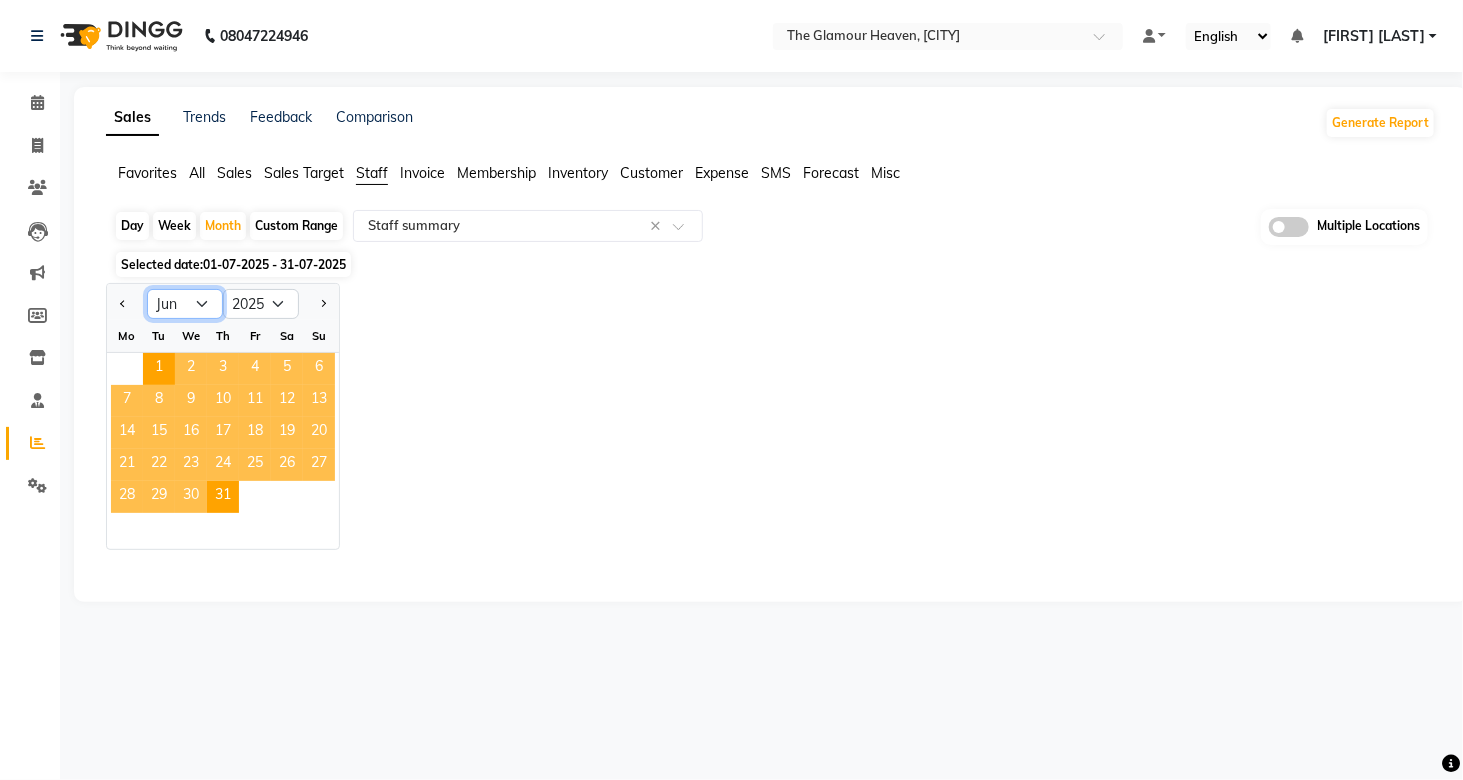 click on "Jan Feb Mar Apr May Jun Jul Aug Sep Oct Nov Dec" 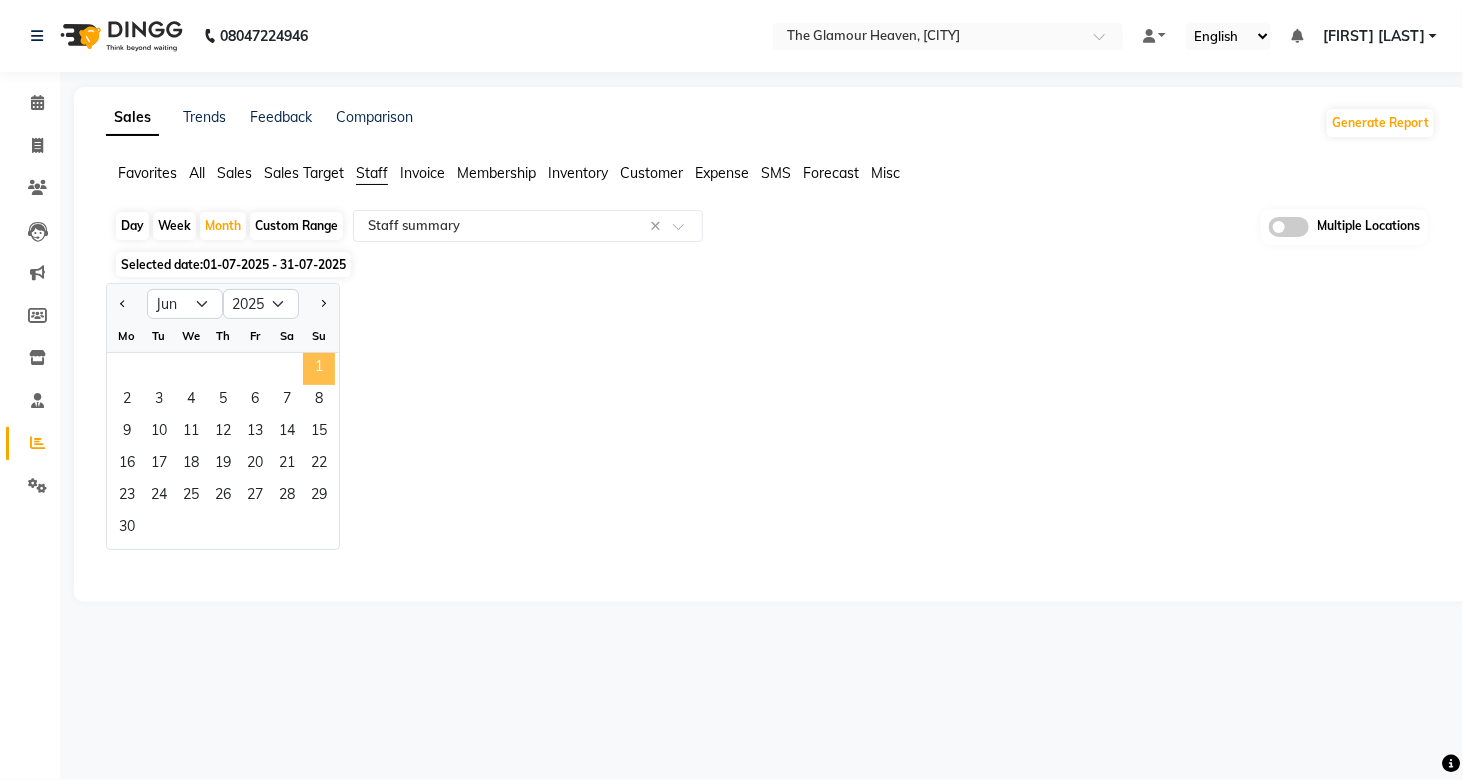 click on "1" 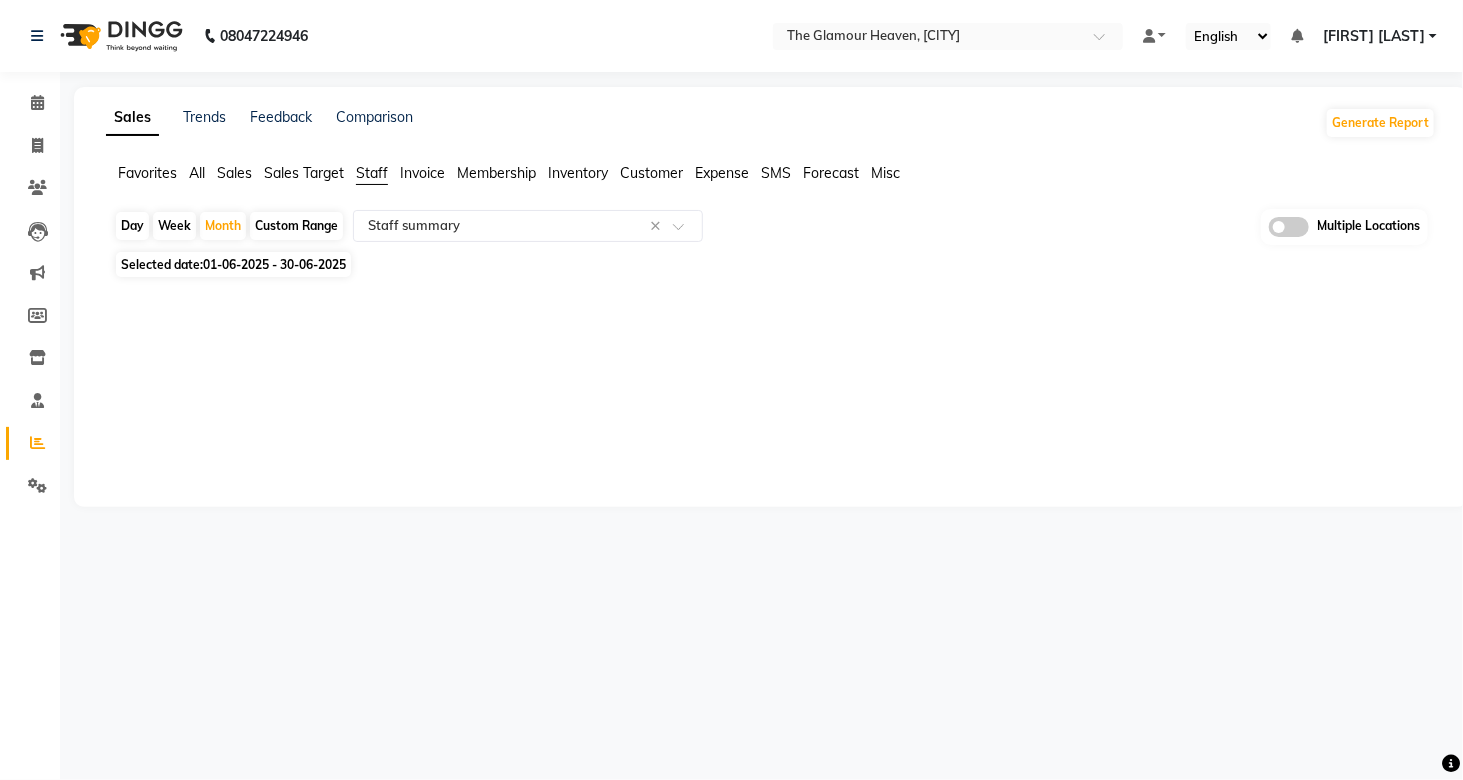 click on "Sales Trends Feedback Comparison Generate Report Favorites All Sales Sales Target Staff Invoice Membership Inventory Customer Expense SMS Forecast Misc  Day   Week   Month   Custom Range  Select Report Type × Staff summary × Multiple Locations Selected date:  01-06-2025 - 30-06-2025  ★ Mark as Favorite  Choose how you'd like to save "" report to favorites  Save to Personal Favorites:   Only you can see this report in your favorites tab. Share with Organization:   Everyone in your organization can see this report in their favorites tab.  Save to Favorites" 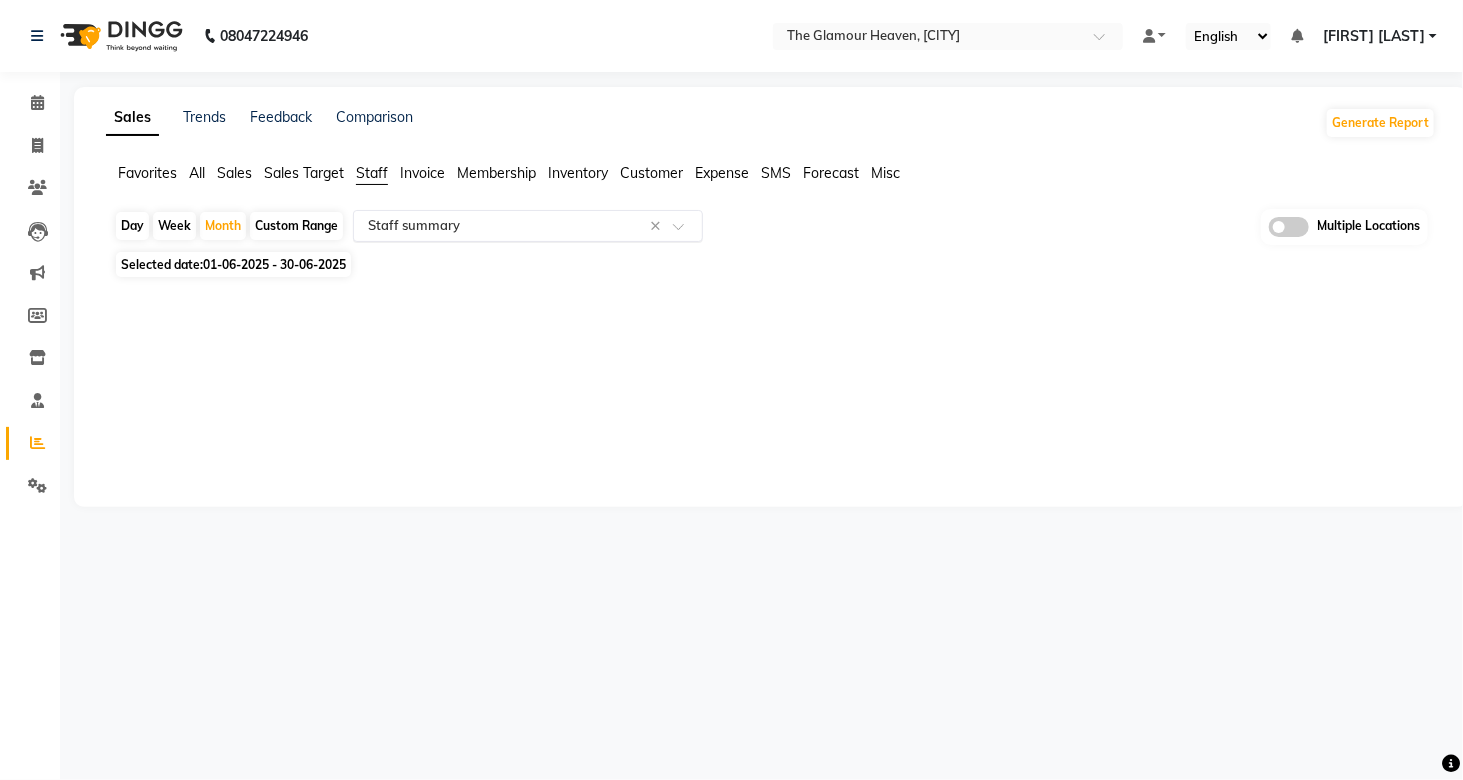 click 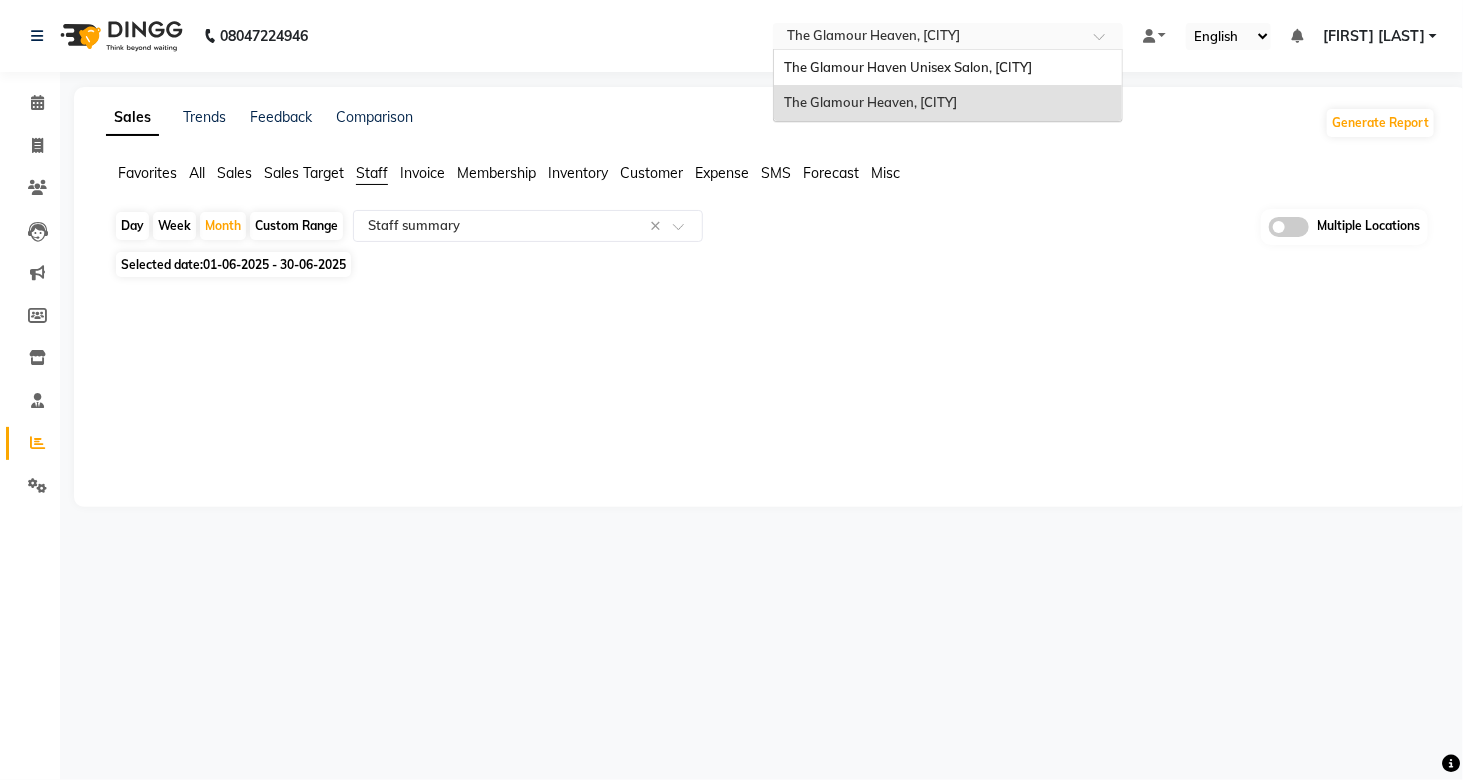 click at bounding box center [1106, 42] 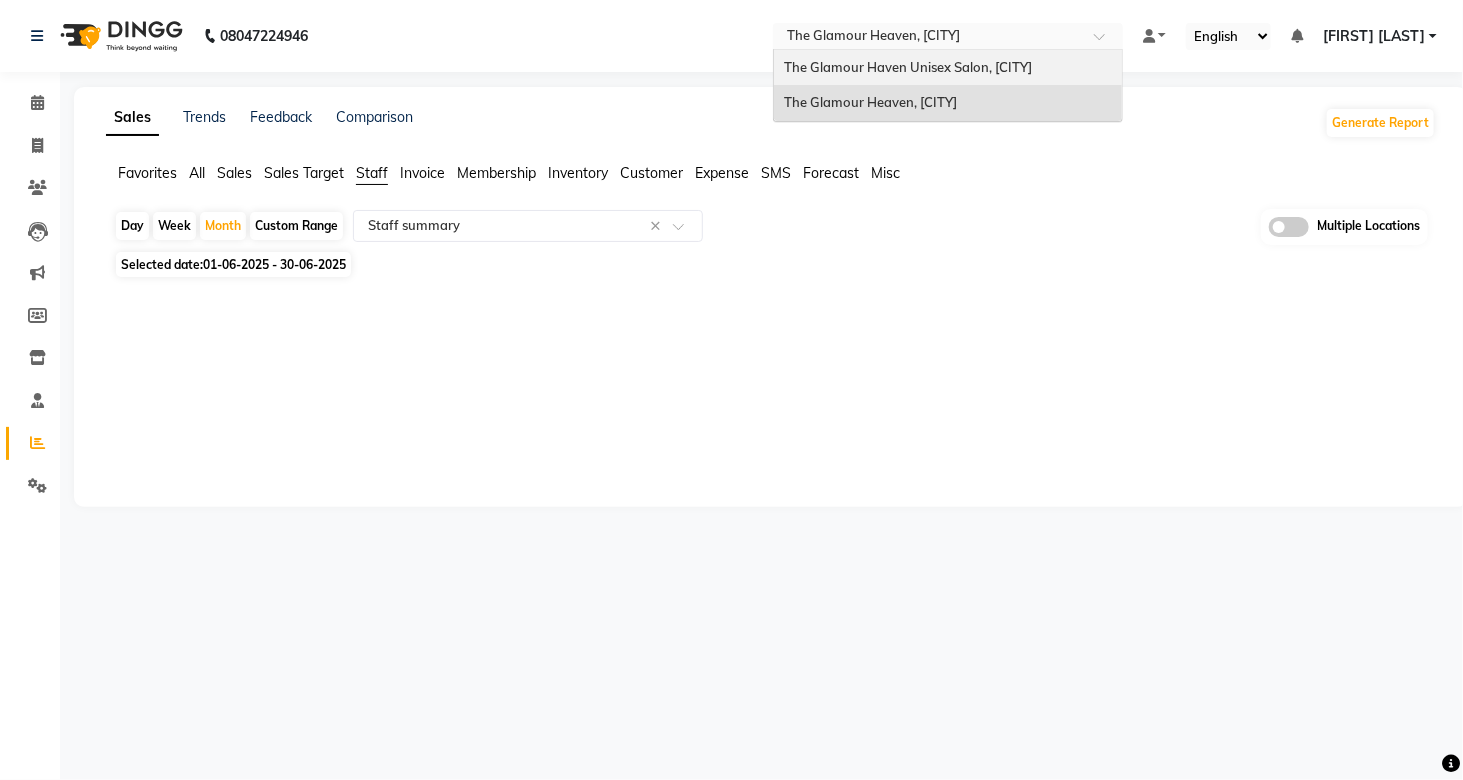 click on "The Glamour Haven Unisex Salon, [CITY]" at bounding box center (908, 67) 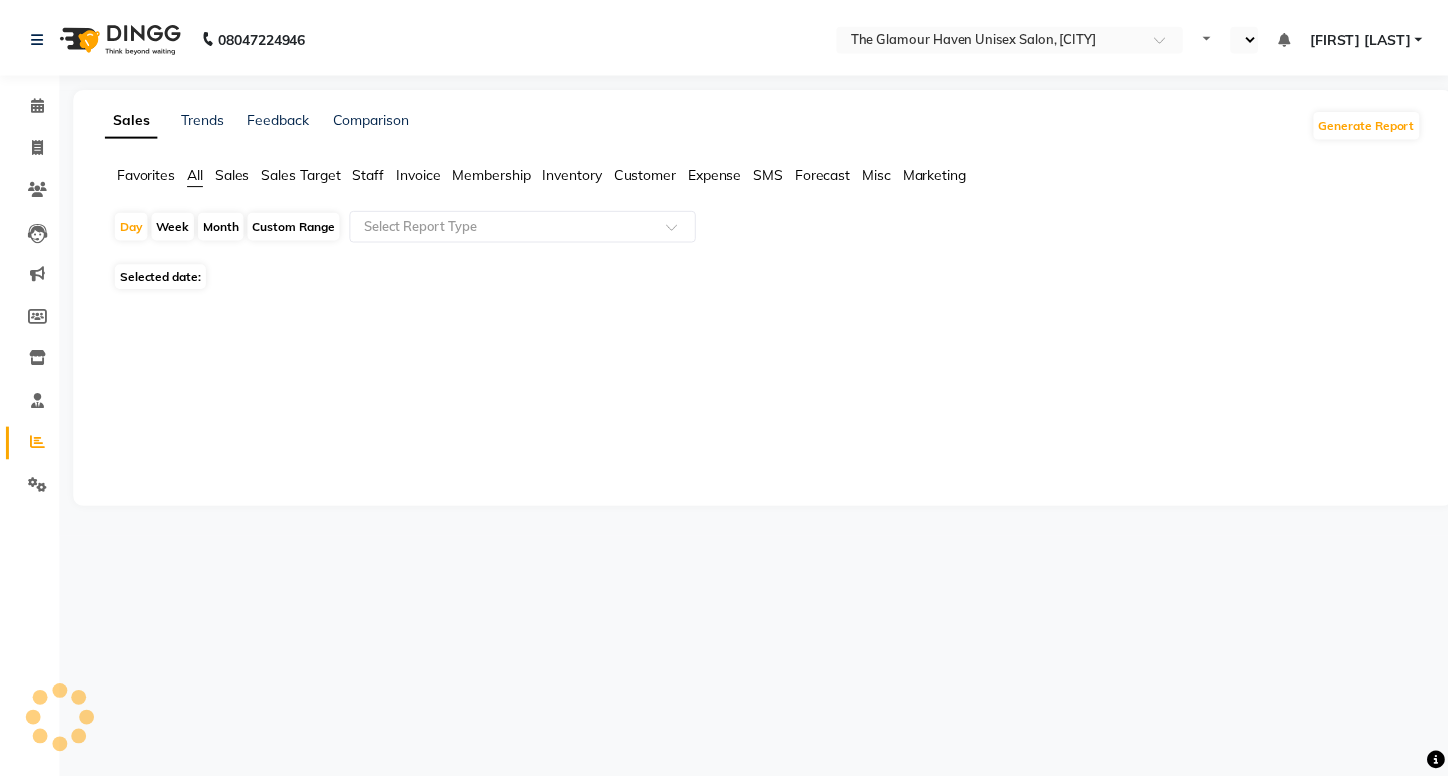 scroll, scrollTop: 0, scrollLeft: 0, axis: both 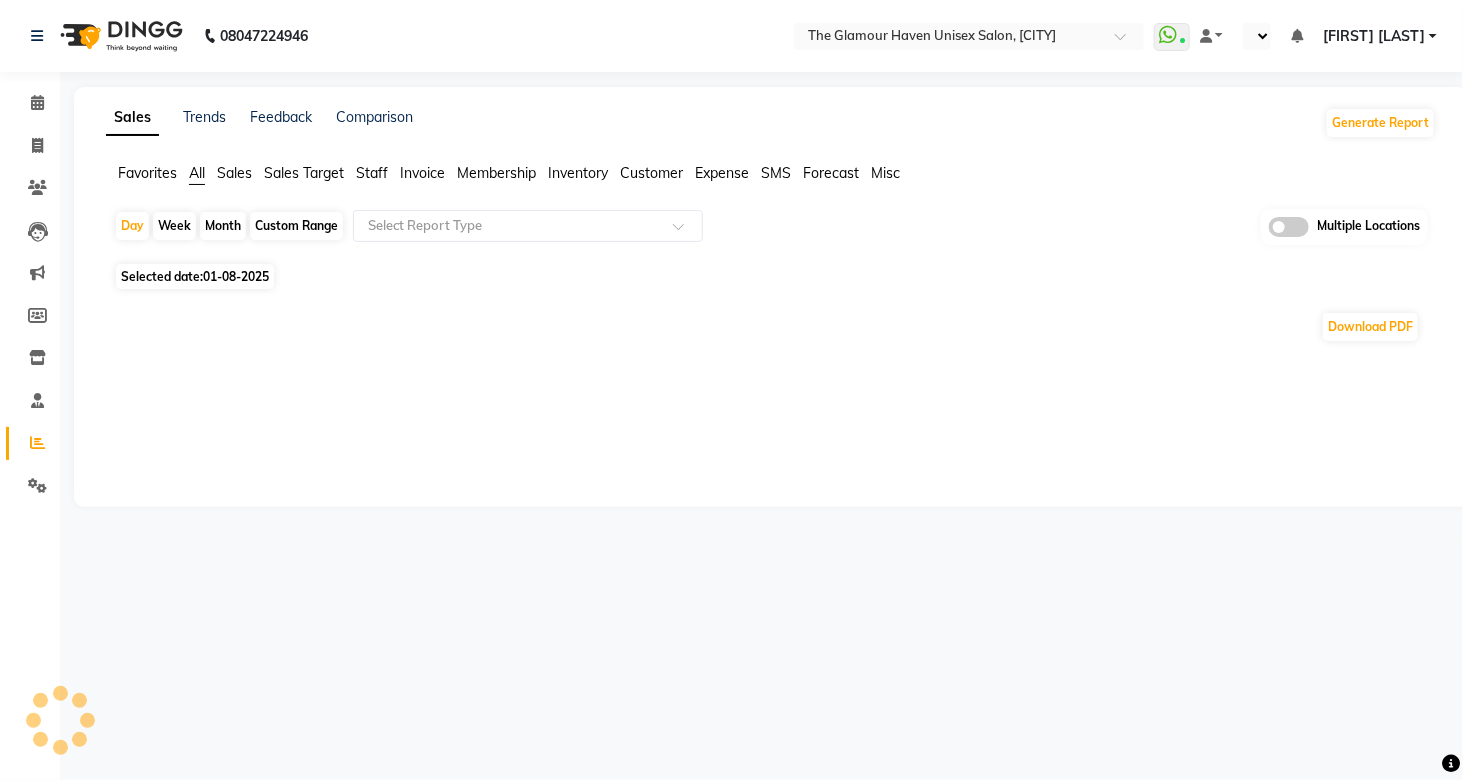 select on "en" 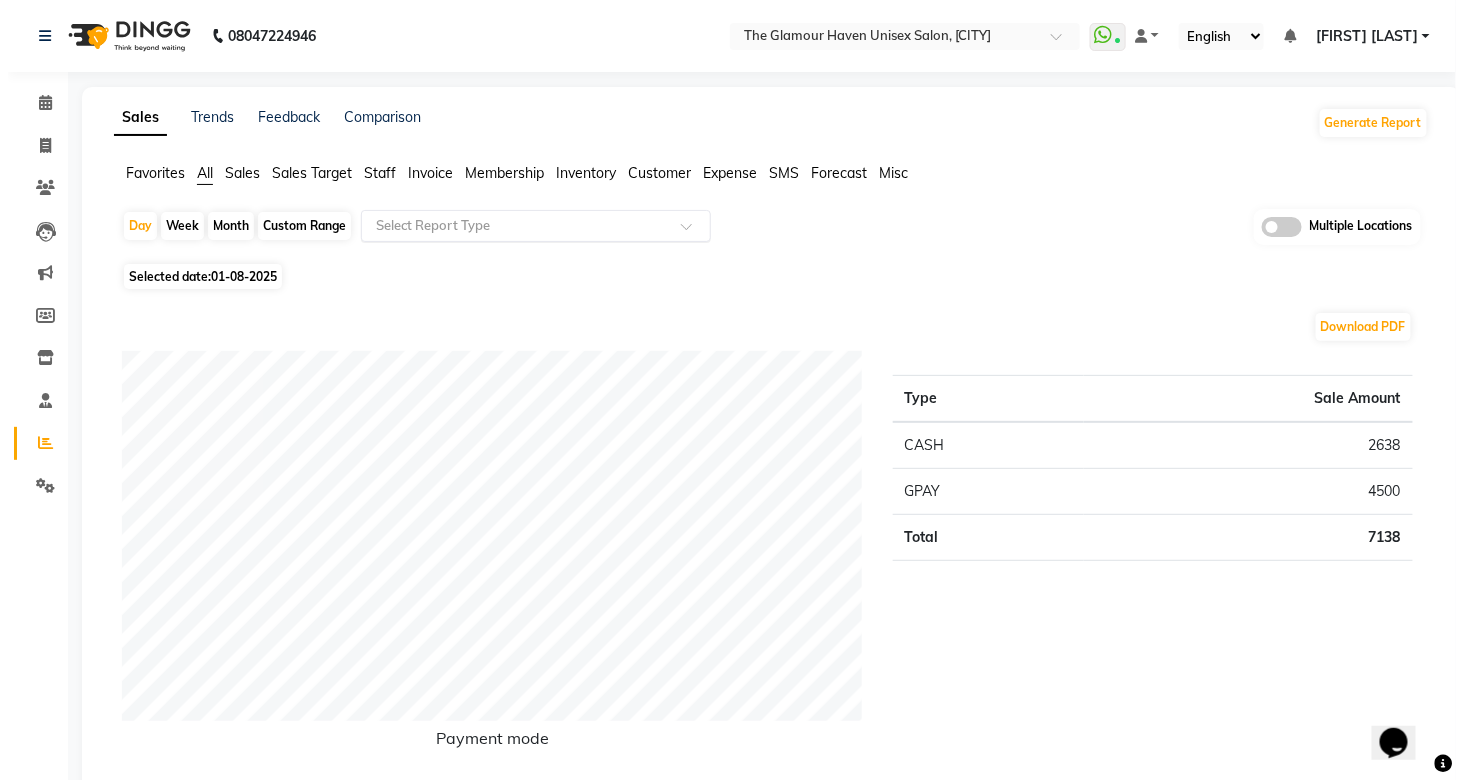 scroll, scrollTop: 0, scrollLeft: 0, axis: both 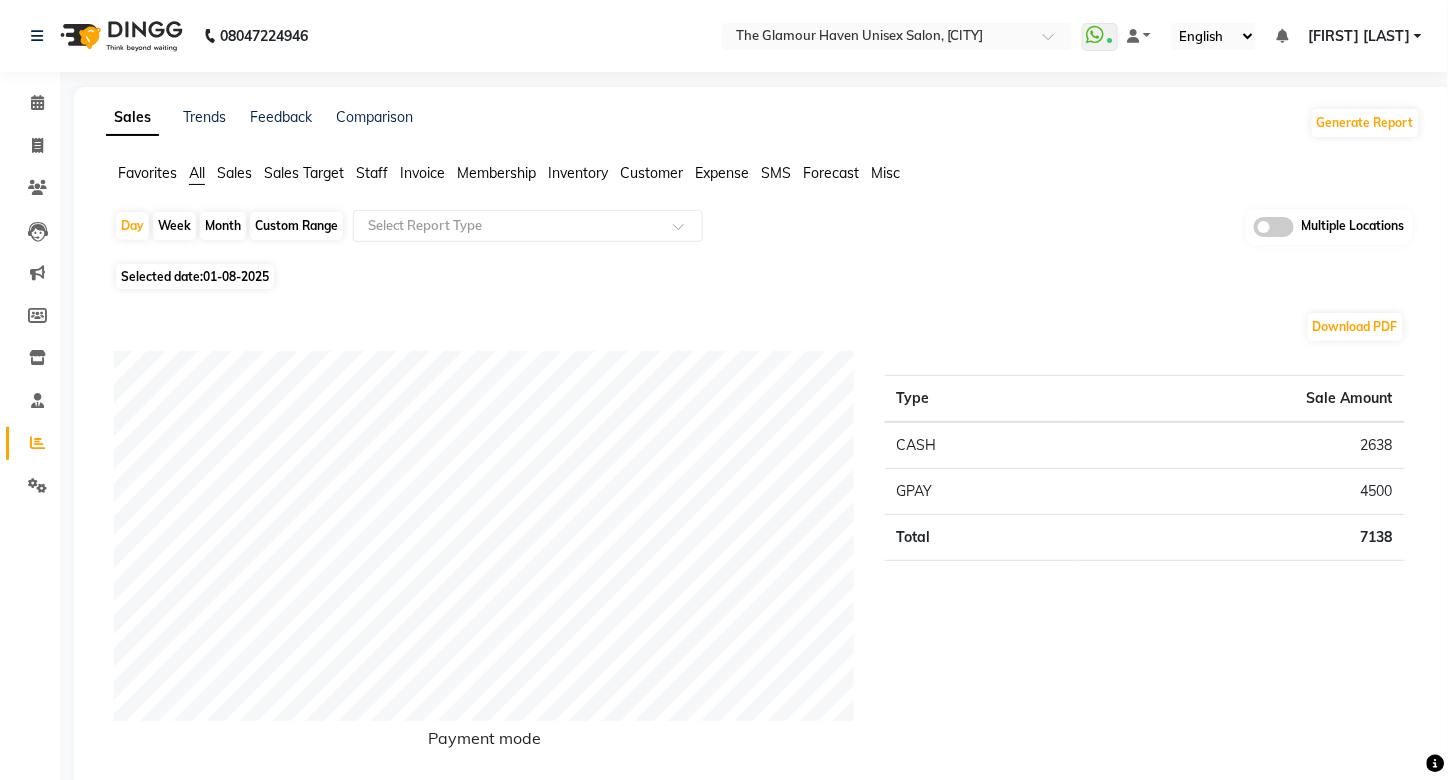 click on "Month" 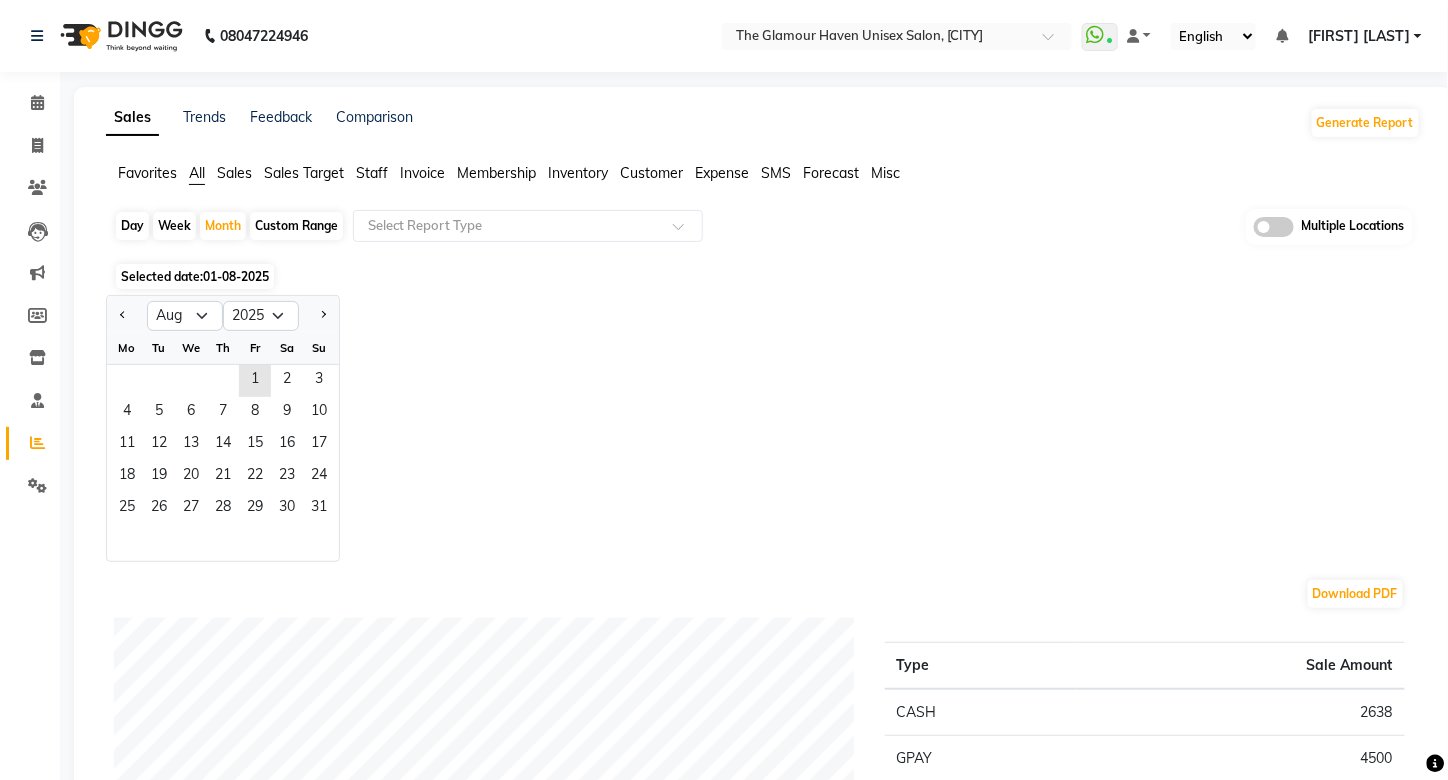 click on "Staff" 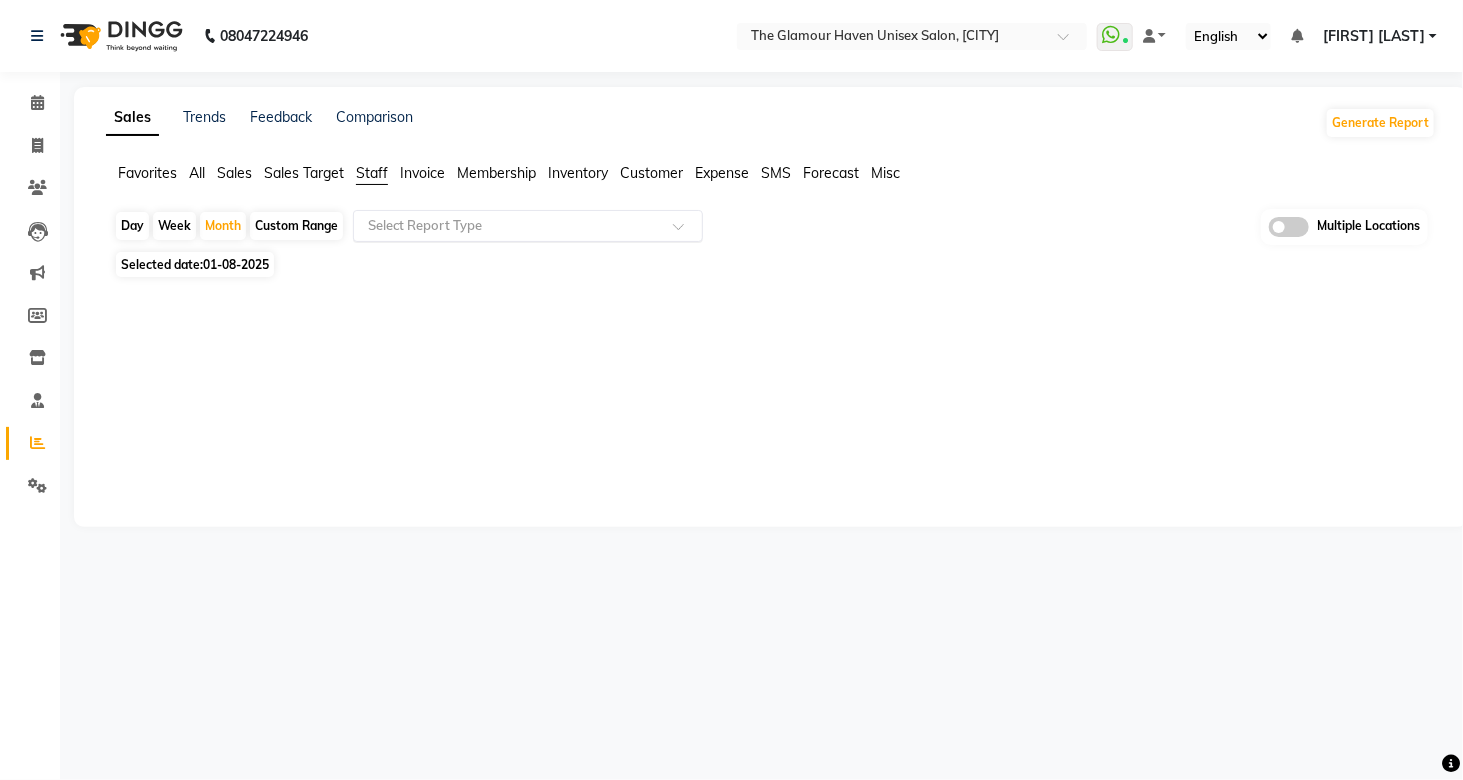 click 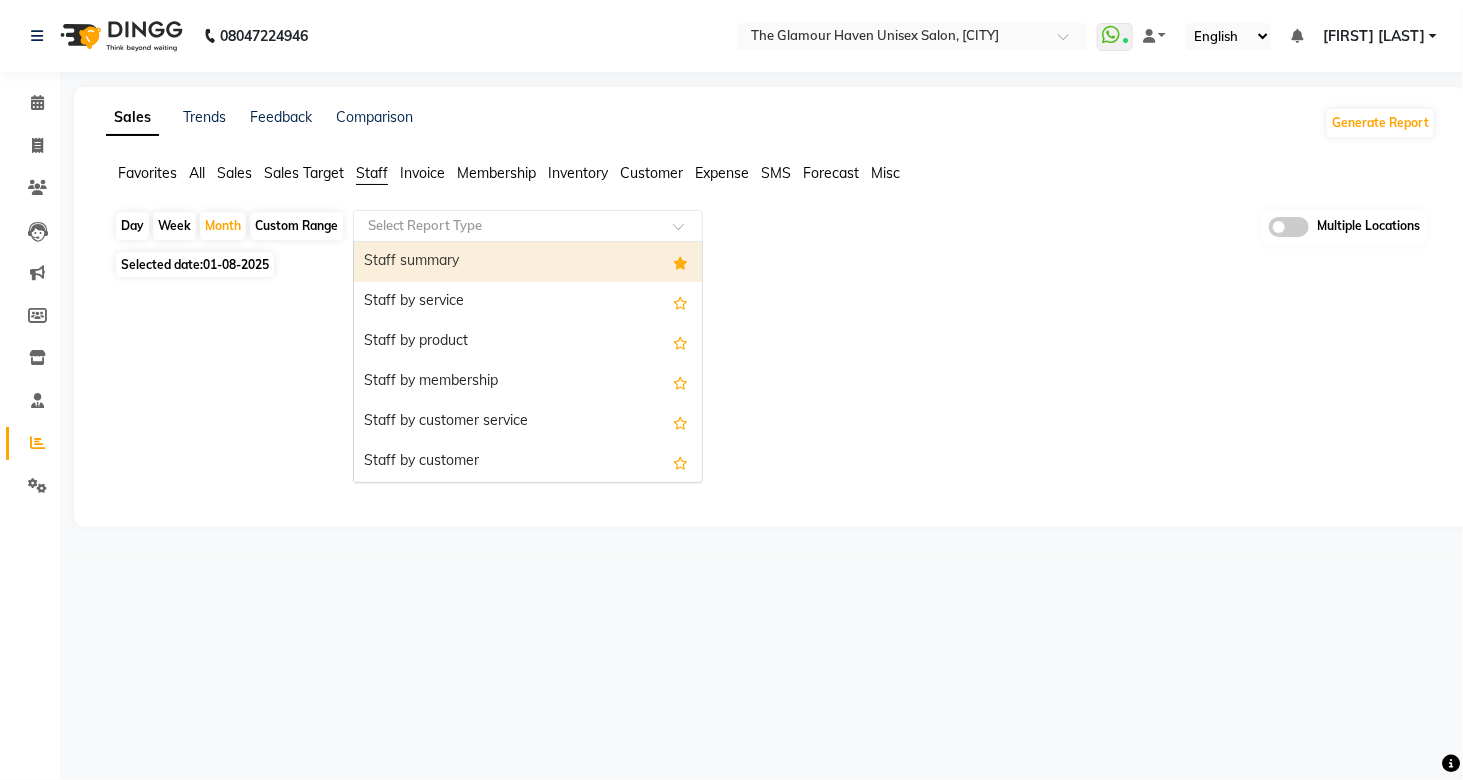 click on "01-08-2025" 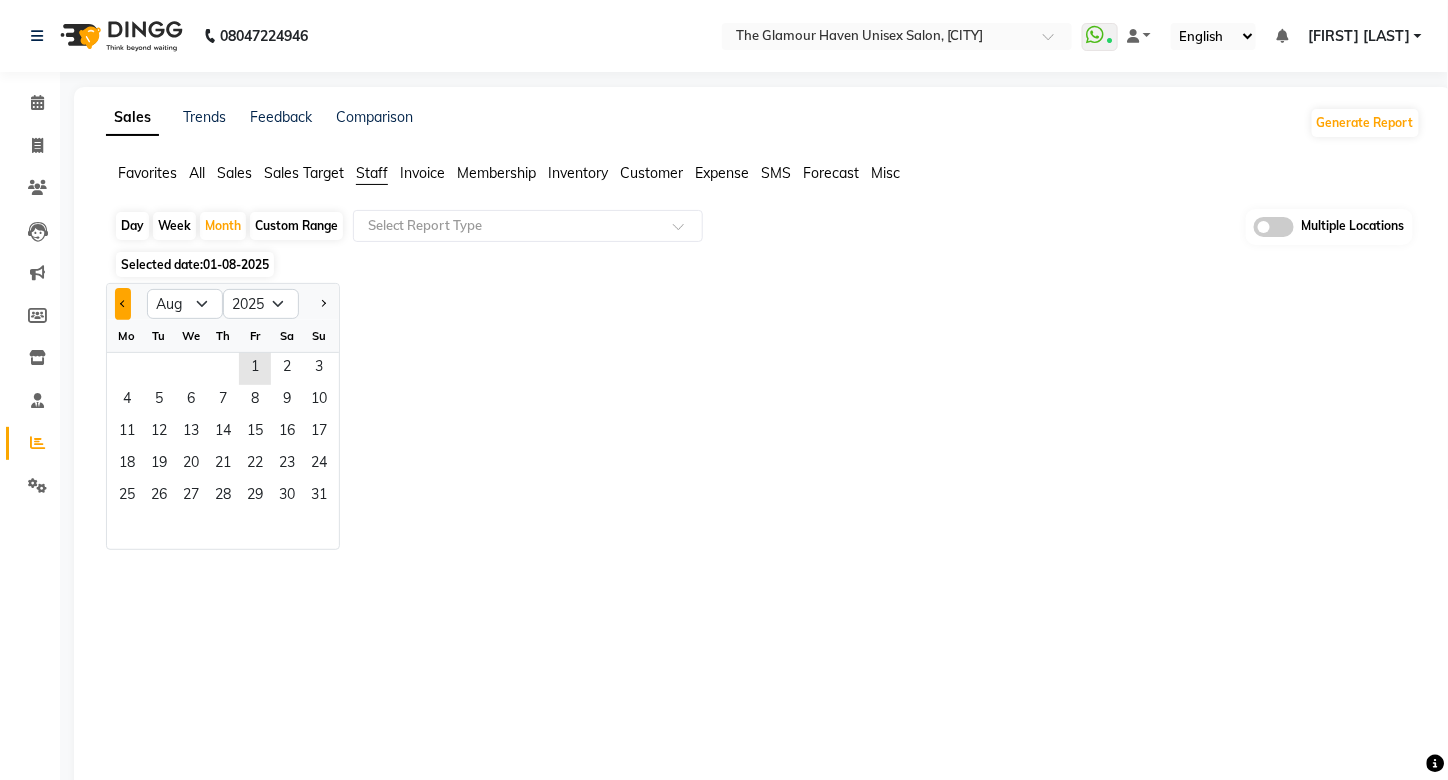 click 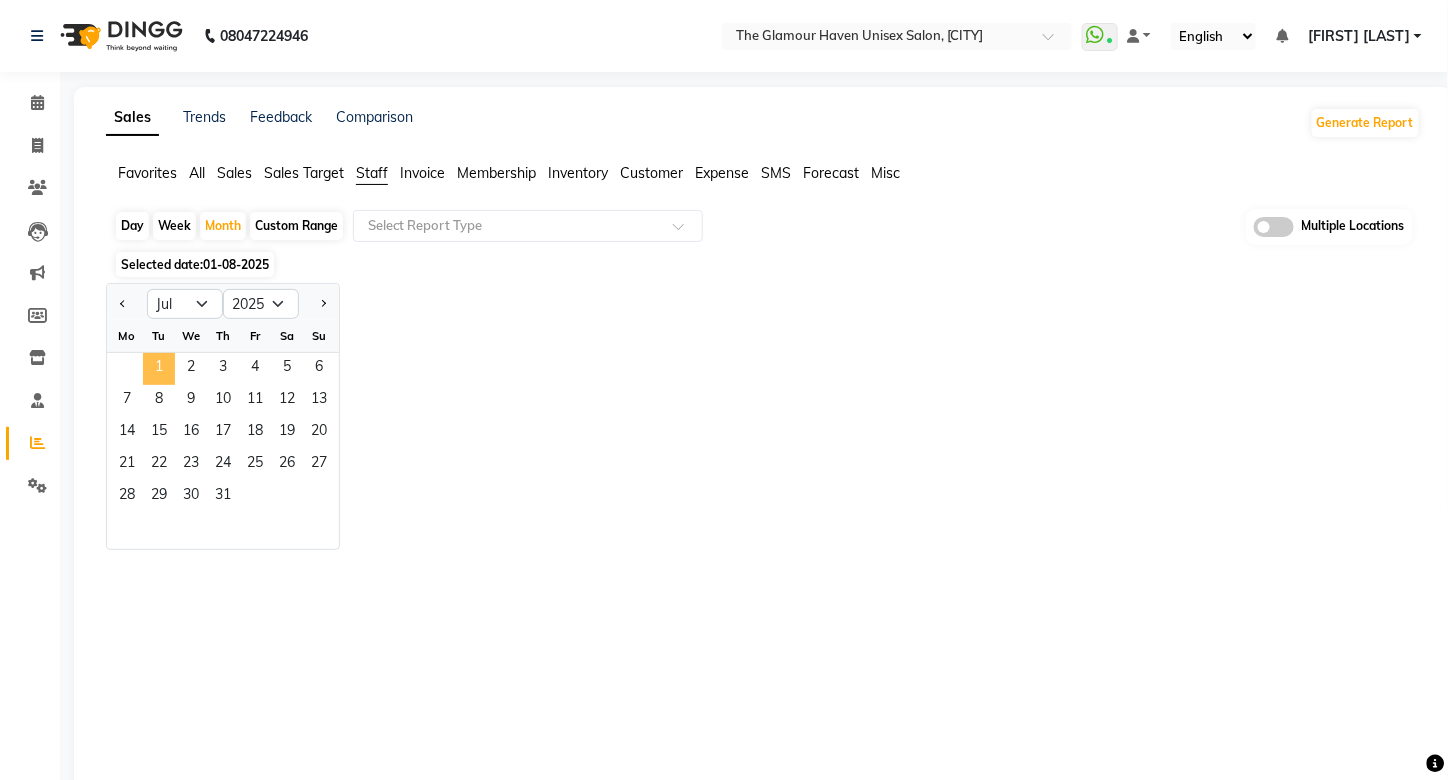 click on "1" 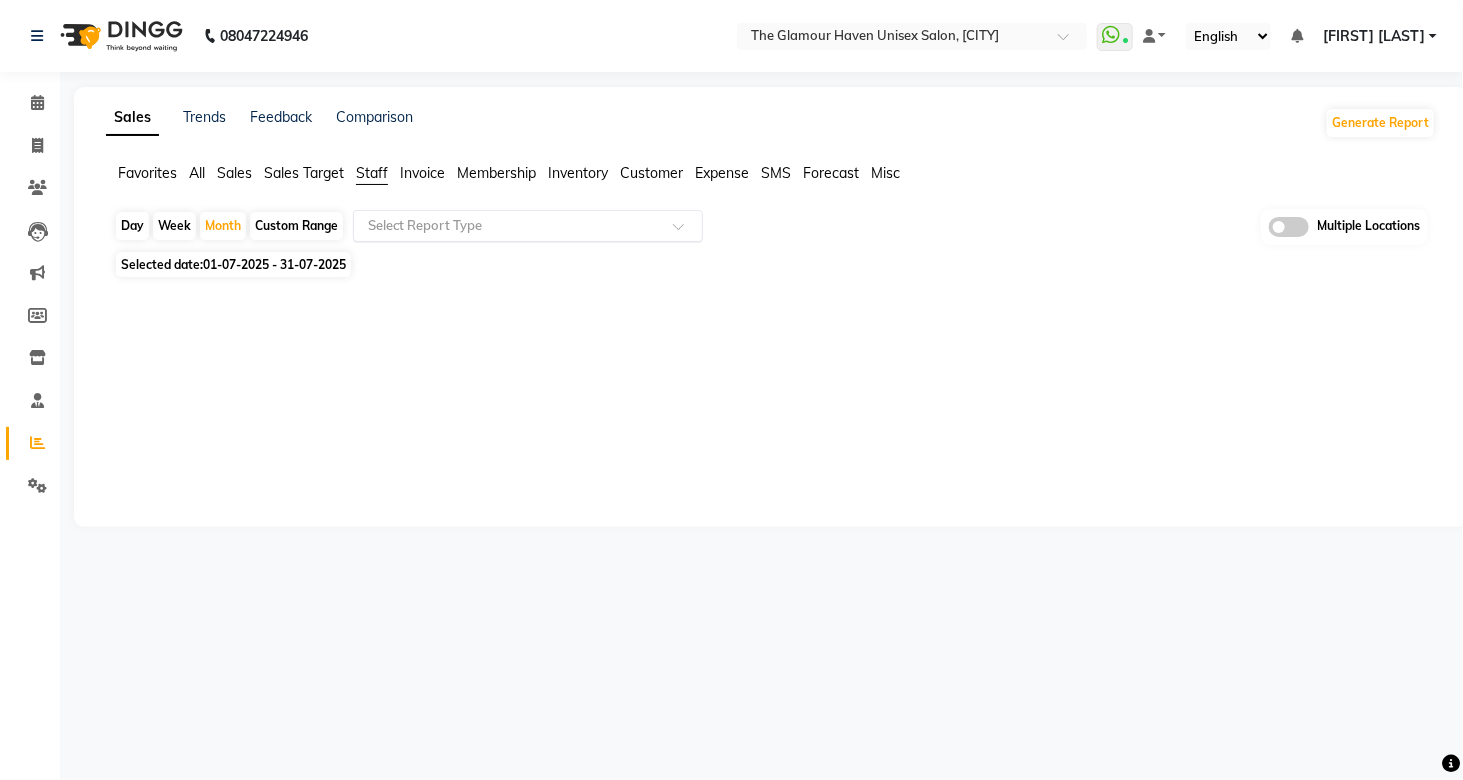 click 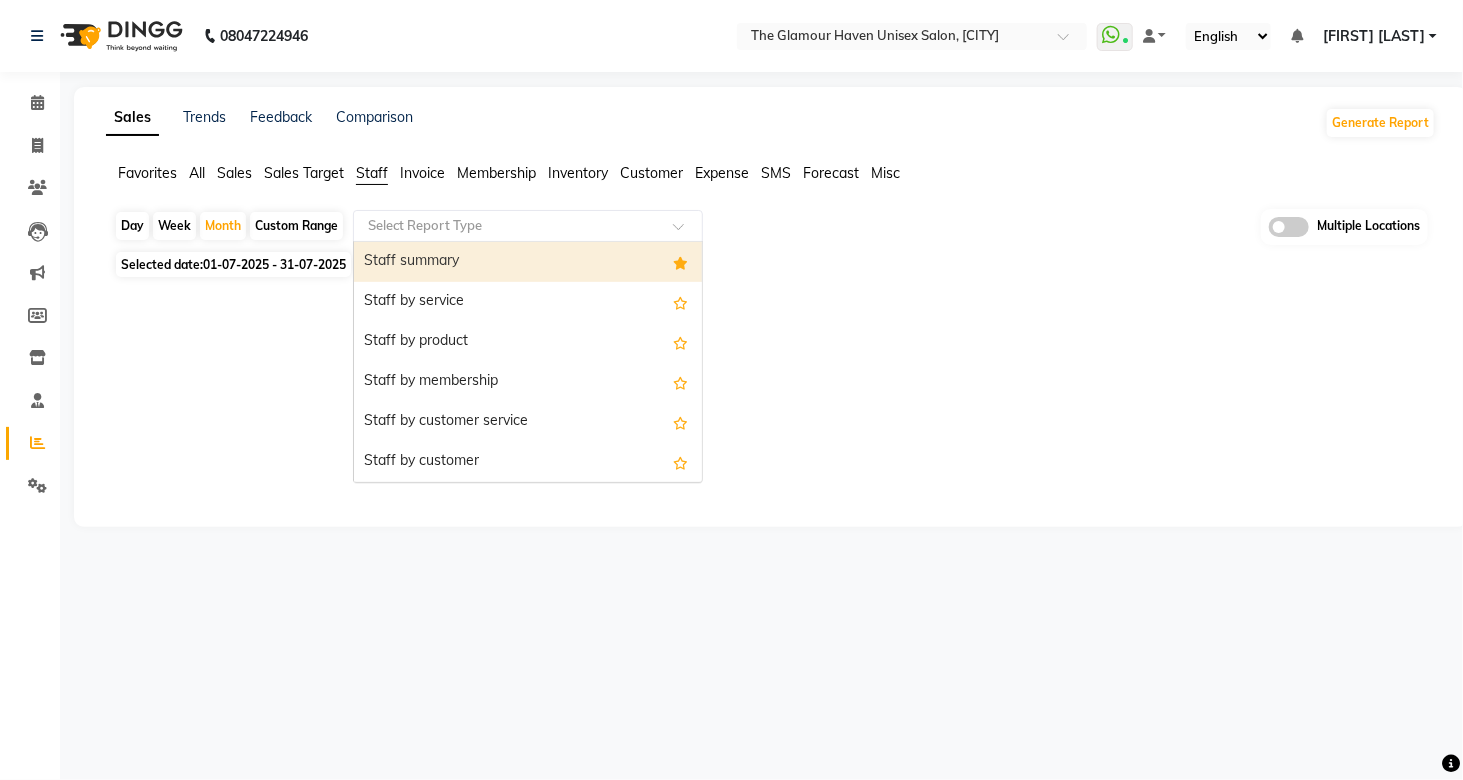 click on "Staff summary" at bounding box center (528, 262) 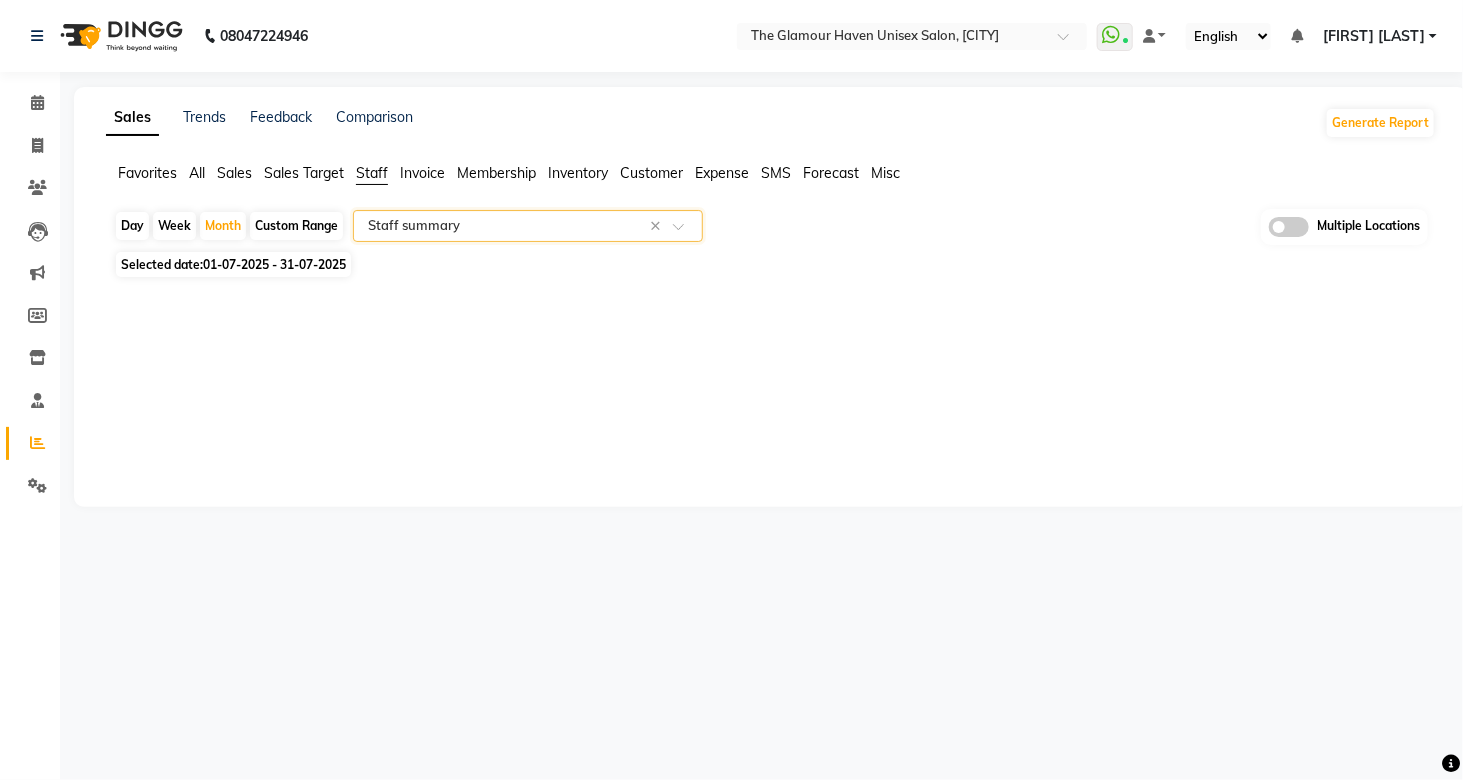 click on "Sales Trends Feedback Comparison Generate Report Favorites All Sales Sales Target Staff Invoice Membership Inventory Customer Expense SMS Forecast Misc  Day   Week   Month   Custom Range  Select Report Type × Staff summary × Multiple Locations Selected date:  01-07-2025 - 31-07-2025  ★ Mark as Favorite  Choose how you'd like to save "" report to favorites  Save to Personal Favorites:   Only you can see this report in your favorites tab. Share with Organization:   Everyone in your organization can see this report in their favorites tab.  Save to Favorites" 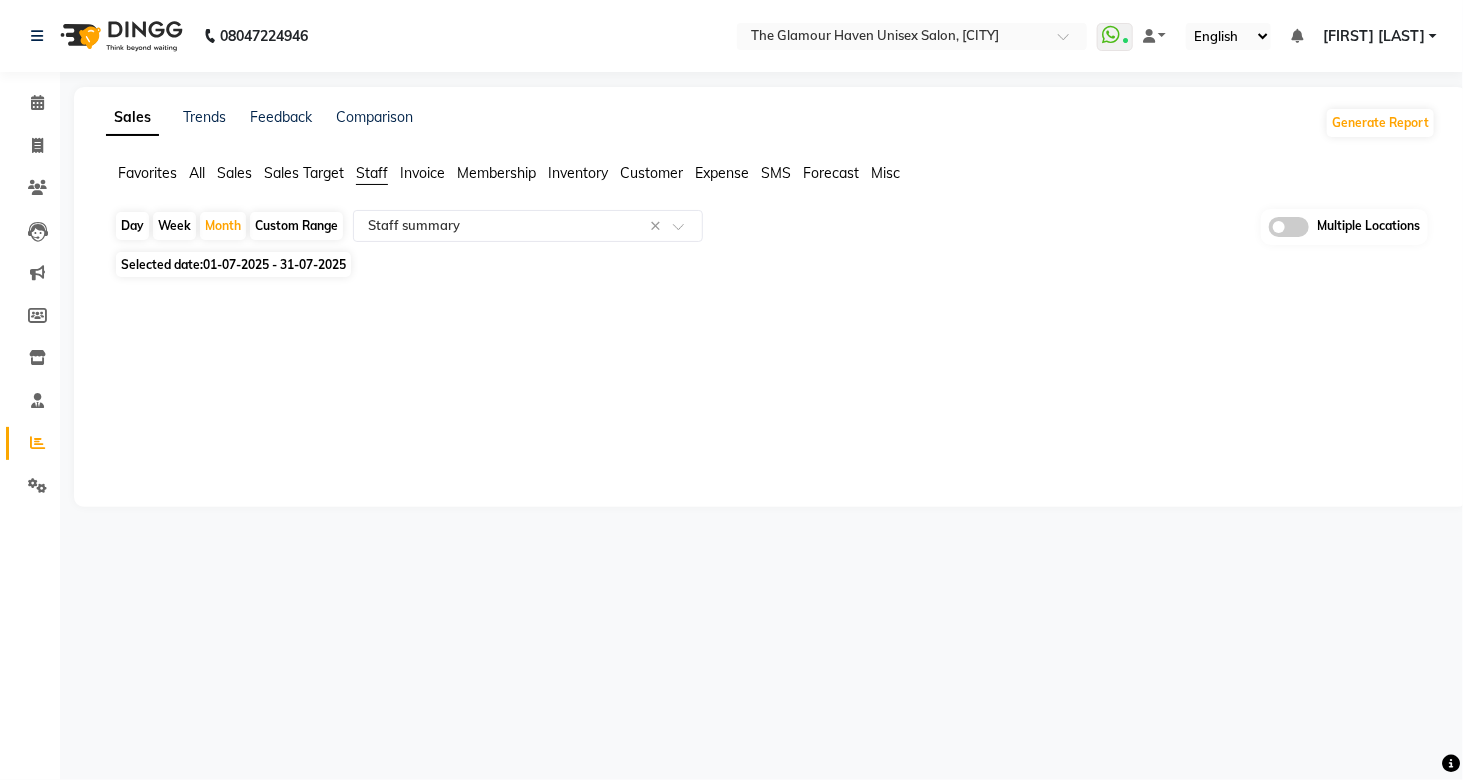 click on "Sales Trends Feedback Comparison Generate Report Favorites All Sales Sales Target Staff Invoice Membership Inventory Customer Expense SMS Forecast Misc  Day   Week   Month   Custom Range  Select Report Type × Staff summary × Multiple Locations Selected date:  01-07-2025 - 31-07-2025  ★ Mark as Favorite  Choose how you'd like to save "" report to favorites  Save to Personal Favorites:   Only you can see this report in your favorites tab. Share with Organization:   Everyone in your organization can see this report in their favorites tab.  Save to Favorites" 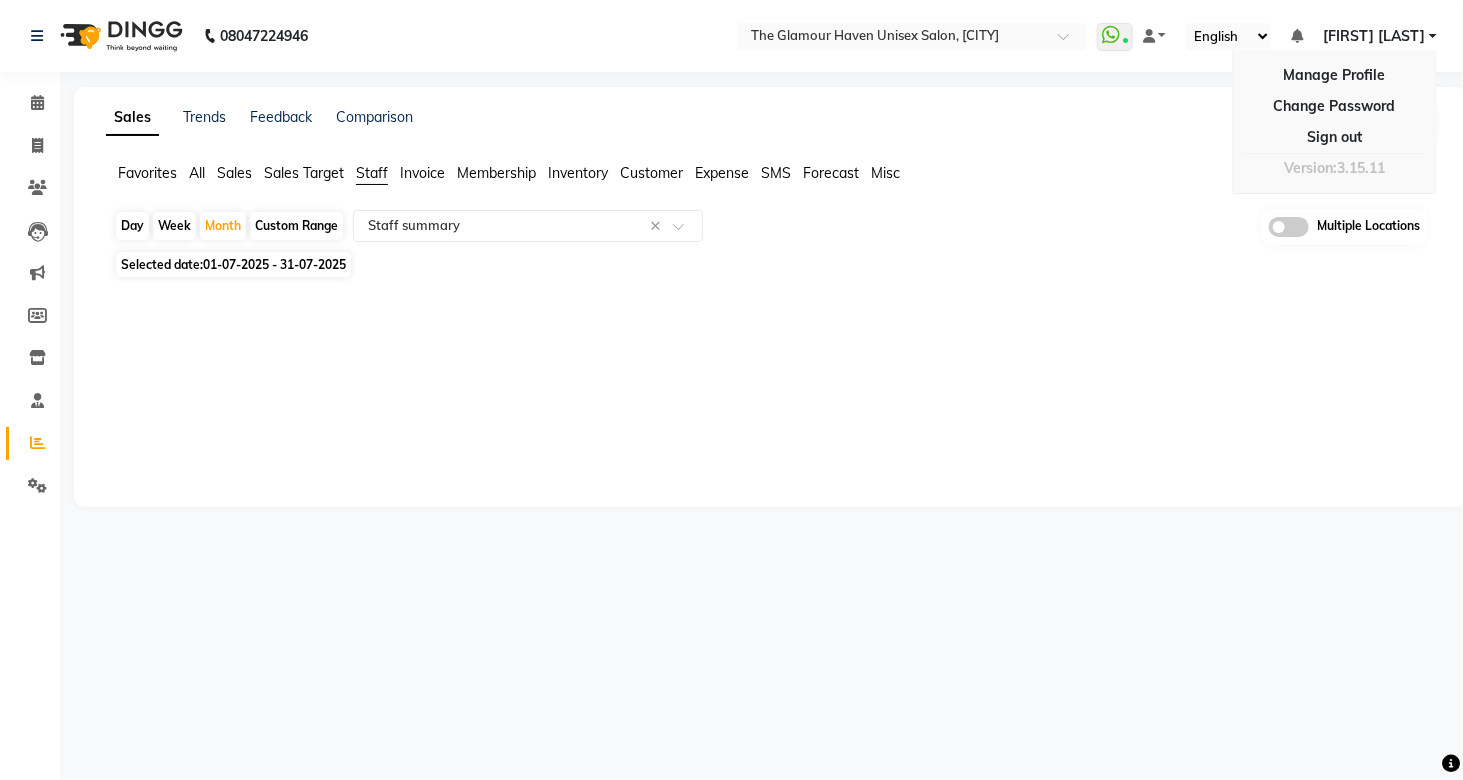 click on "Favorites All Sales Sales Target Staff Invoice Membership Inventory Customer Expense SMS Forecast Misc" 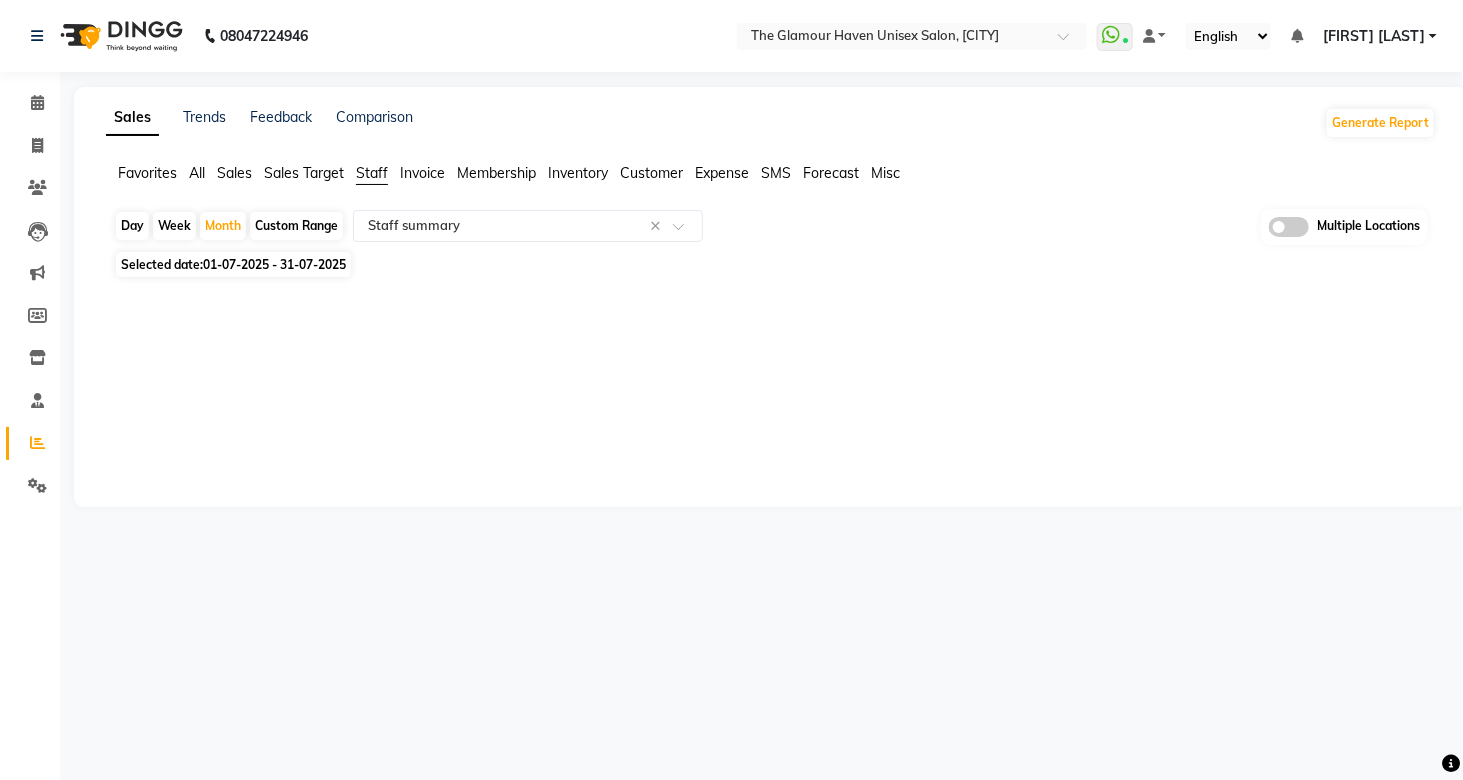 click on "Sales Trends Feedback Comparison Generate Report Favorites All Sales Sales Target Staff Invoice Membership Inventory Customer Expense SMS Forecast Misc  Day   Week   Month   Custom Range  Select Report Type × Staff summary × Multiple Locations Selected date:  01-07-2025 - 31-07-2025  ★ Mark as Favorite  Choose how you'd like to save "" report to favorites  Save to Personal Favorites:   Only you can see this report in your favorites tab. Share with Organization:   Everyone in your organization can see this report in their favorites tab.  Save to Favorites" 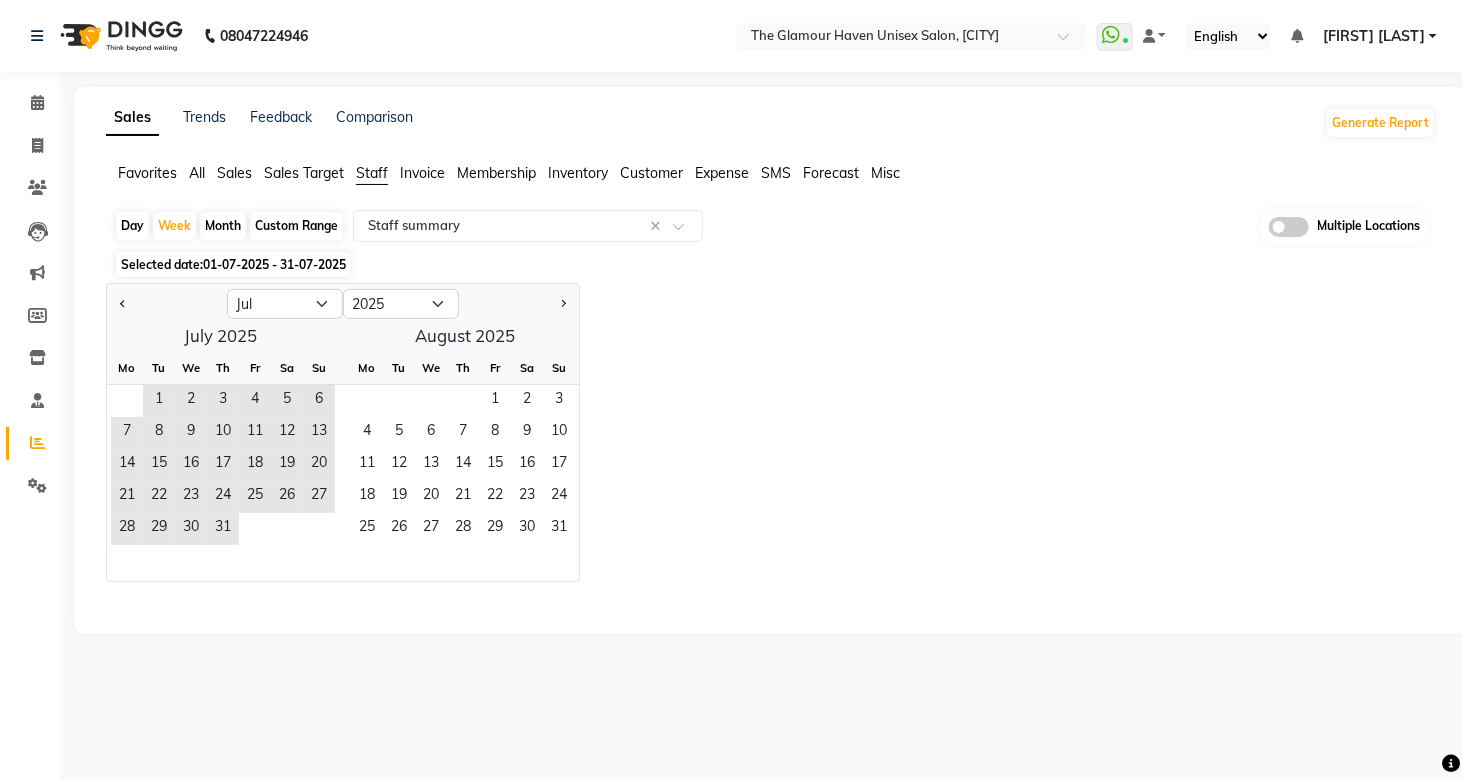 click on "Jan Feb Mar Apr May Jun Jul Aug Sep Oct Nov Dec 2015 2016 2017 2018 2019 2020 2021 2022 2023 2024 2025 2026 2027 2028 2029 2030 2031 2032 2033 2034 2035  July 2025  Mo Tu We Th Fr Sa Su  1   2   3   4   5   6   7   8   9   10   11   12   13   14   15   16   17   18   19   20   21   22   23   24   25   26   27   28   29   30   31   August 2025  Mo Tu We Th Fr Sa Su  1   2   3   4   5   6   7   8   9   10   11   12   13   14   15   16   17   18   19   20   21   22   23   24   25   26   27   28   29   30   31" 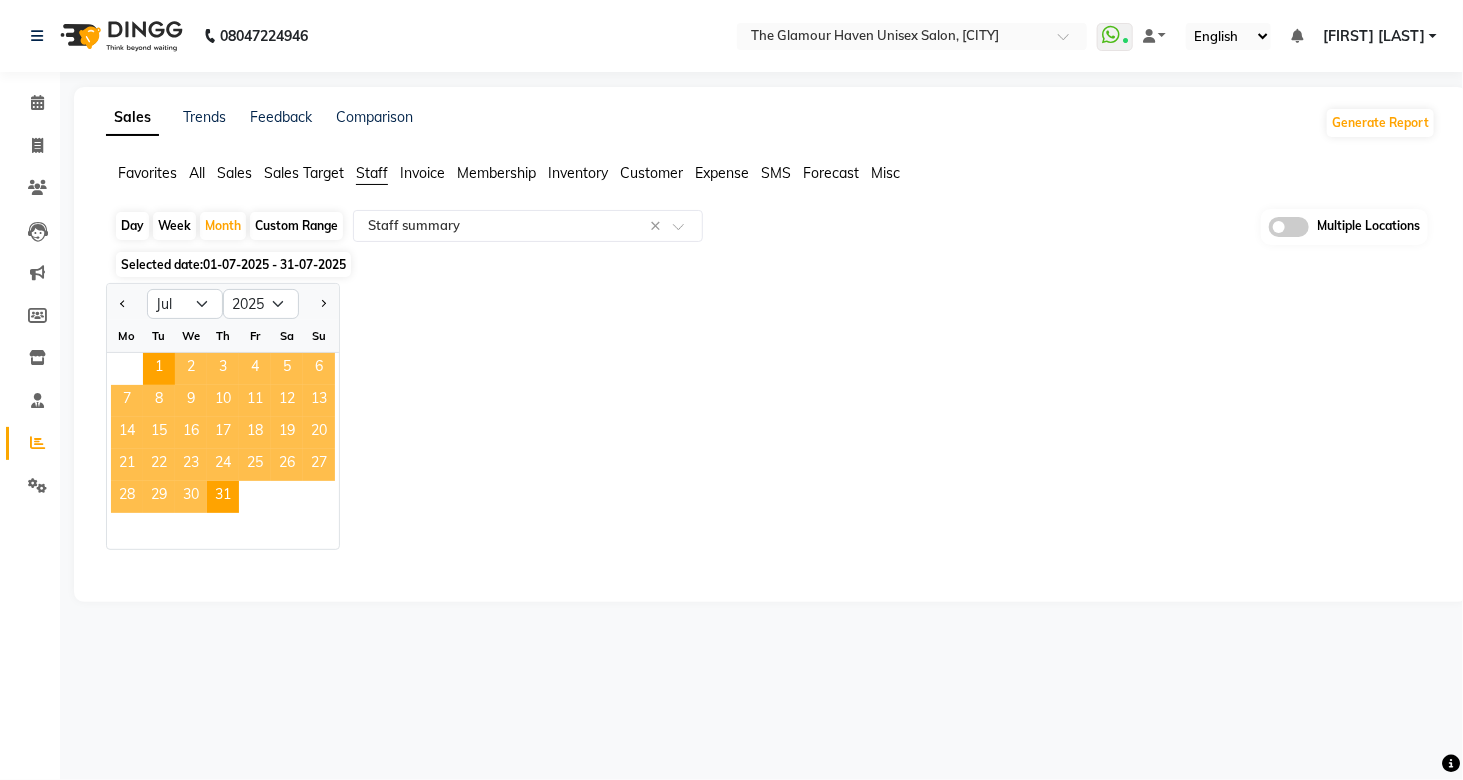 click on "Favorites All Sales Sales Target Staff Invoice Membership Inventory Customer Expense SMS Forecast Misc" 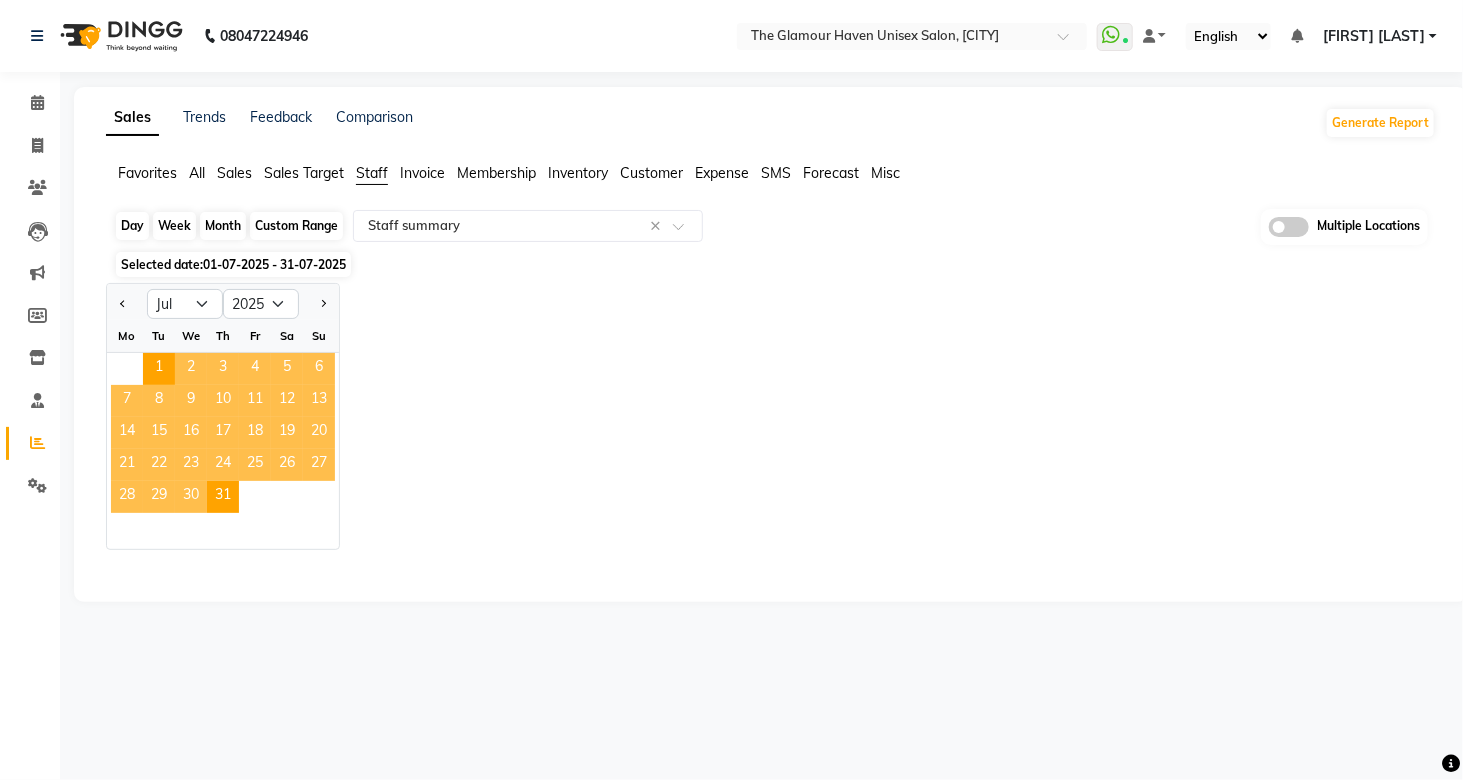 click on "Month" 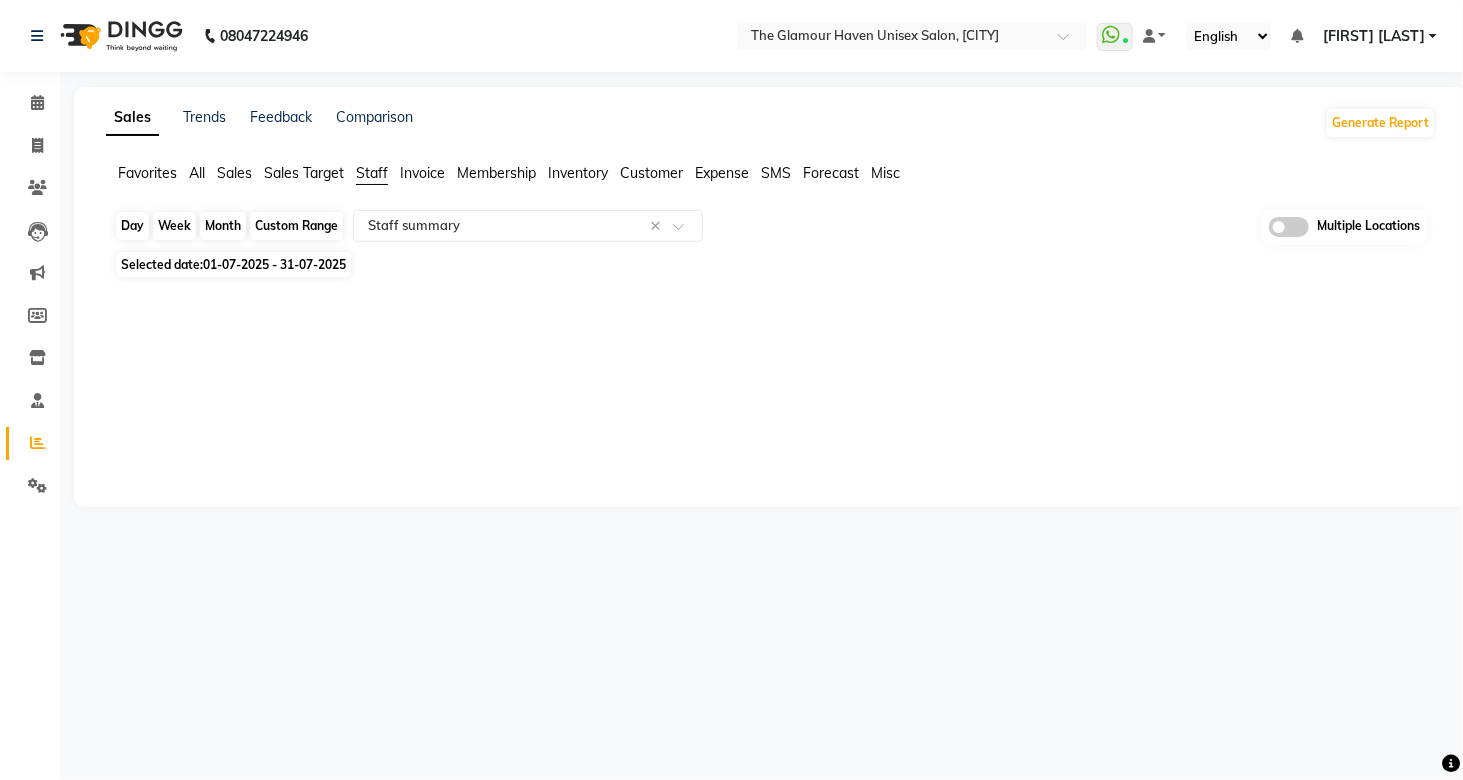 click on "Month" 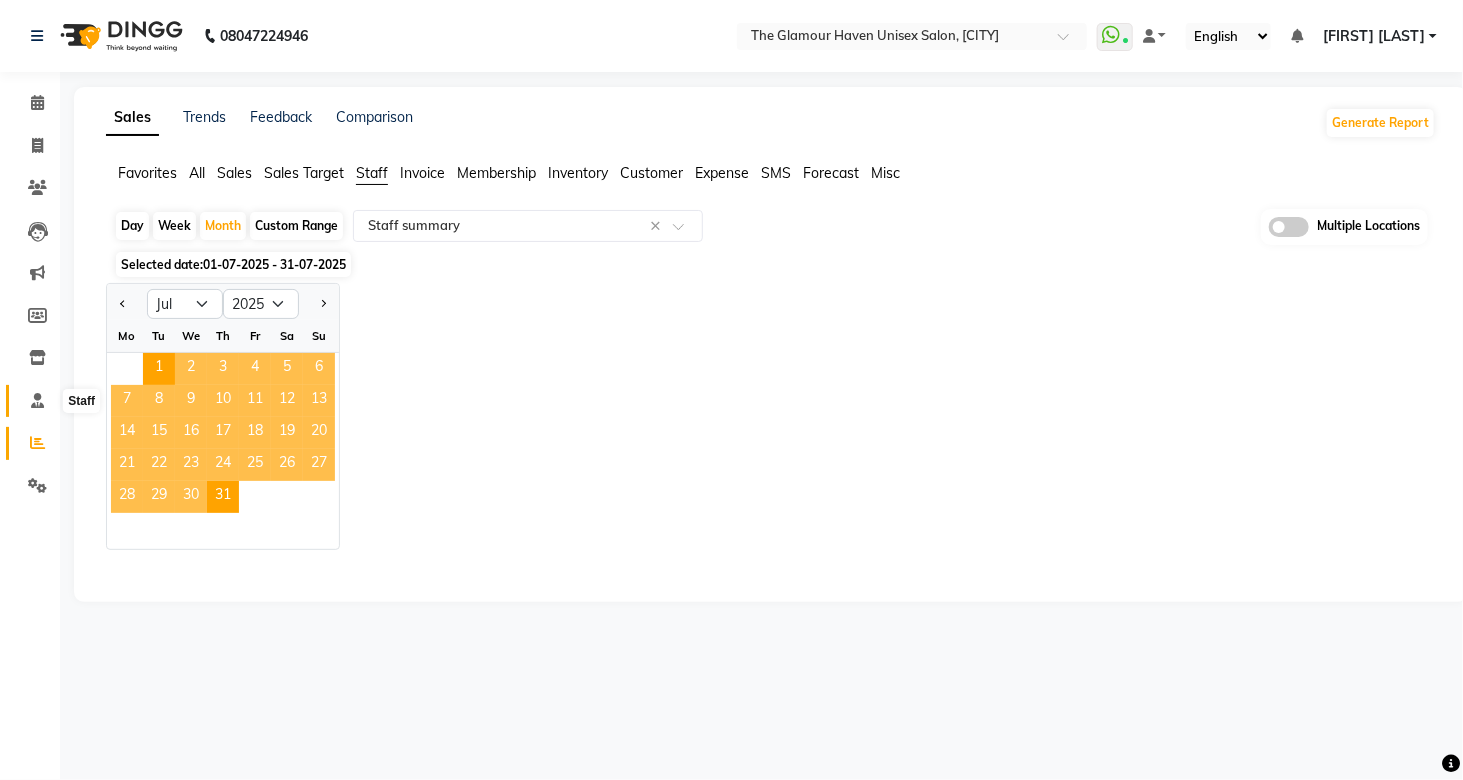 click 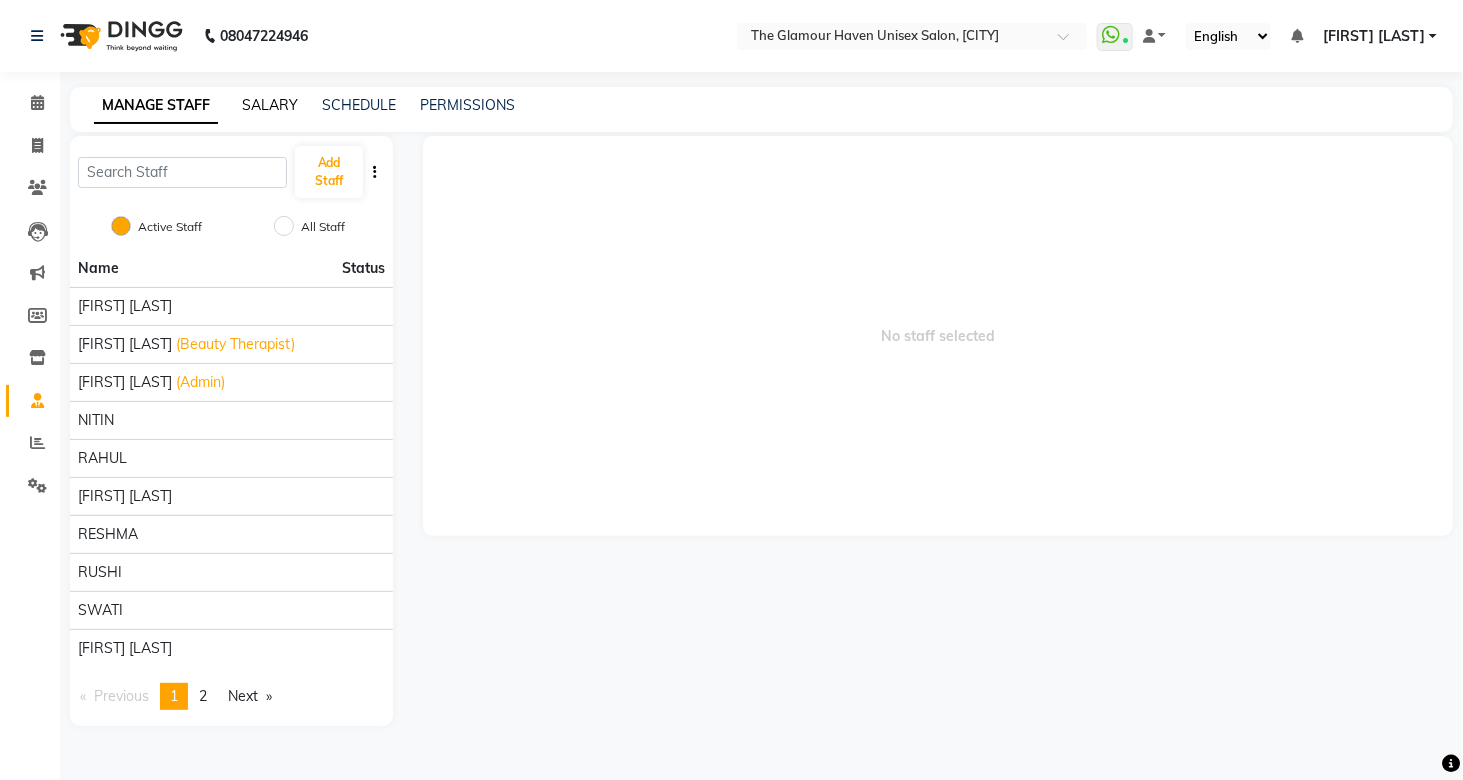 click on "SALARY" 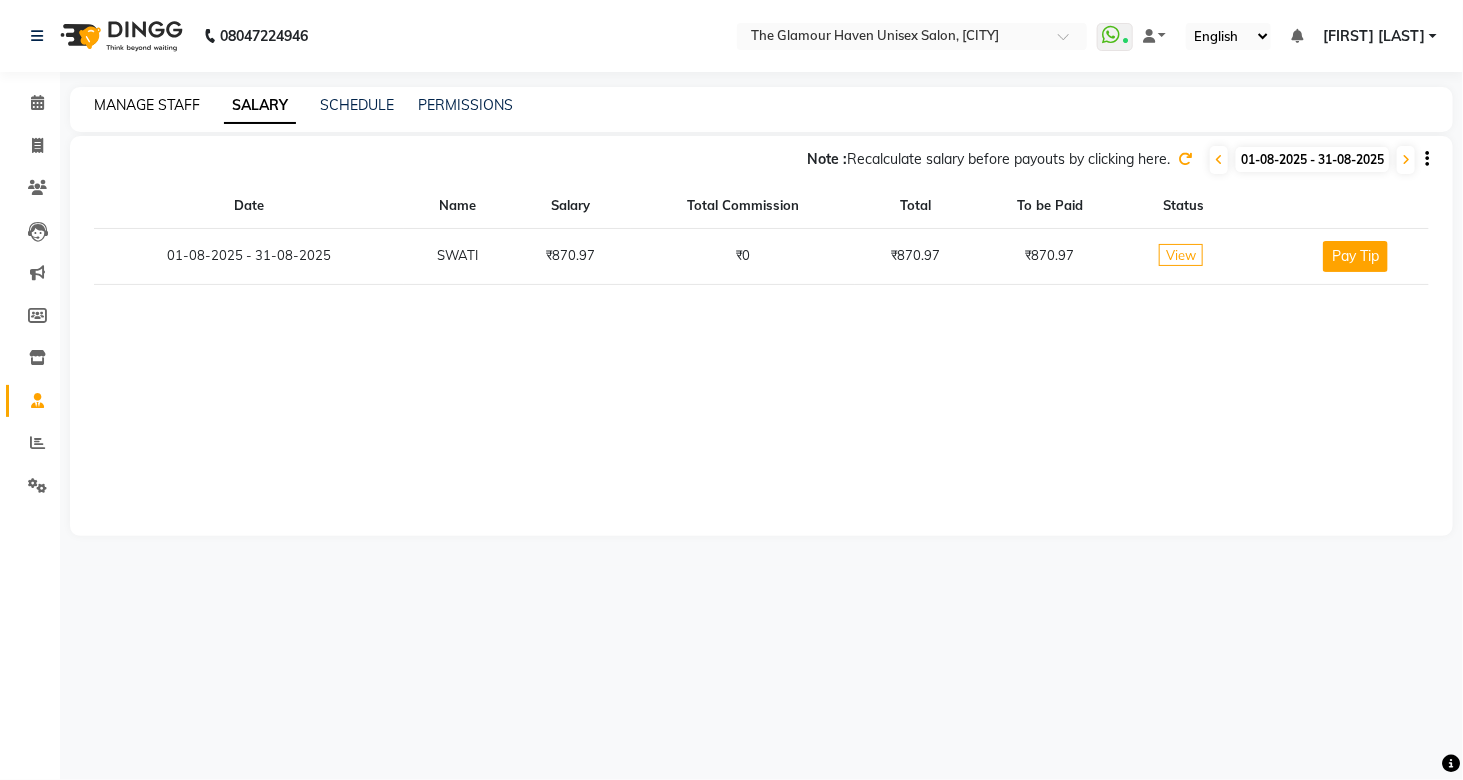 click on "MANAGE STAFF" 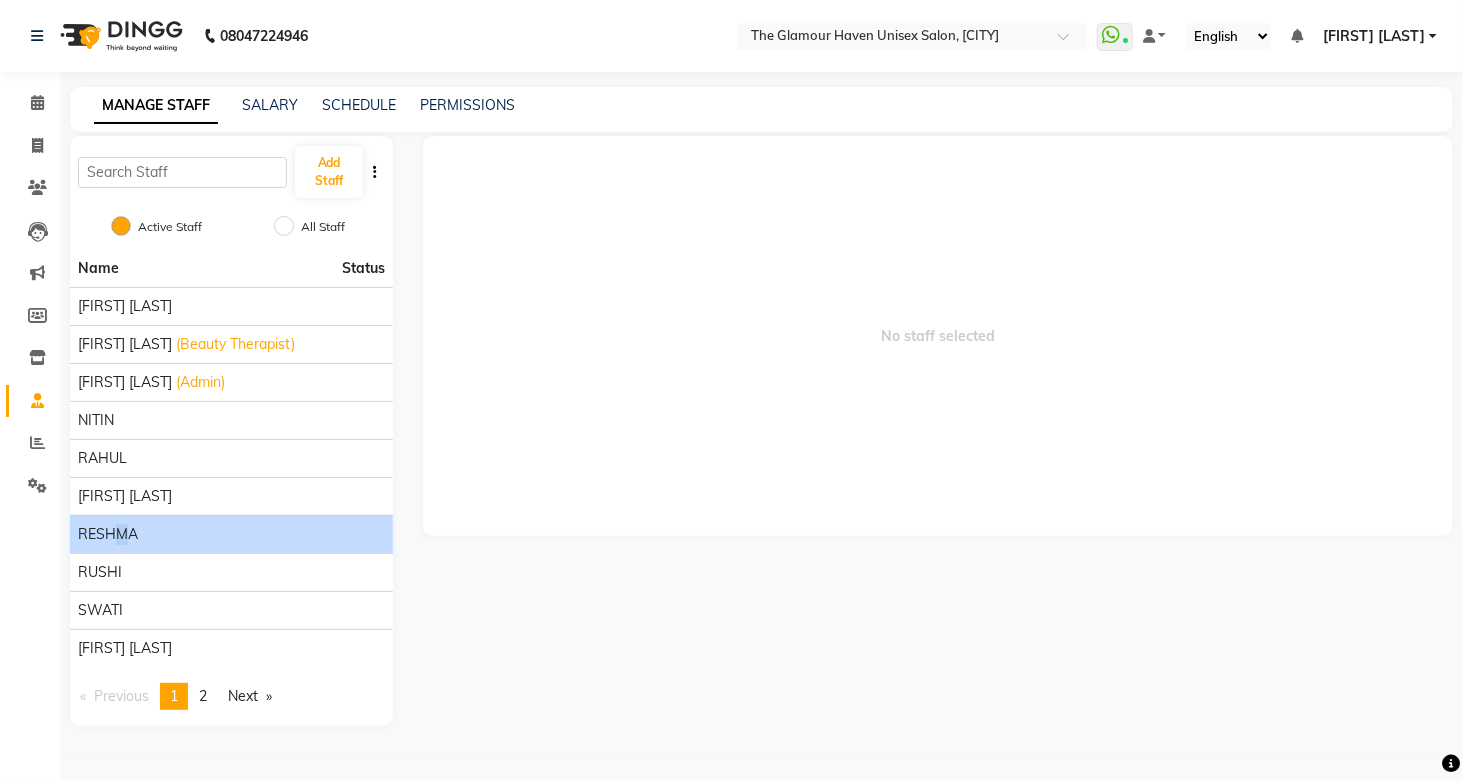 click on "RESHMA" 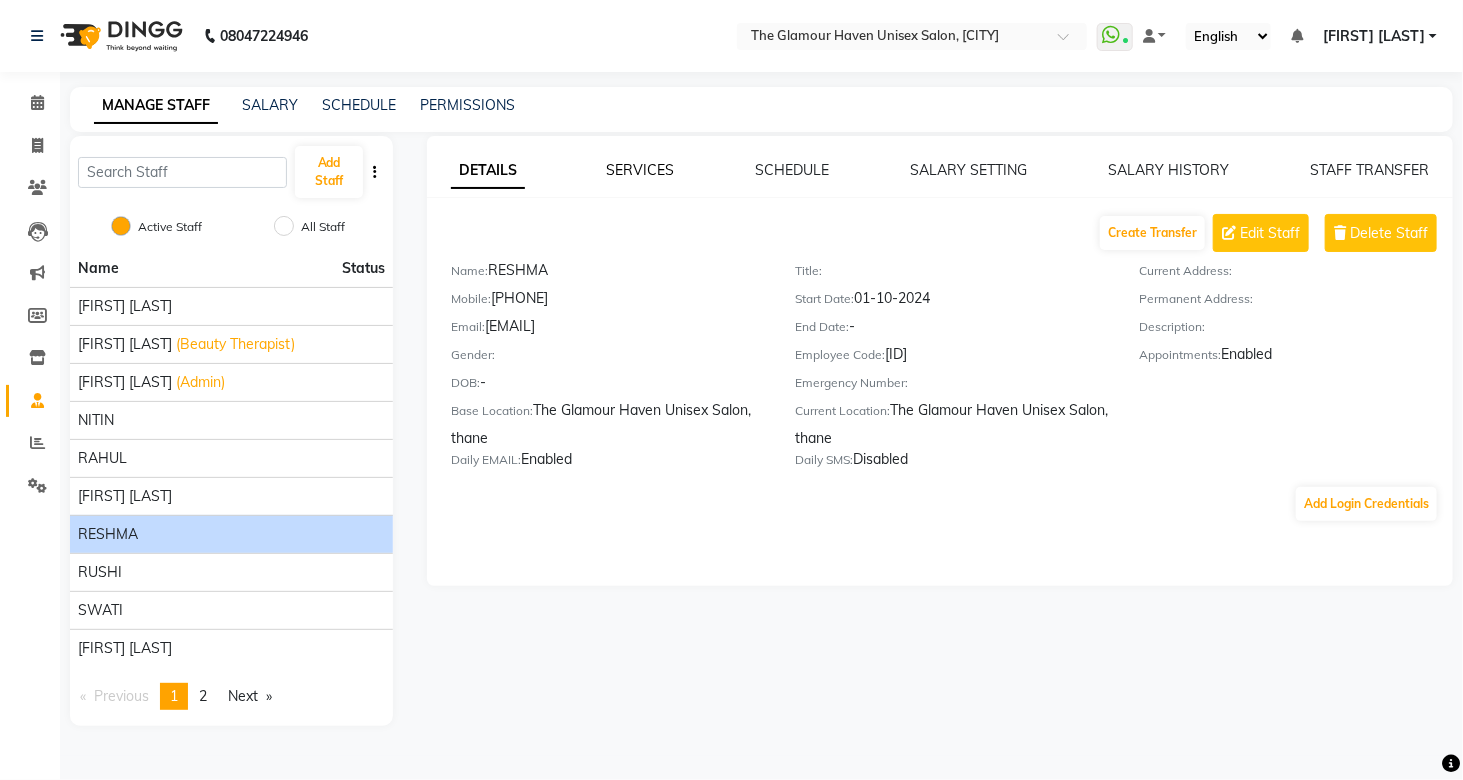 click on "SERVICES" 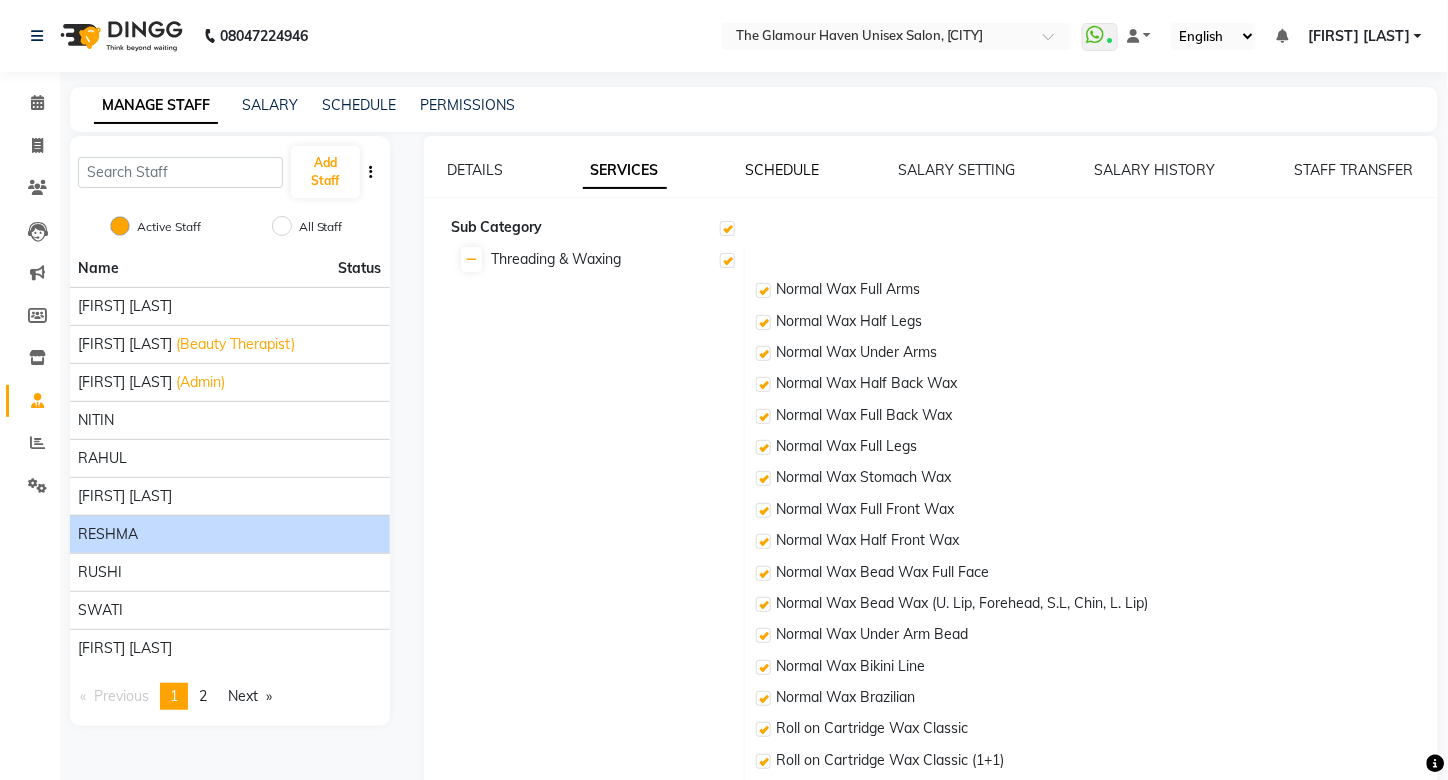 click on "SCHEDULE" 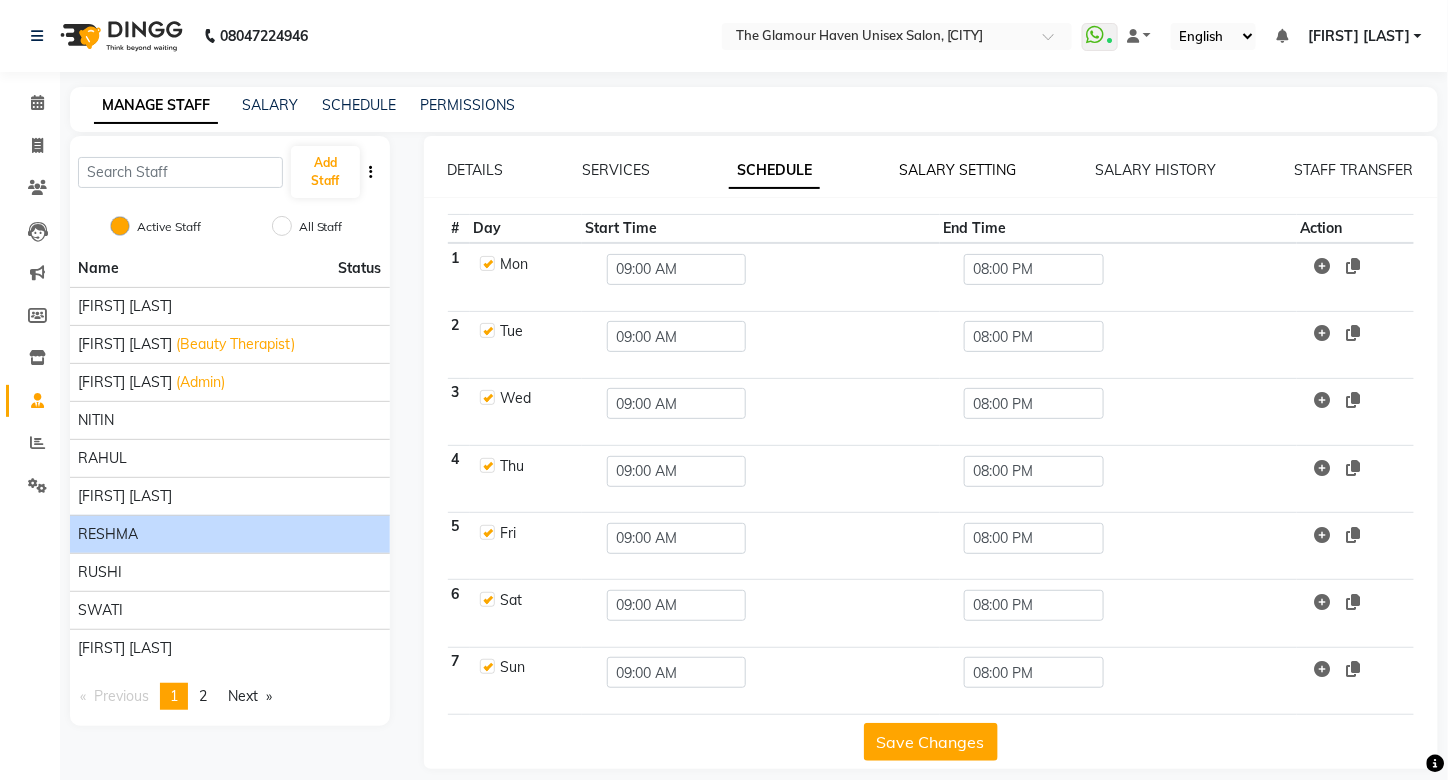 click on "SALARY SETTING" 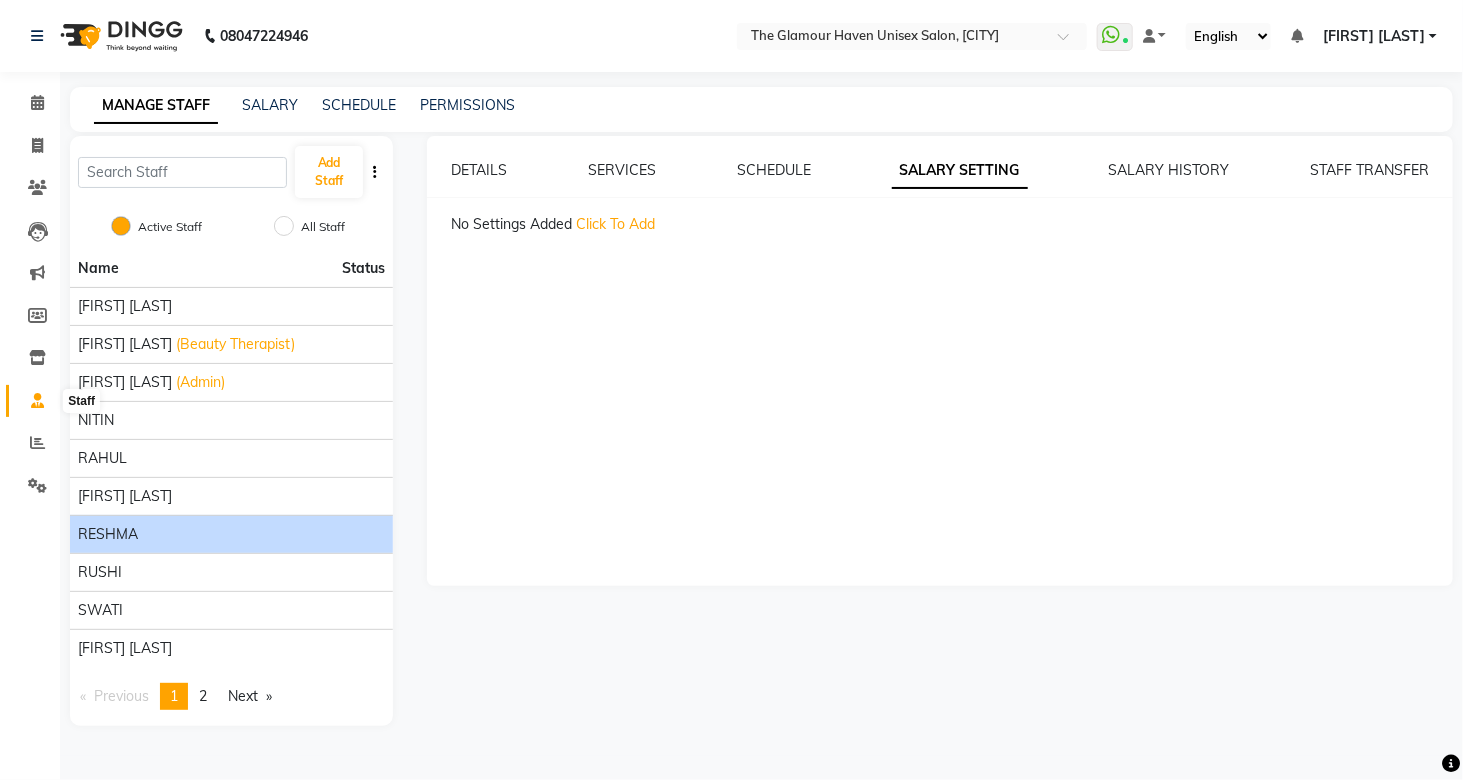 click 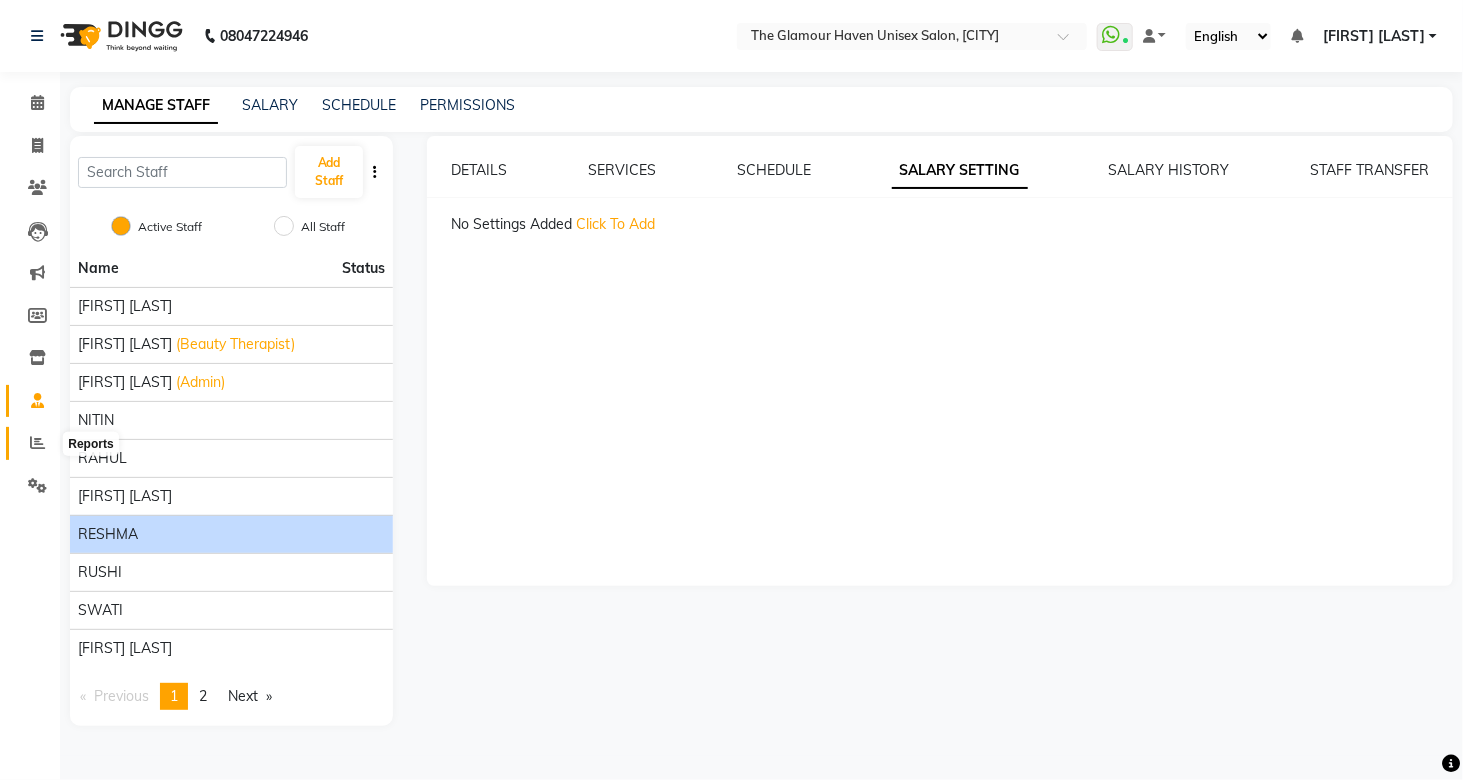 click 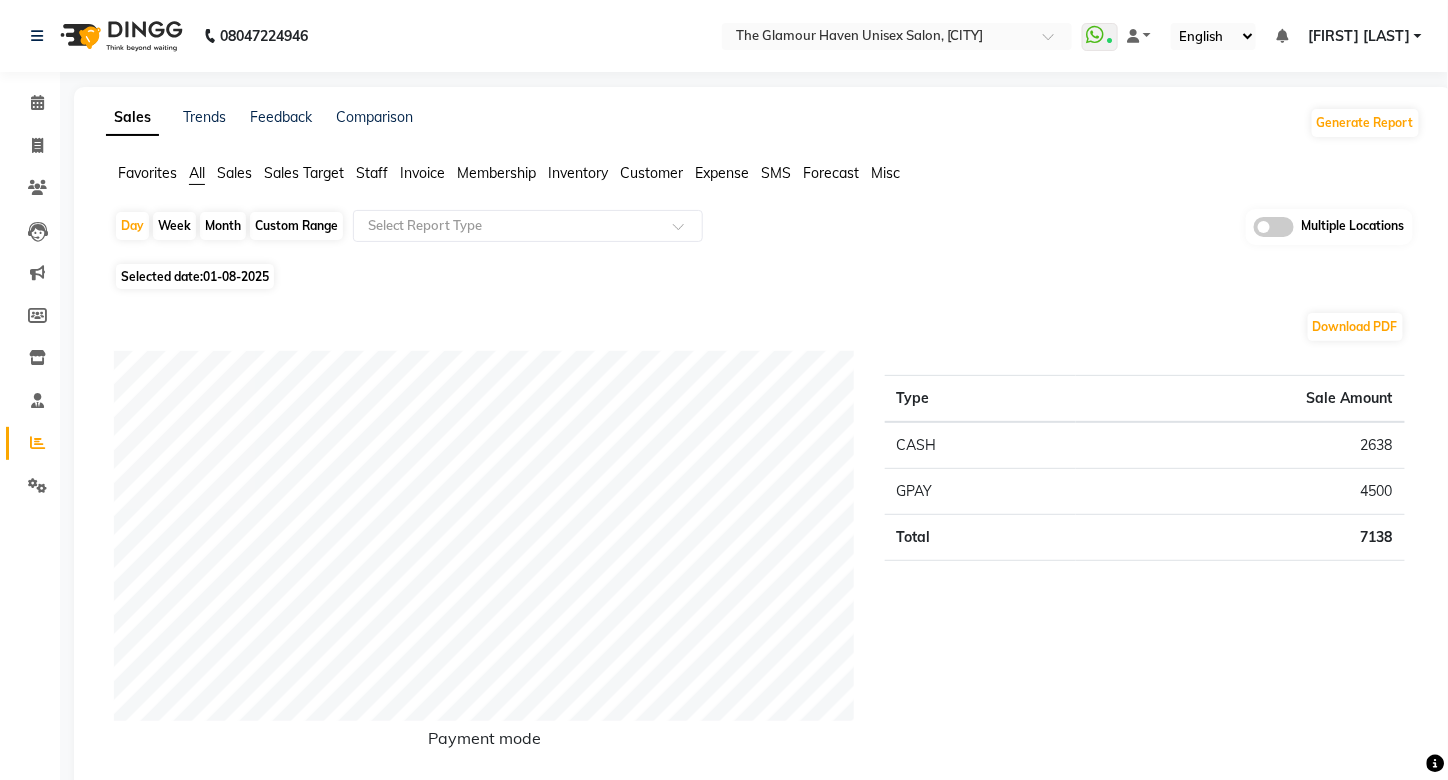 click on "Month" 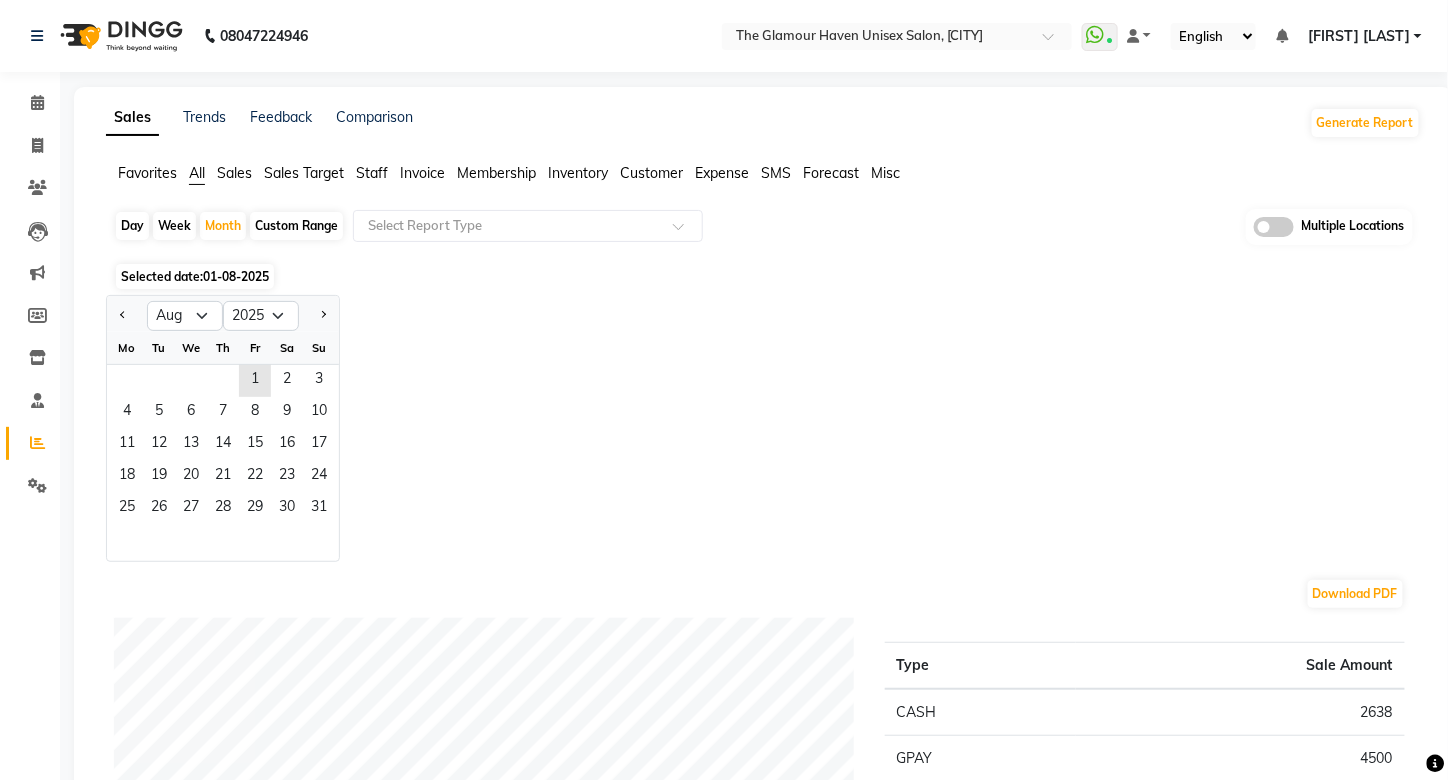 click on "Staff" 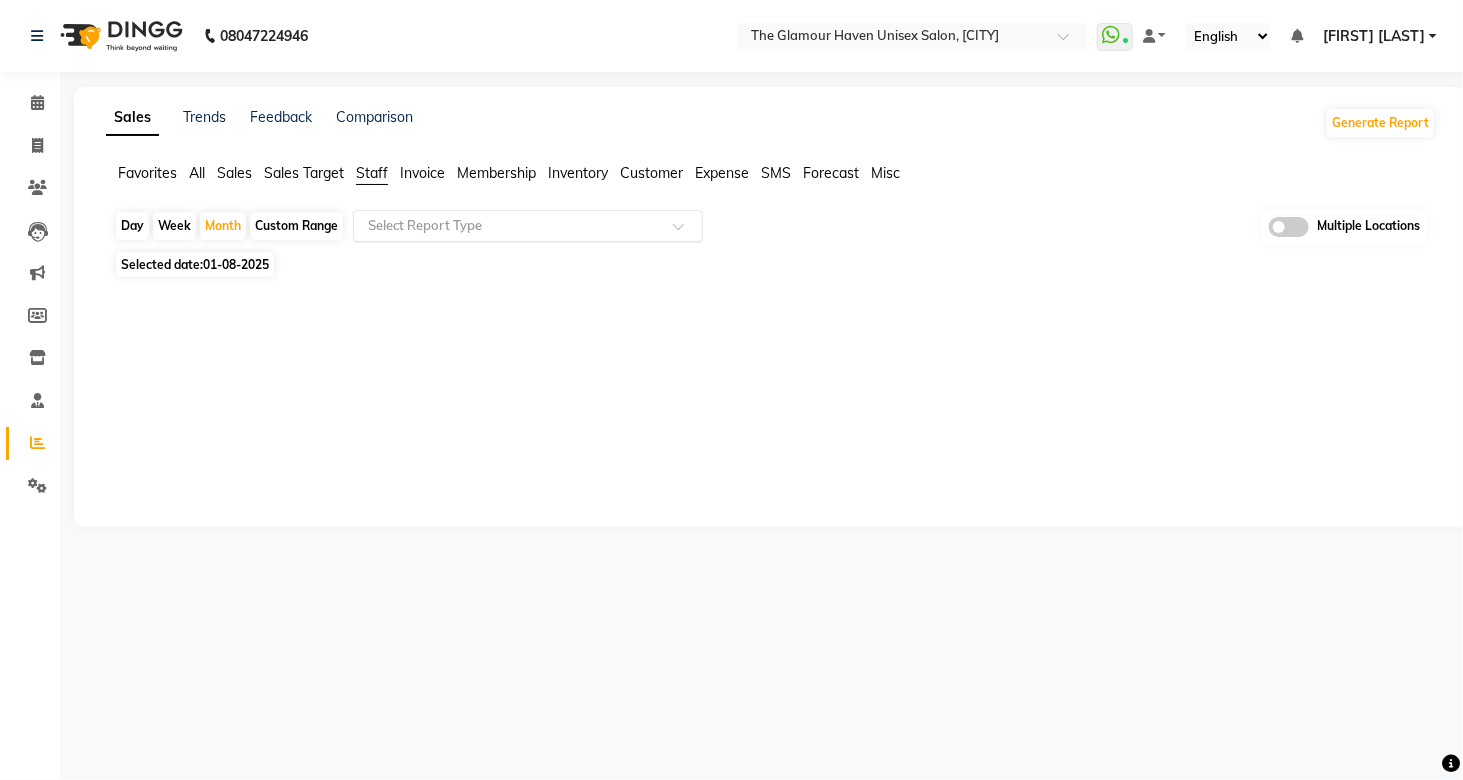 click 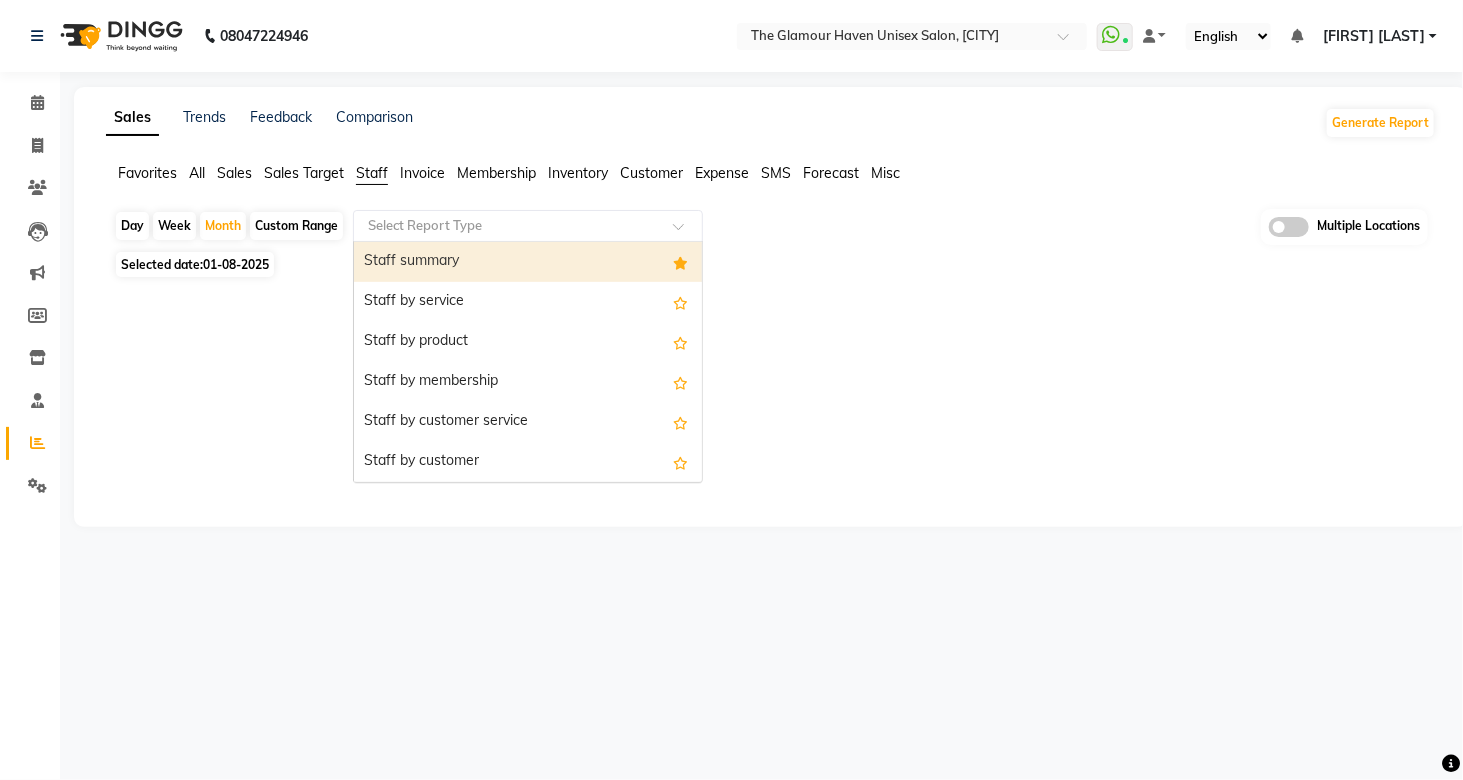 click on "Staff summary" at bounding box center [528, 262] 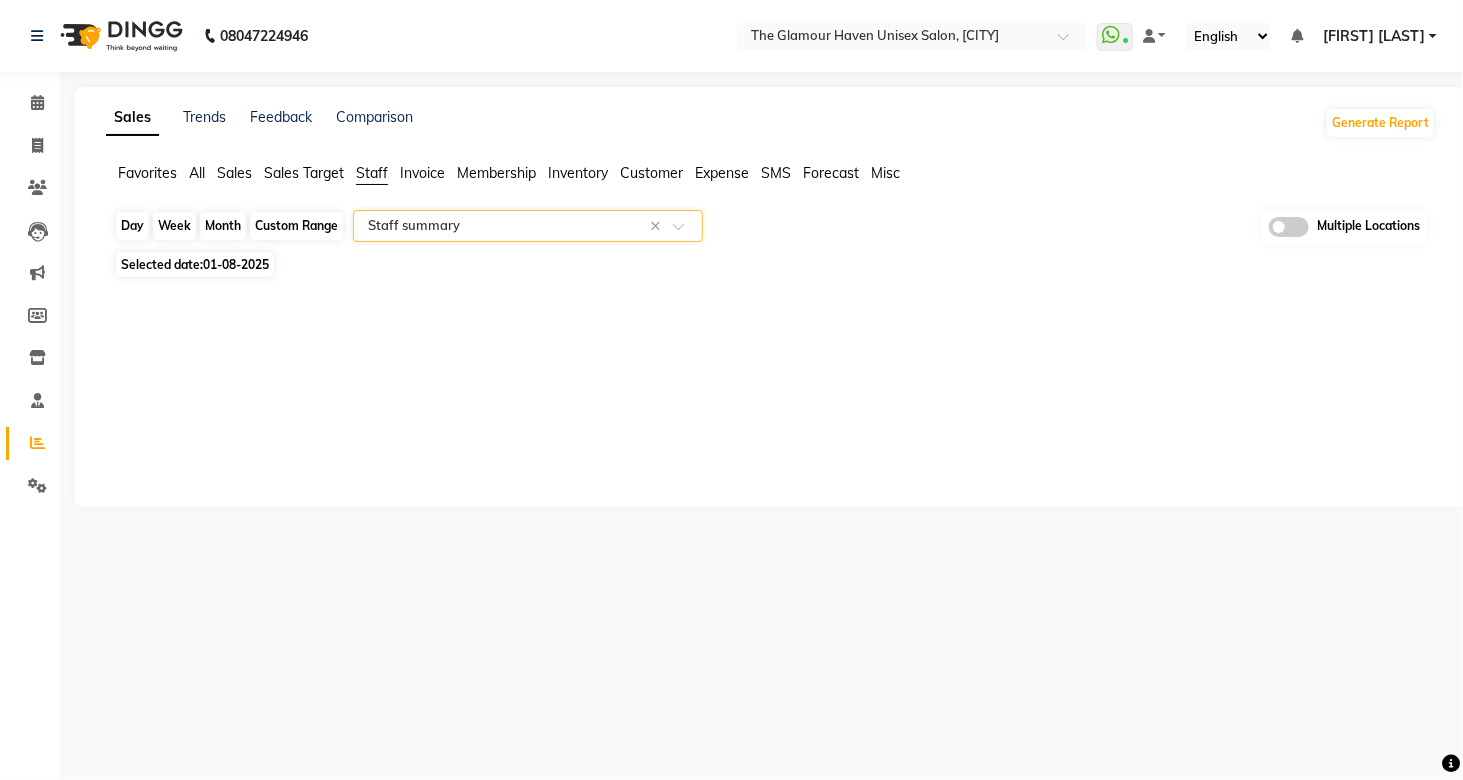 click on "Month" 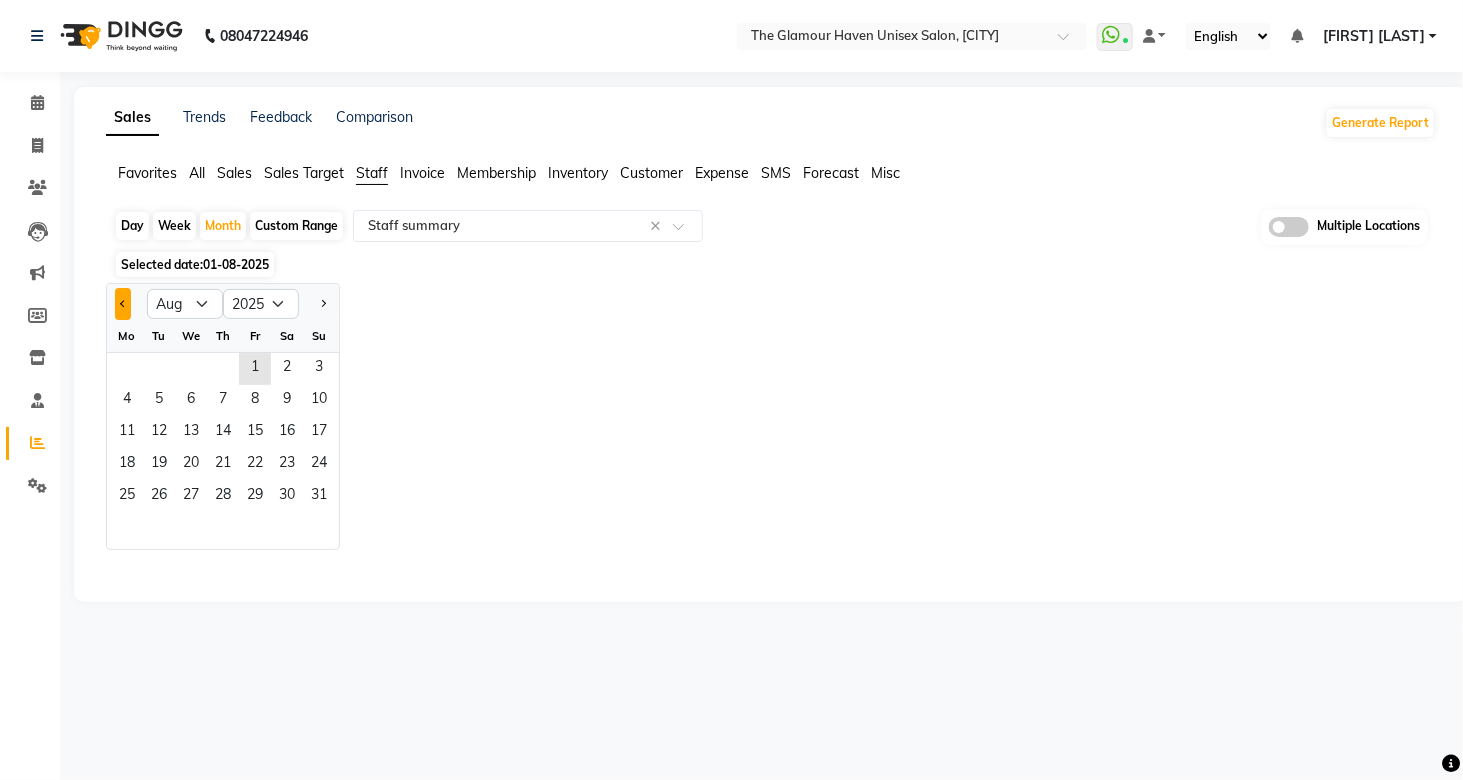 click 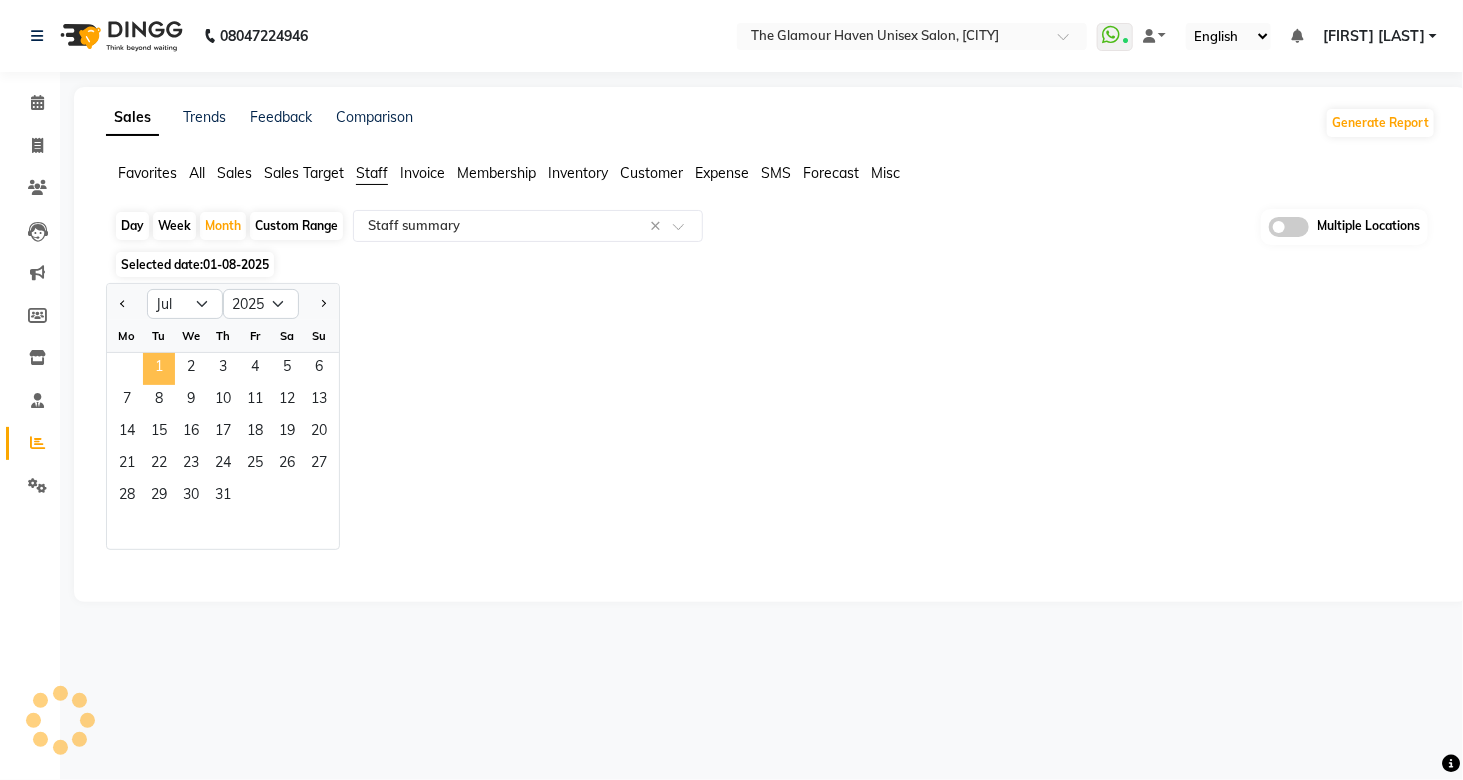 click on "1" 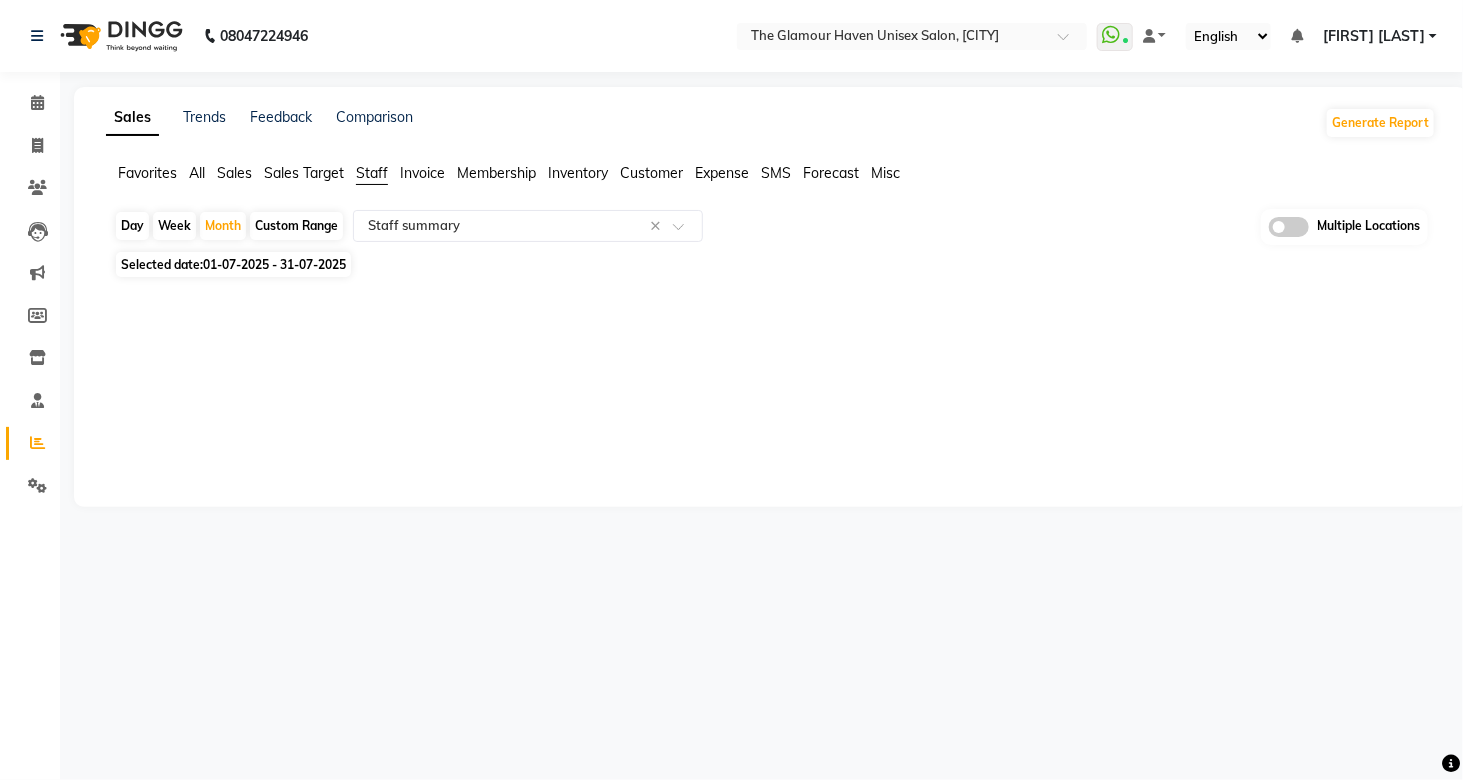 click on "Staff" 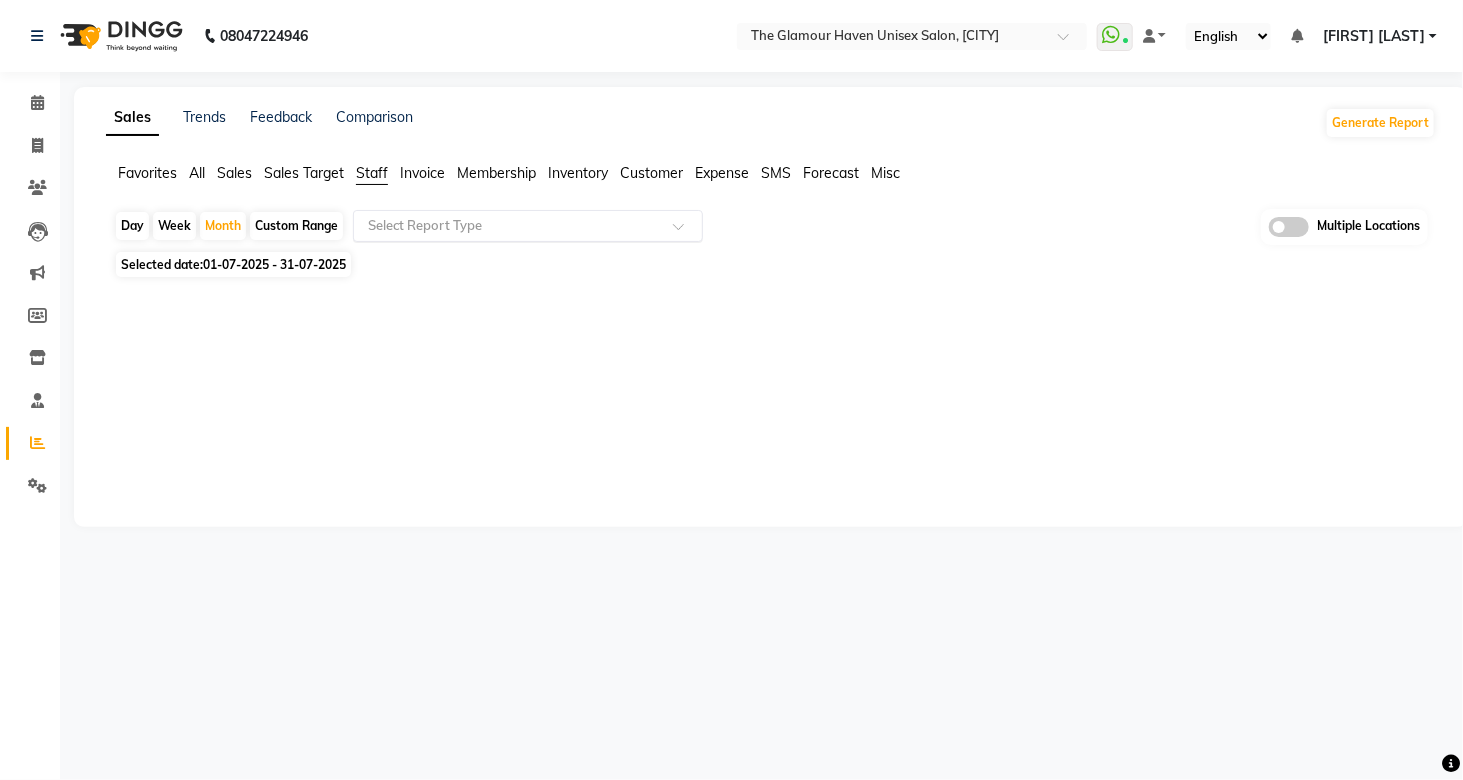 click 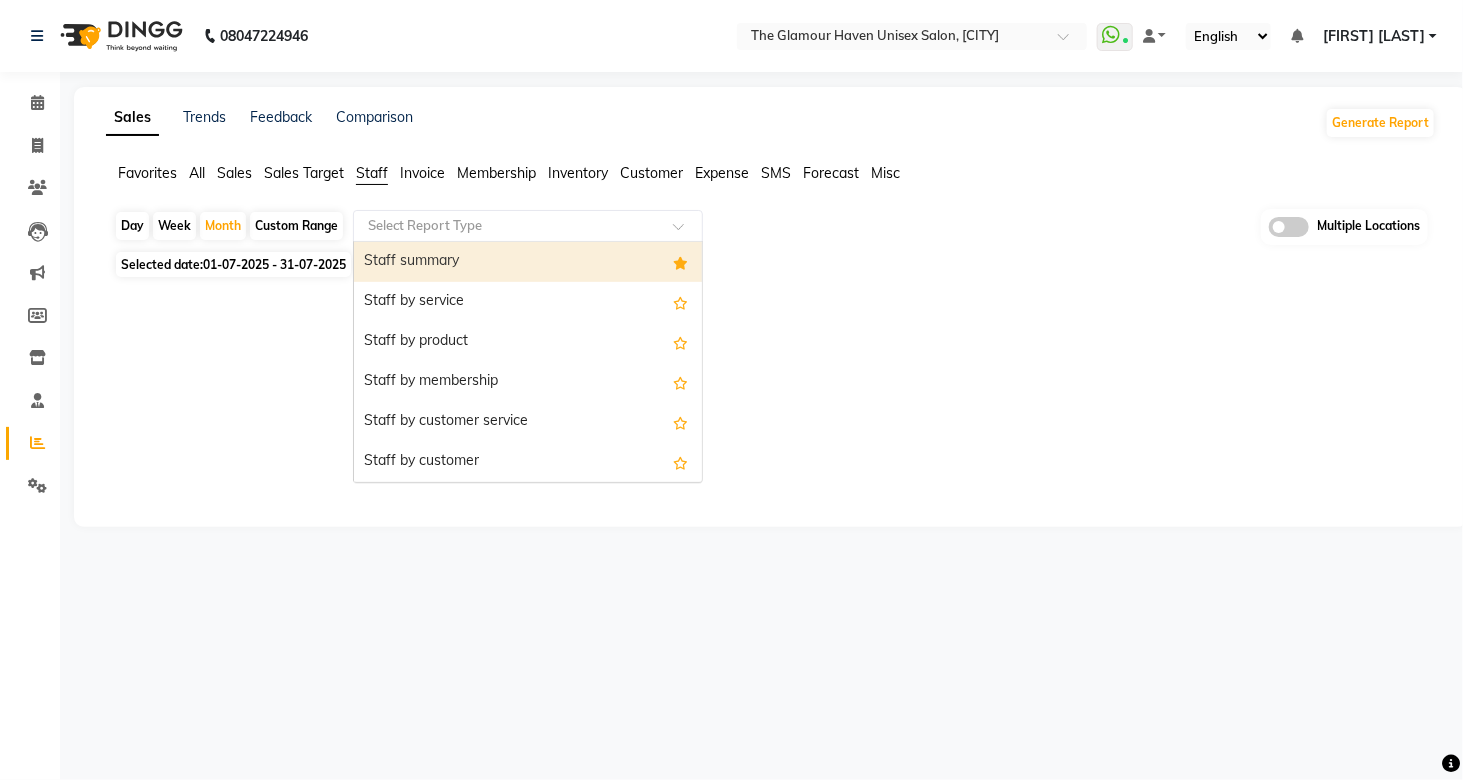 click on "Staff summary" at bounding box center (528, 262) 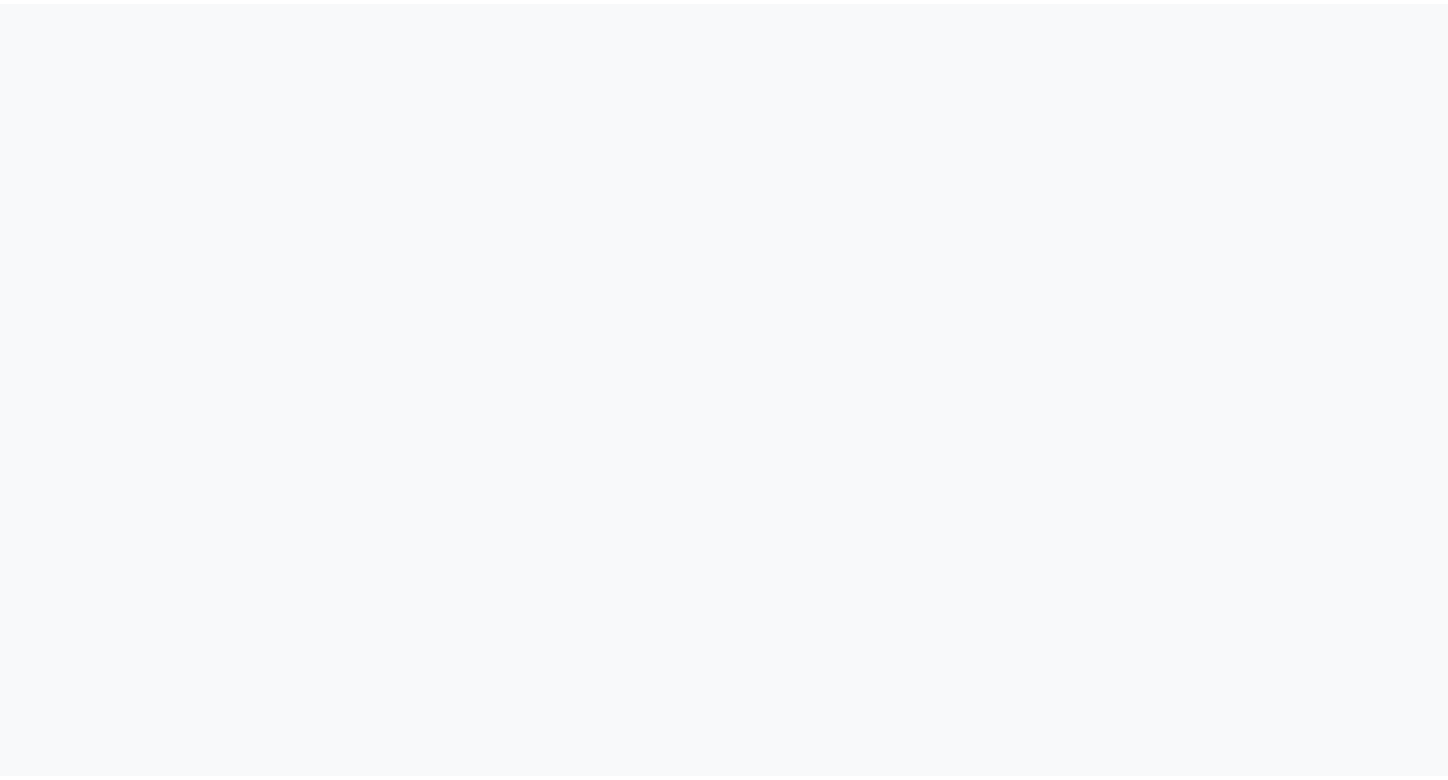 scroll, scrollTop: 0, scrollLeft: 0, axis: both 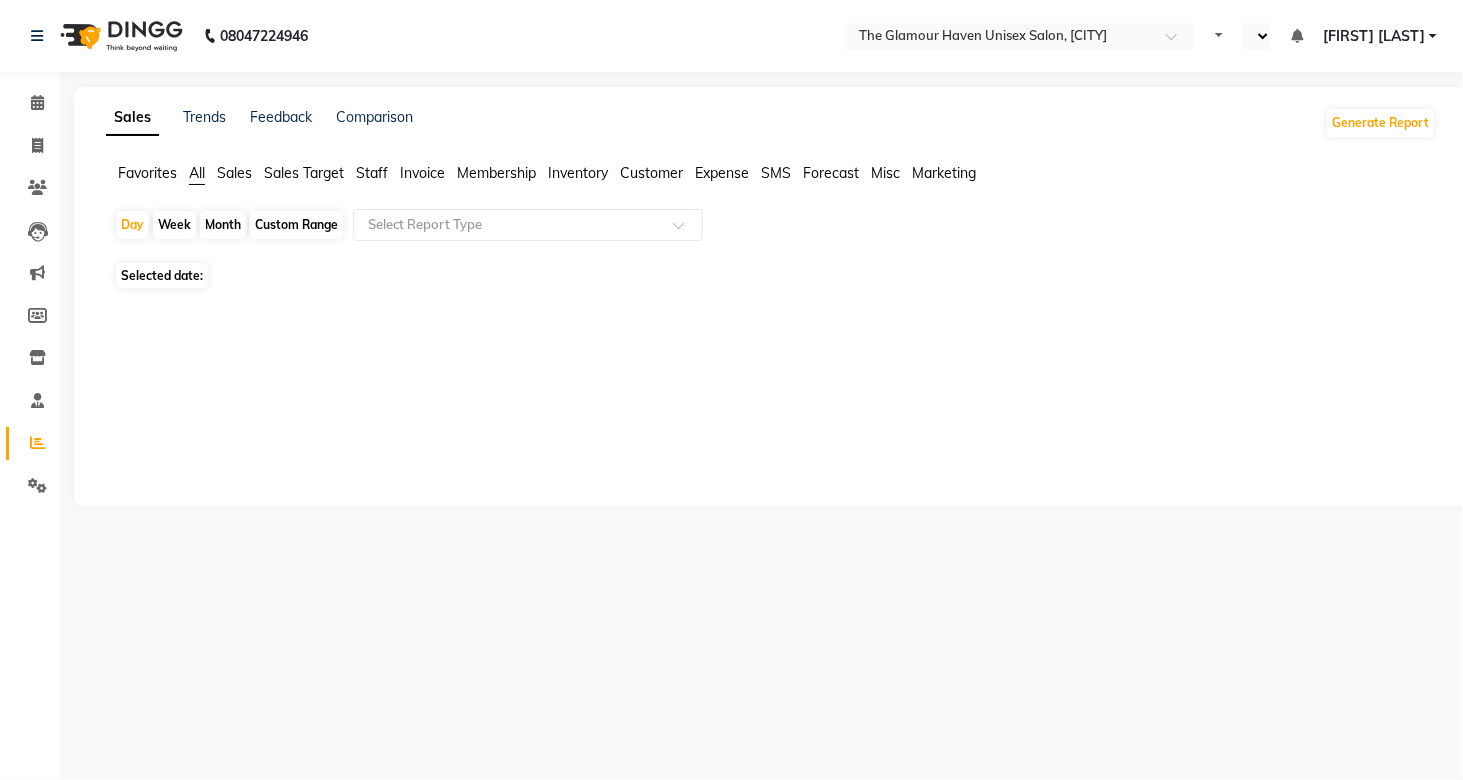 select on "en" 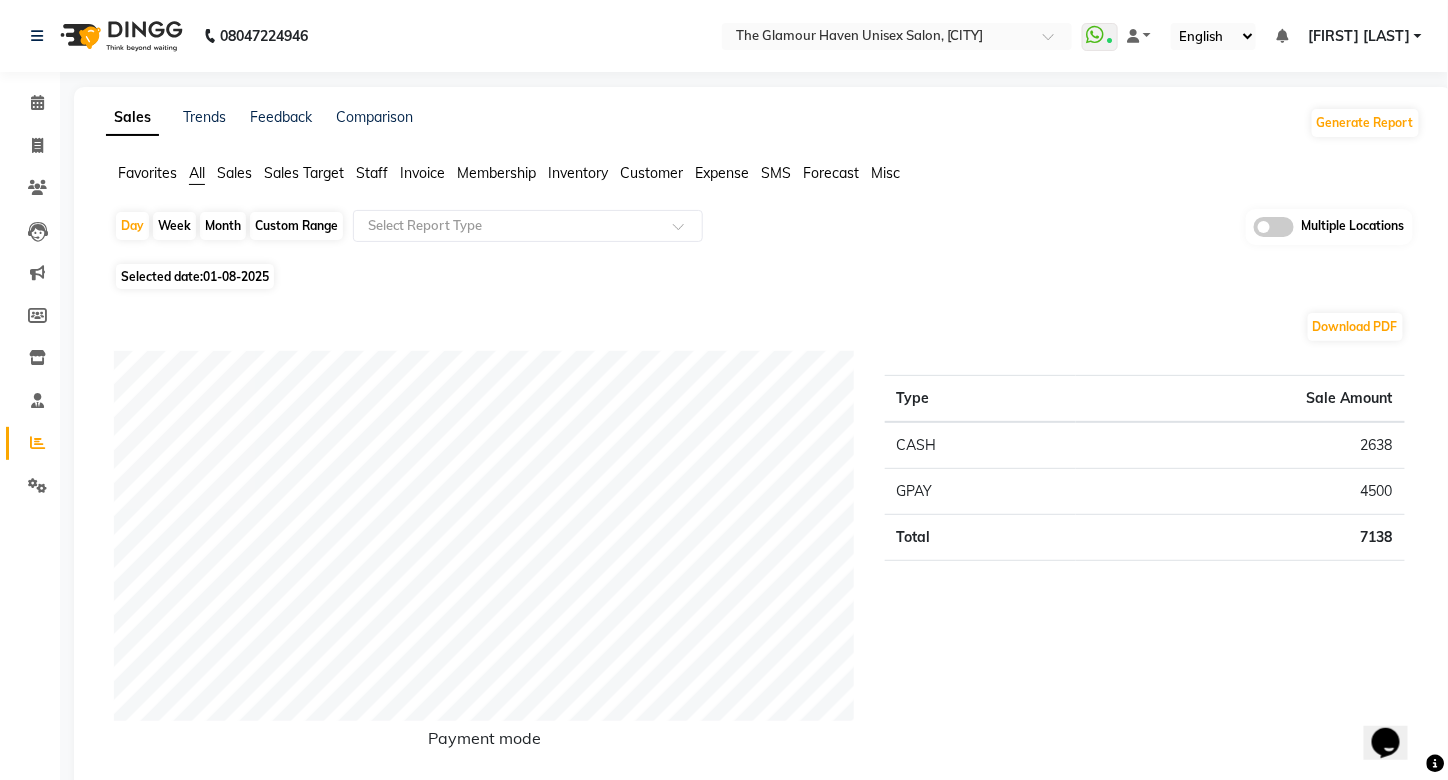 scroll, scrollTop: 0, scrollLeft: 0, axis: both 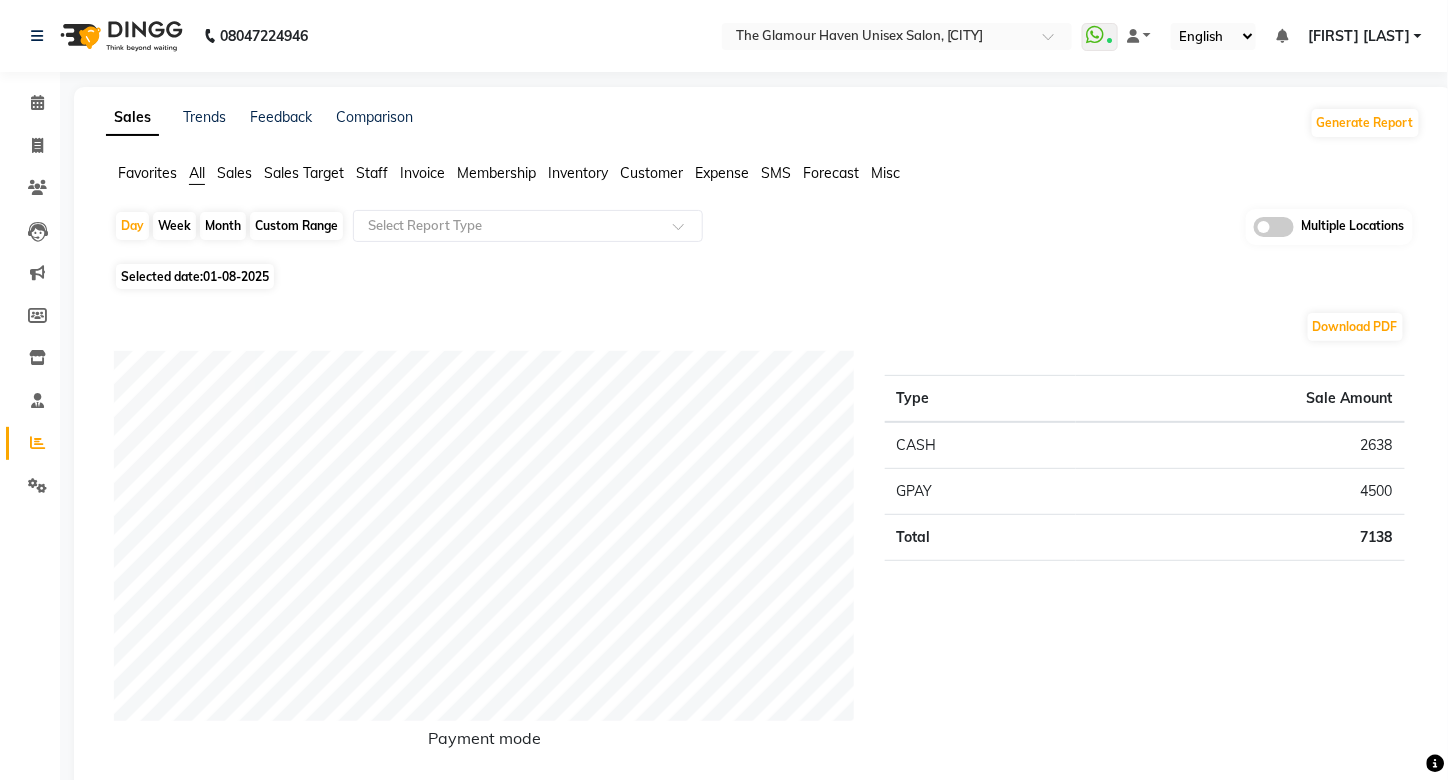 click on "Staff" 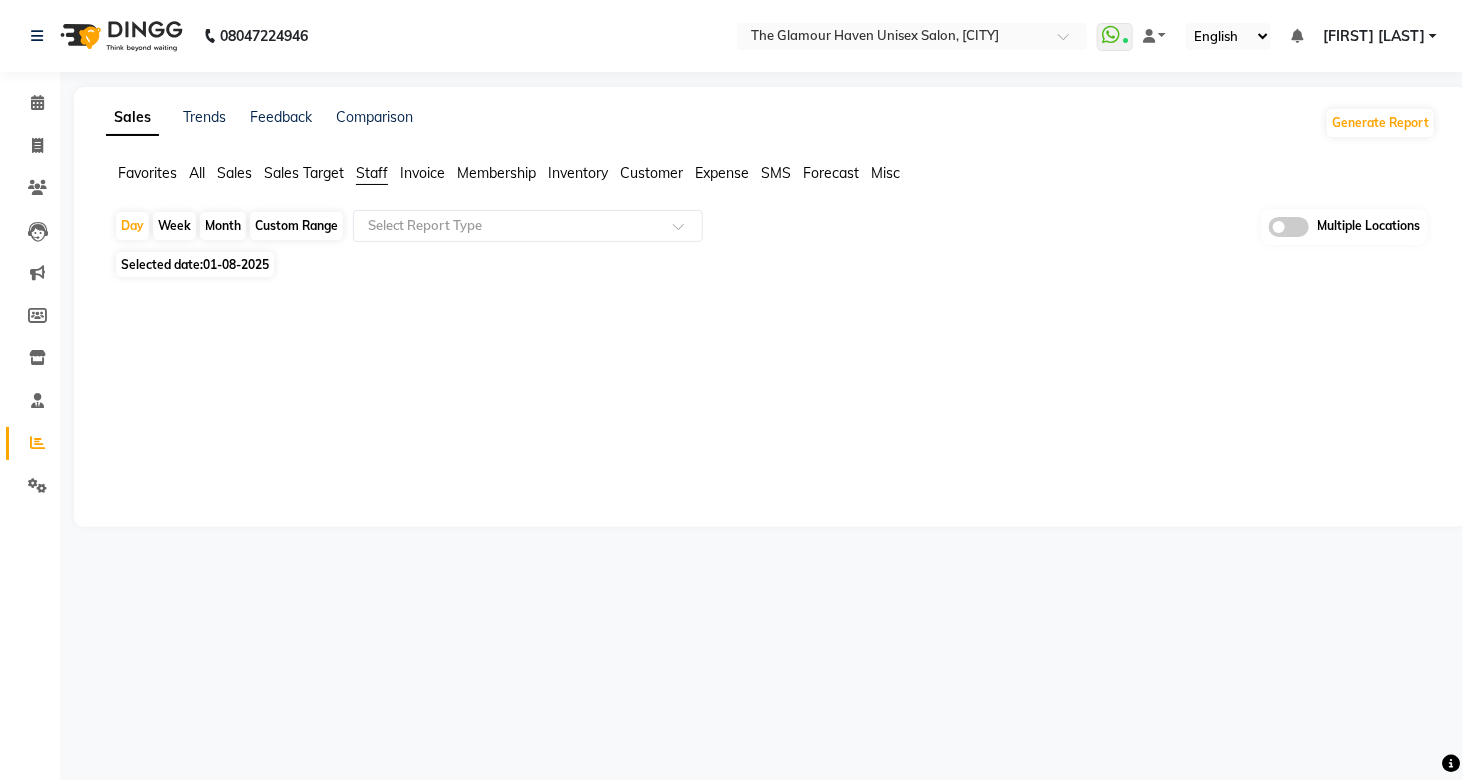 click on "Month" 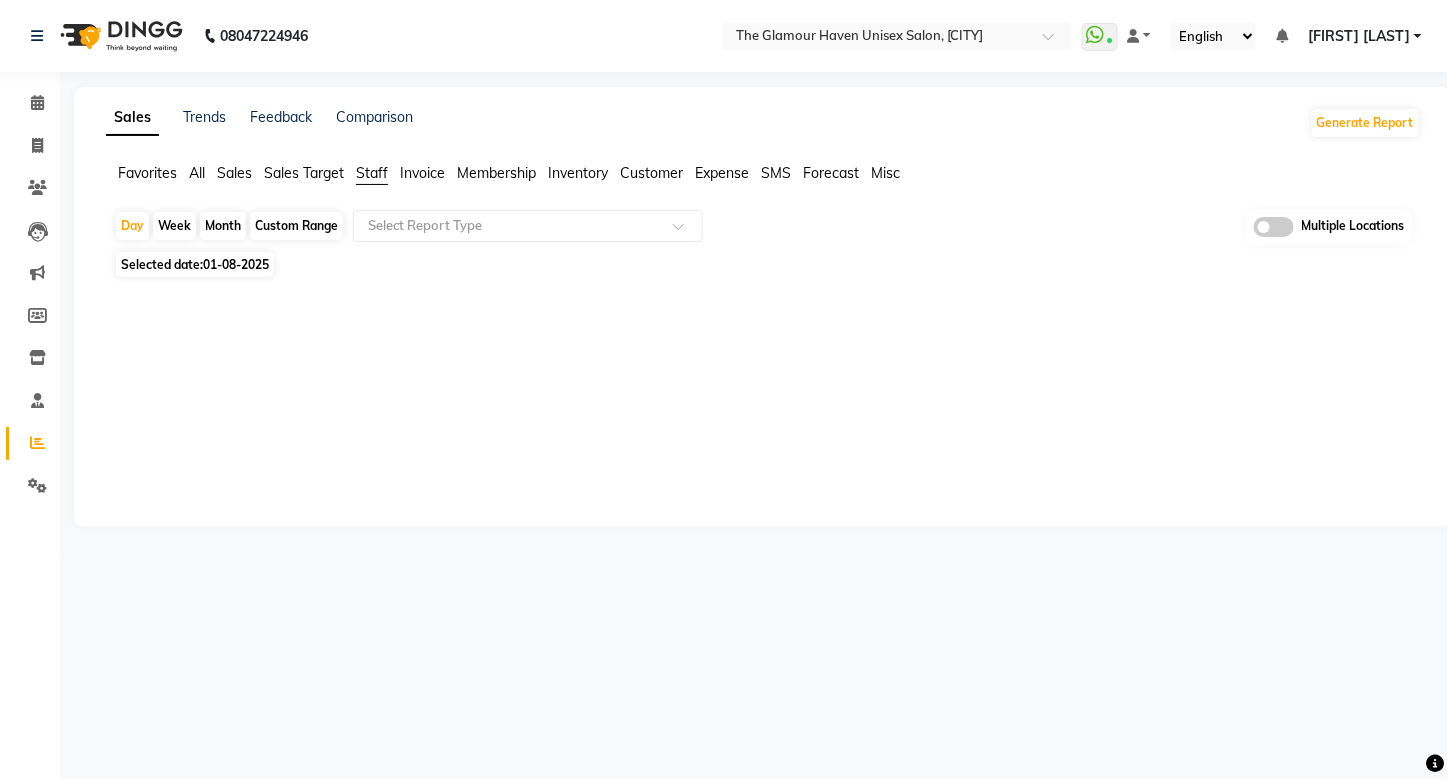 select on "8" 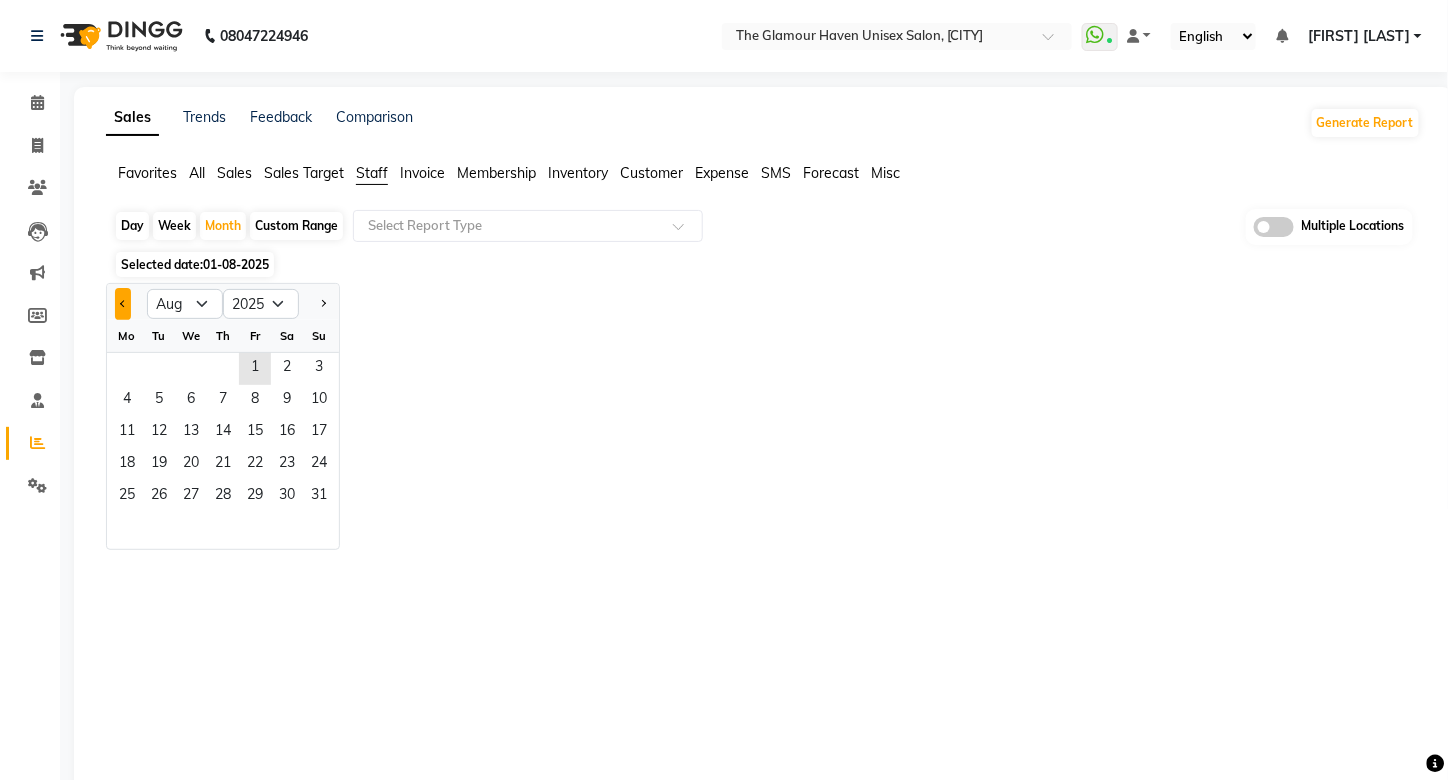 click 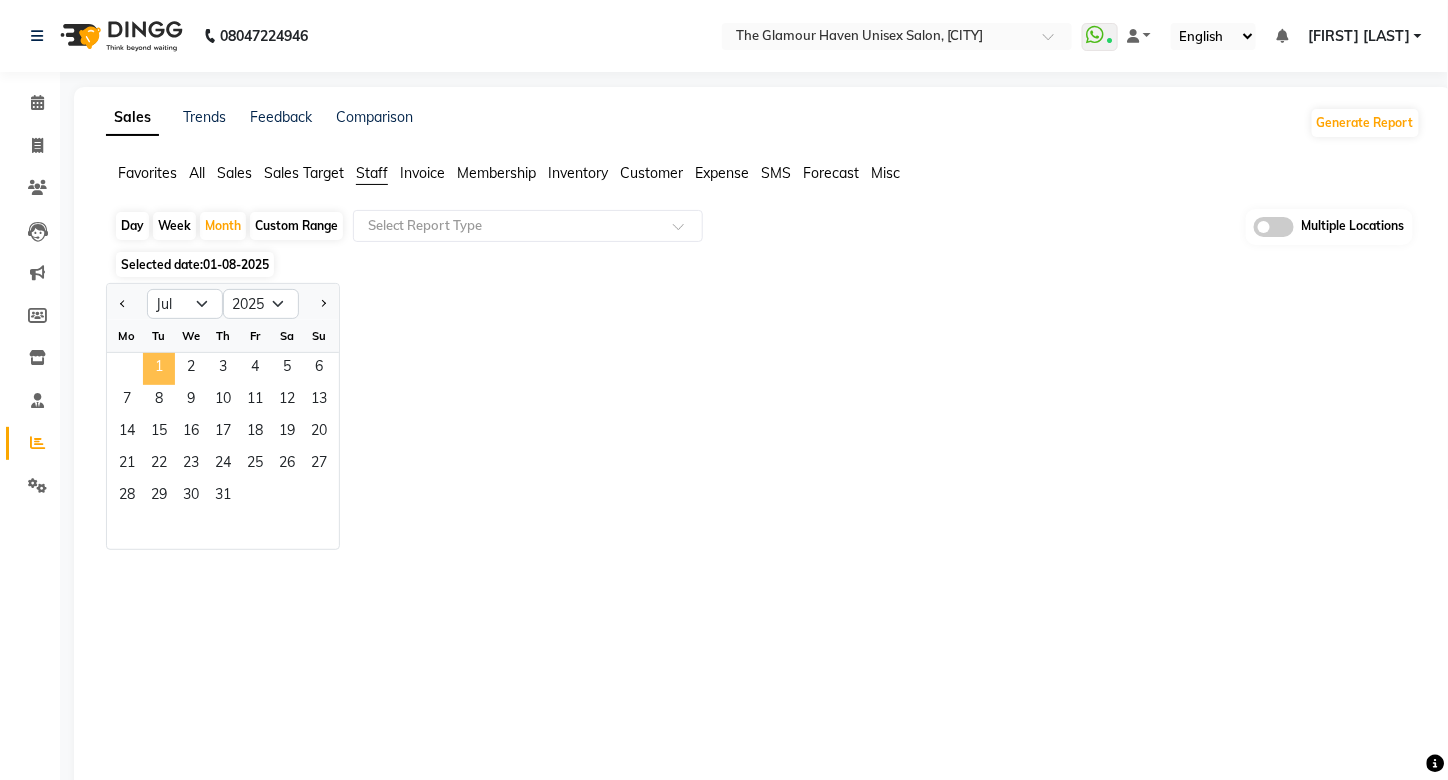 click on "1" 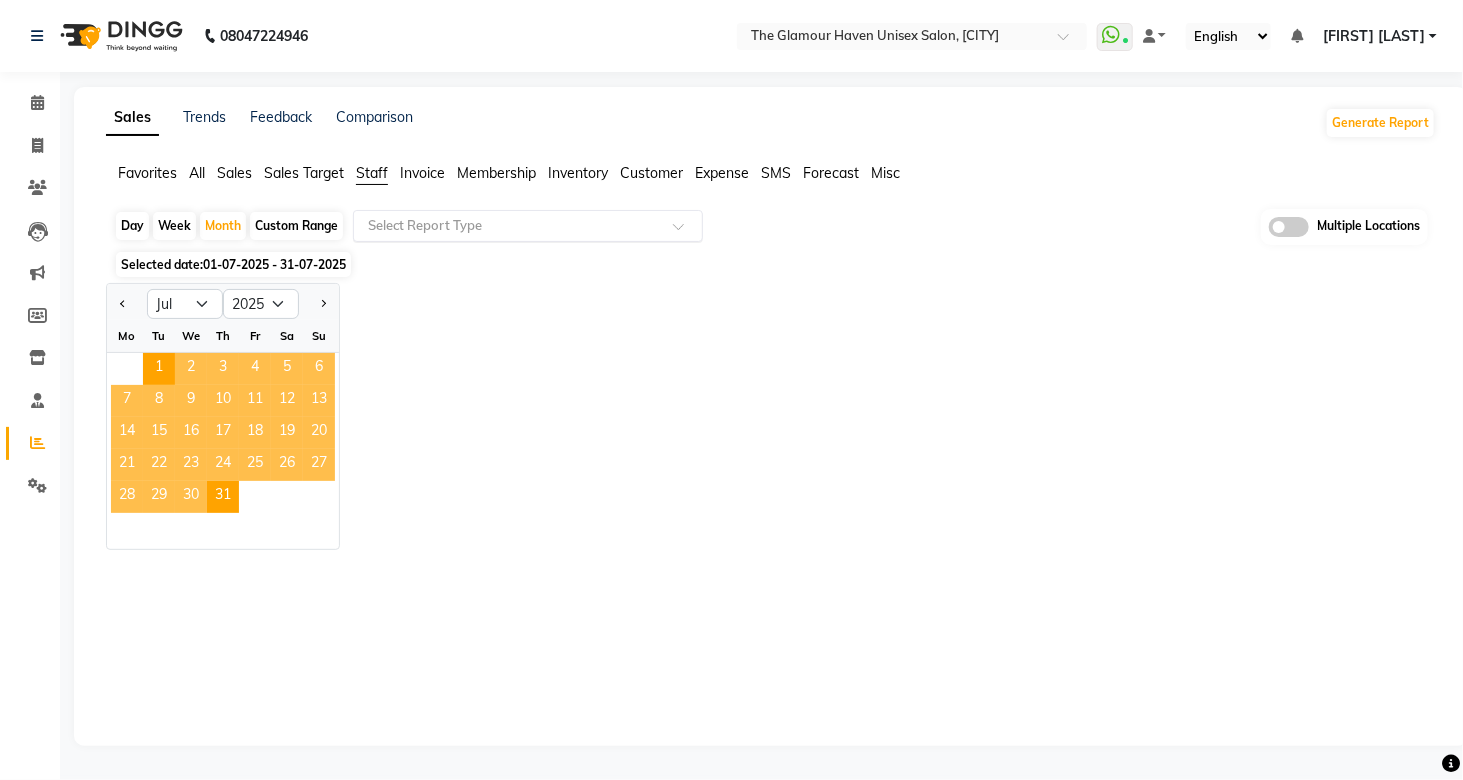click 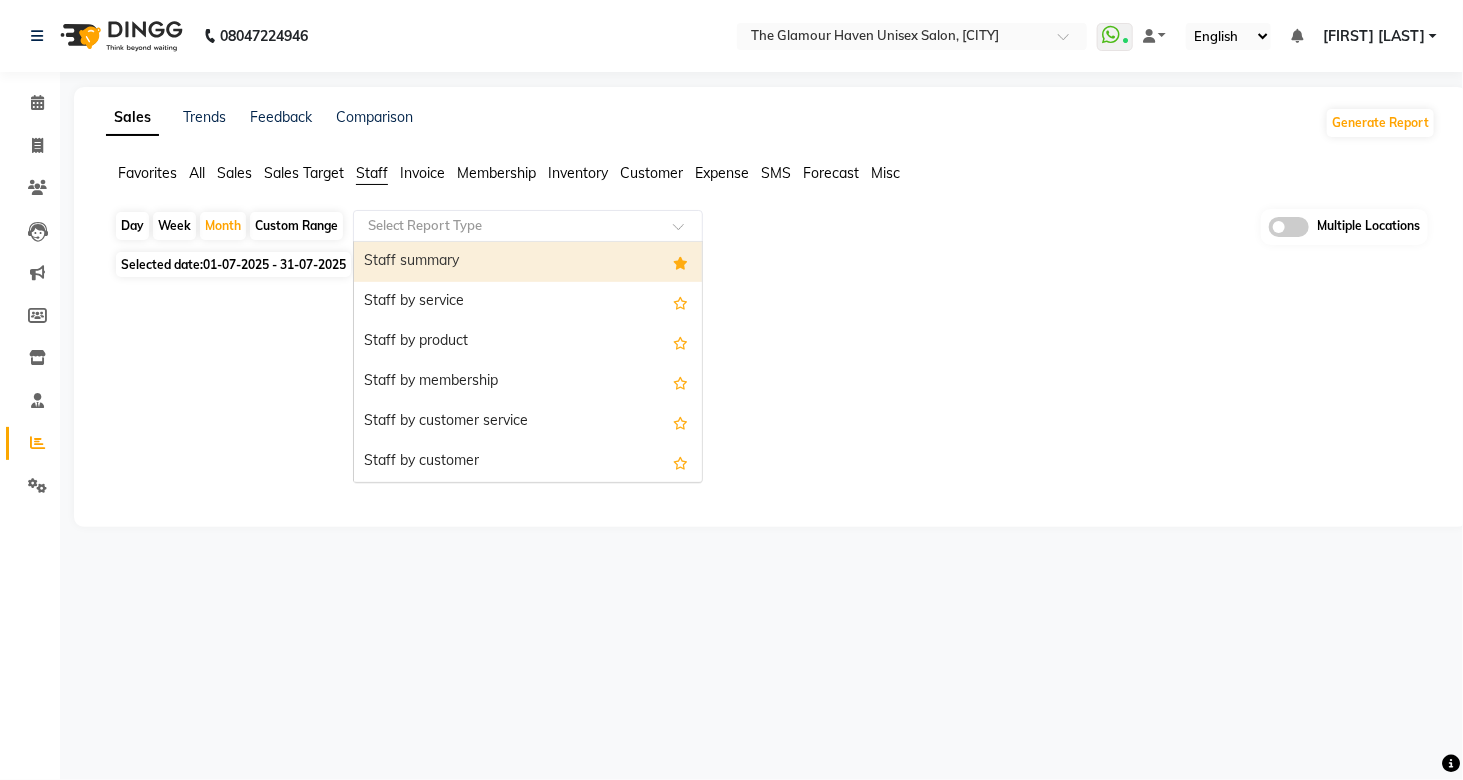 click on "Staff summary" at bounding box center (528, 262) 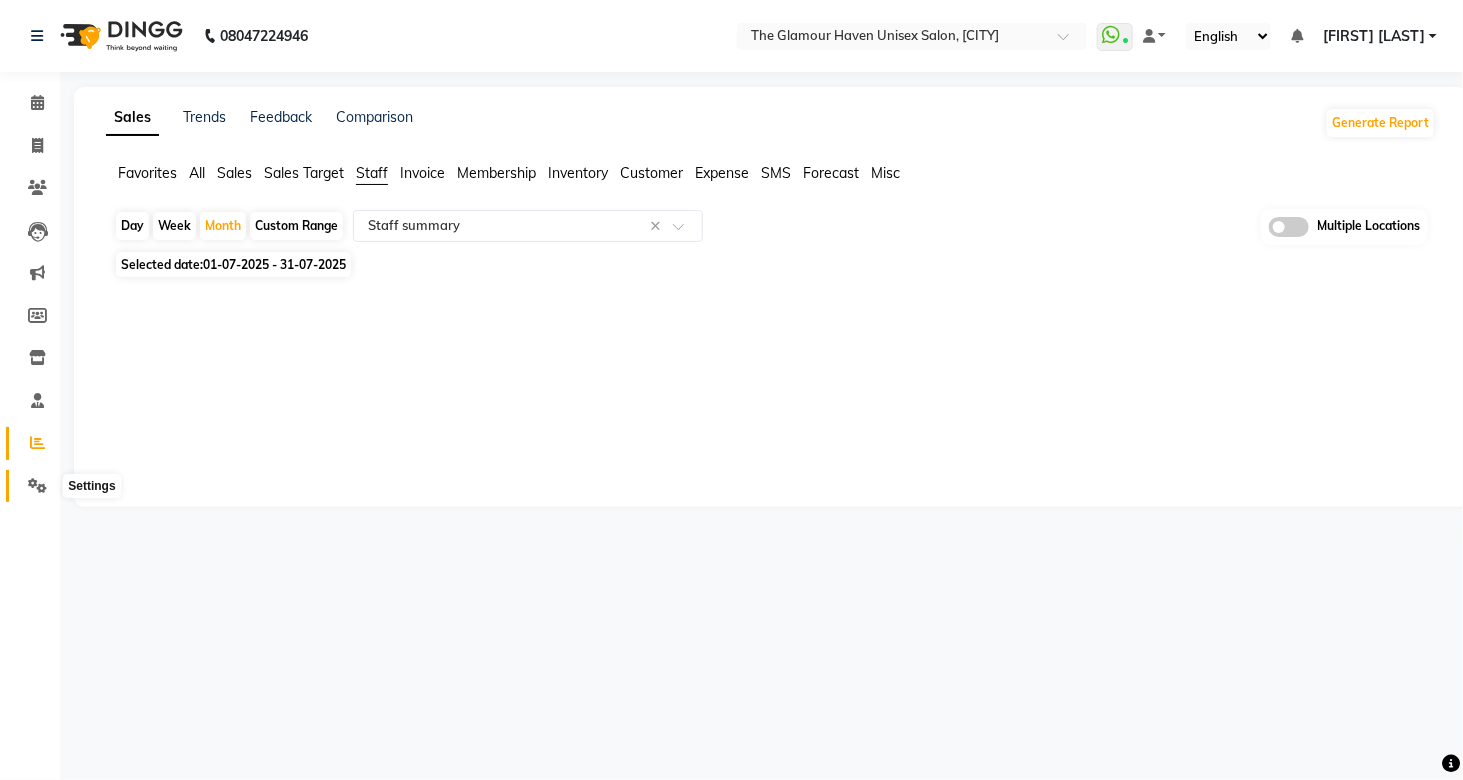 click 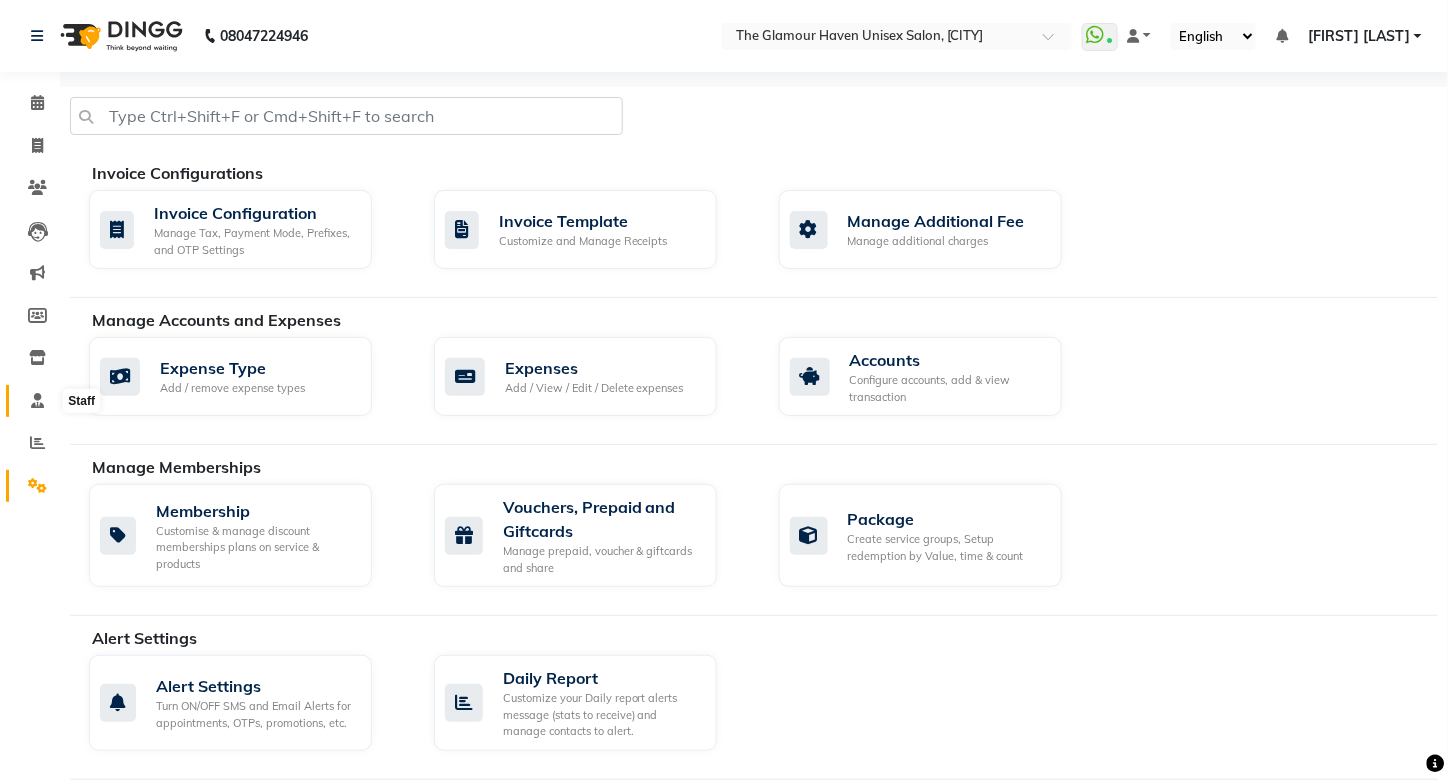 click 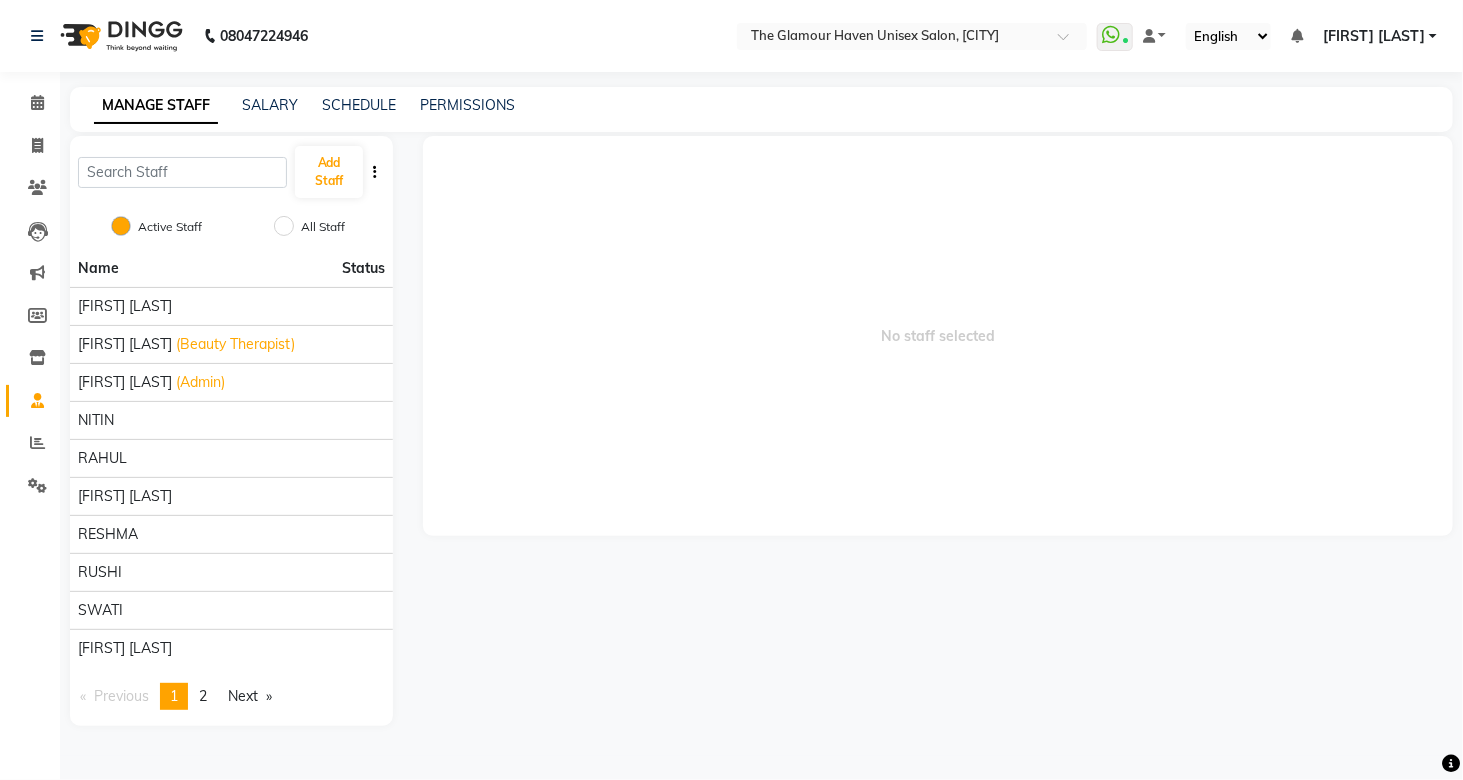 click 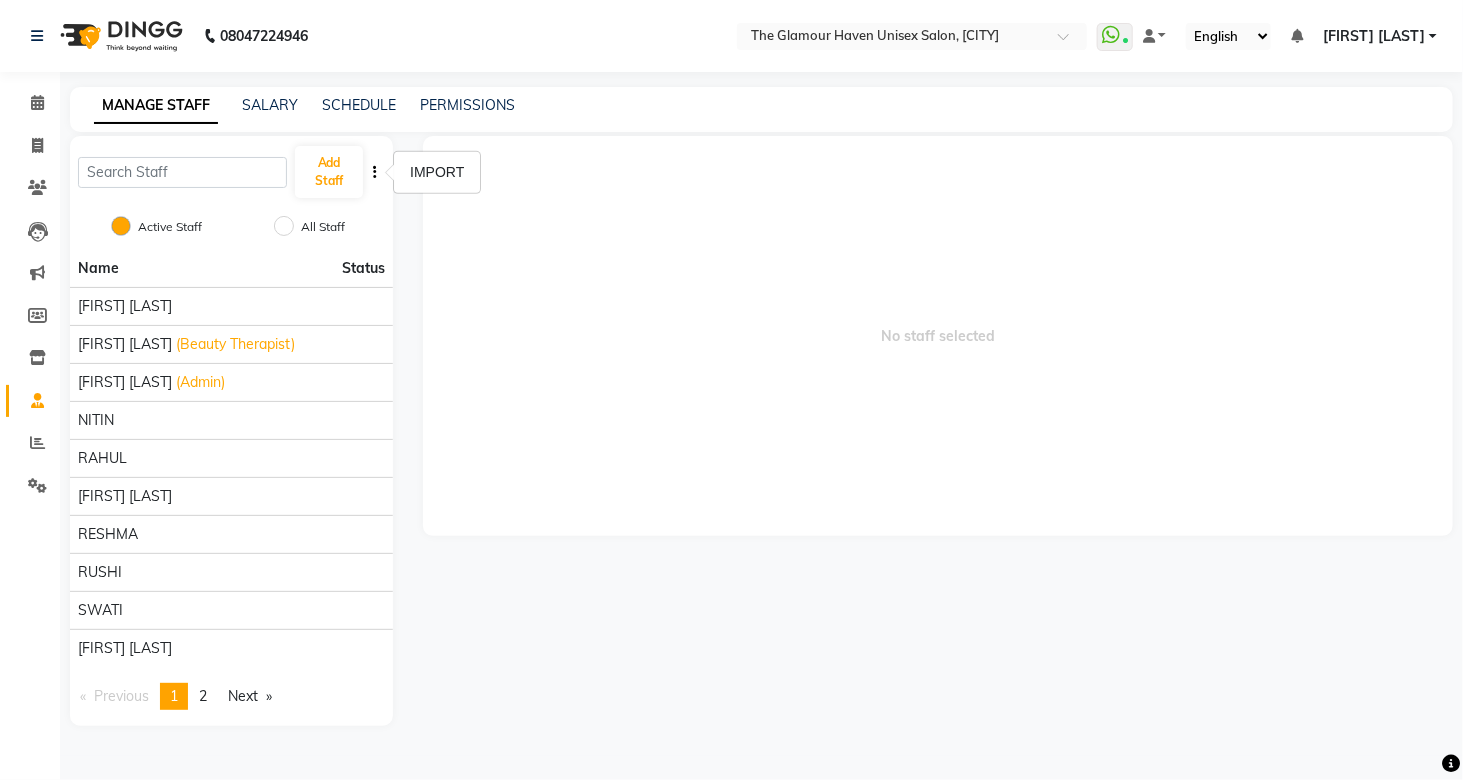 click 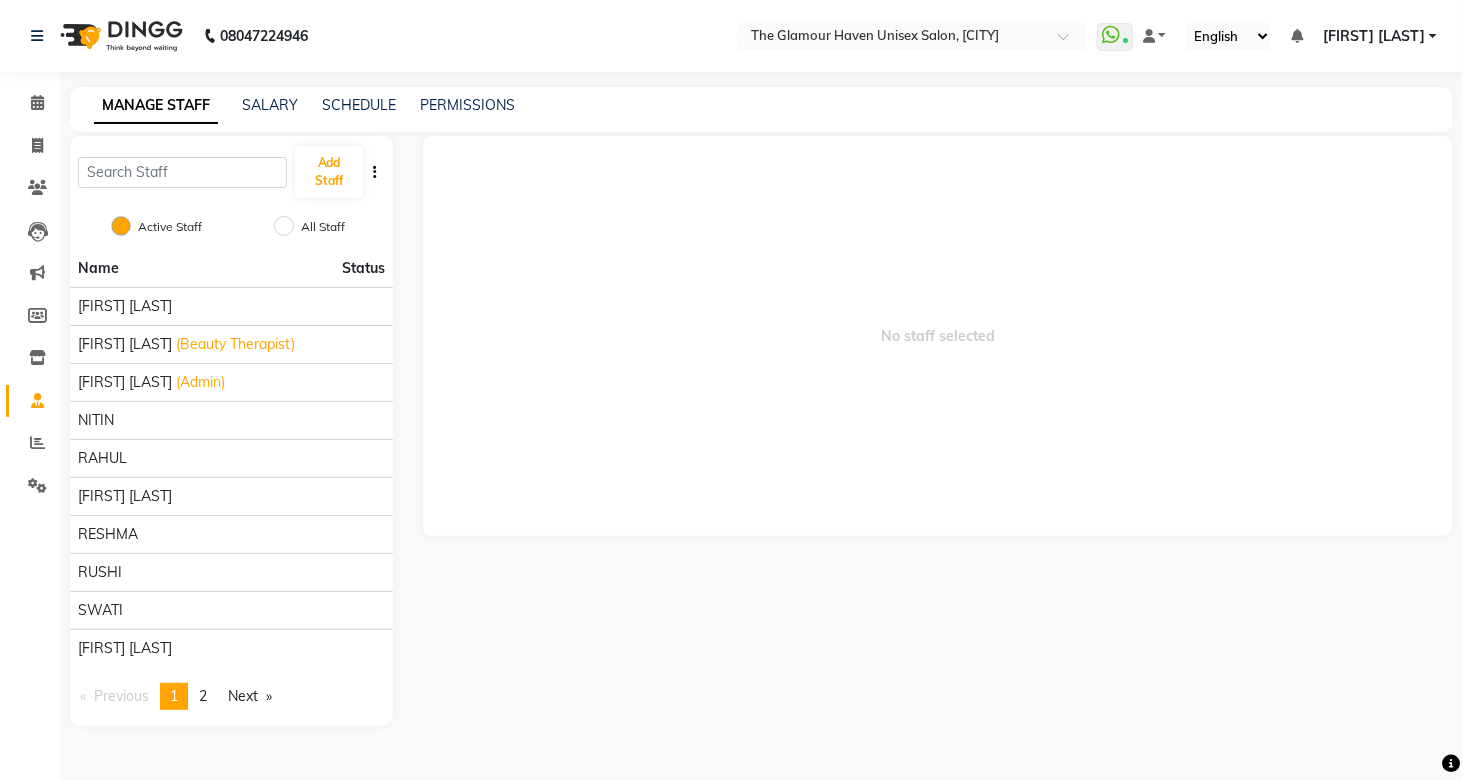 click on "No staff selected" 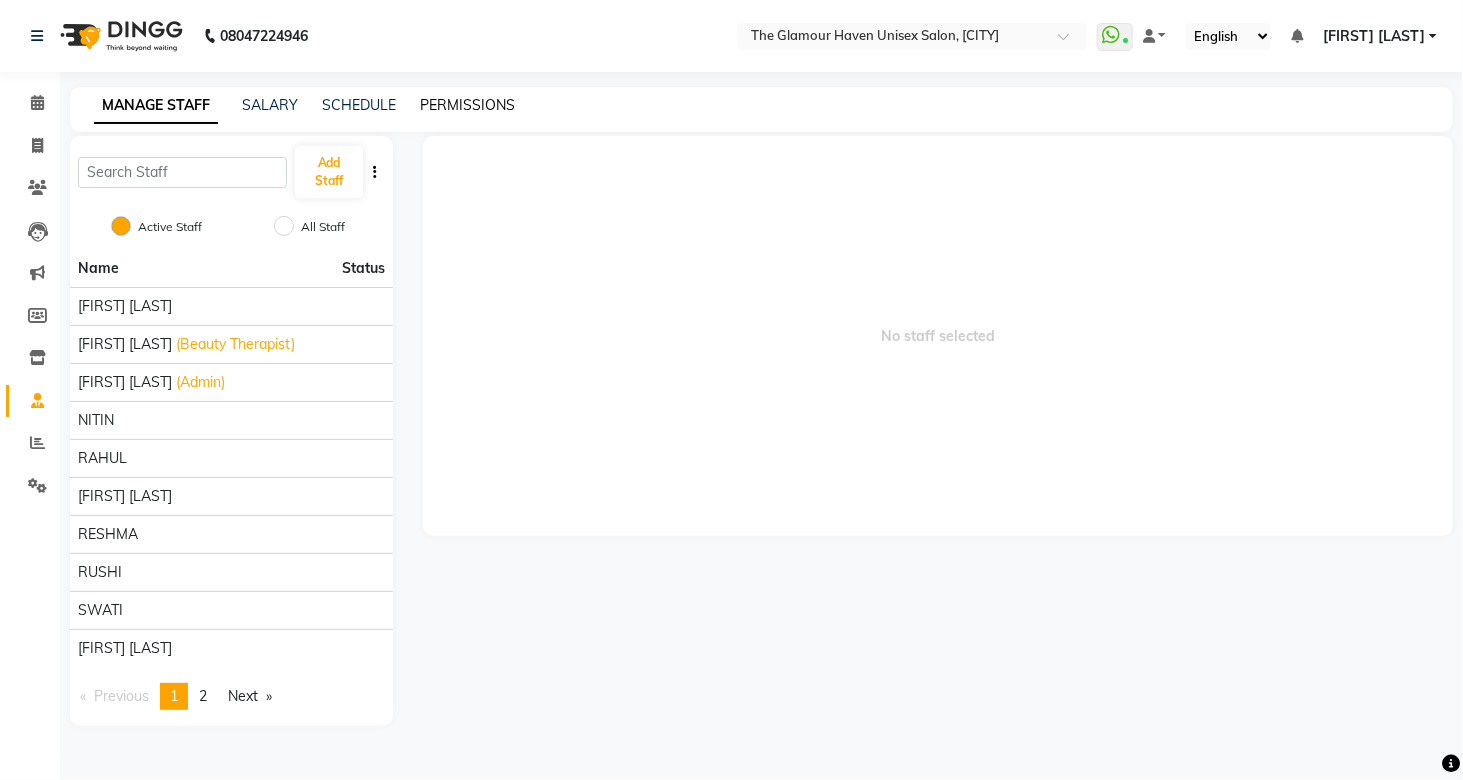 click on "PERMISSIONS" 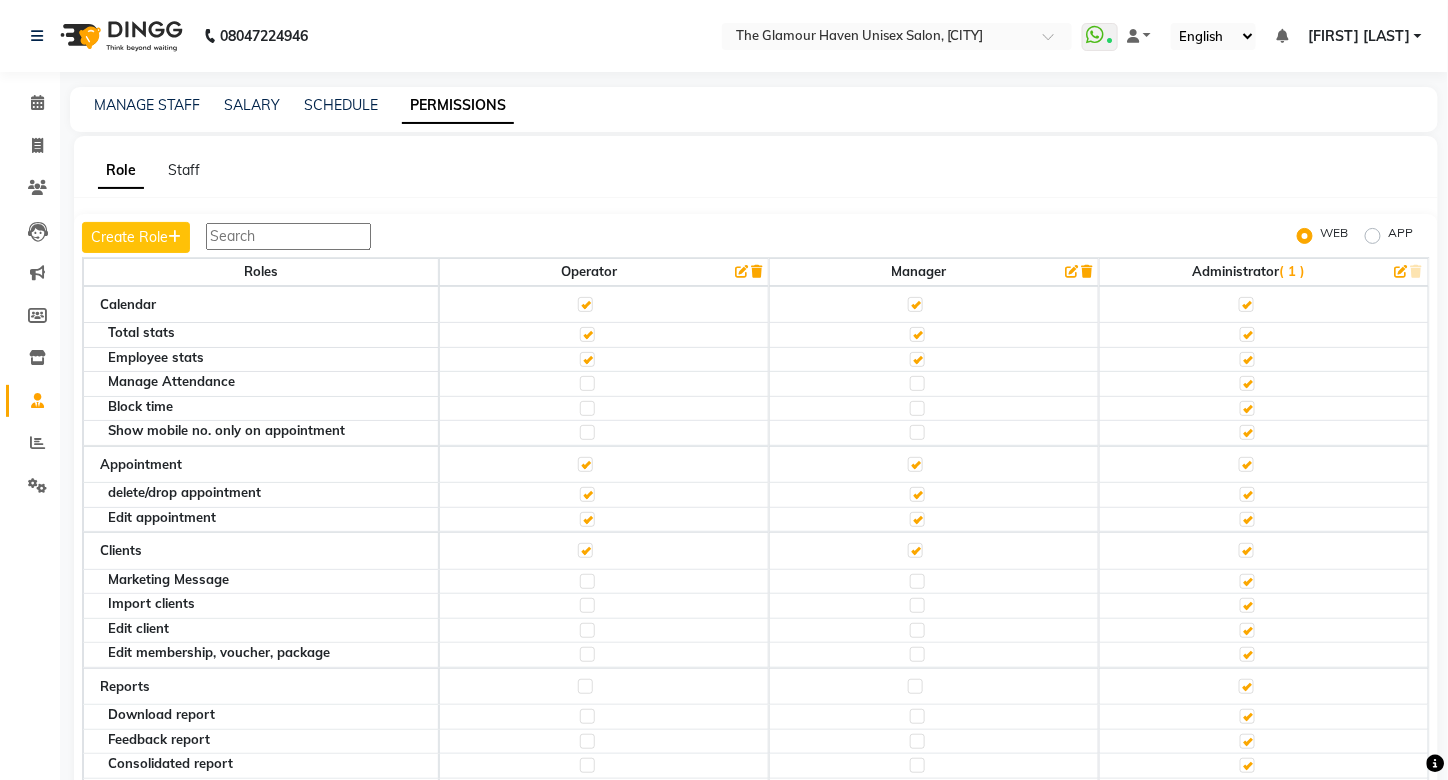 scroll, scrollTop: 60, scrollLeft: 0, axis: vertical 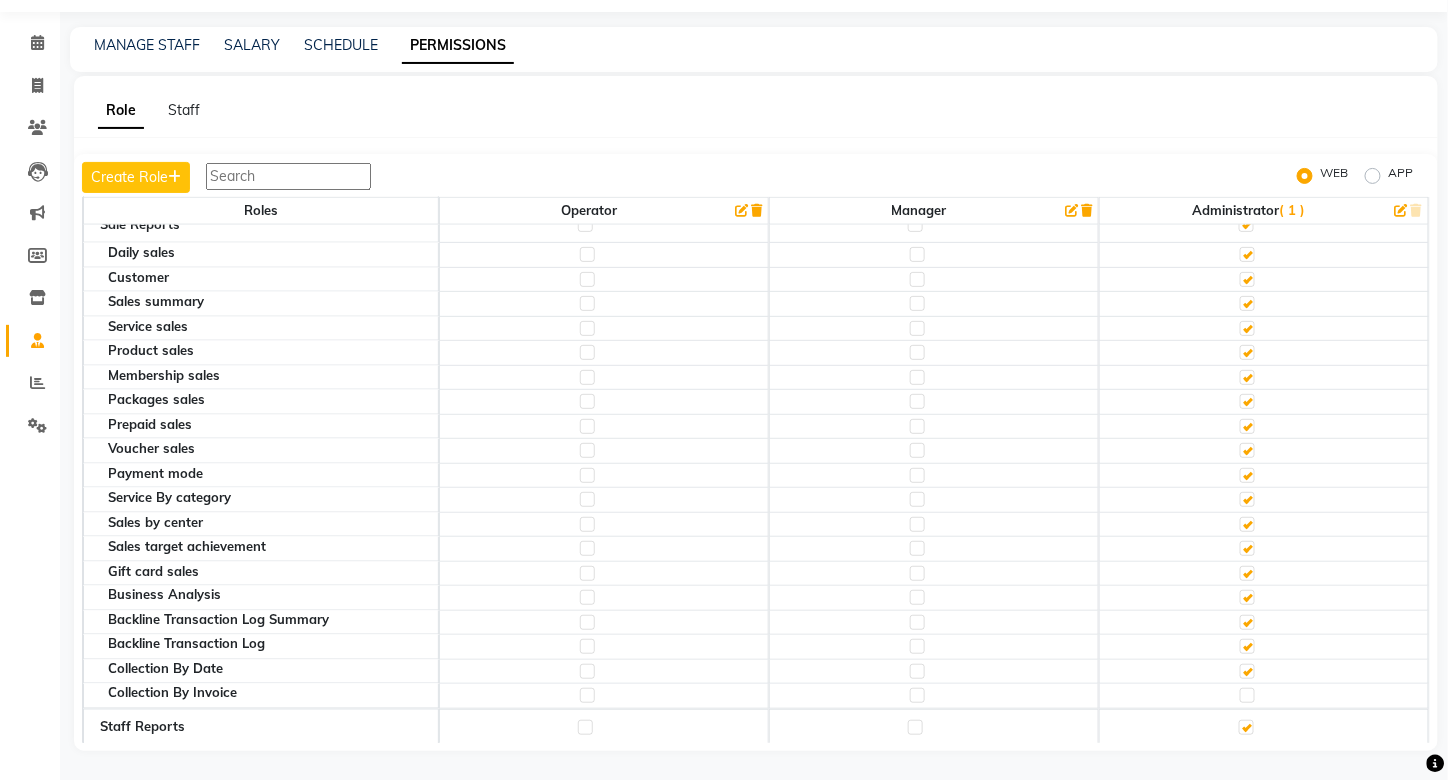 click 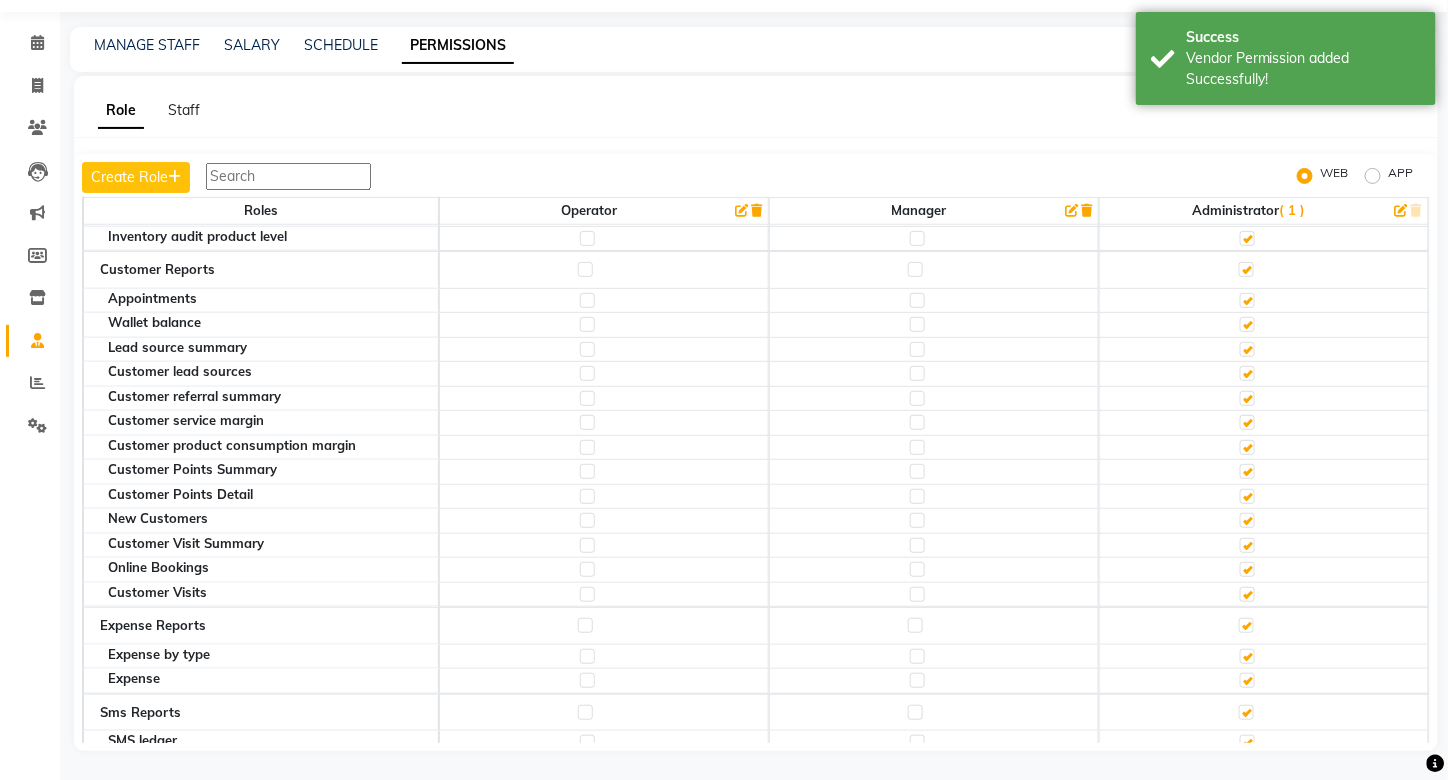 scroll, scrollTop: 6152, scrollLeft: 0, axis: vertical 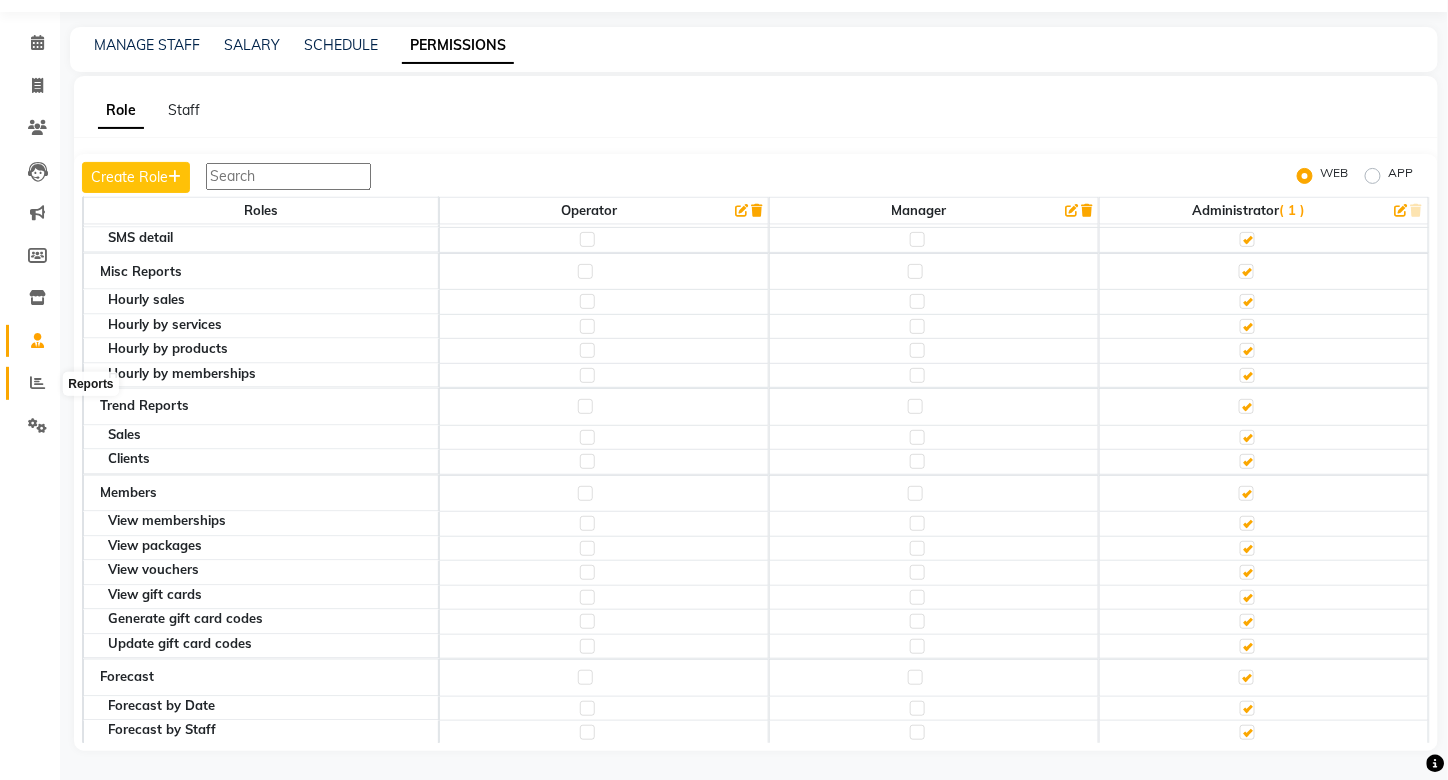 click 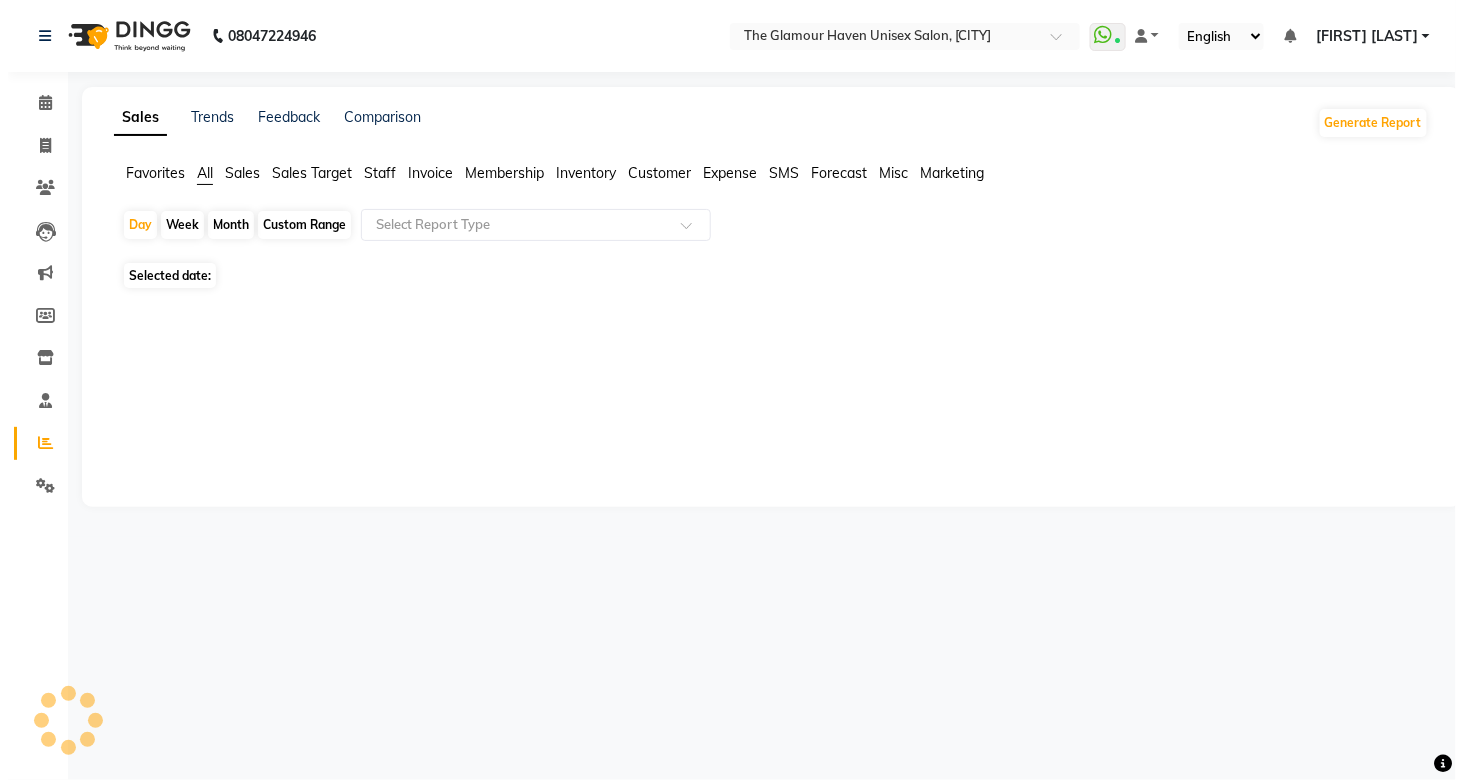 scroll, scrollTop: 0, scrollLeft: 0, axis: both 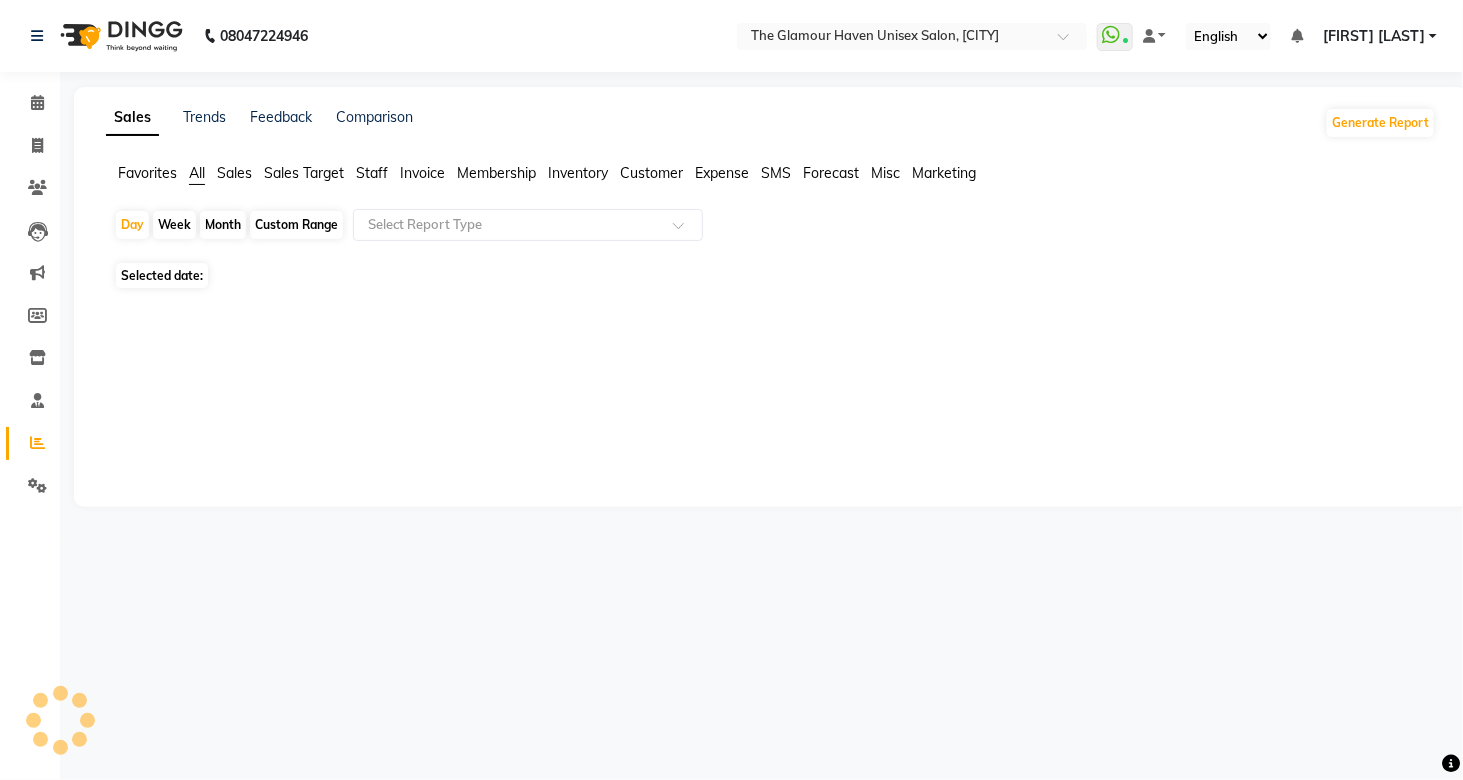 click on "Staff" 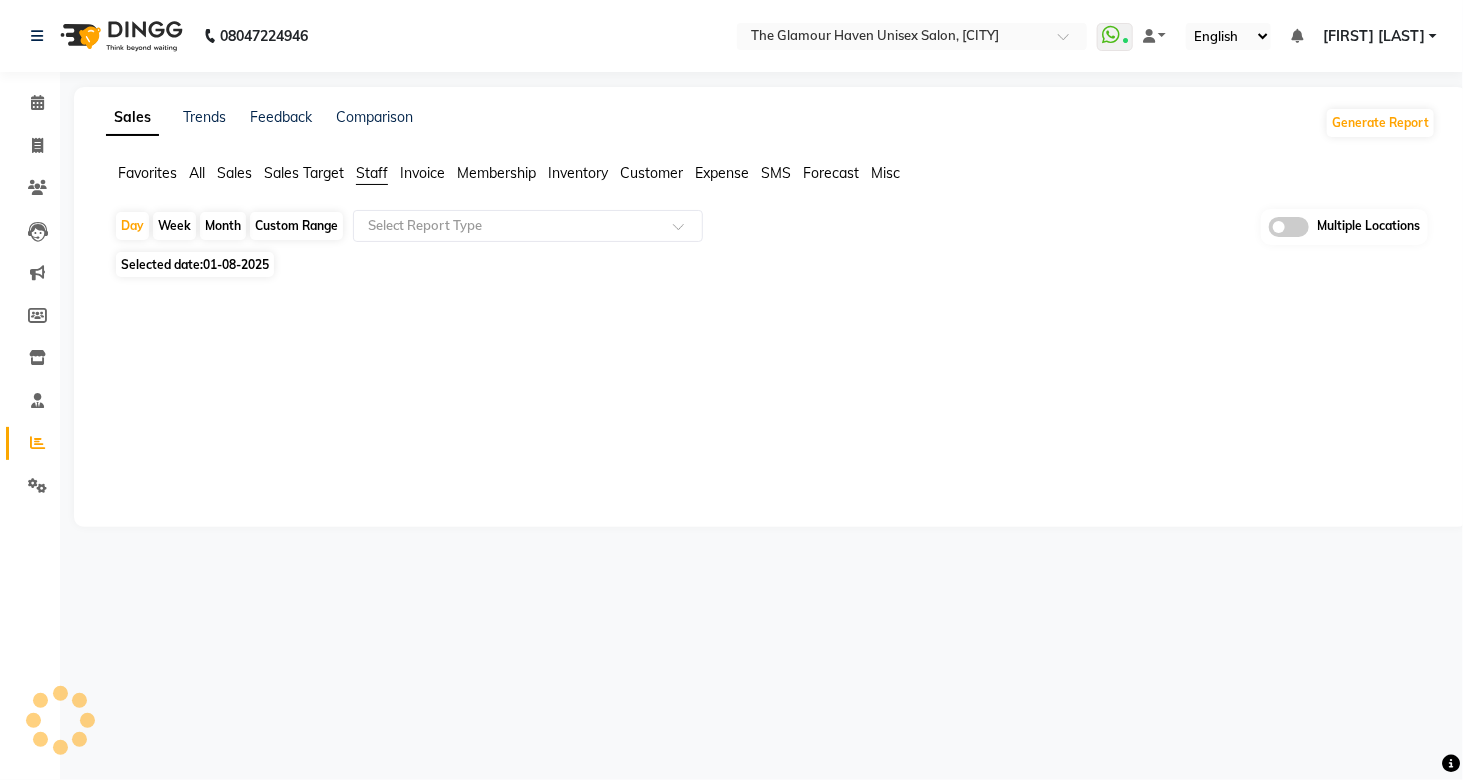 click on "Month" 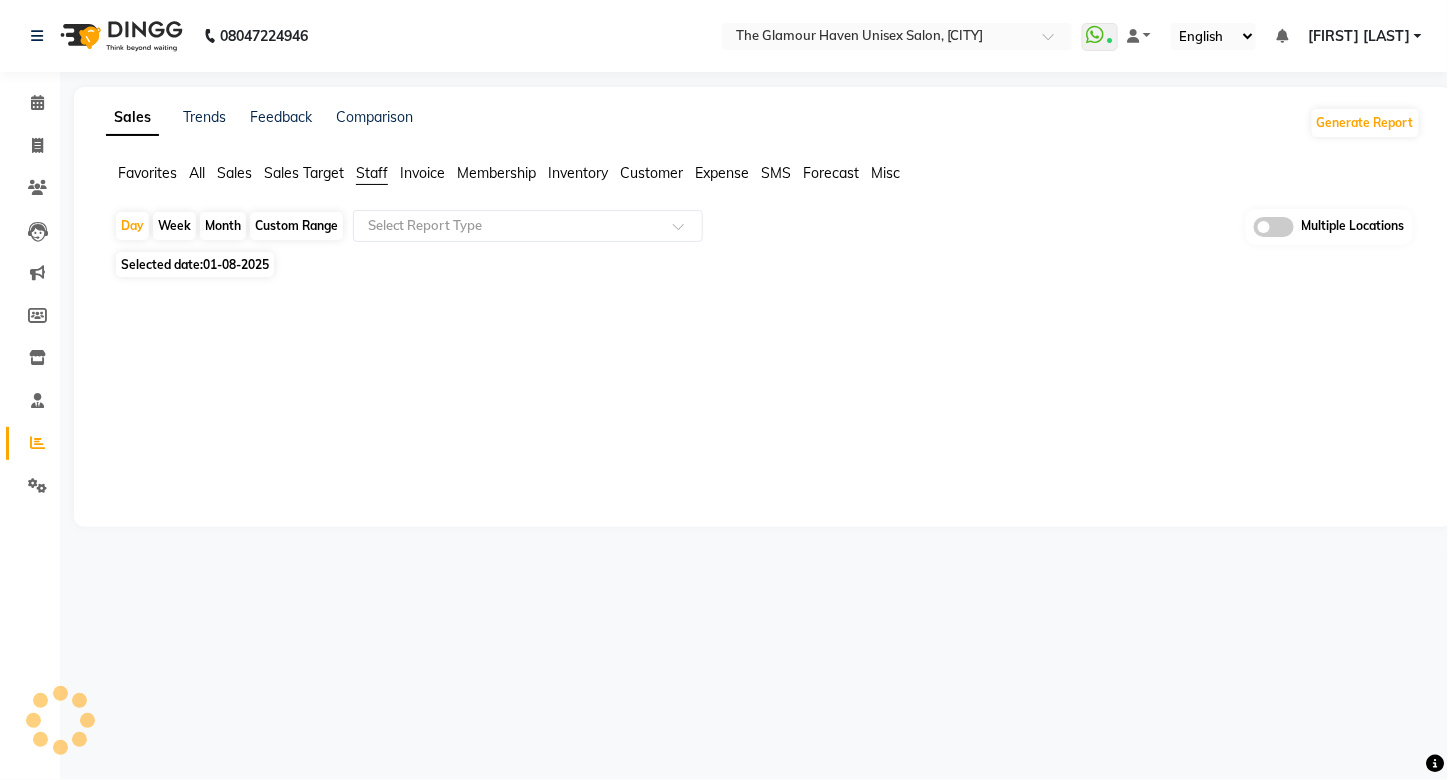 select on "8" 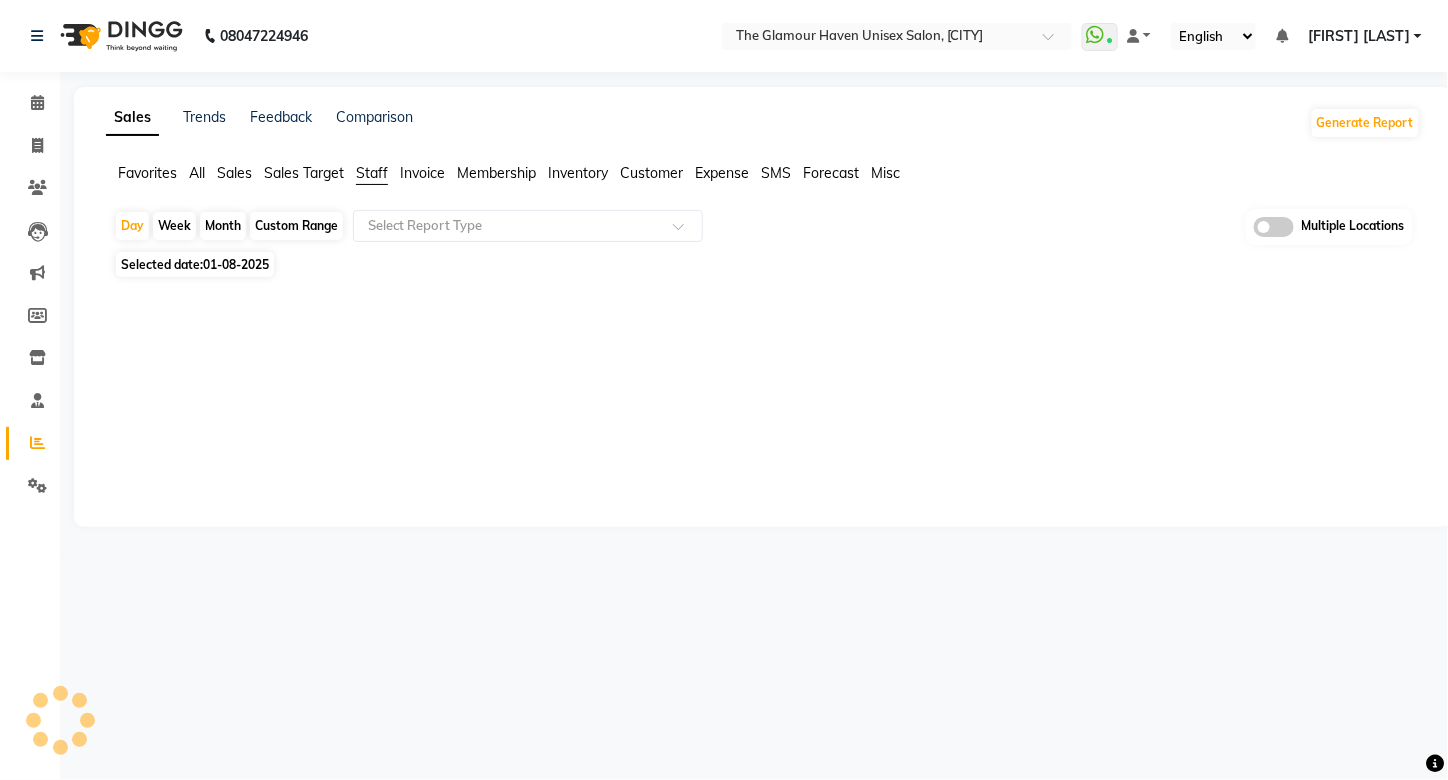 select on "2025" 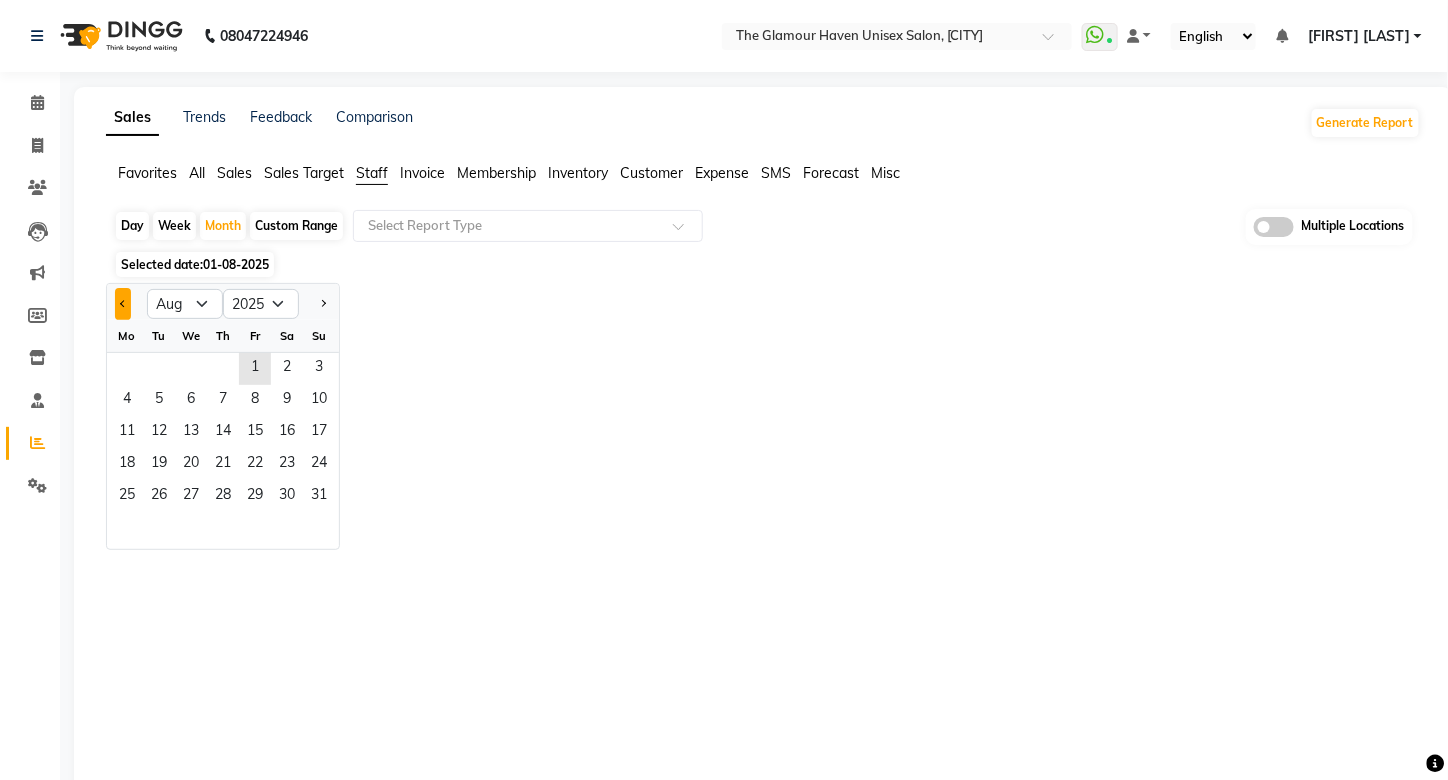 click 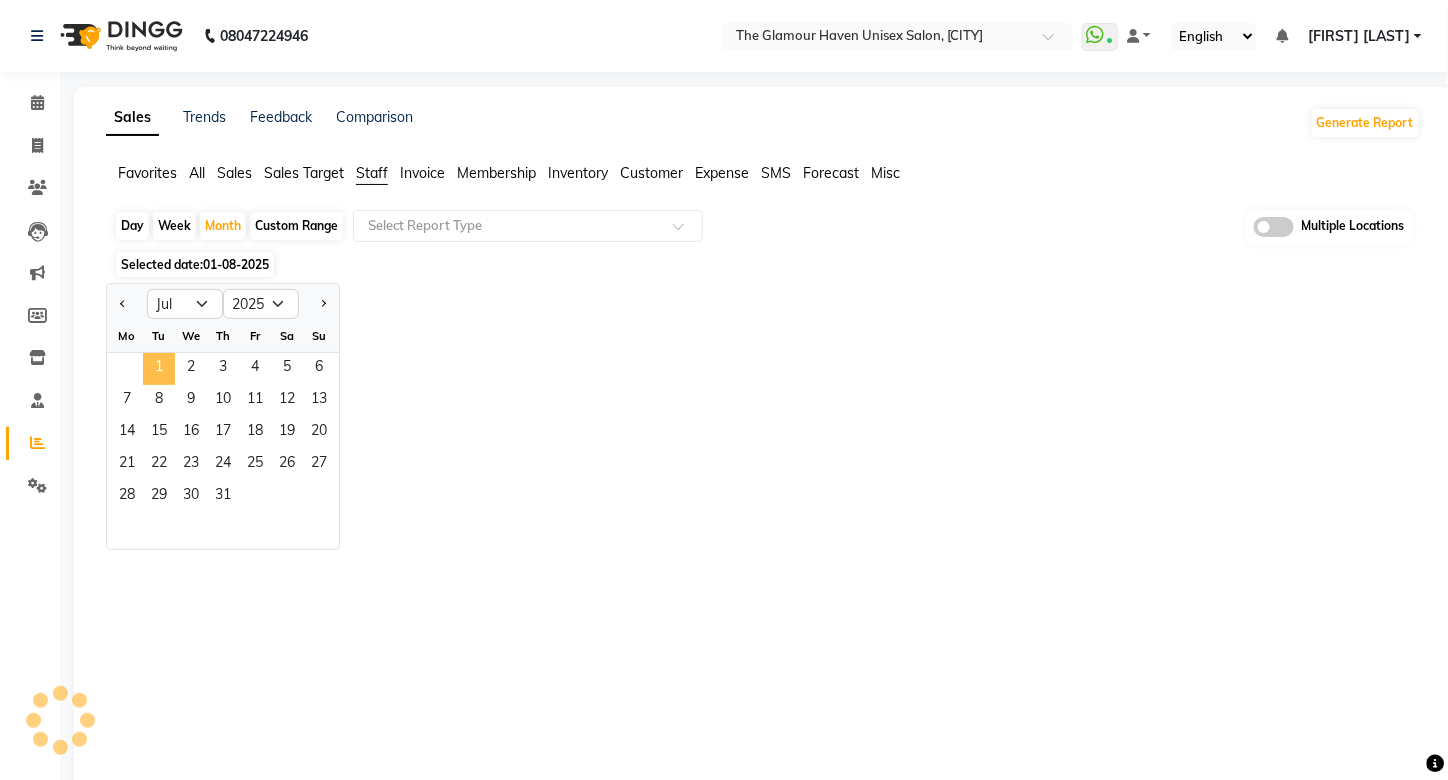 click on "1" 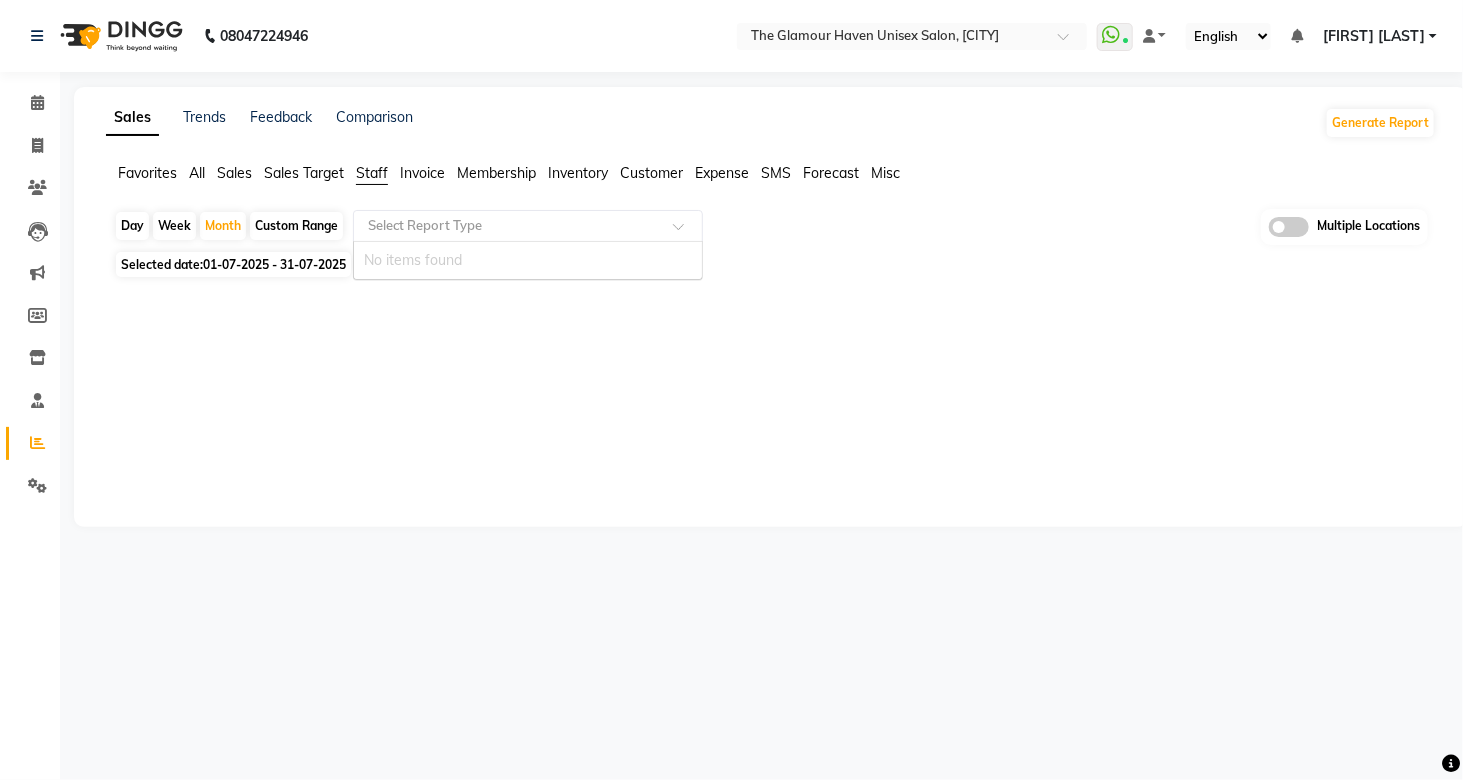 click 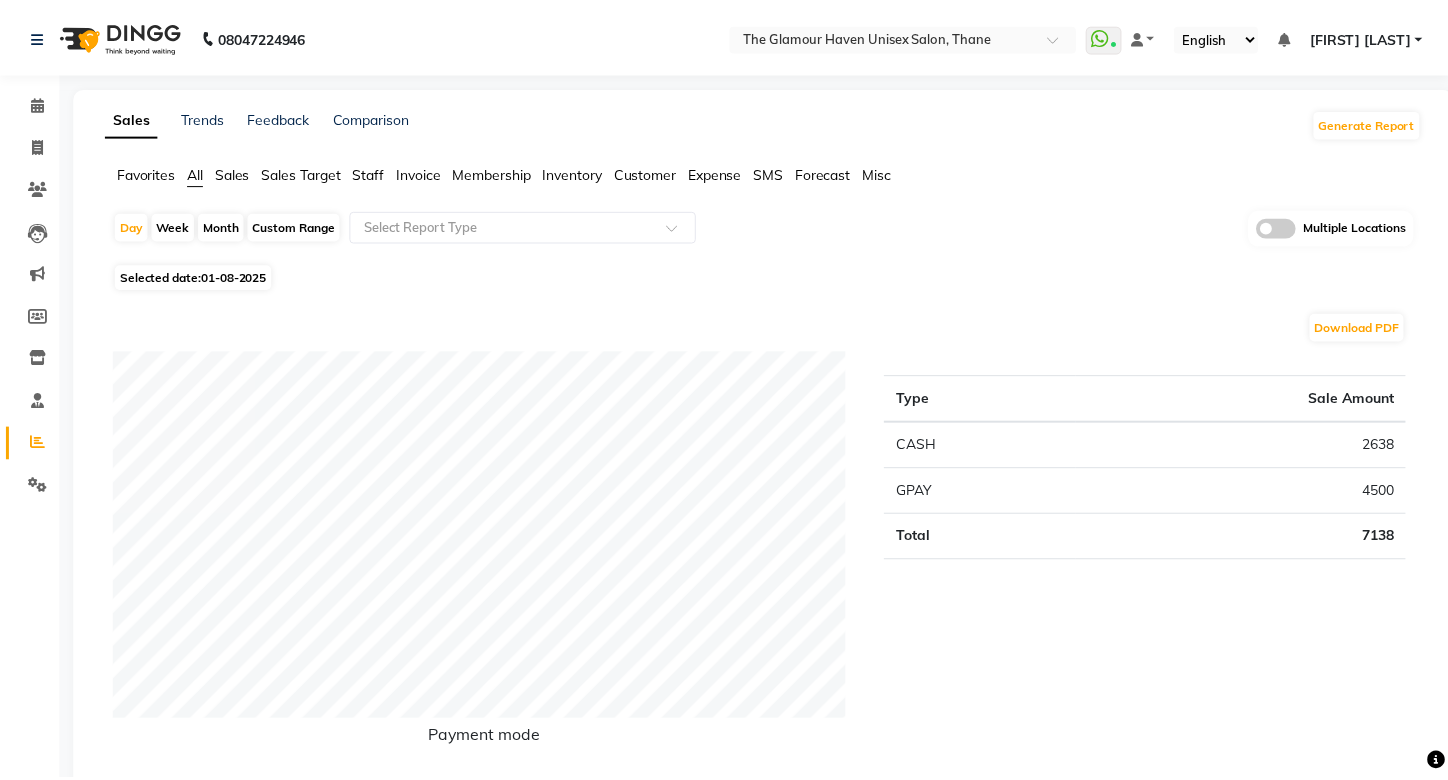 scroll, scrollTop: 0, scrollLeft: 0, axis: both 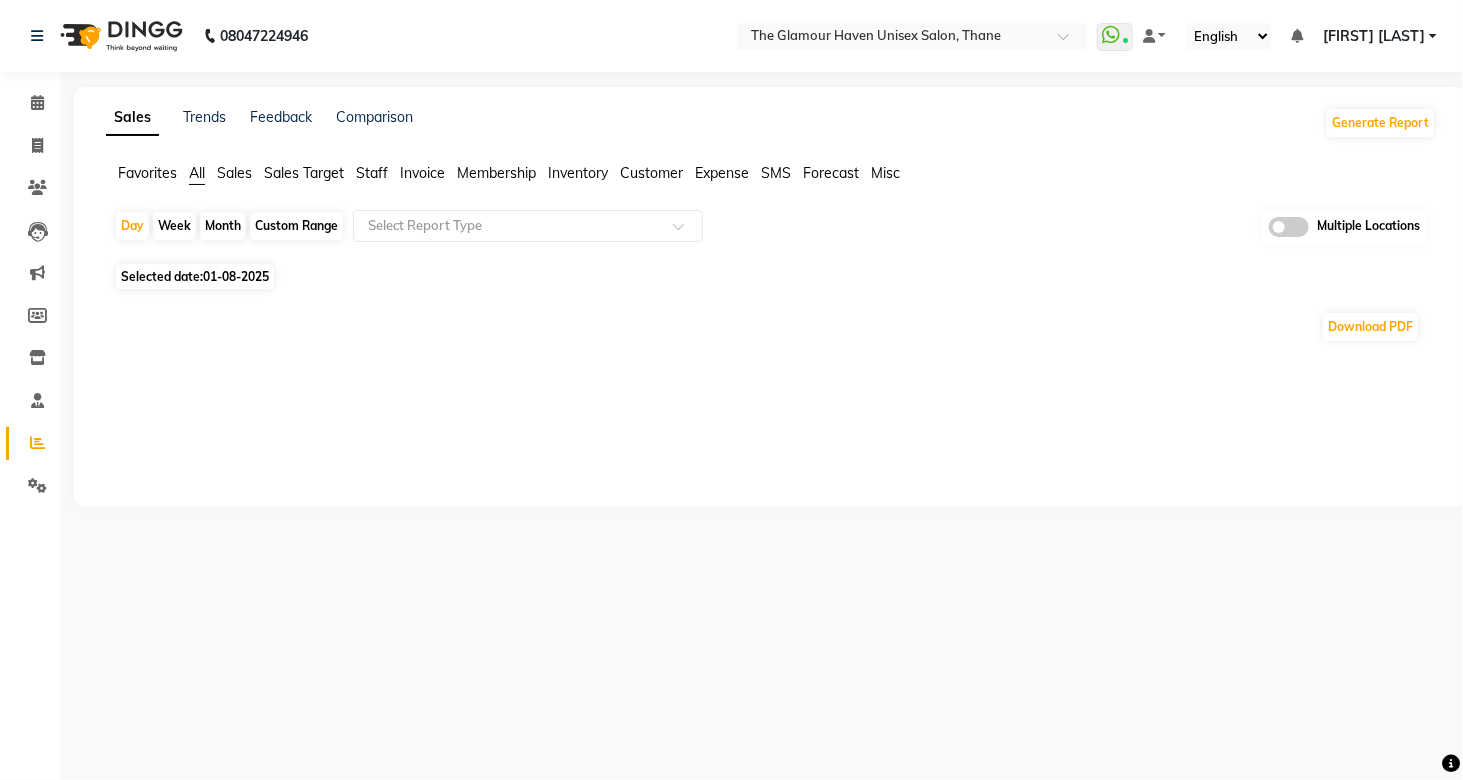 click on "Sales" 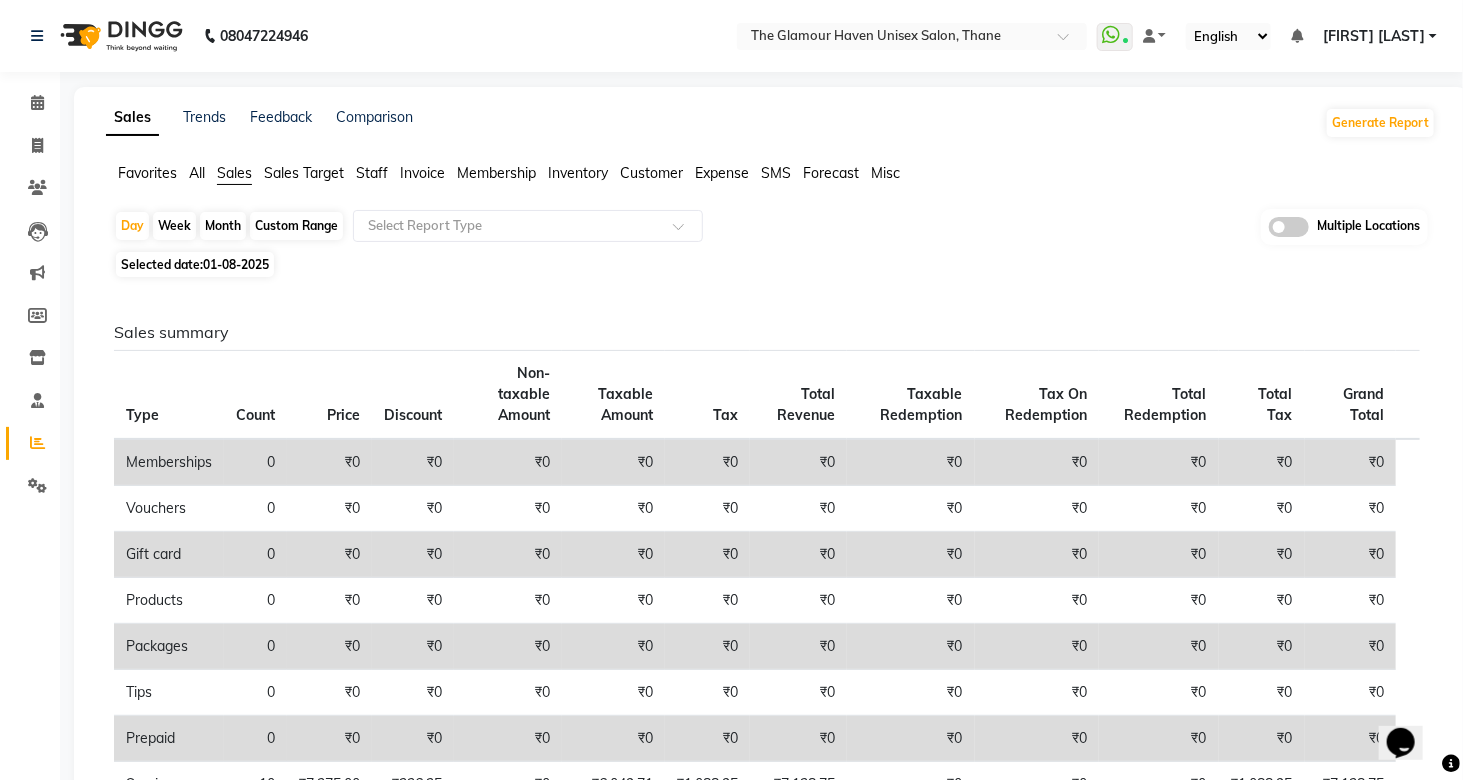 scroll, scrollTop: 0, scrollLeft: 0, axis: both 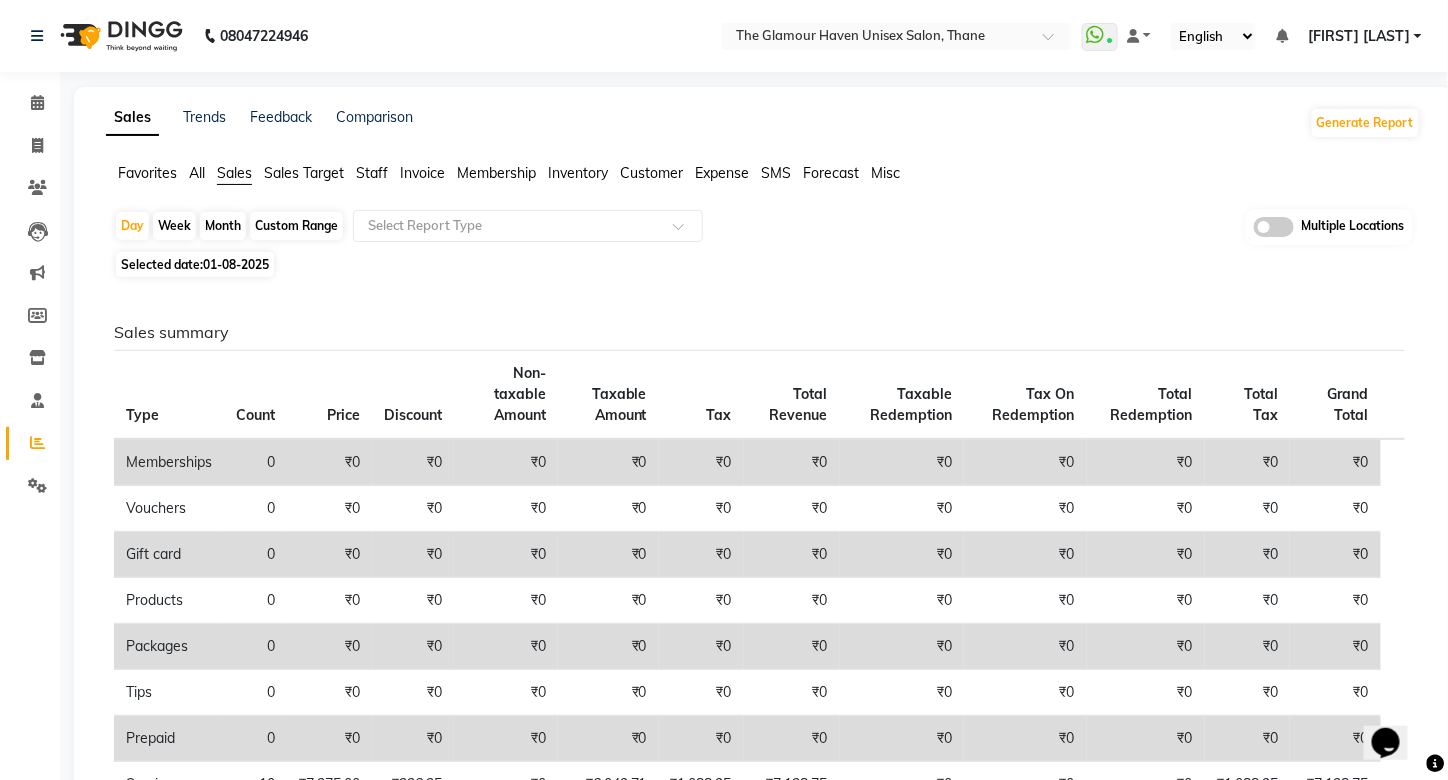 click on "Sales" 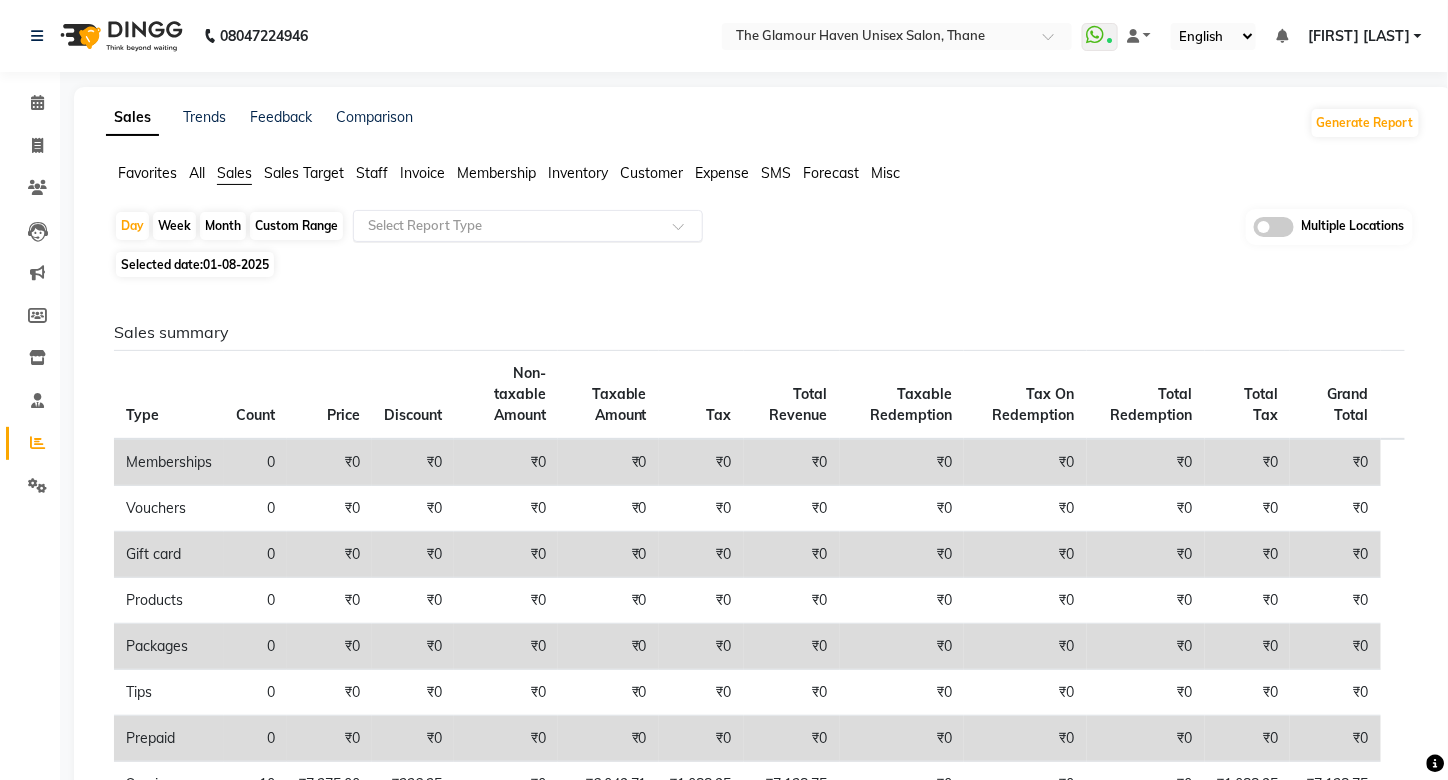 click 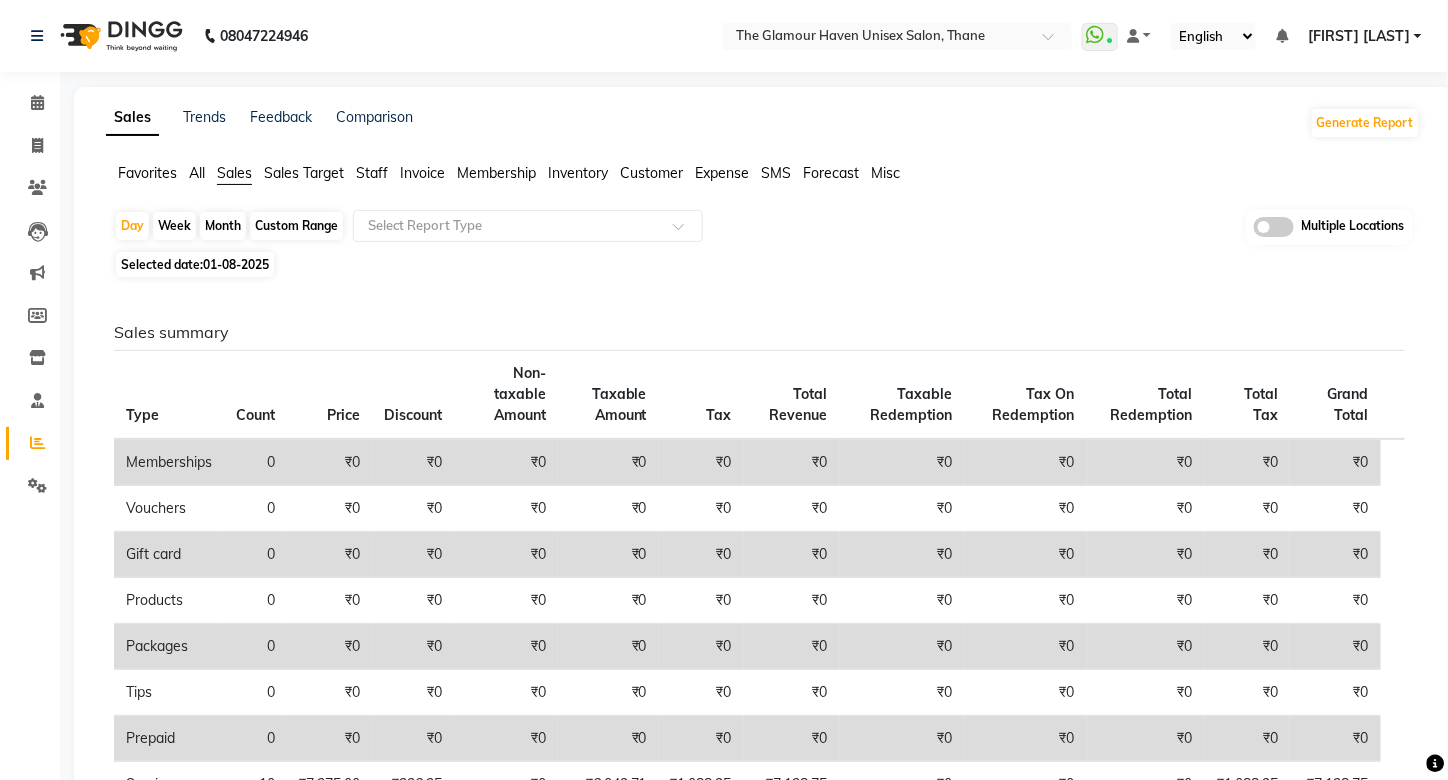 click on "[FIRST] [LAST]" at bounding box center (1359, 36) 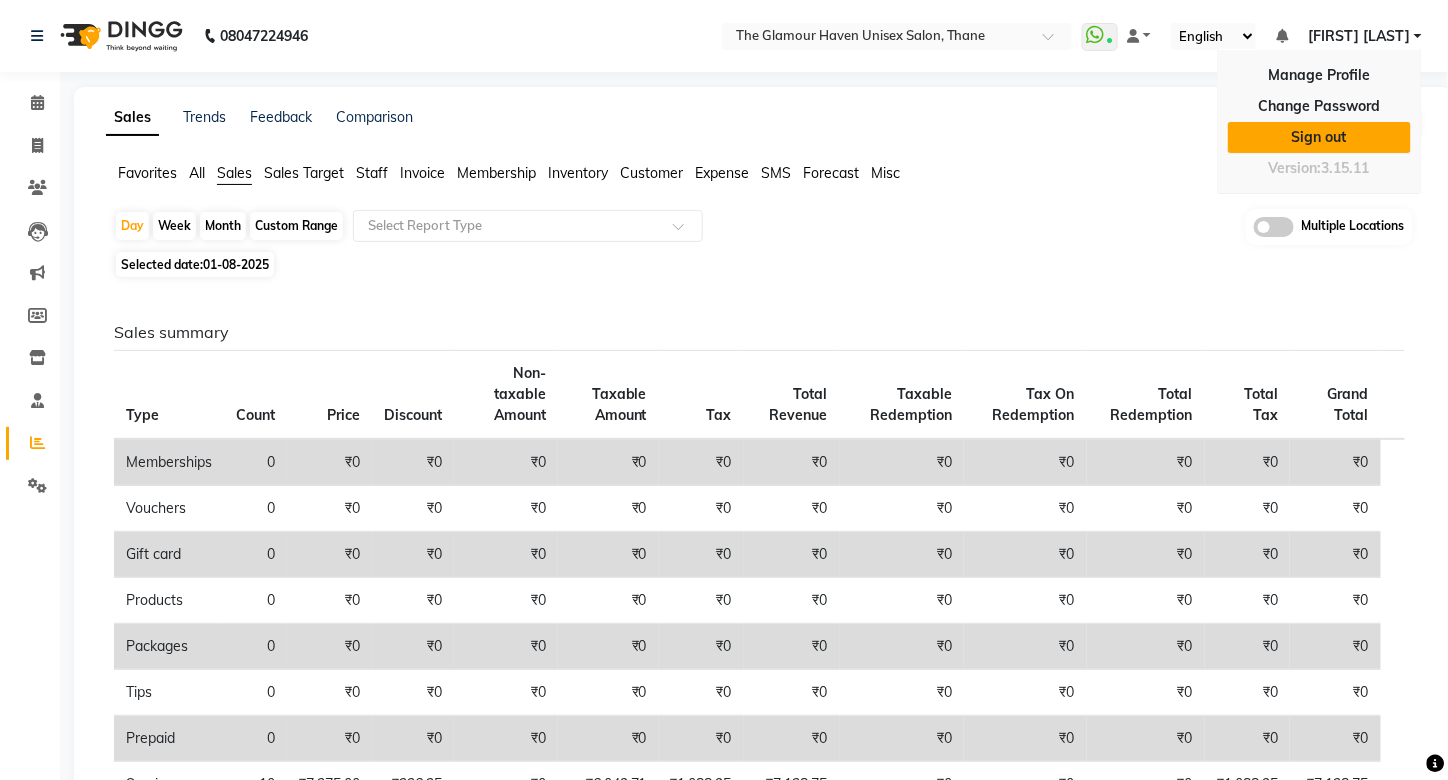 click on "Sign out" at bounding box center [1319, 137] 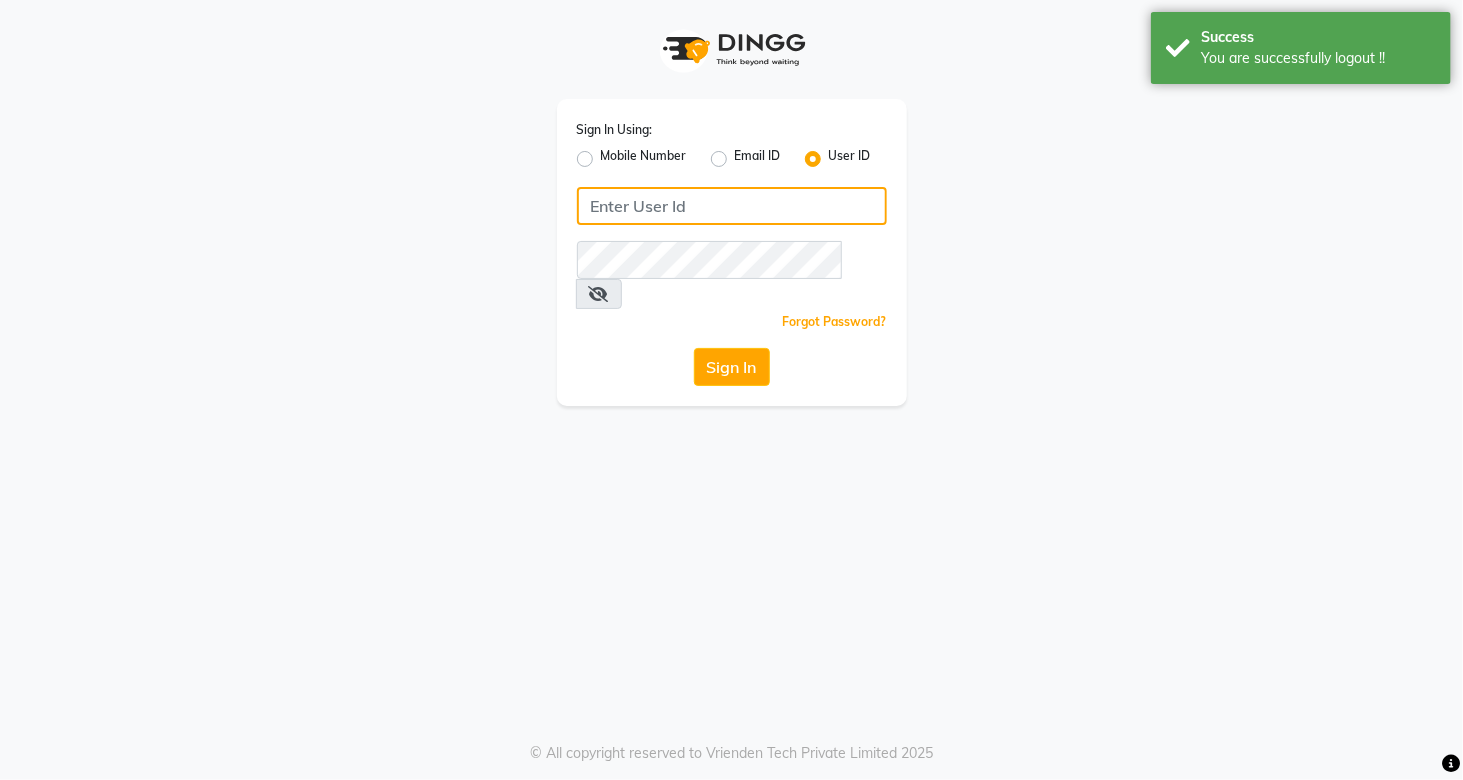 click 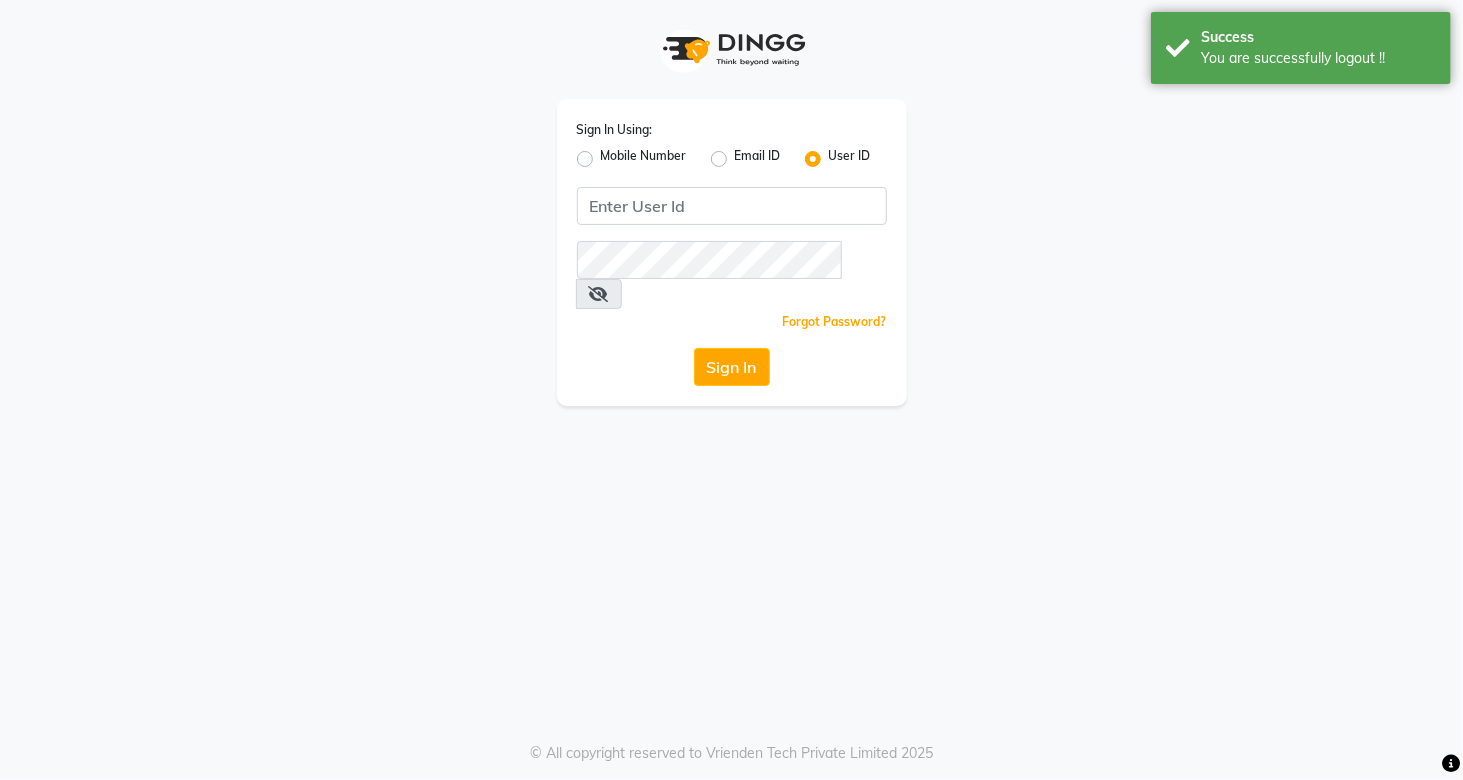 drag, startPoint x: 580, startPoint y: 158, endPoint x: 622, endPoint y: 170, distance: 43.68066 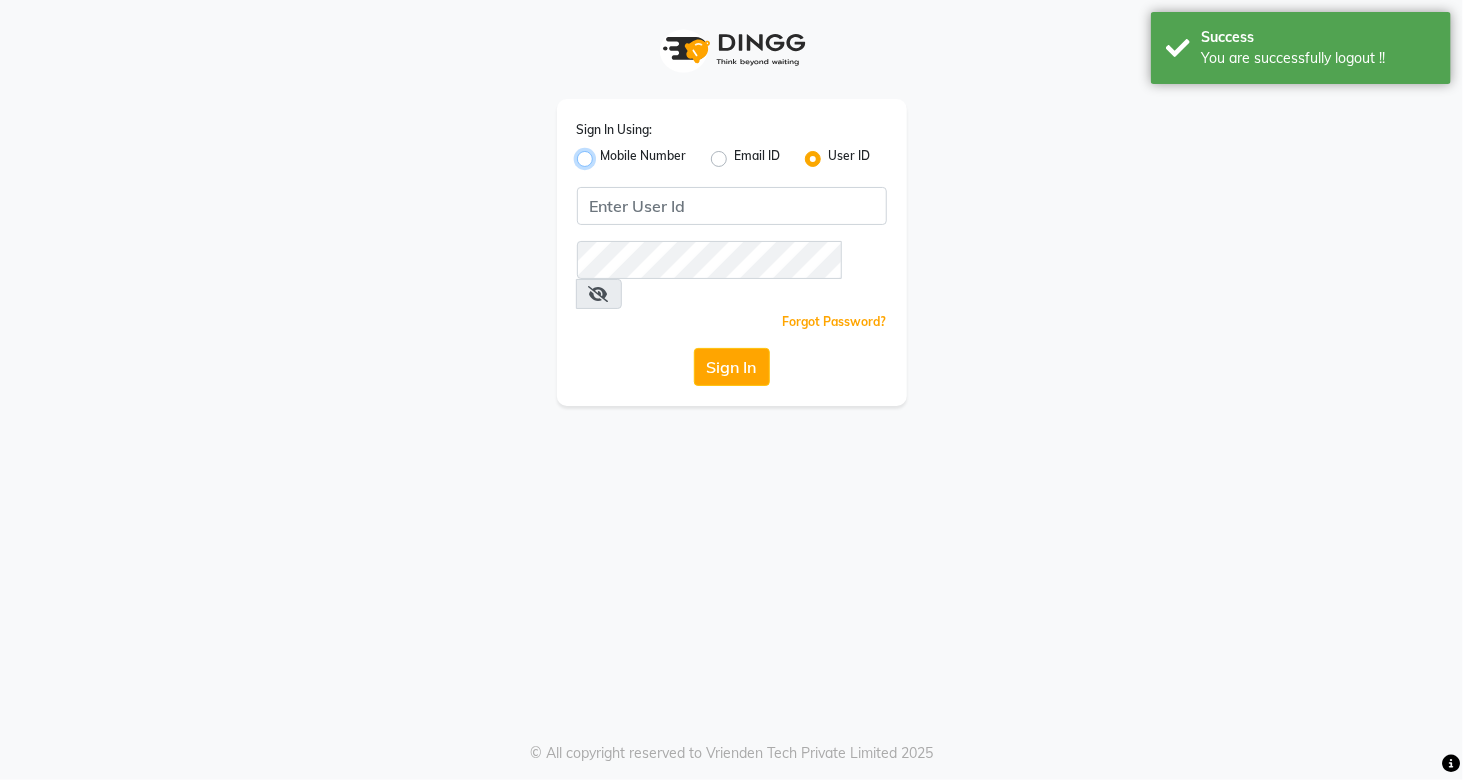radio on "true" 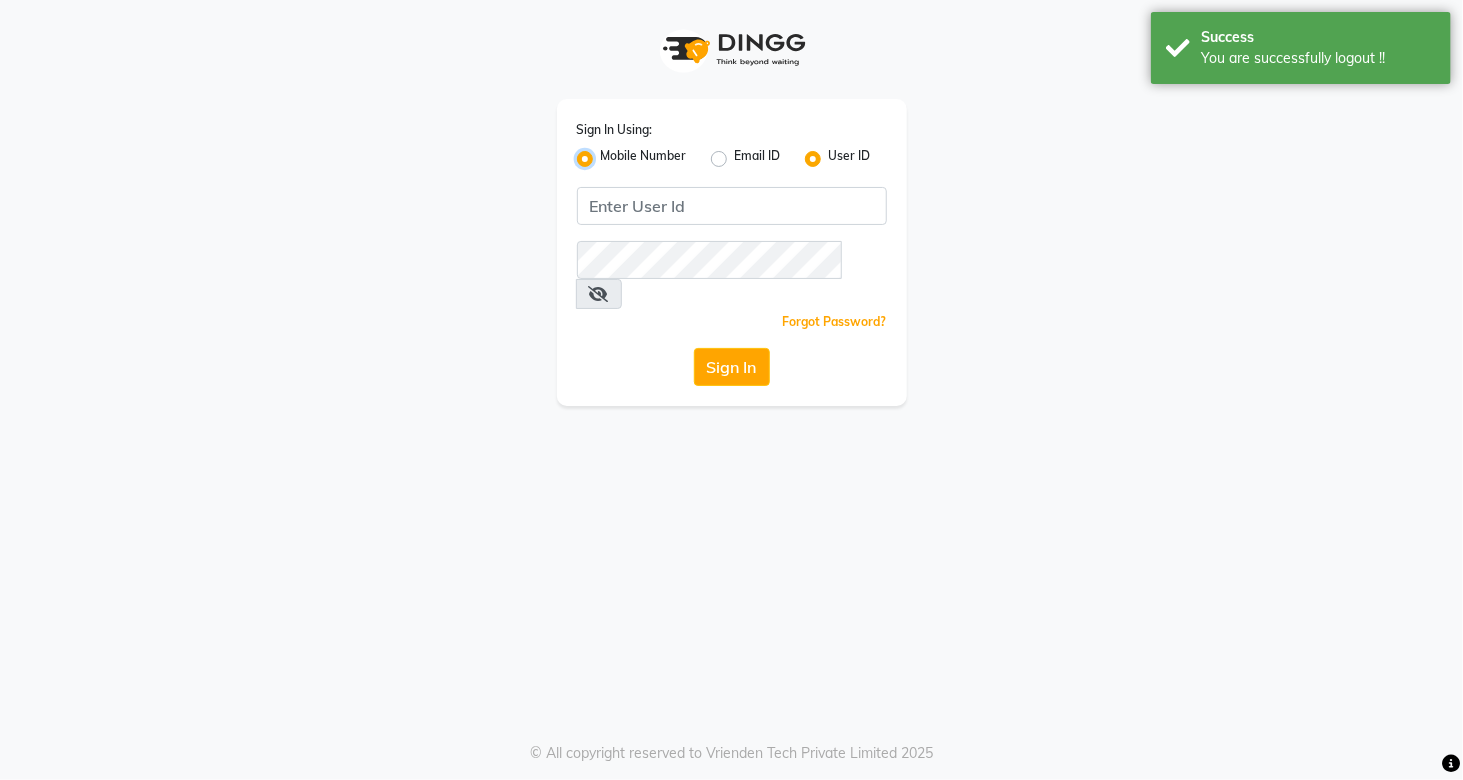 radio on "false" 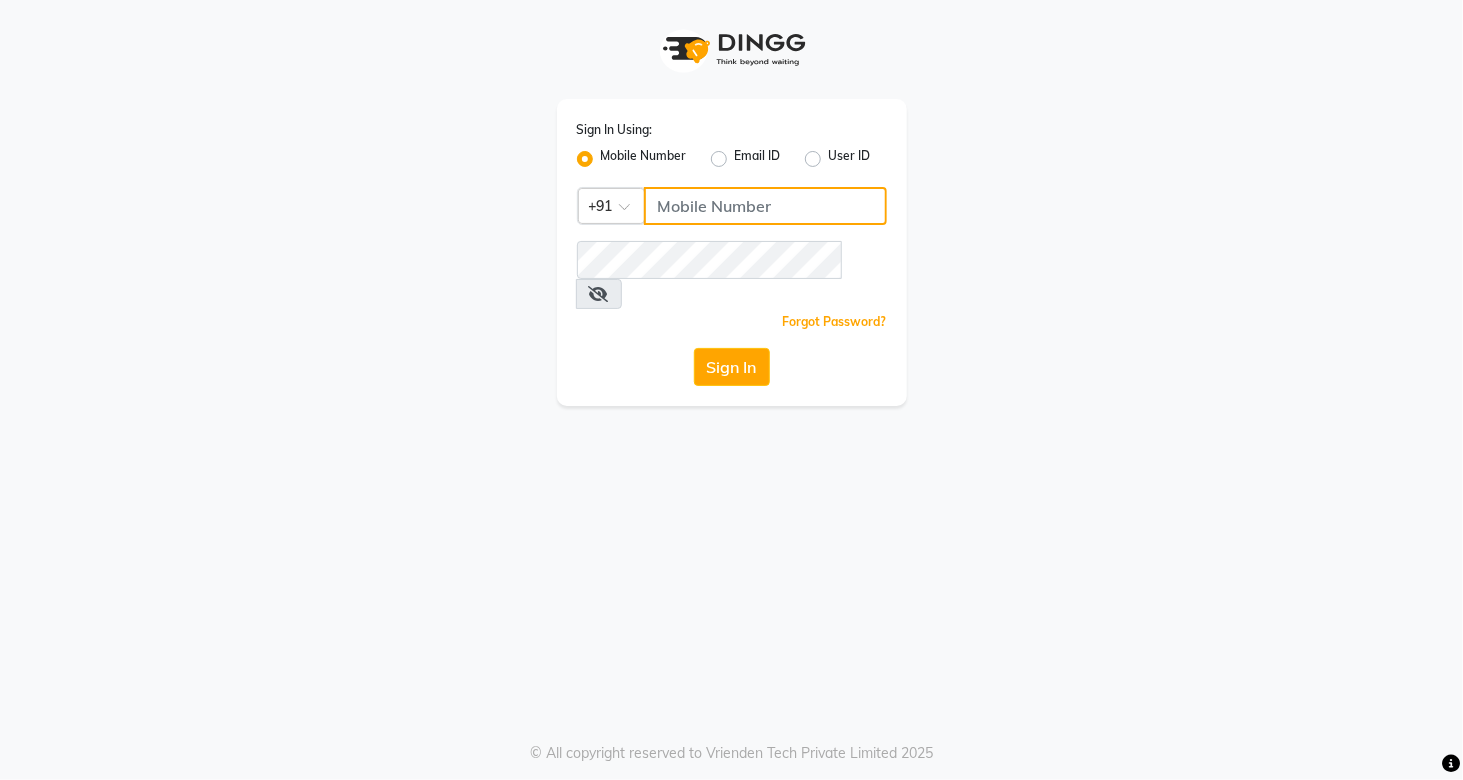 click 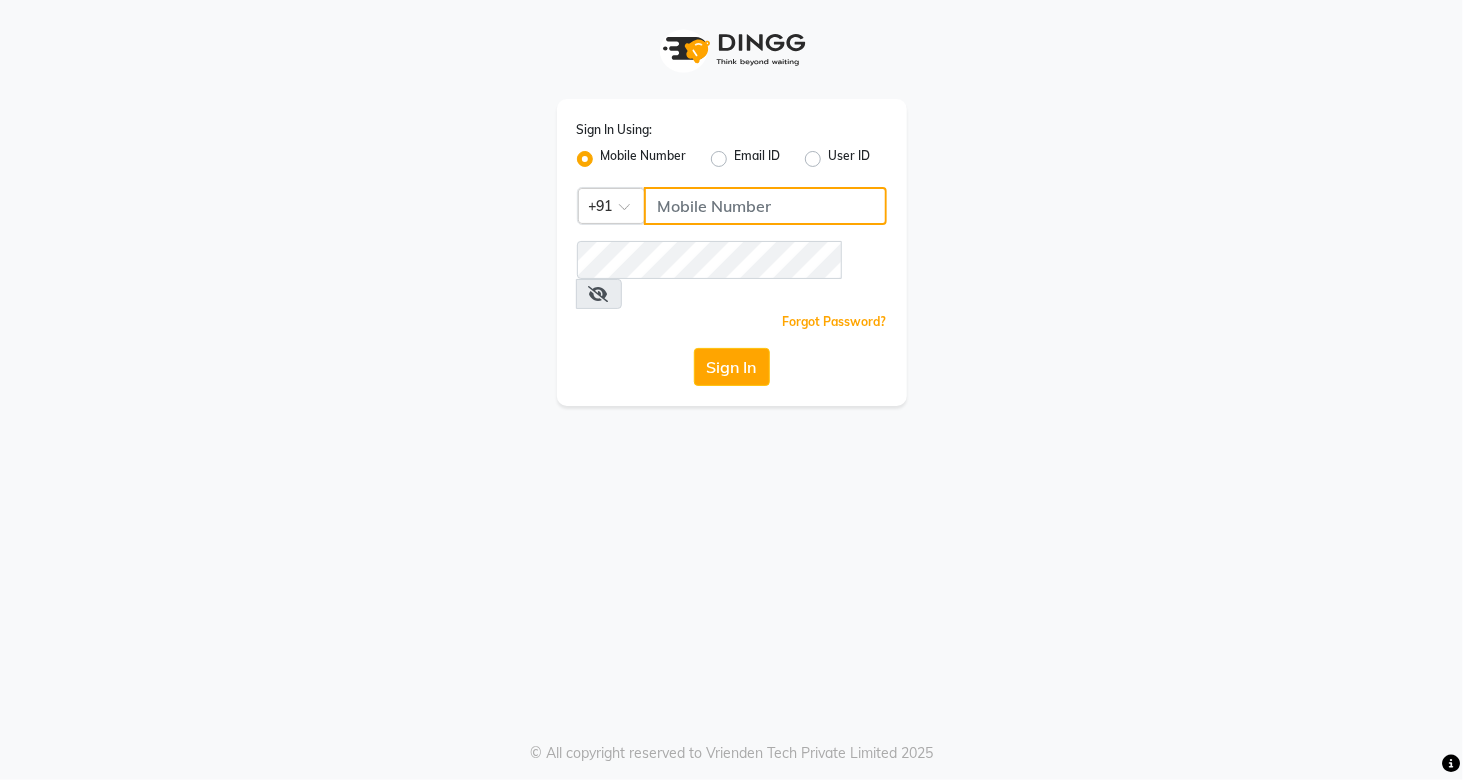 type on "1" 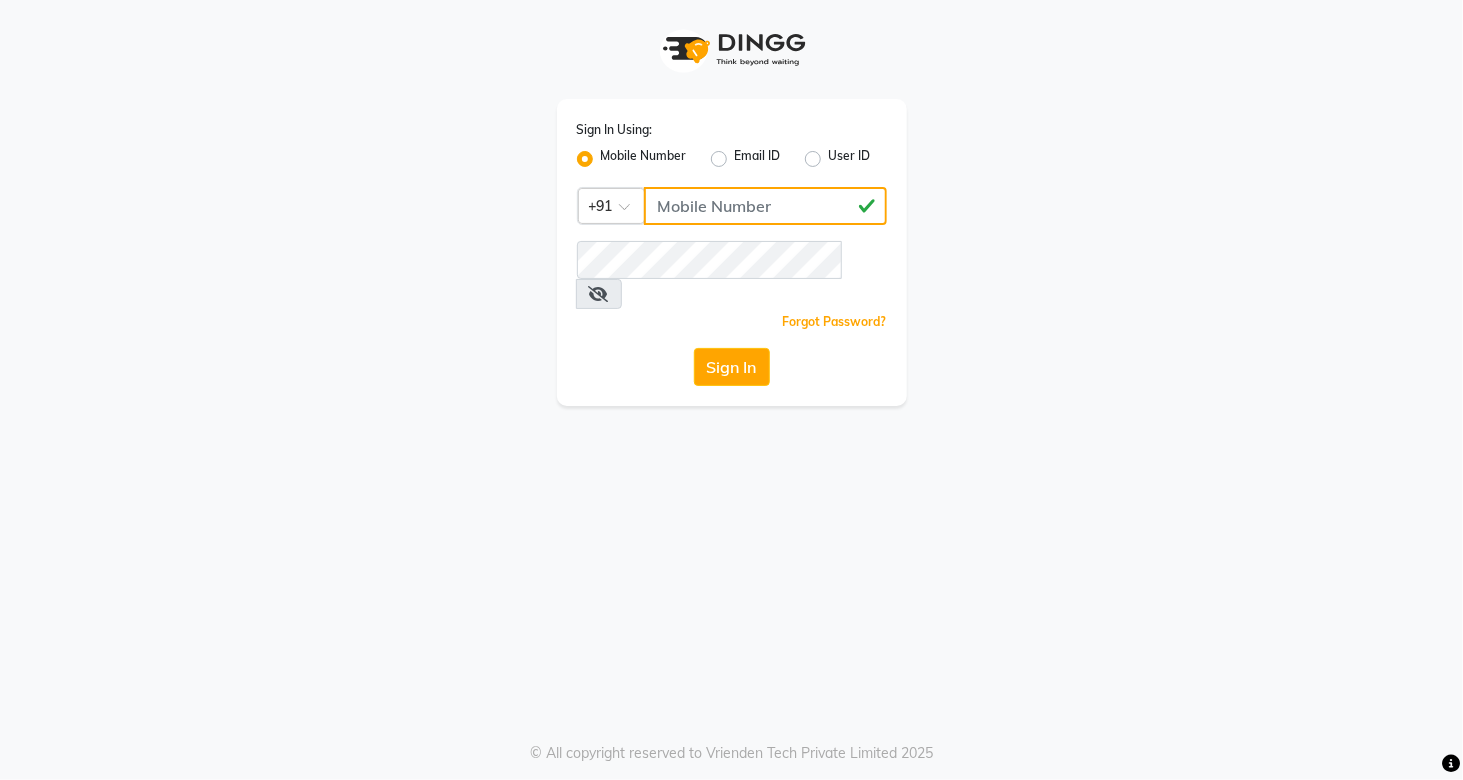 type on "[PHONE]" 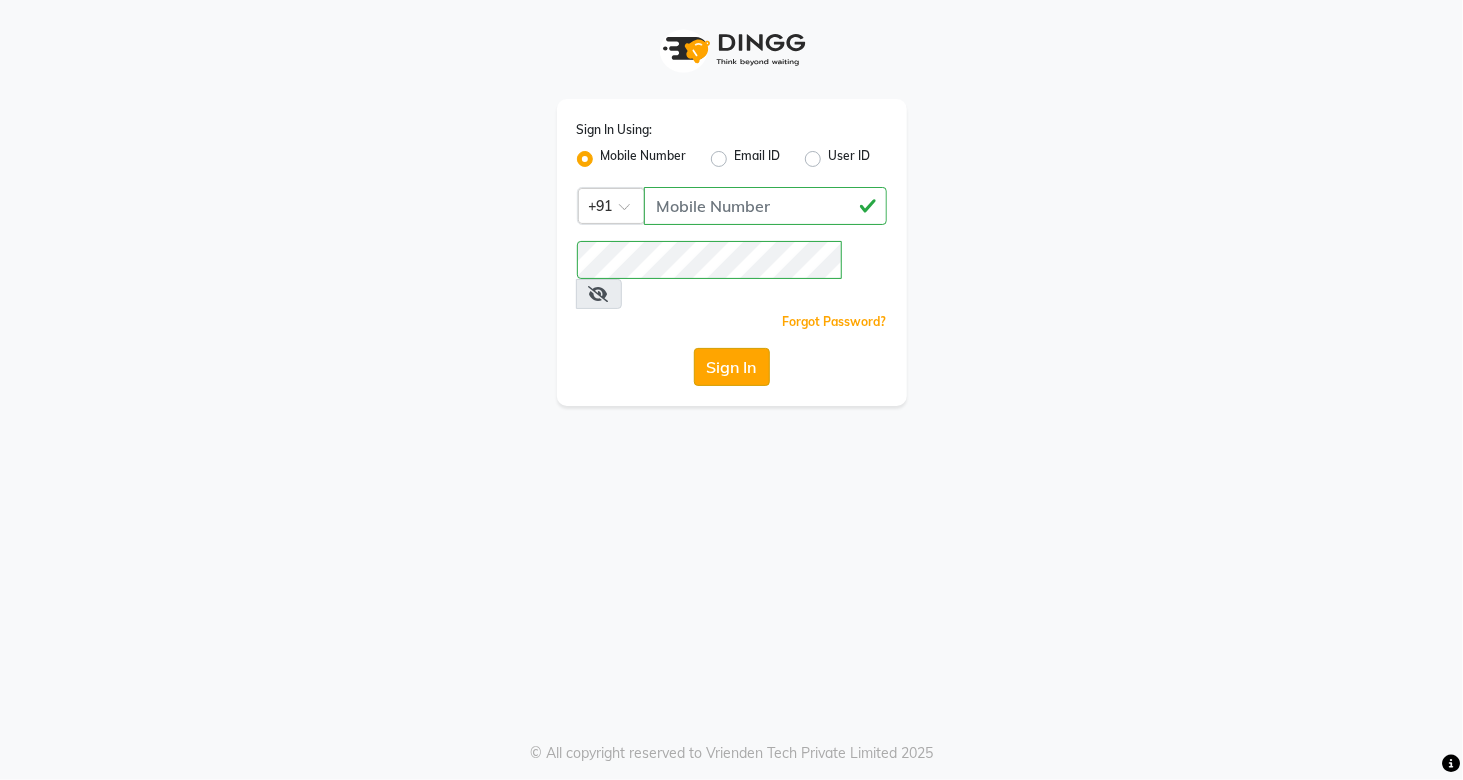click on "Sign In" 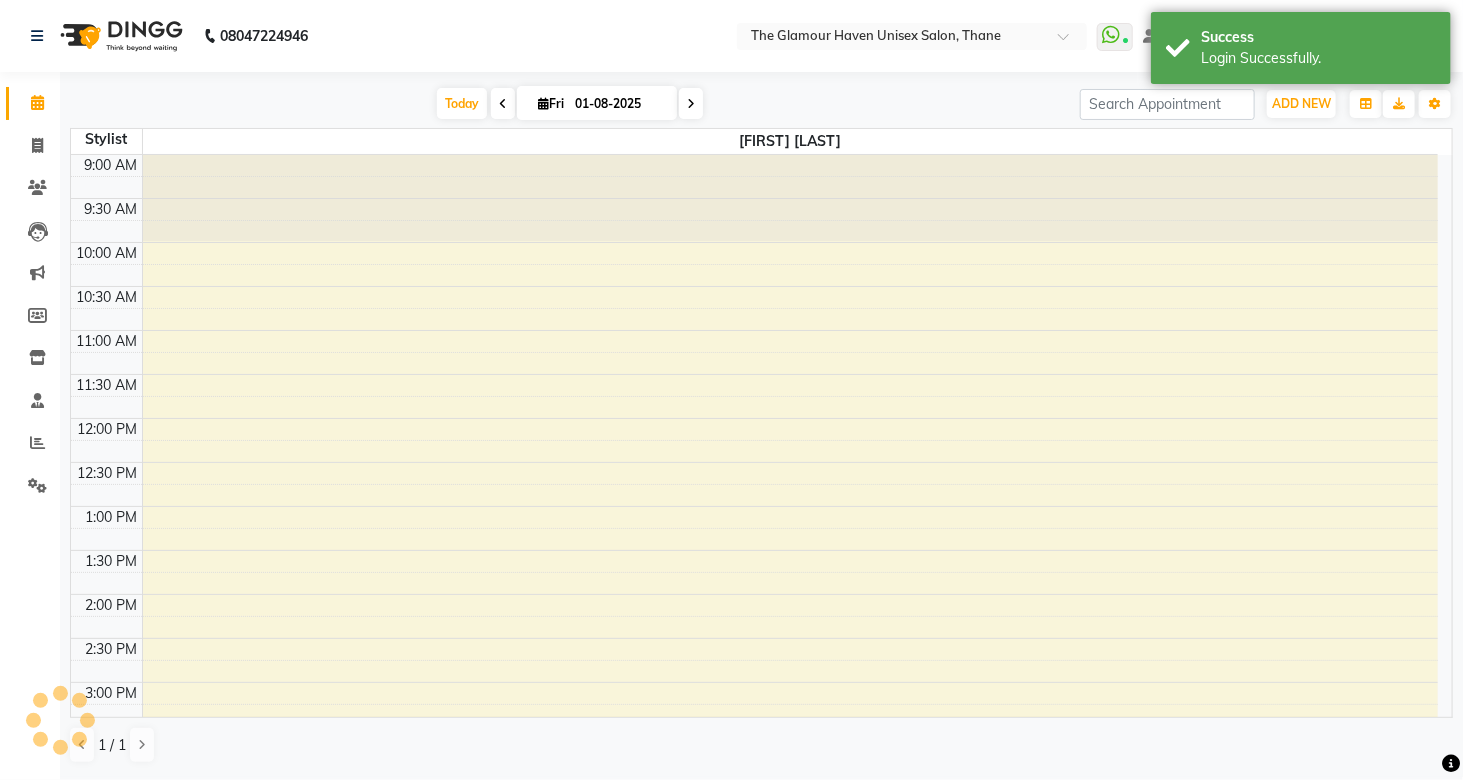 scroll, scrollTop: 0, scrollLeft: 0, axis: both 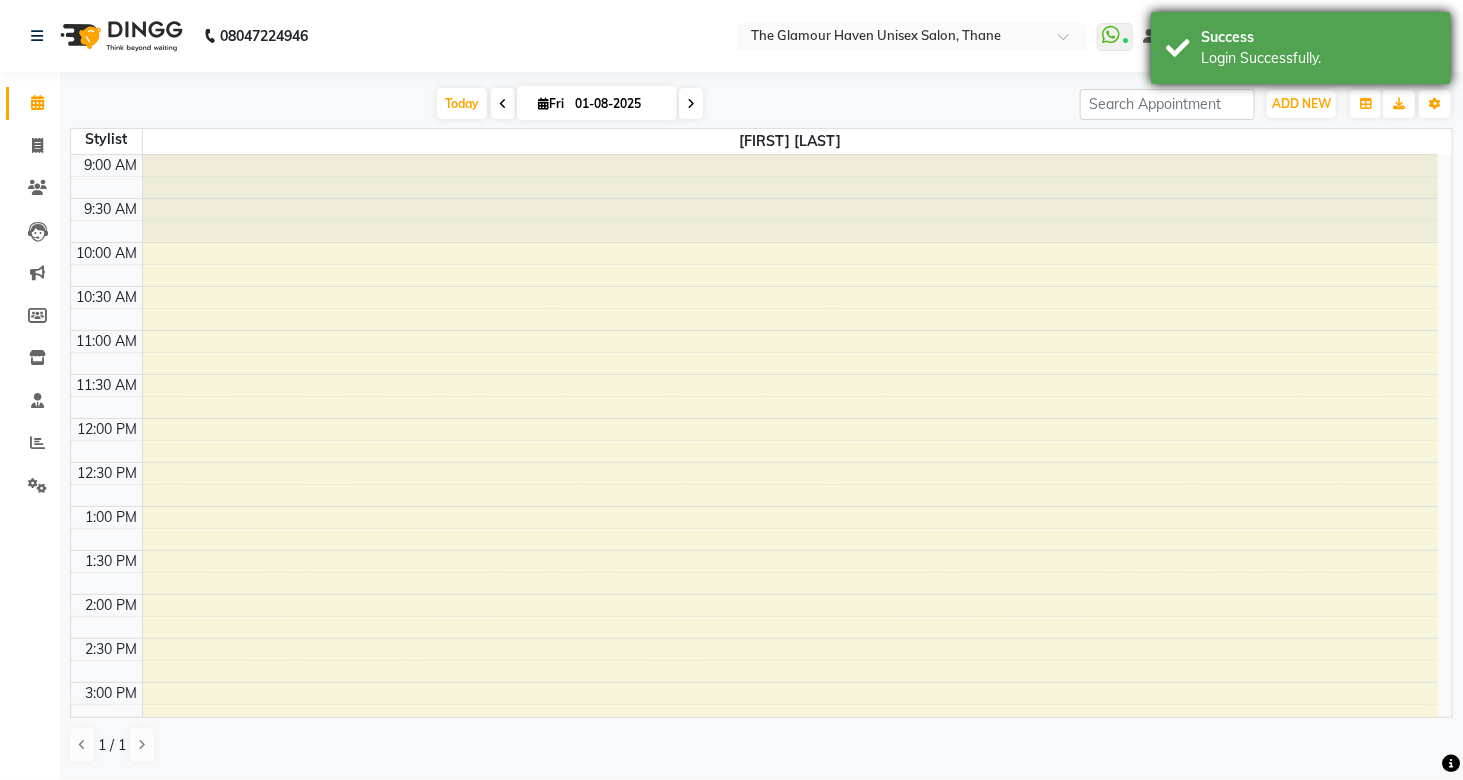 click on "Login Successfully." at bounding box center [1318, 58] 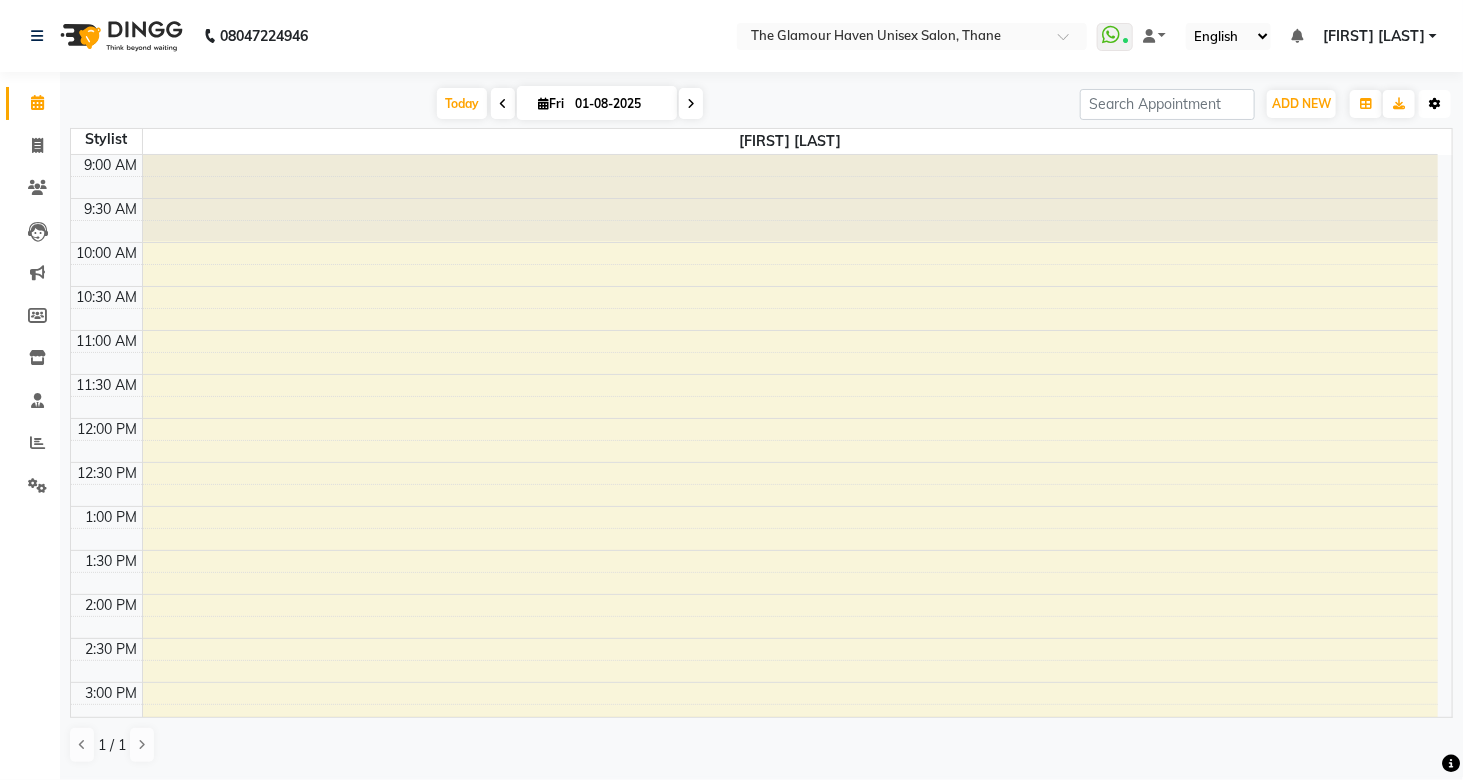 click at bounding box center [1435, 104] 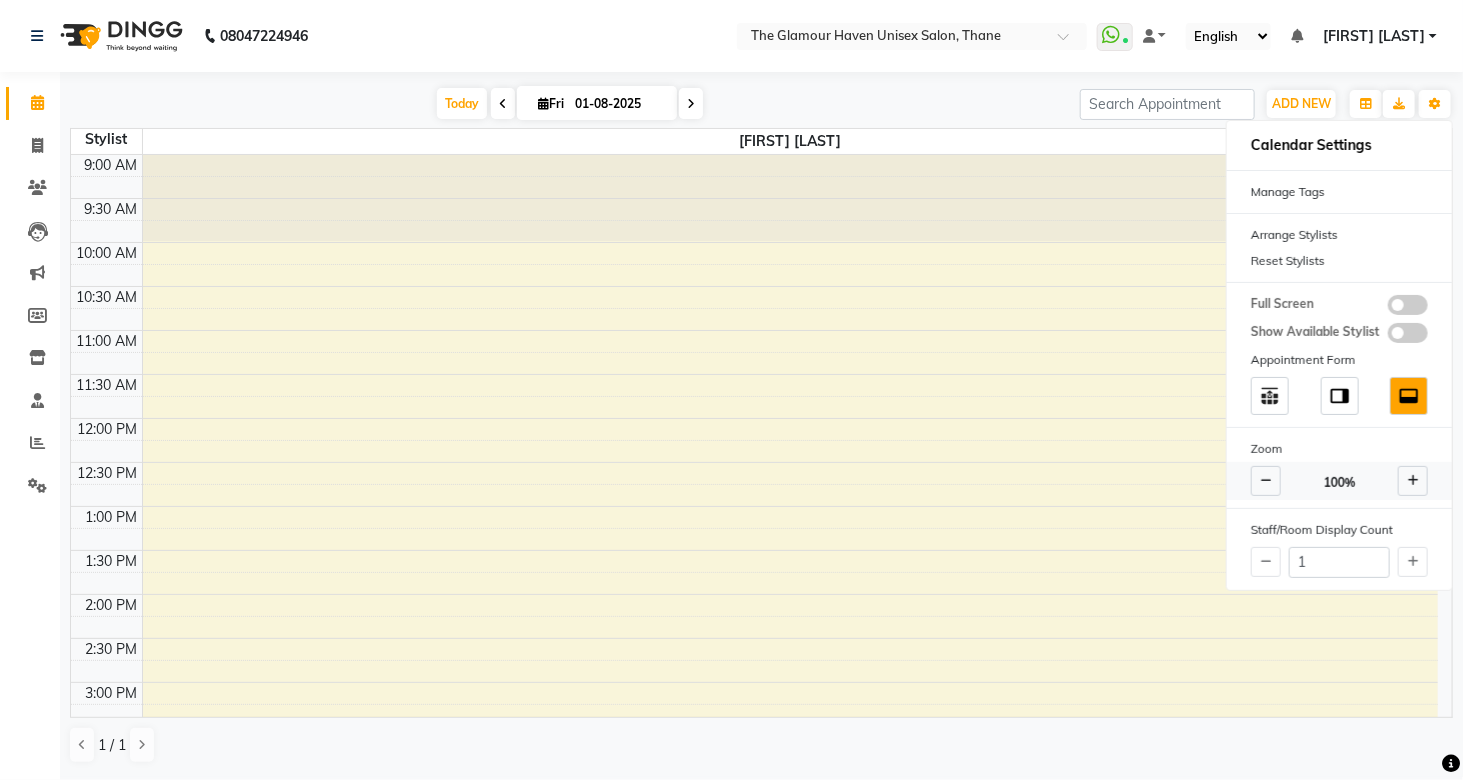 click at bounding box center (1413, 481) 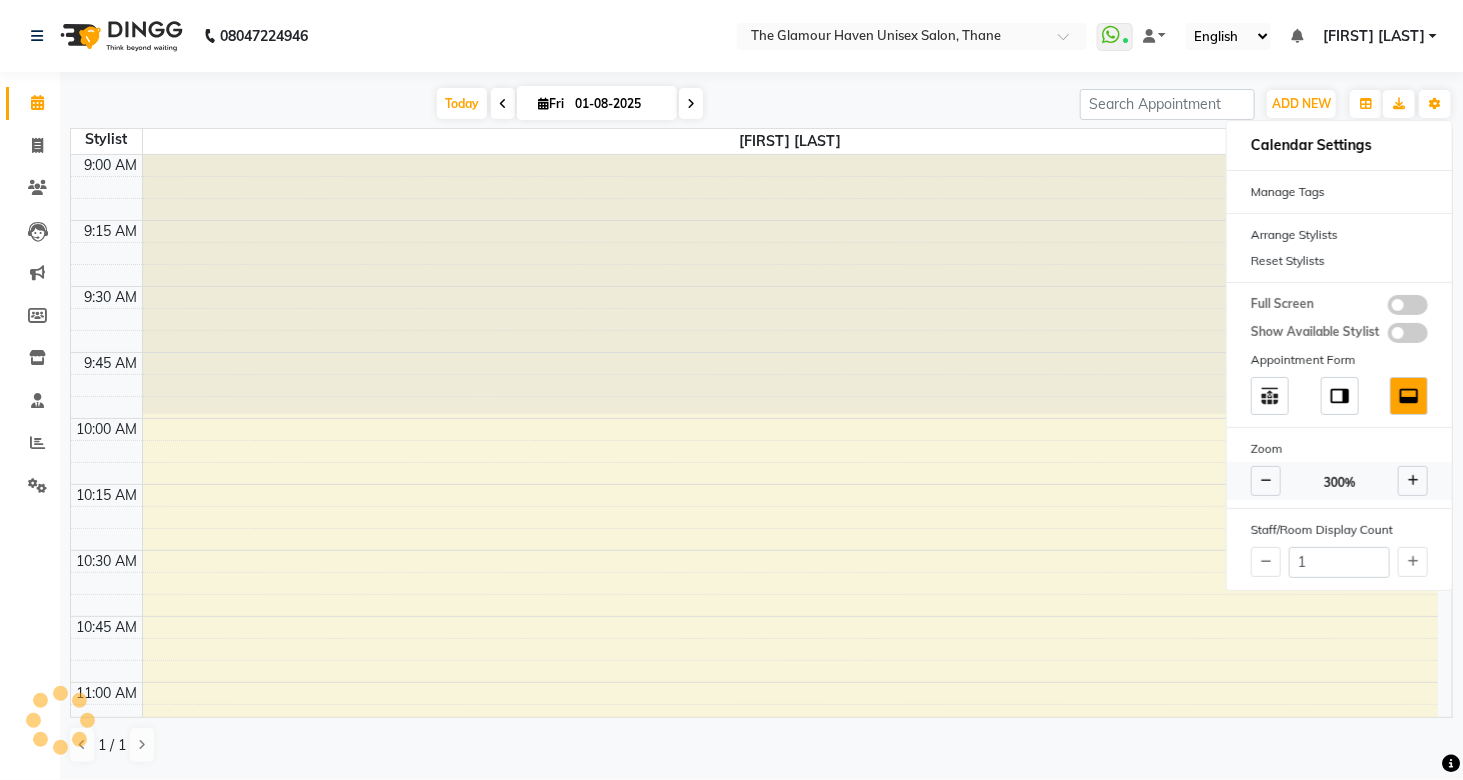 click at bounding box center (1413, 481) 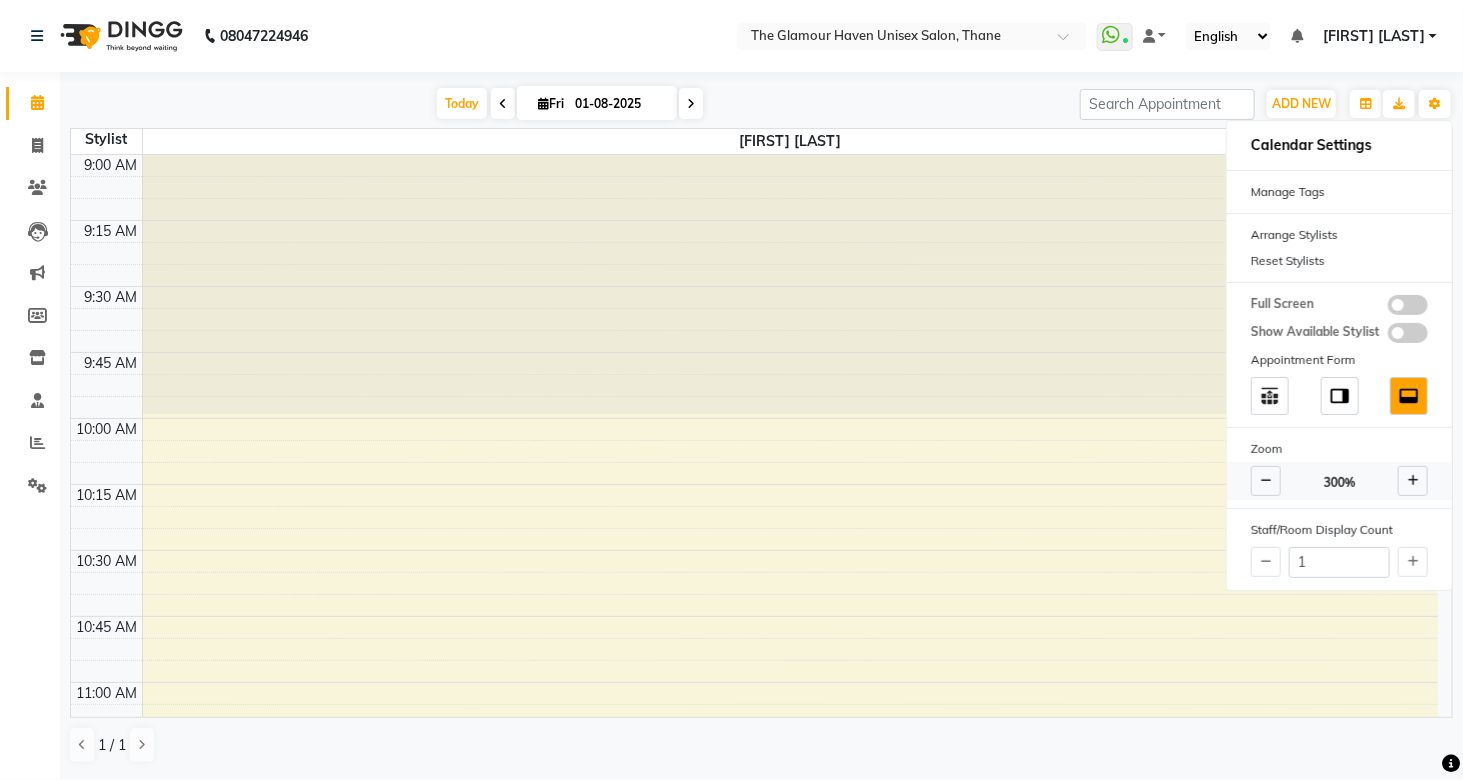click at bounding box center [1413, 481] 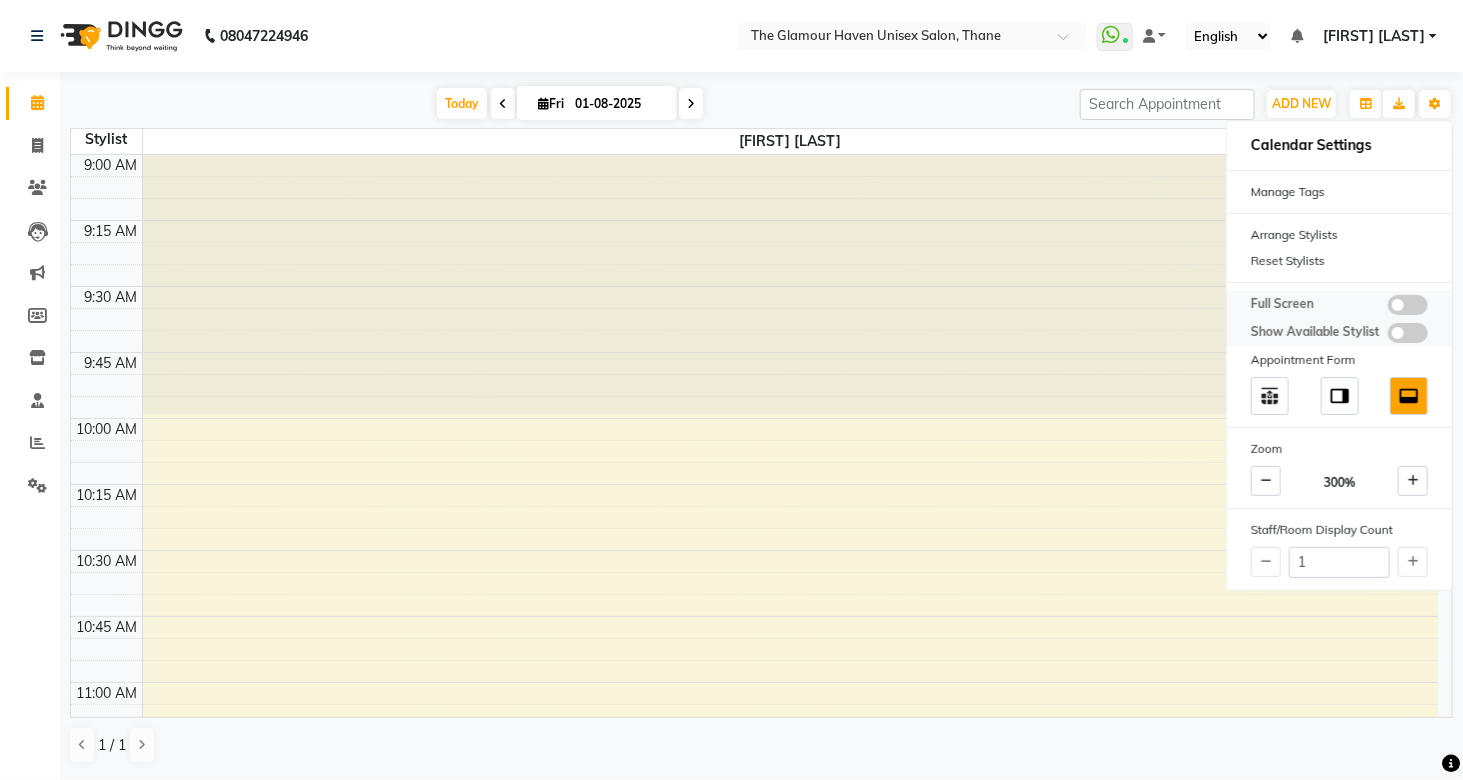 click at bounding box center (1408, 305) 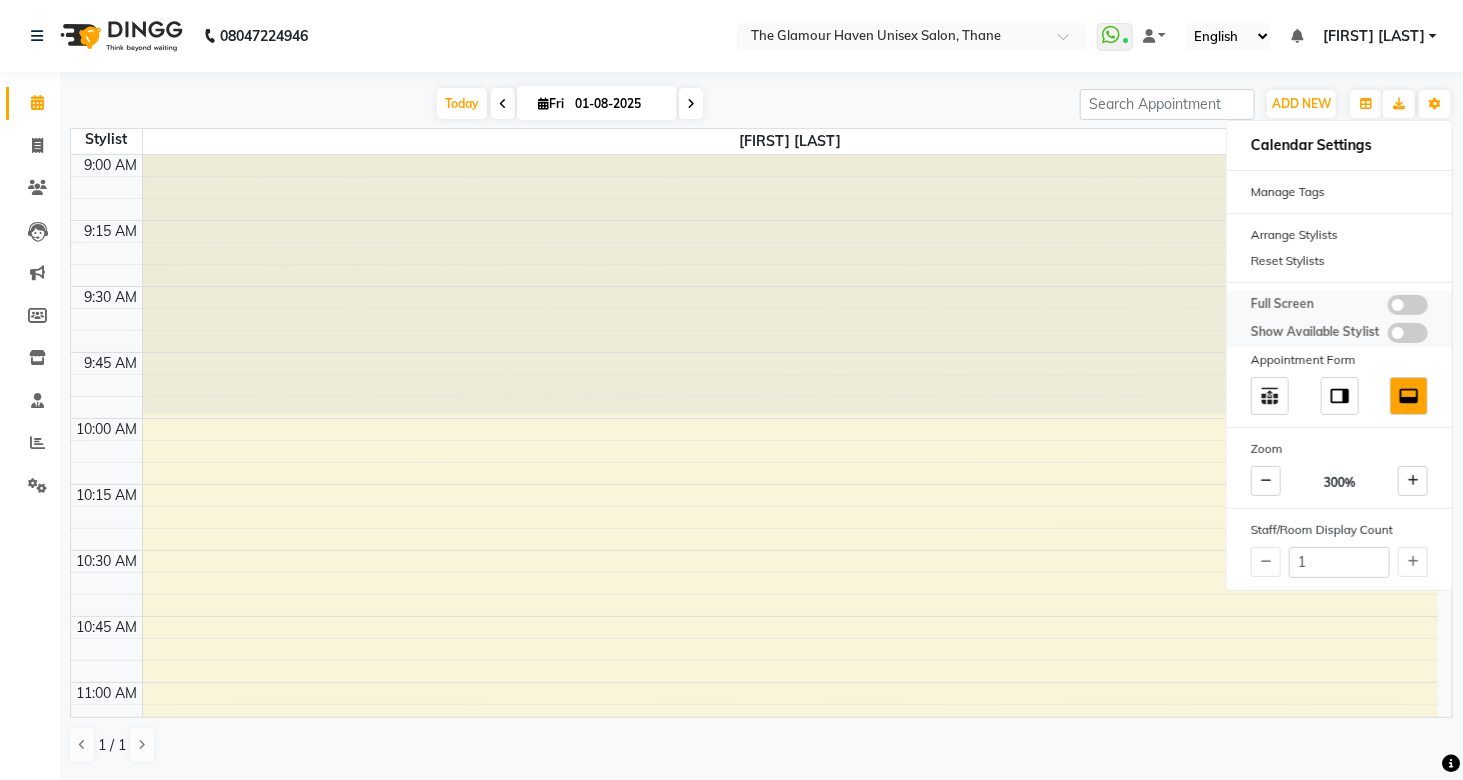 click at bounding box center [1388, 308] 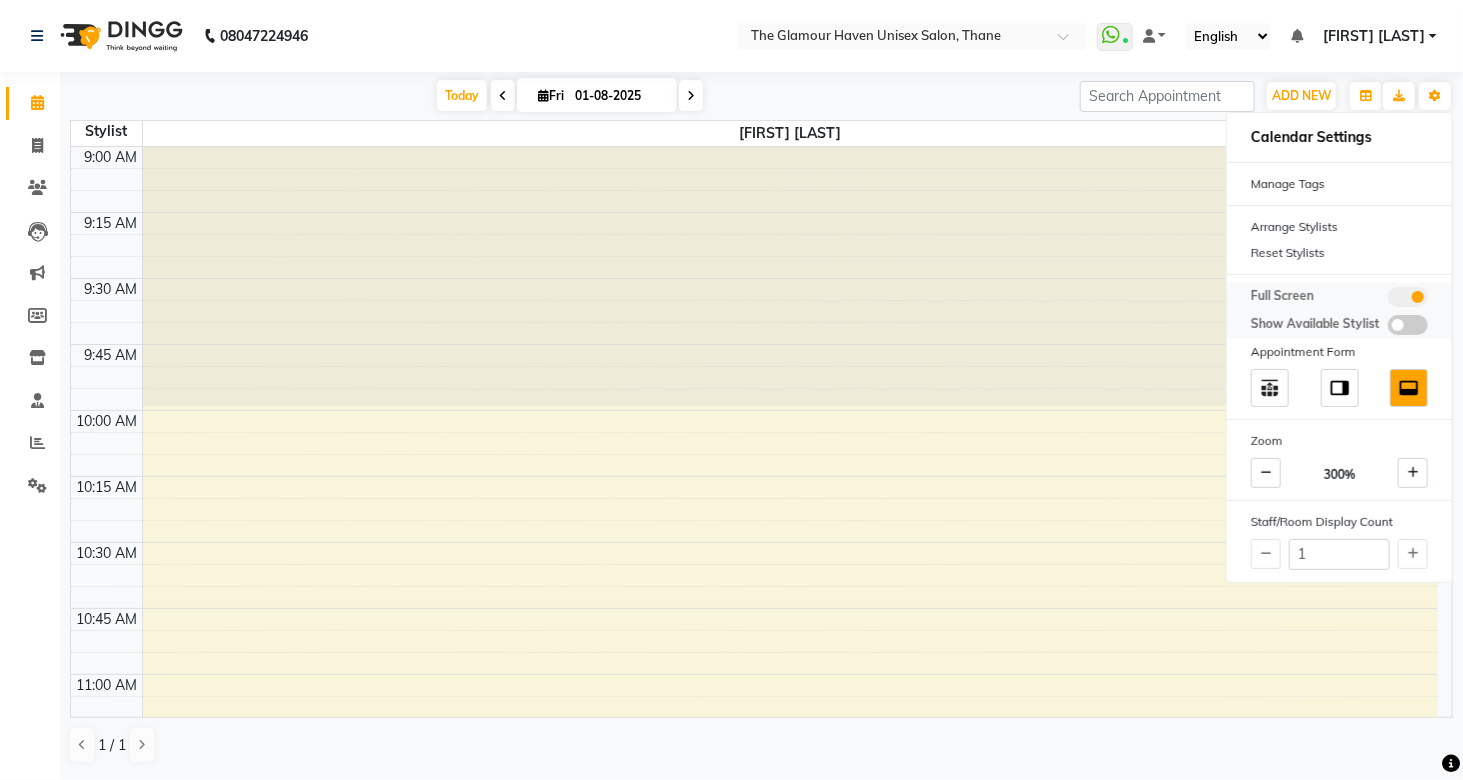 click at bounding box center [1408, 297] 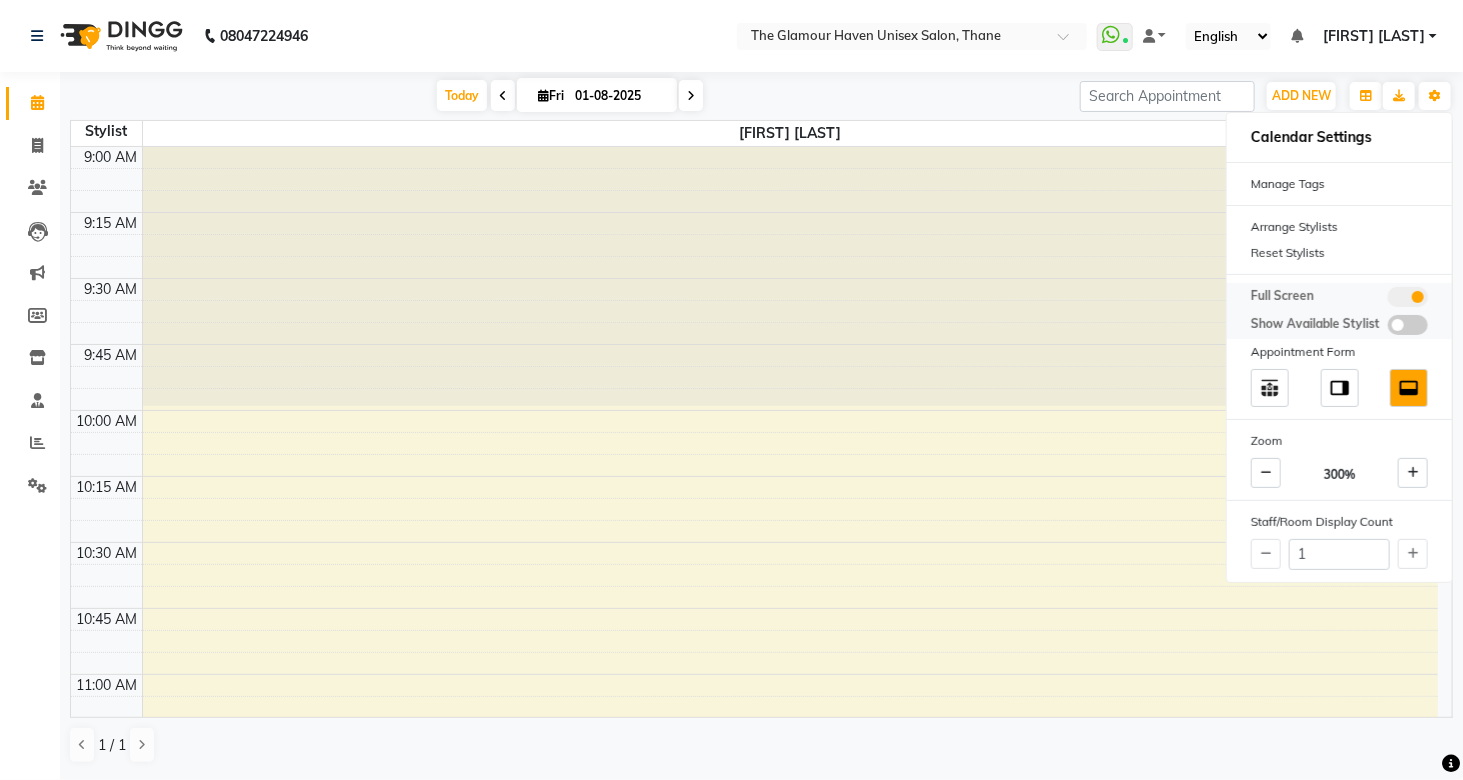 click at bounding box center (1388, 300) 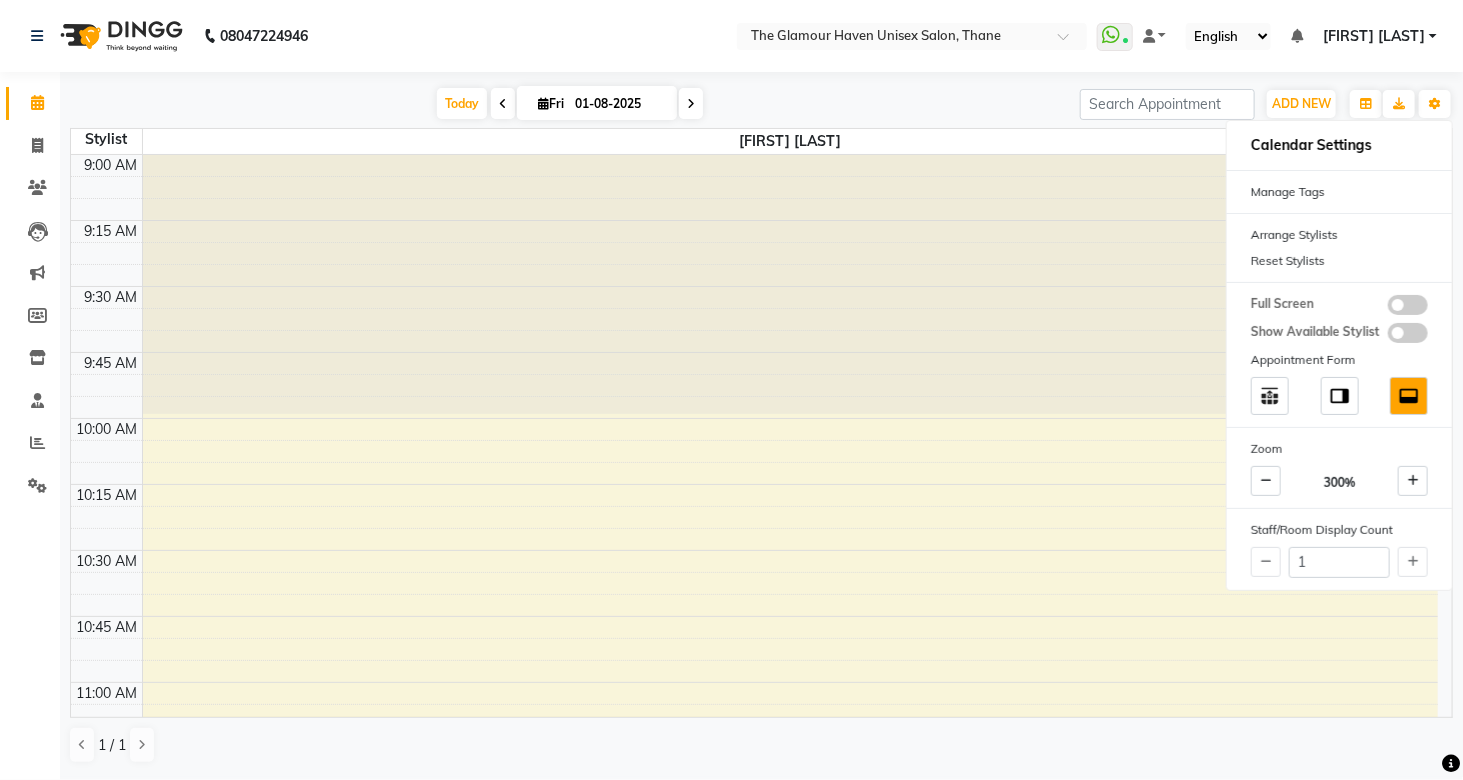 click on "Today  Fri 01-08-2025" at bounding box center [570, 104] 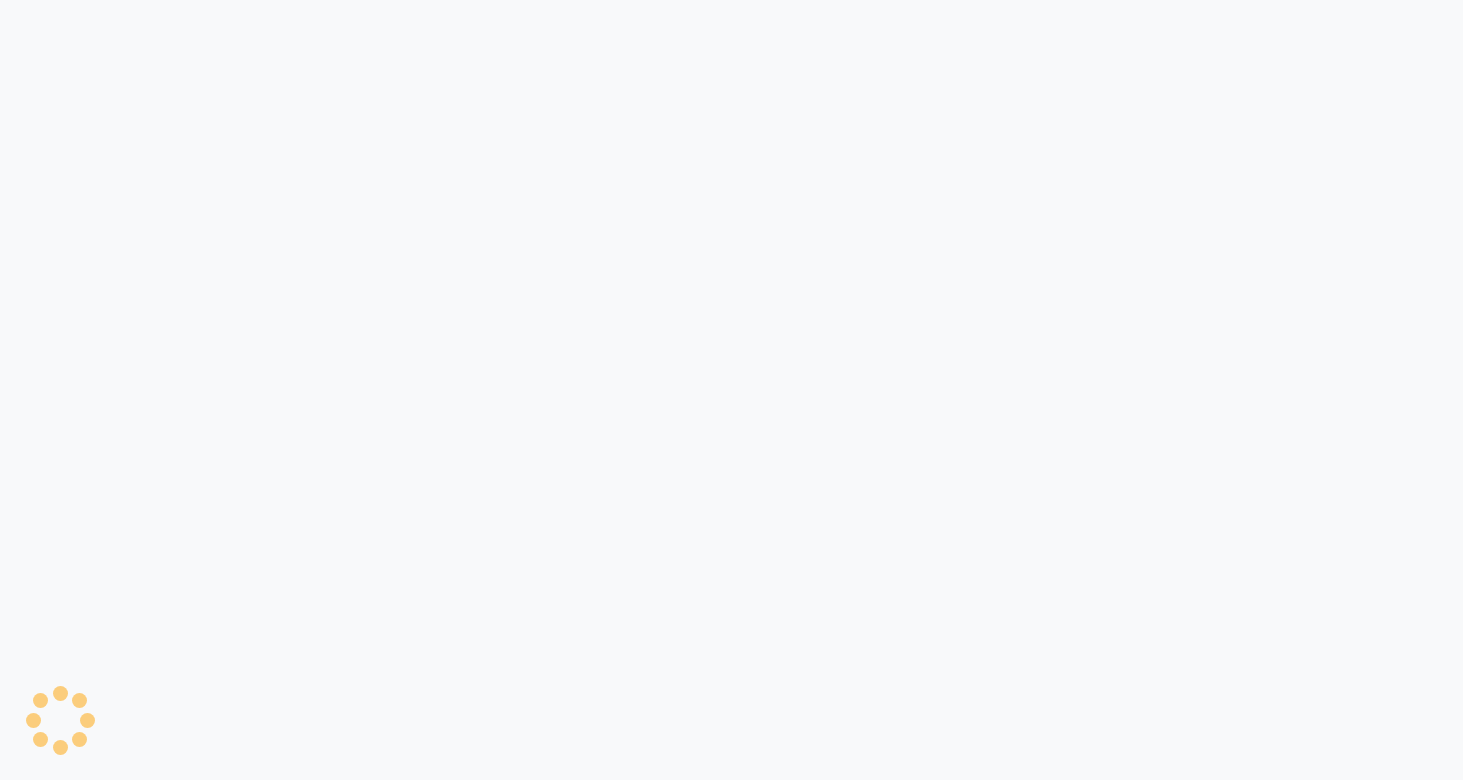 scroll, scrollTop: 0, scrollLeft: 0, axis: both 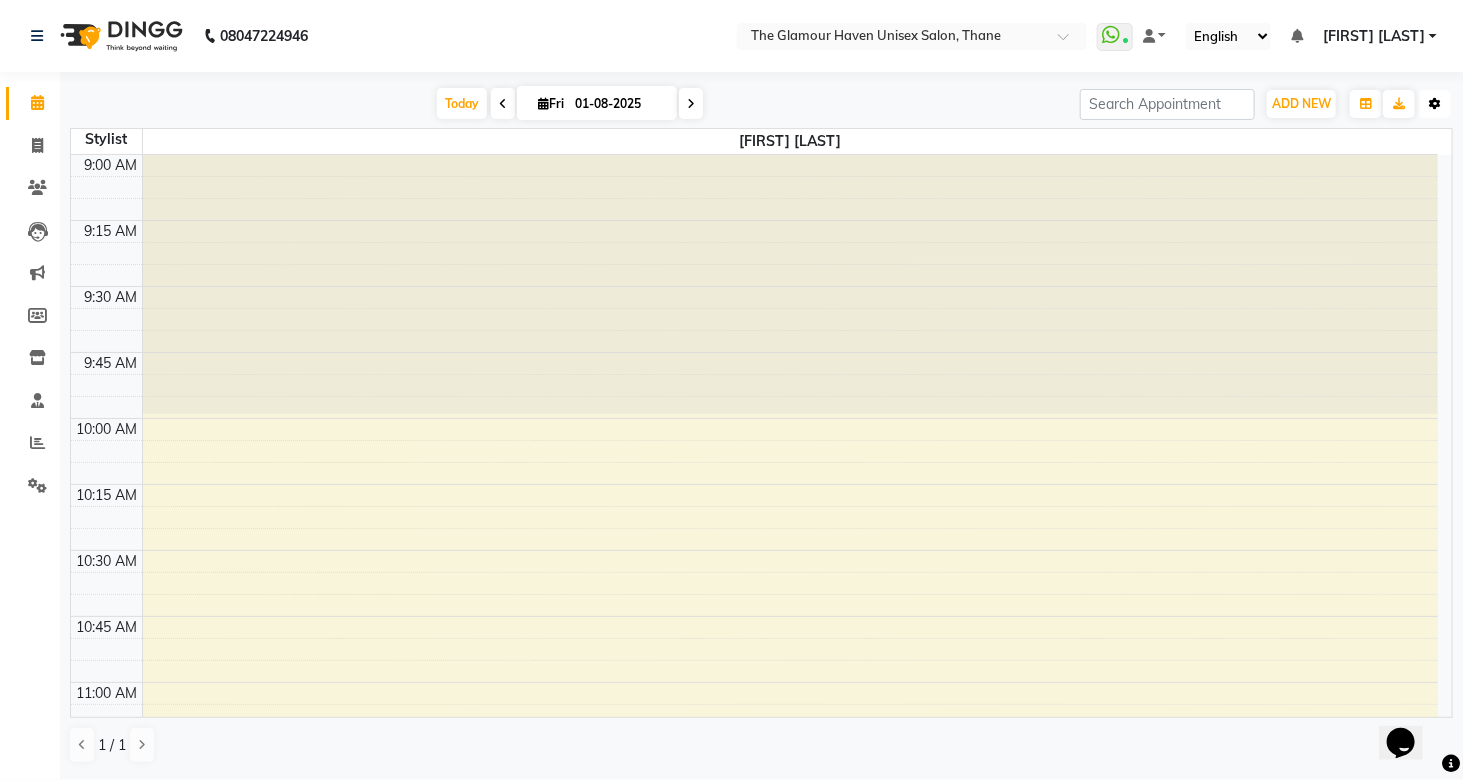 click at bounding box center [1435, 104] 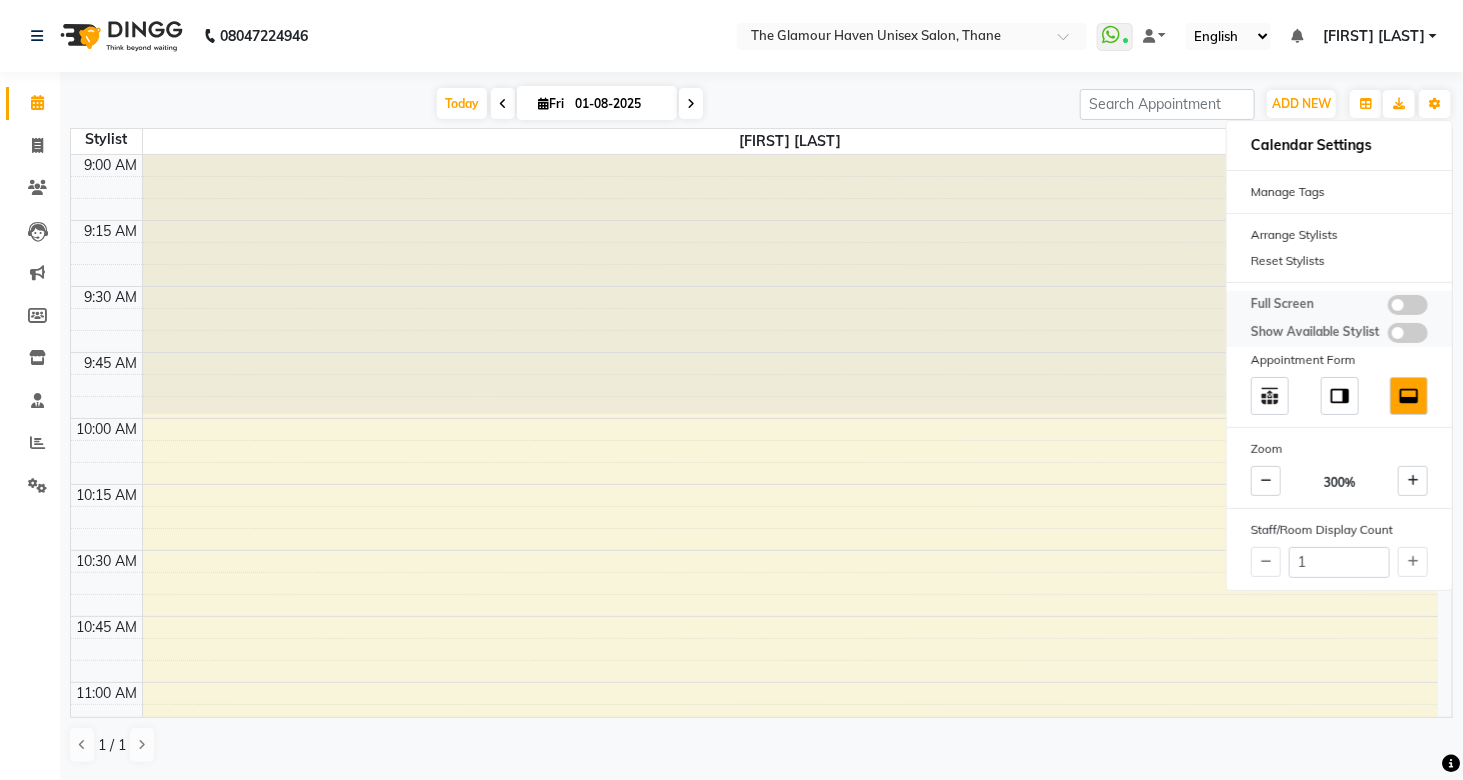 click at bounding box center (1408, 333) 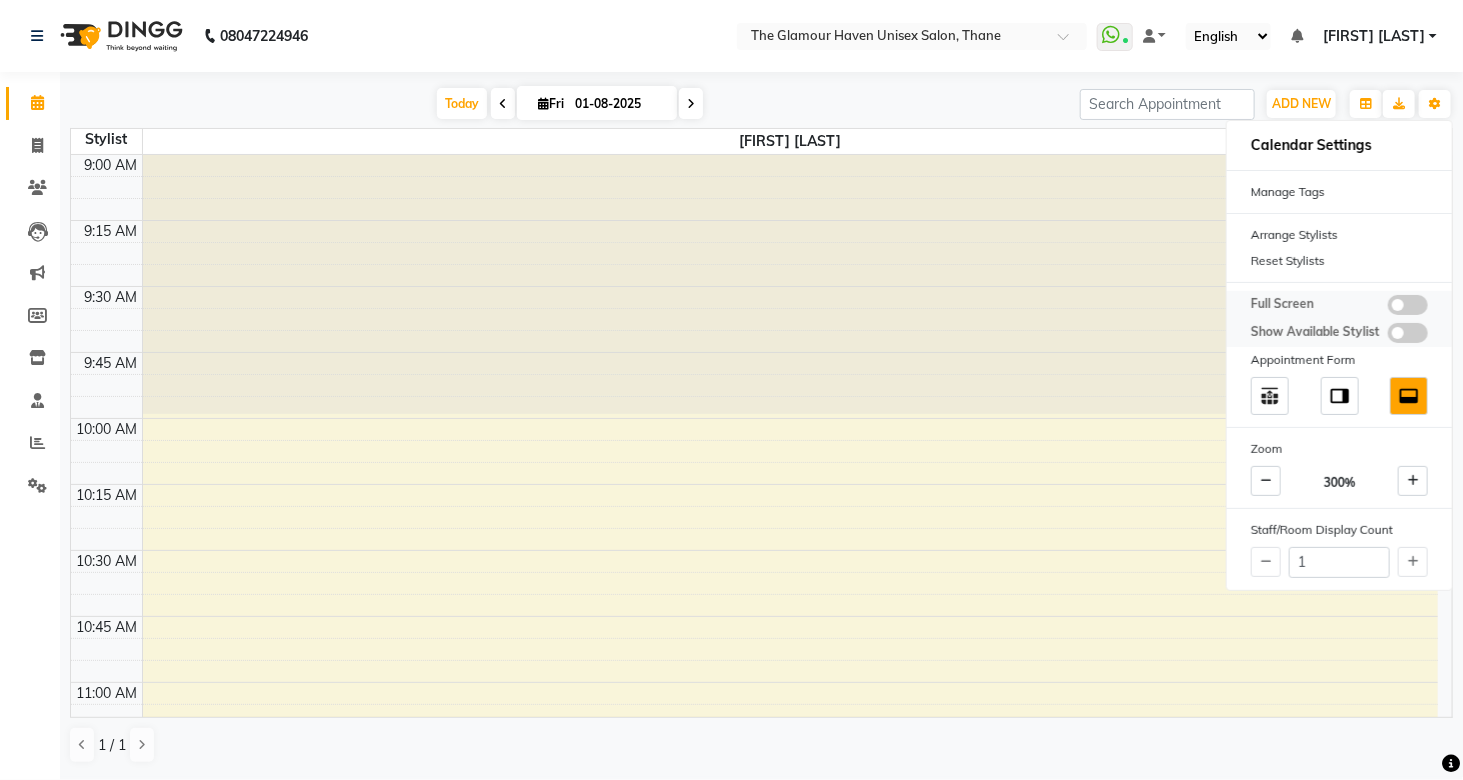 click at bounding box center (1388, 336) 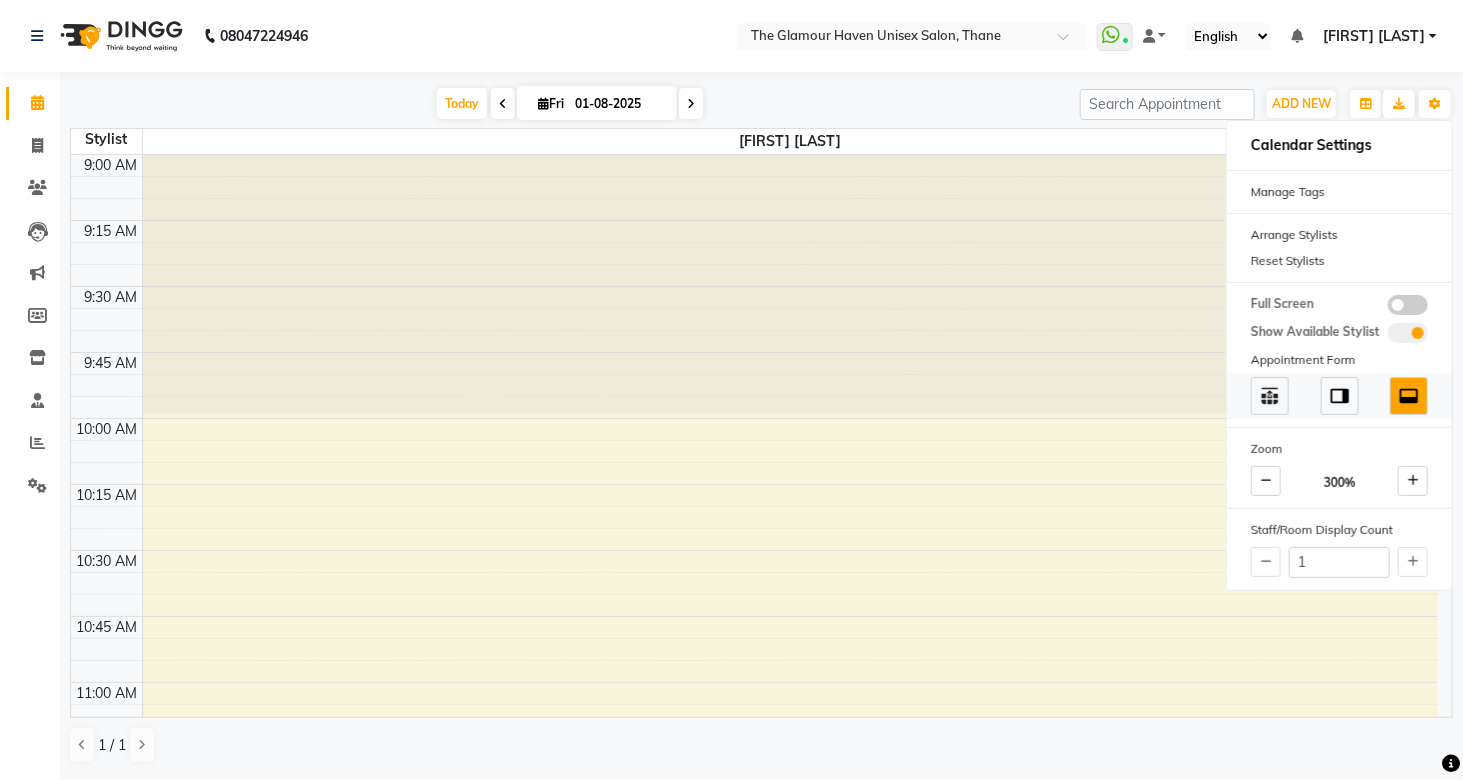click at bounding box center (1340, 396) 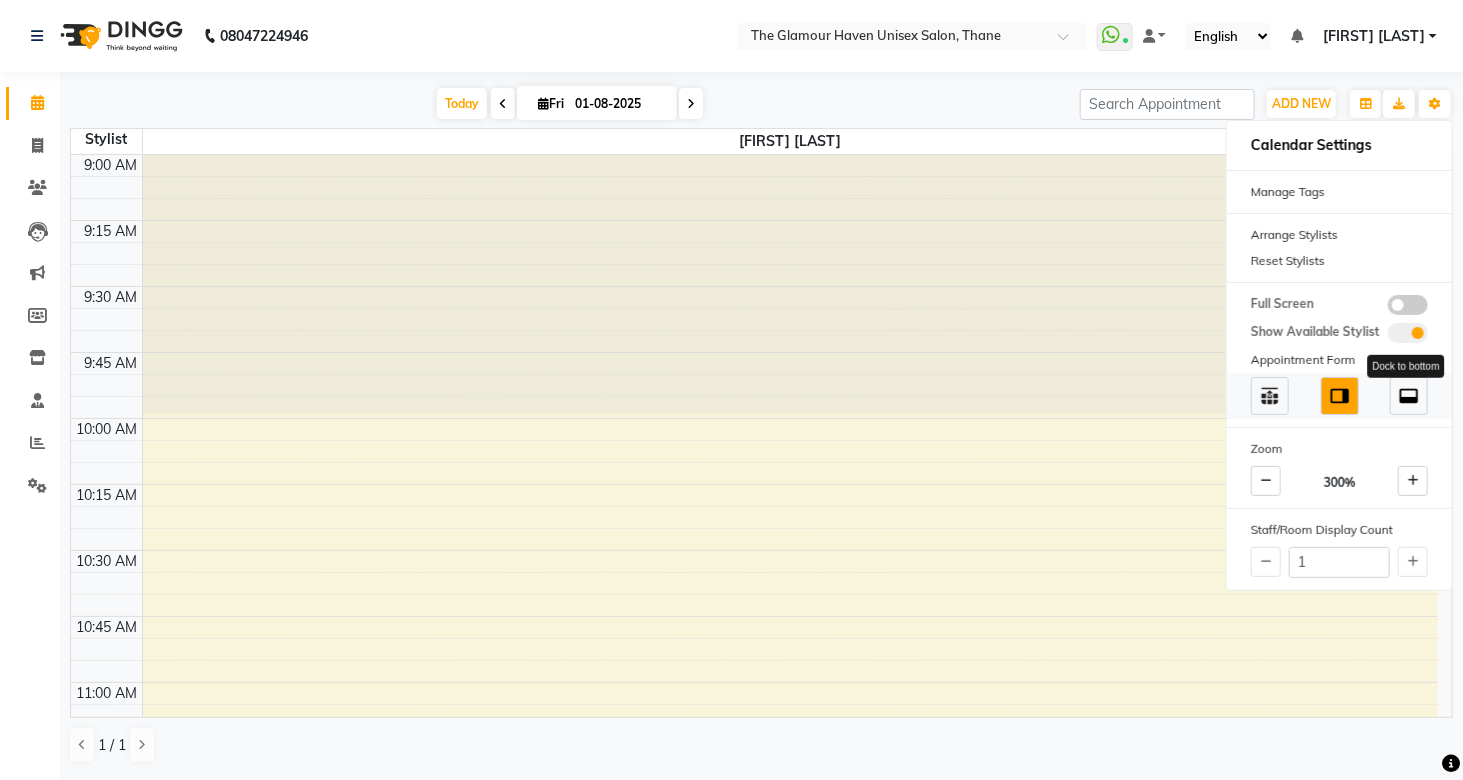 click at bounding box center (1409, 396) 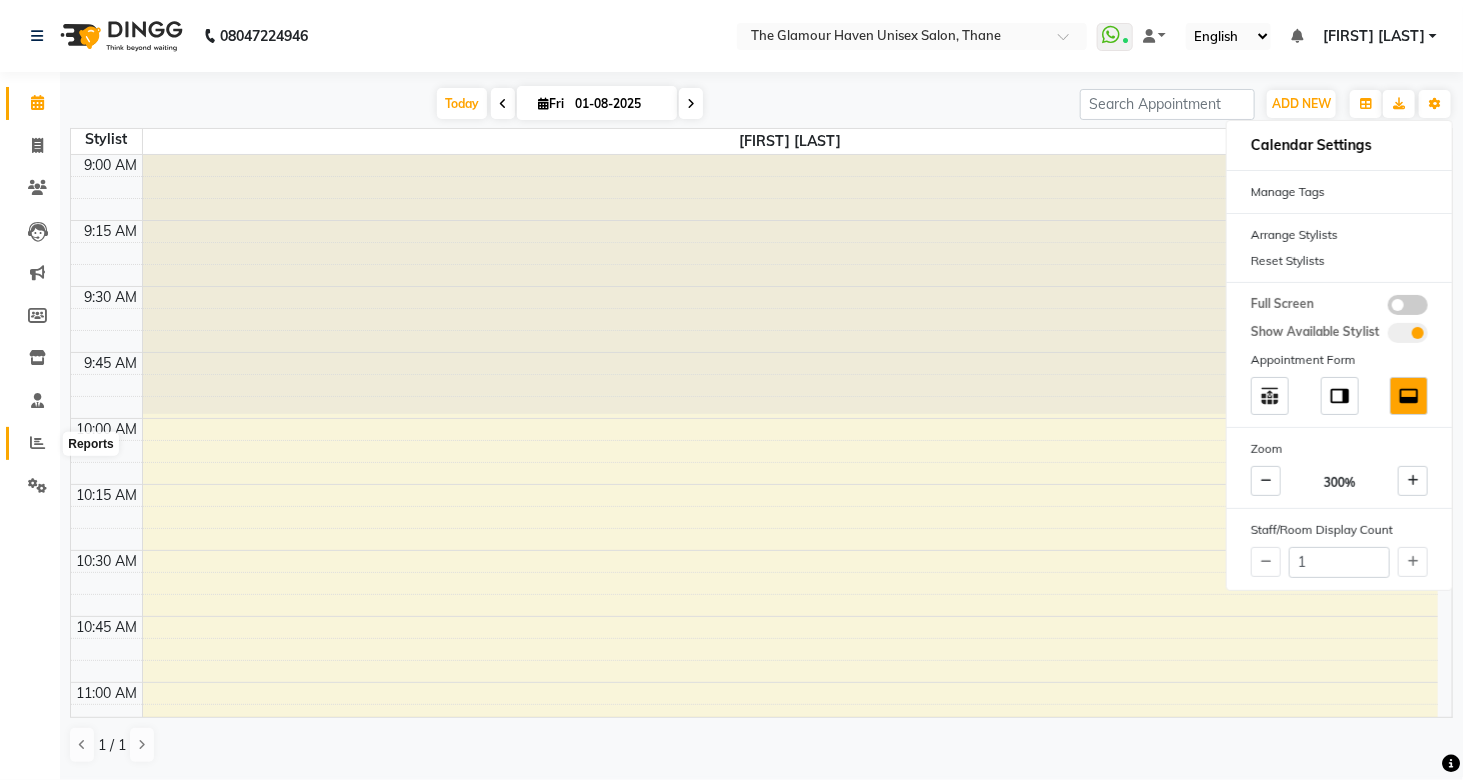 click 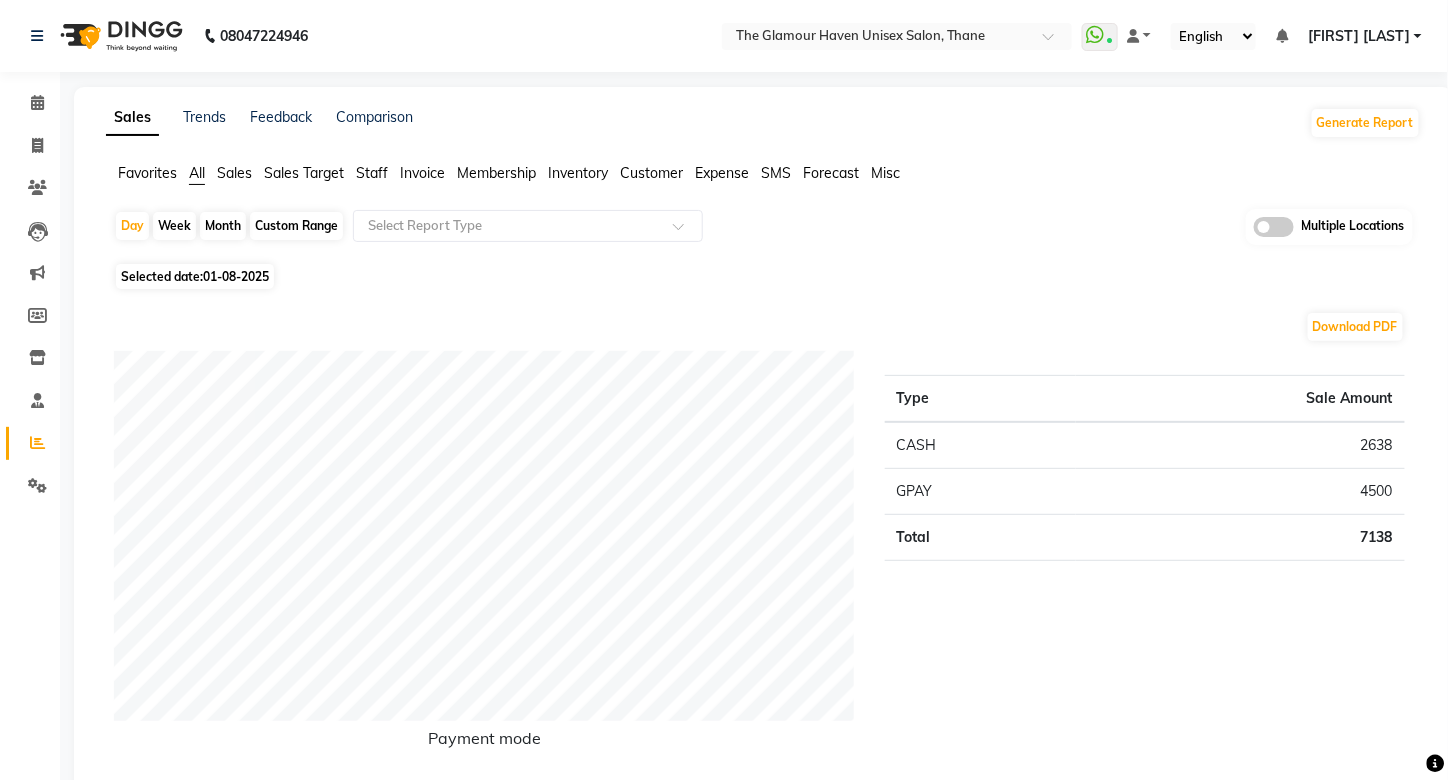 click on "Staff" 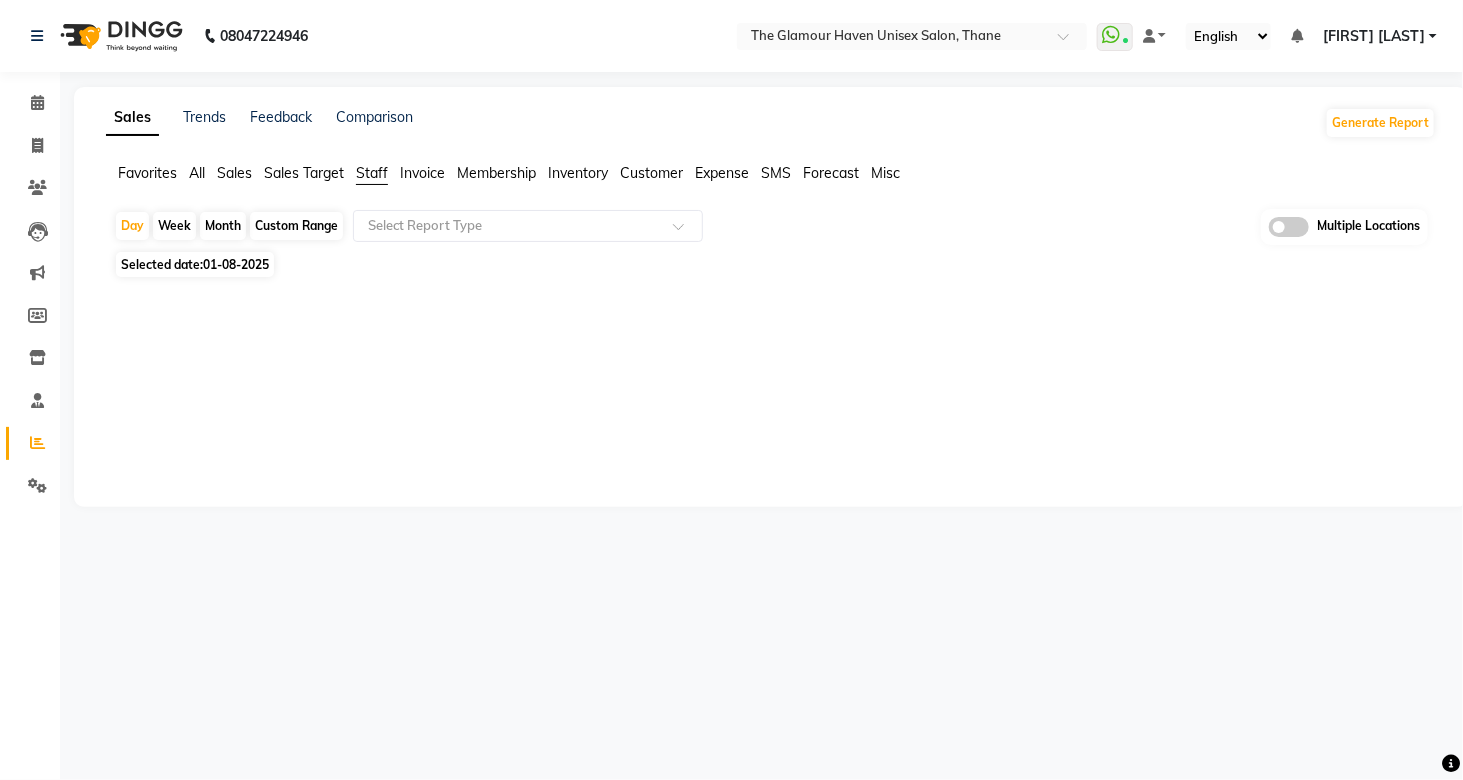 click on "Month" 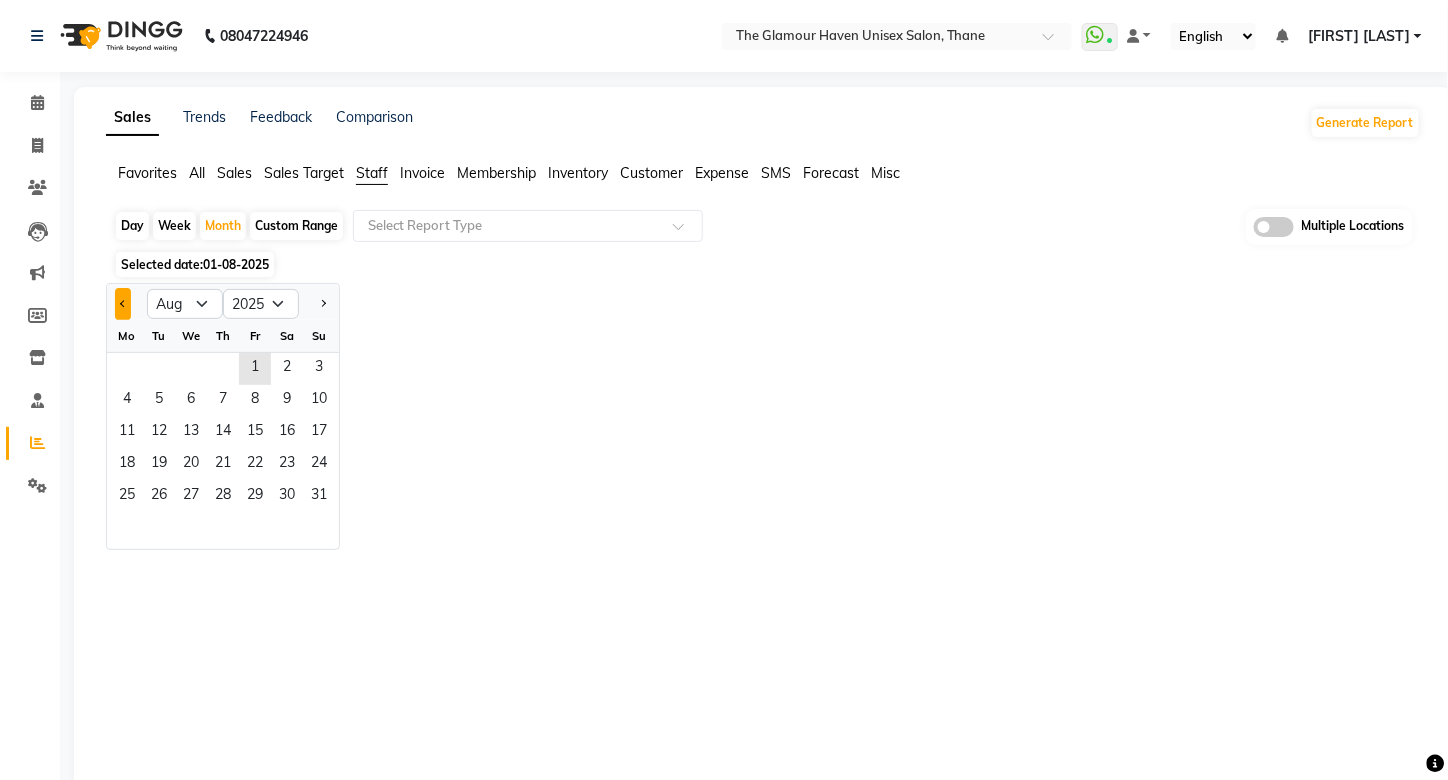 click 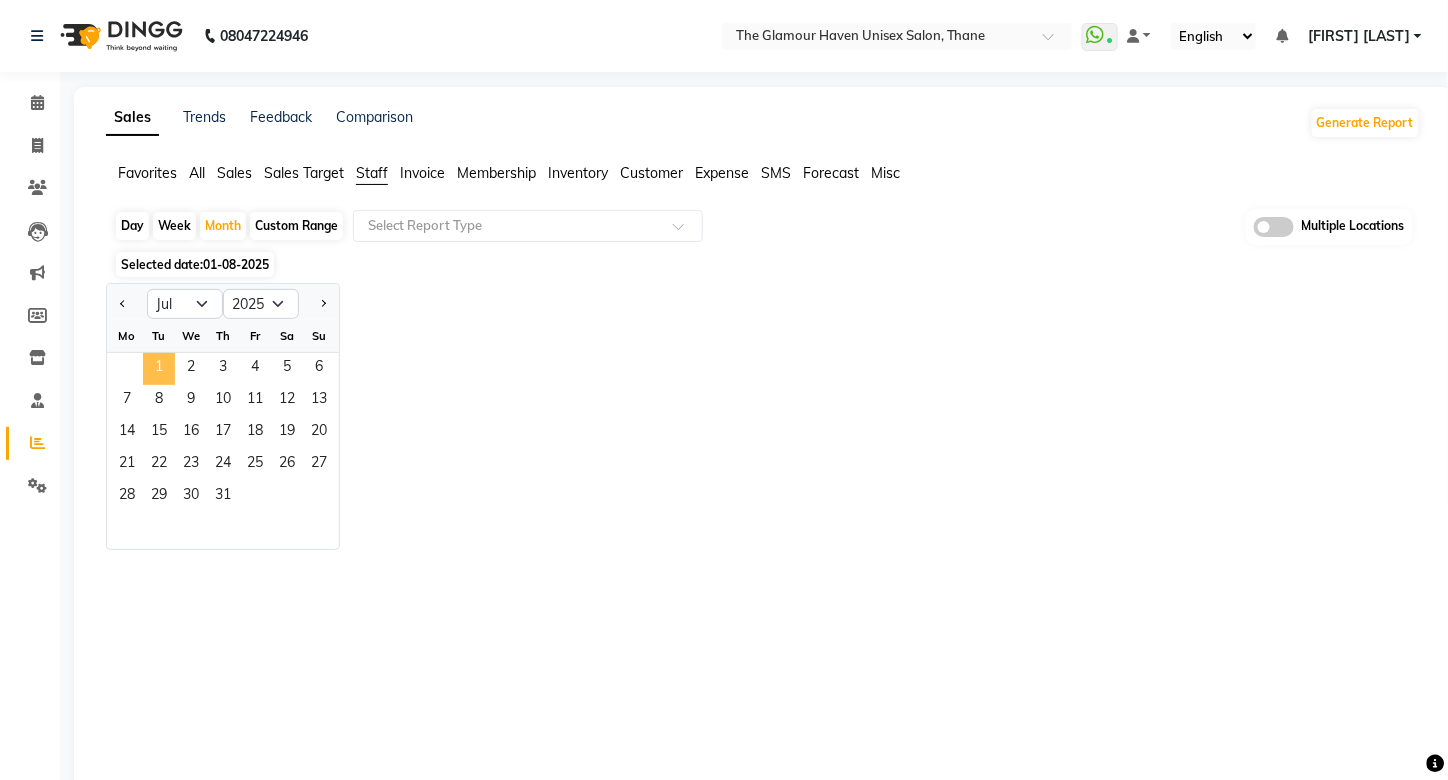 click on "1" 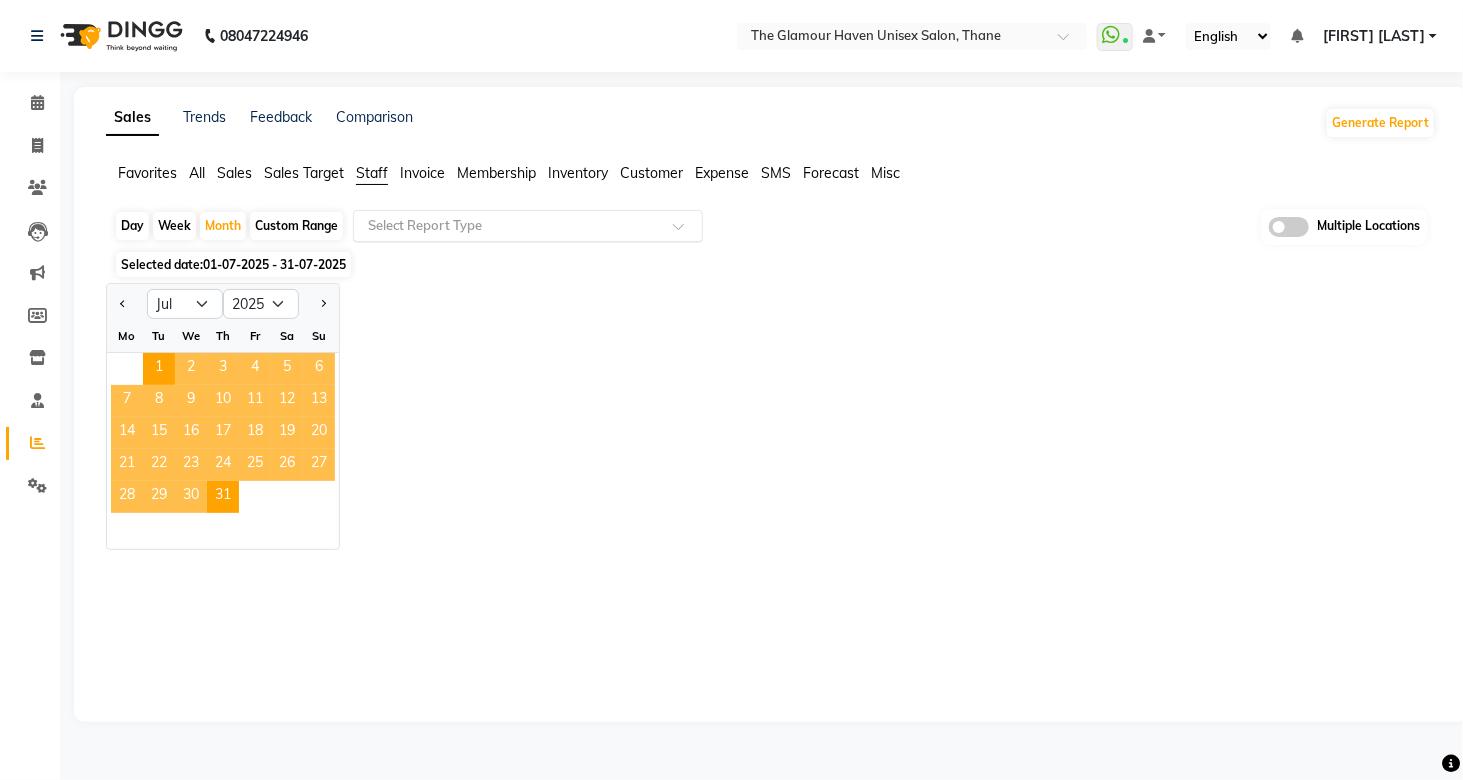 click 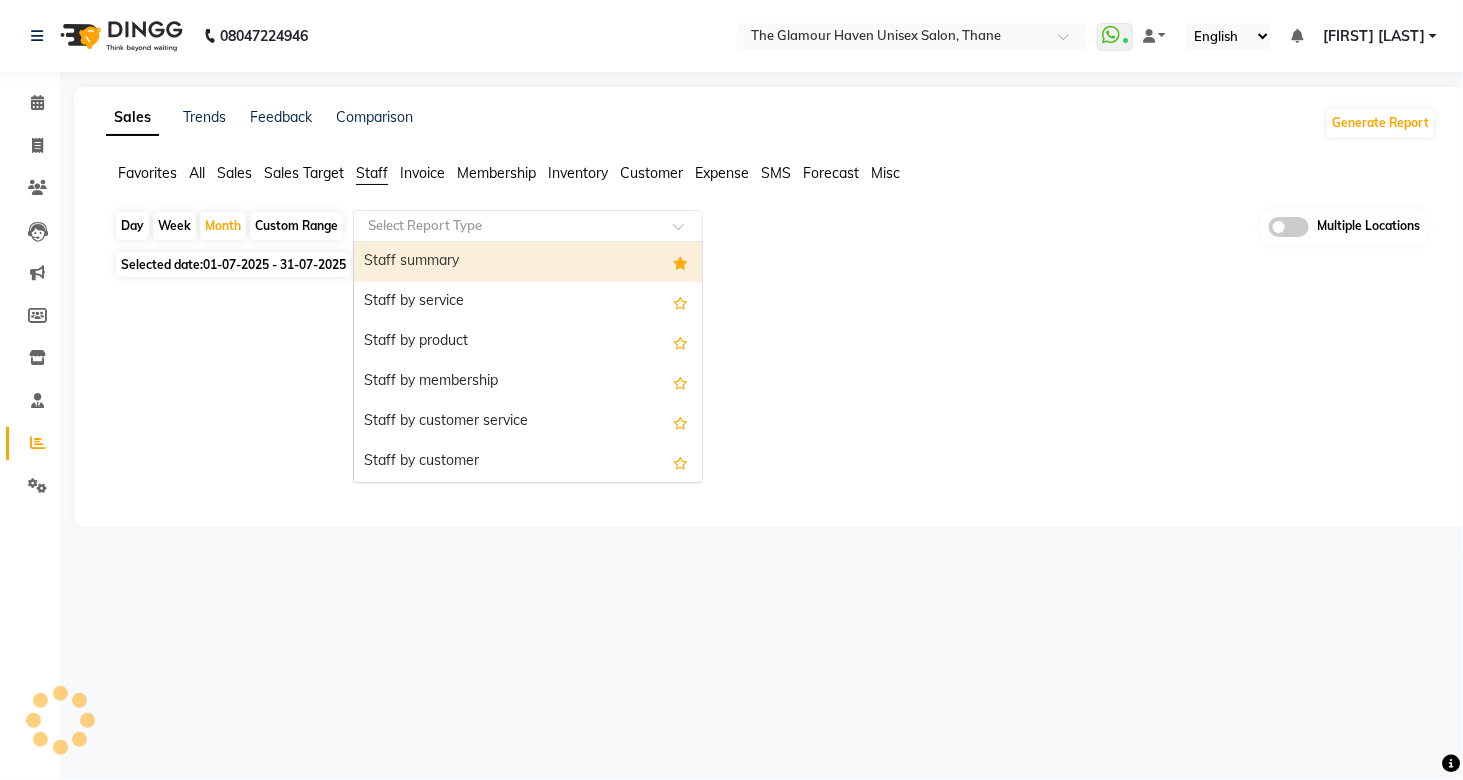 click 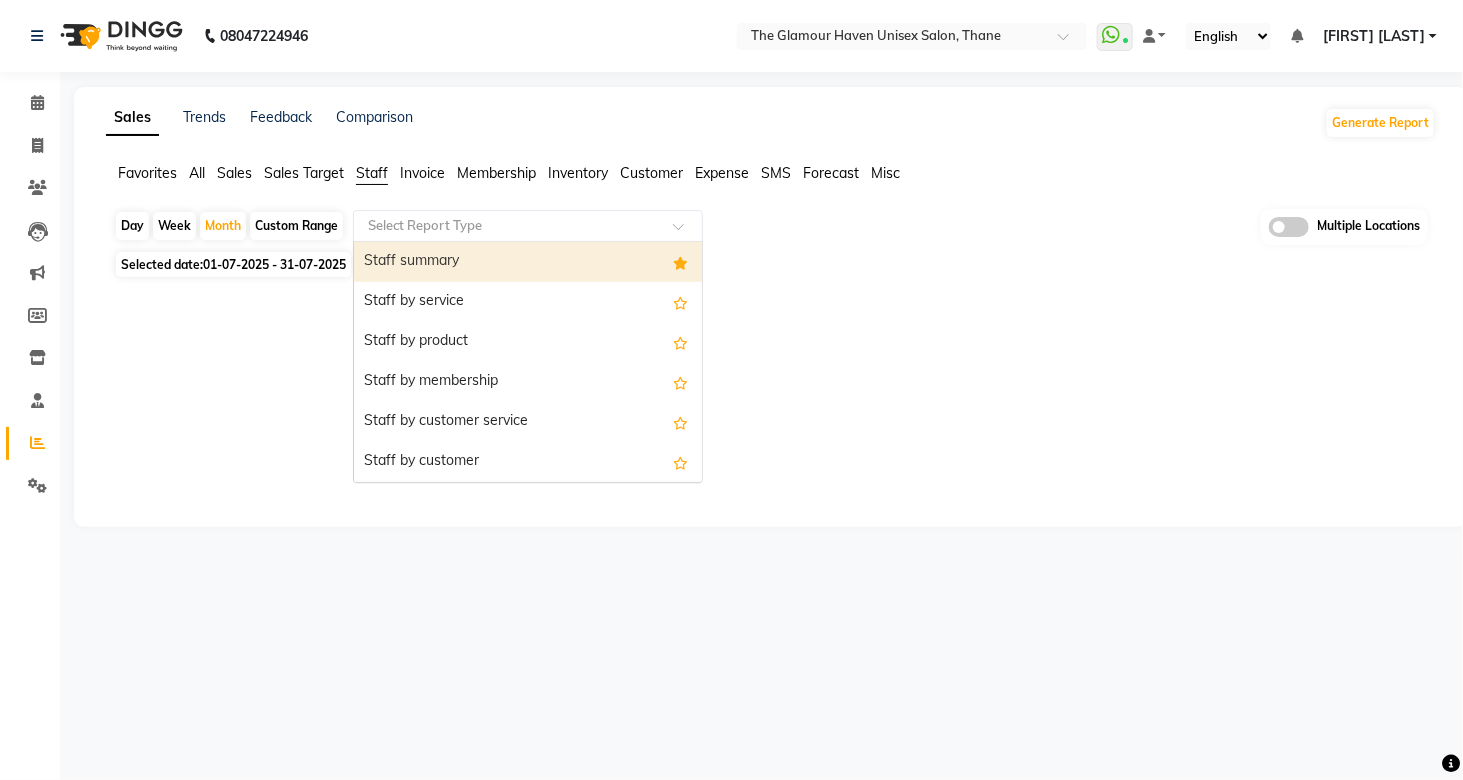 click on "Staff summary" at bounding box center [528, 262] 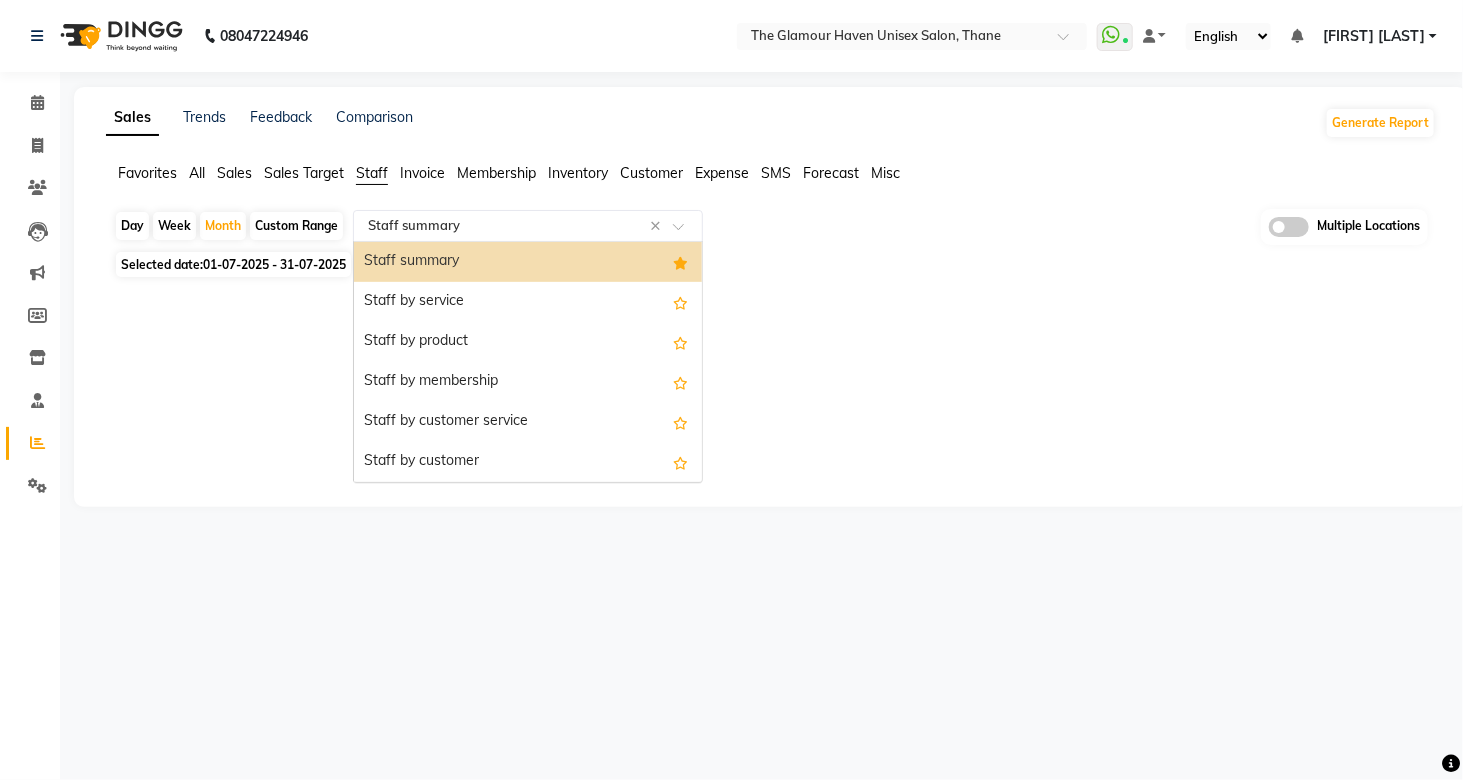 click 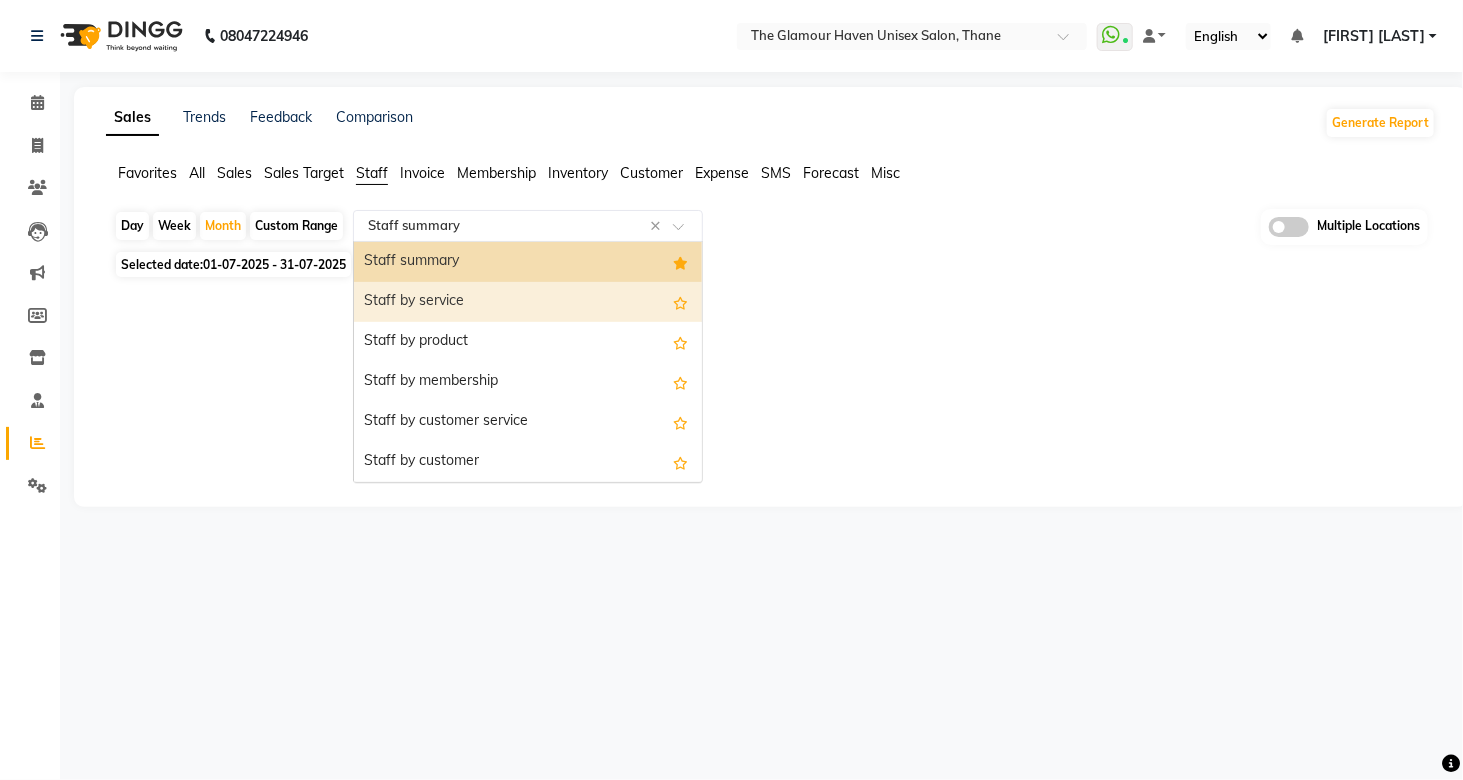 click on "Staff by service" at bounding box center (528, 302) 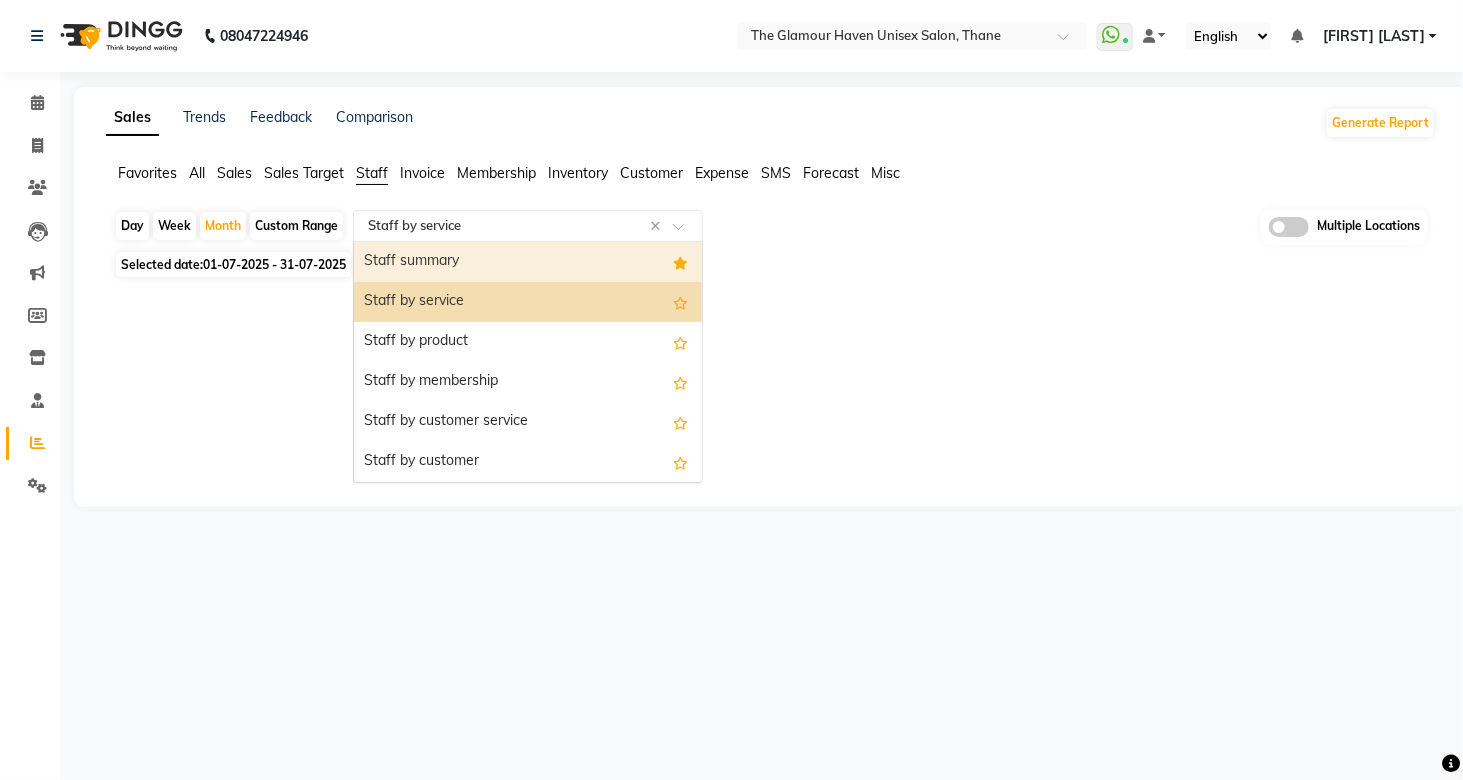 click on "Select Report Type × Staff by service ×  Staff summary   Staff by service   Staff by product   Staff by membership   Staff by customer service   Staff by customer   Staff attendance   Staff attendance logs   Staff performance   Staff performance service   Staff performance product   Staff combined summary   Staff service summary   Staff product summary   Staff membership summary   Staff prepaid summary   Staff voucher summary   Staff package summary   Staff transfer   Staff performance summary   Staff Gift card Summary   Staff Tip Summary" 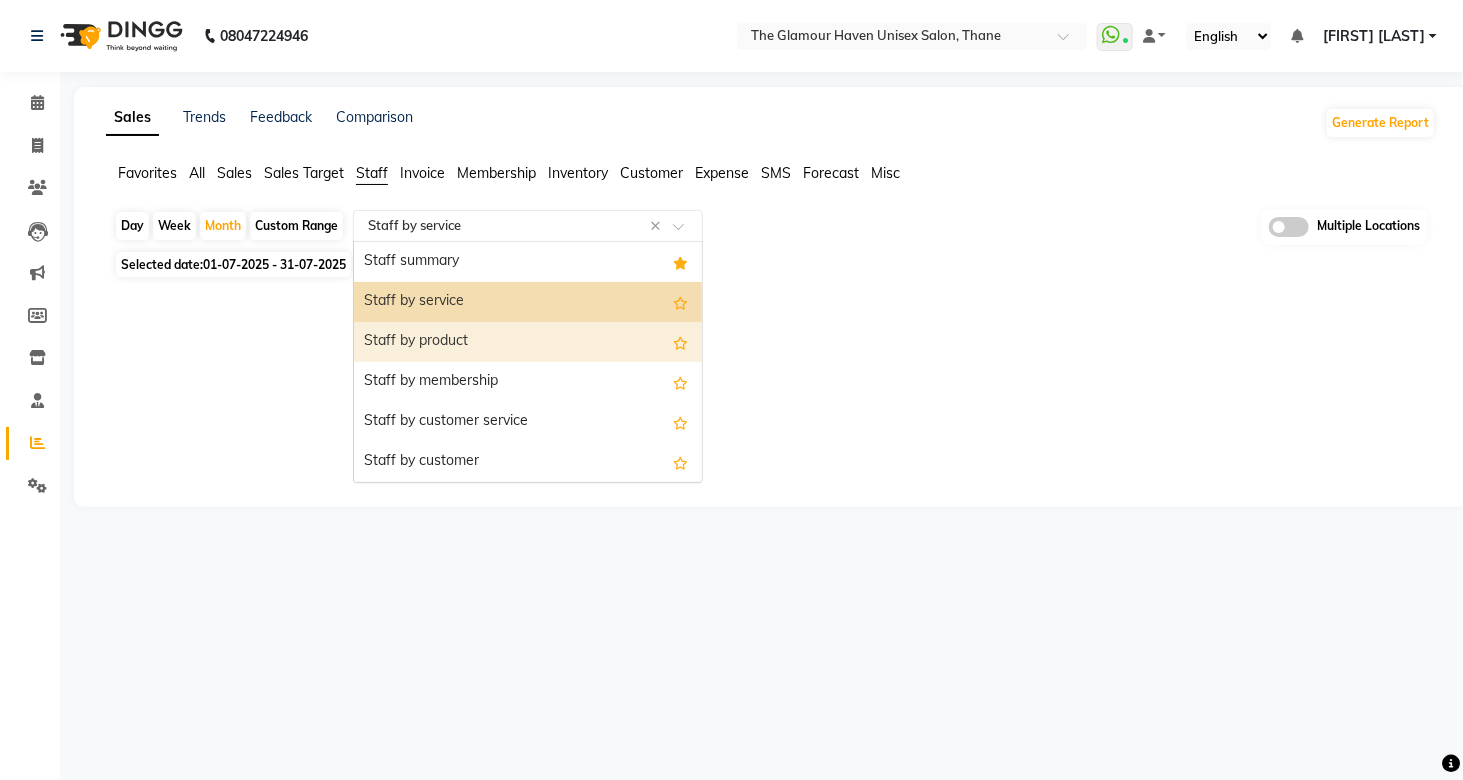 click on "Staff by product" at bounding box center (528, 342) 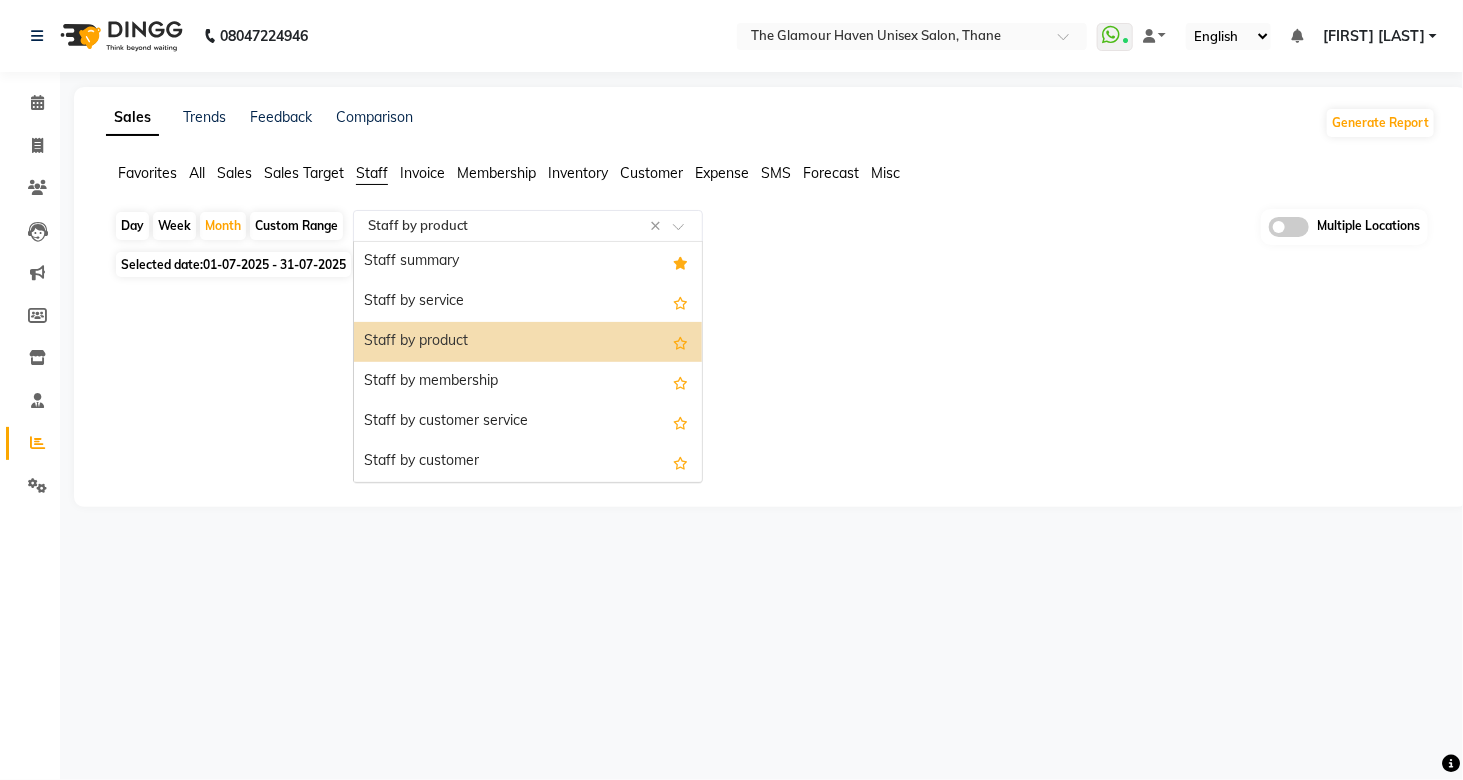 click on "Select Report Type × Staff by product ×" 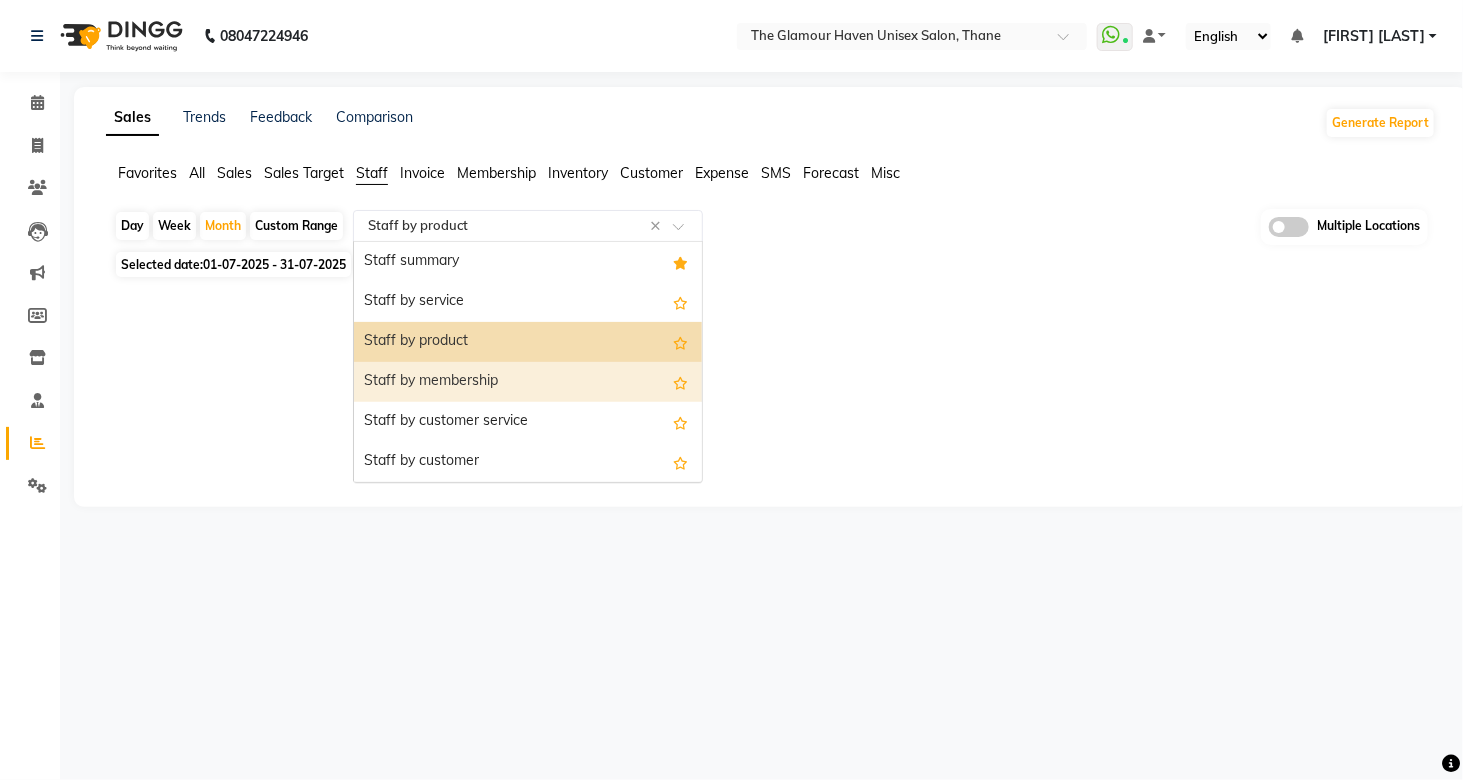 click on "Staff by membership" at bounding box center [528, 382] 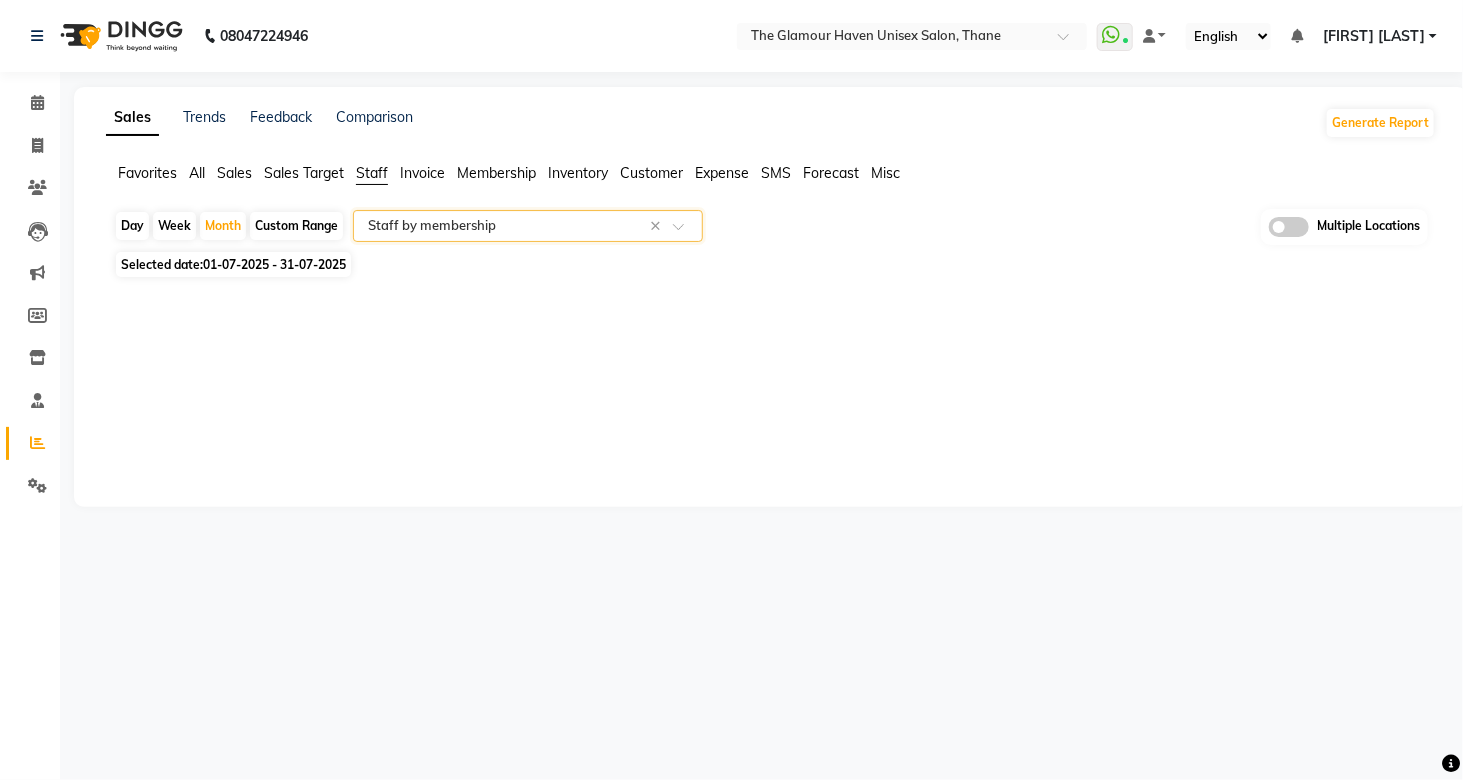 click on "Select Report Type × Staff by membership ×" 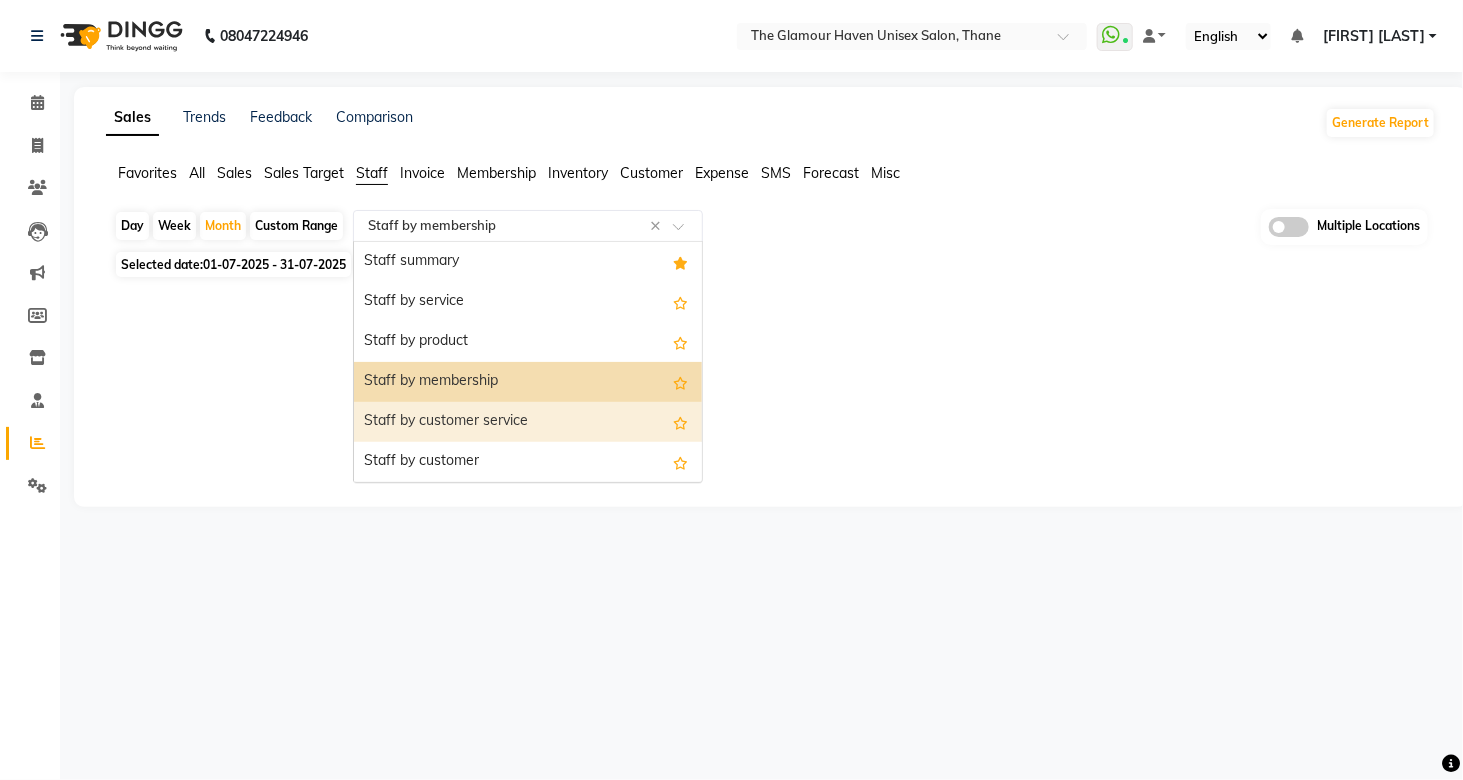 click on "Staff by customer service" at bounding box center [528, 422] 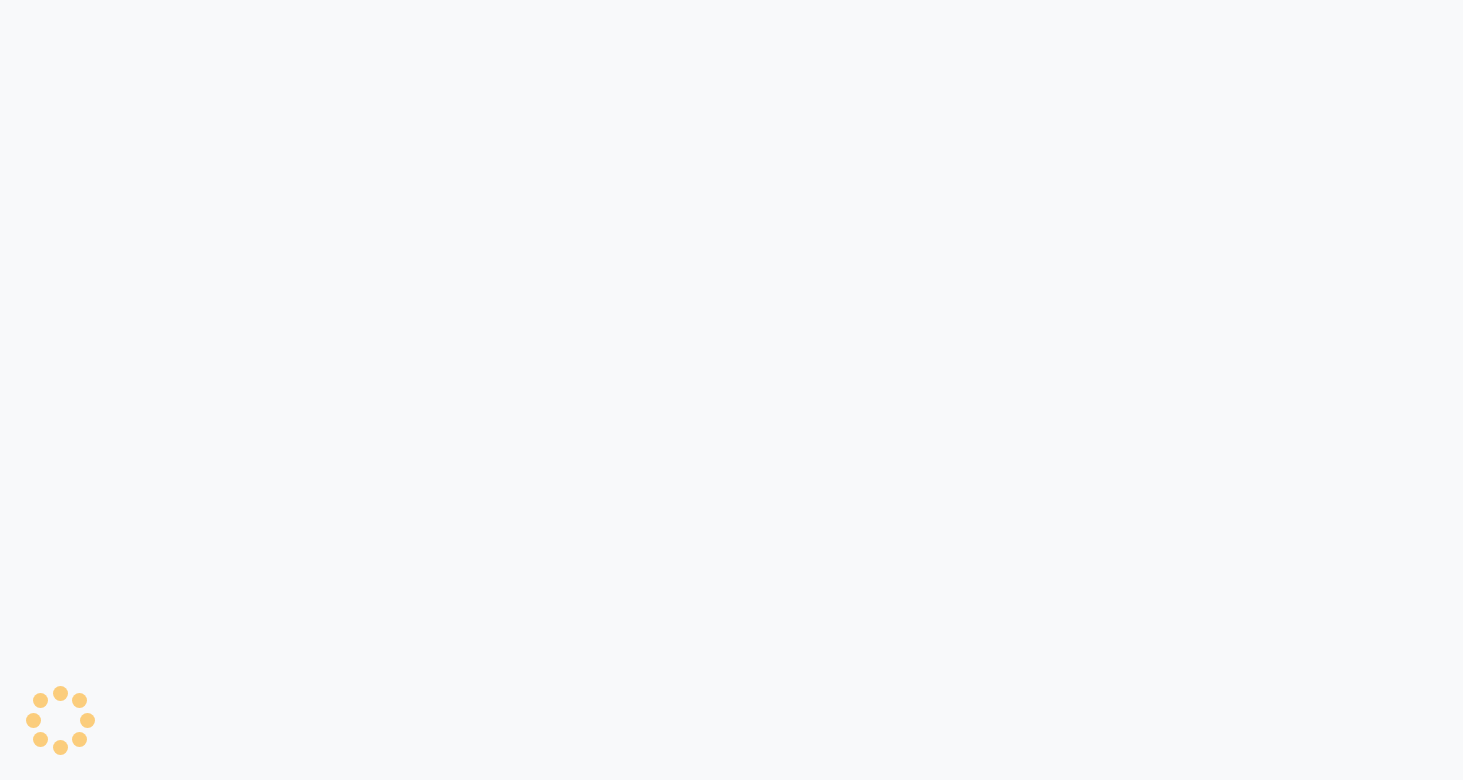 scroll, scrollTop: 0, scrollLeft: 0, axis: both 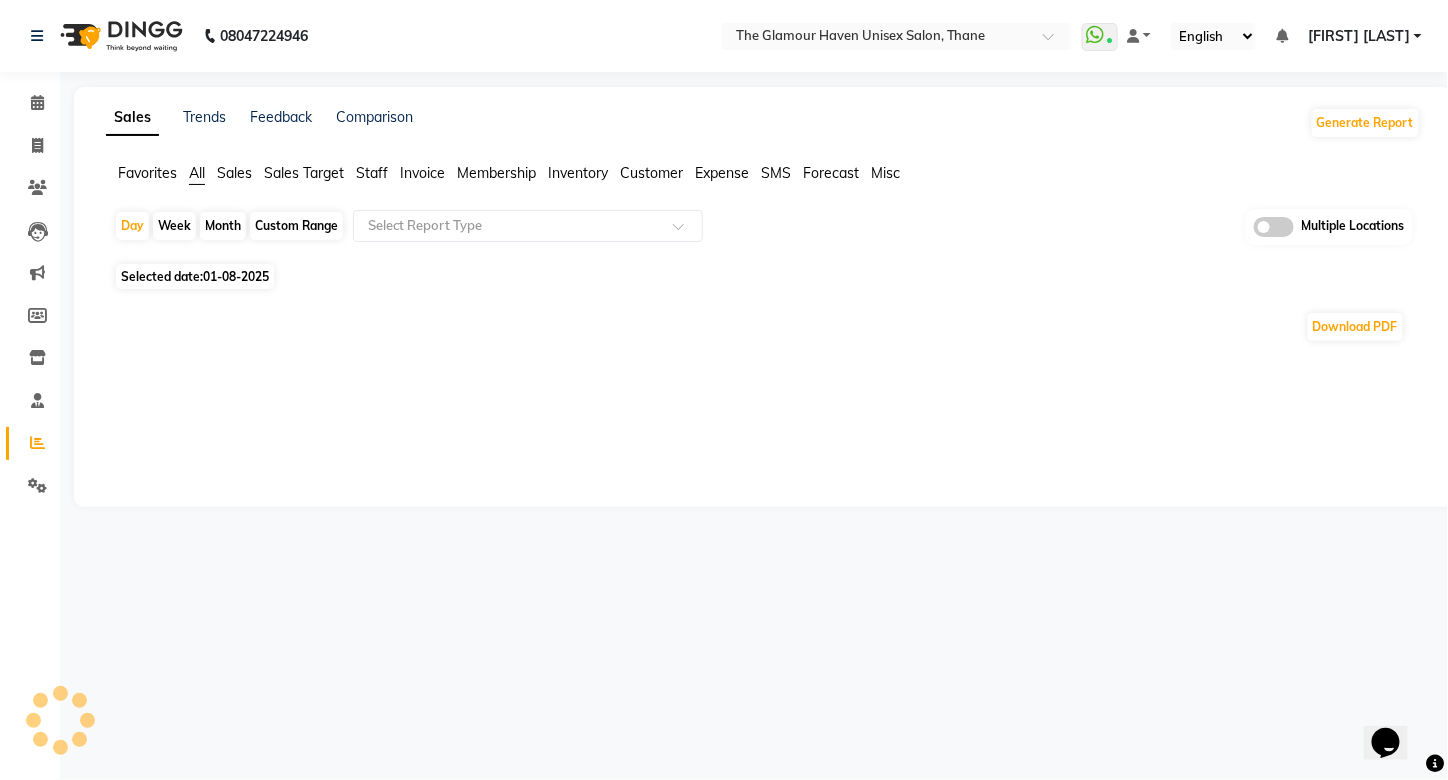 click on "Custom Range" 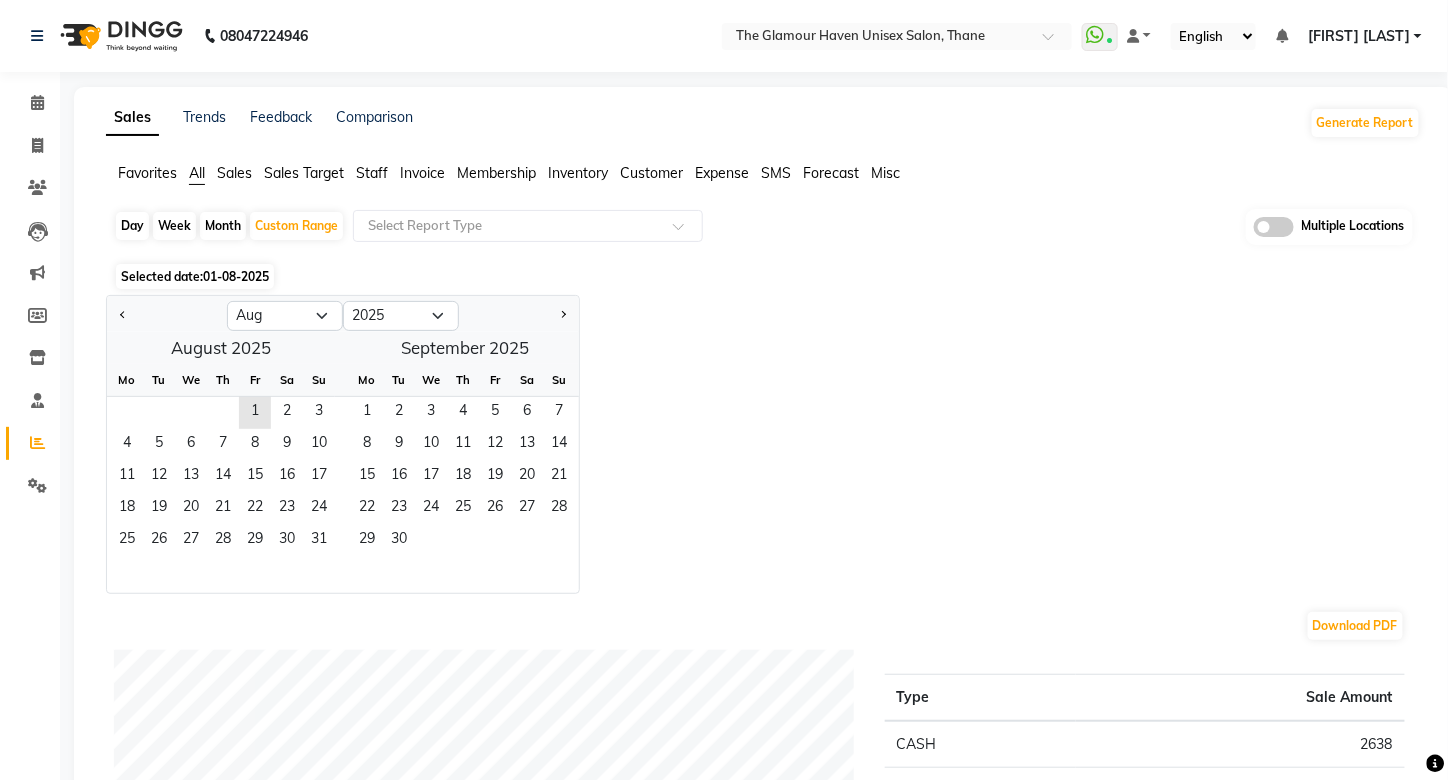 click on "Month" 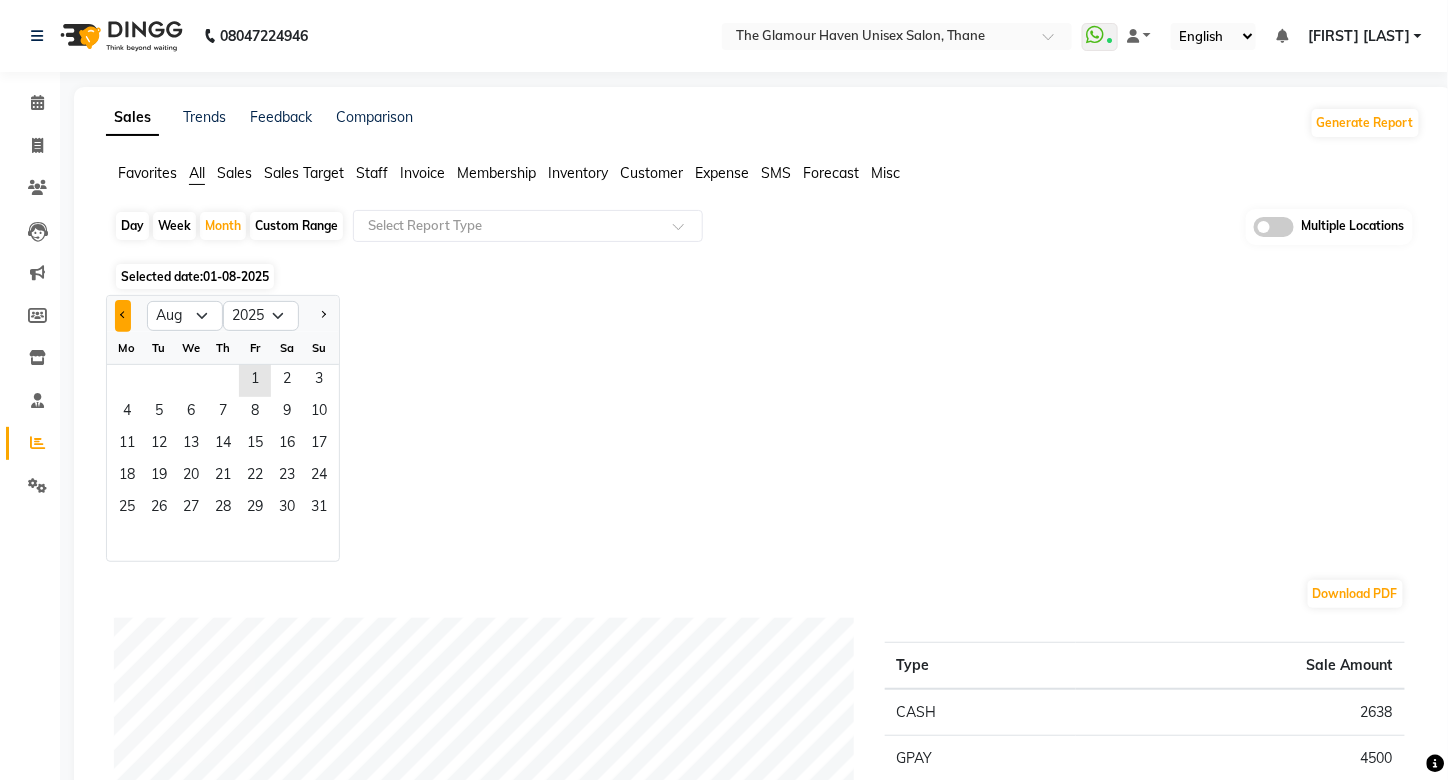 click 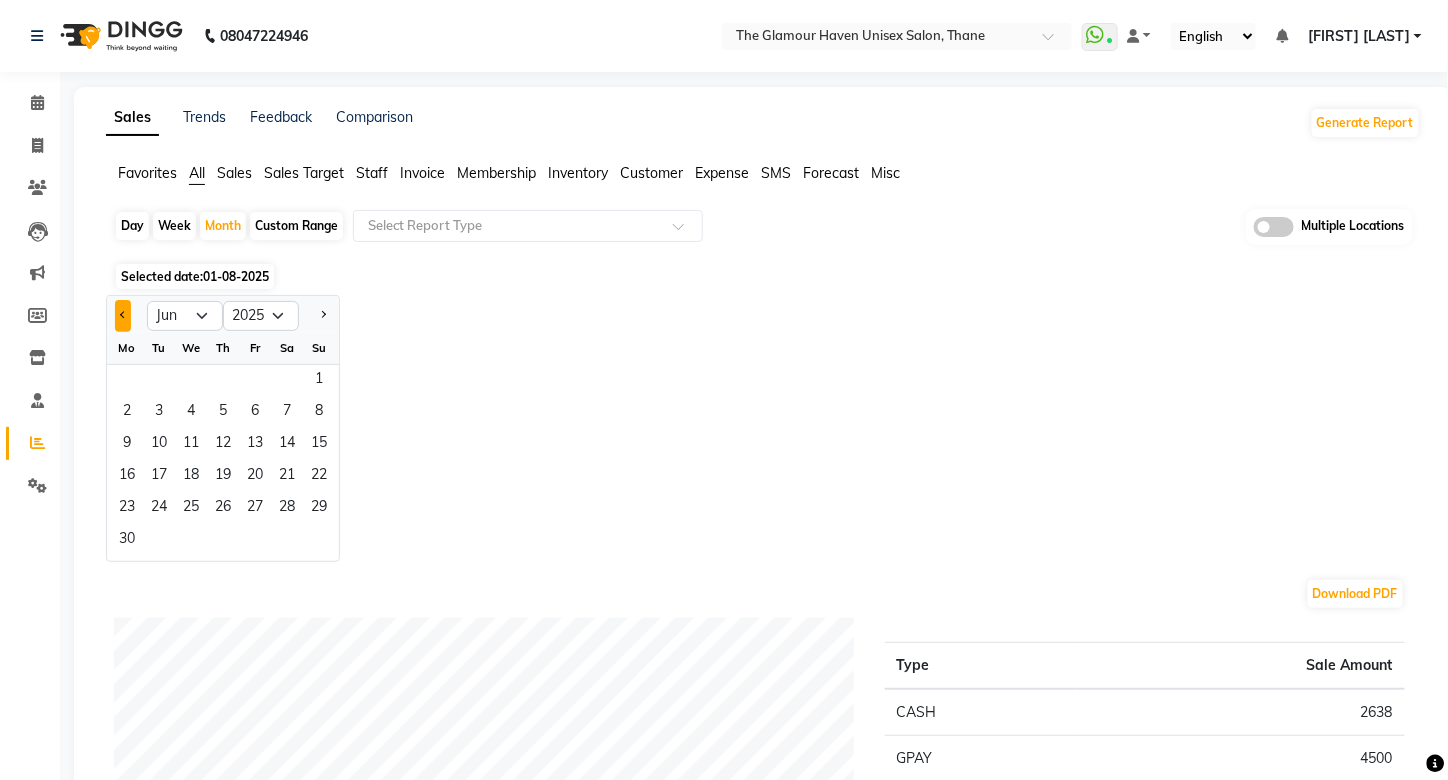 click 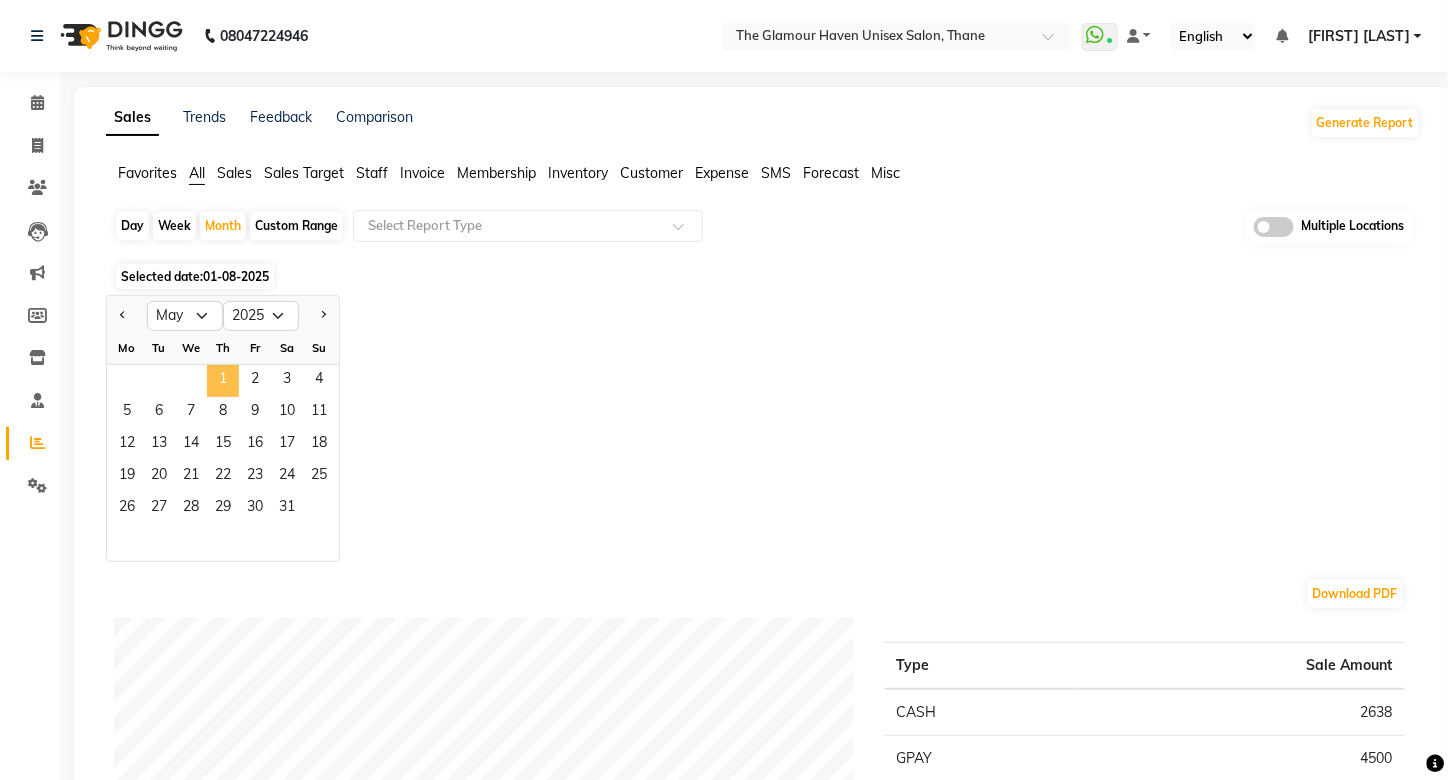 click on "1" 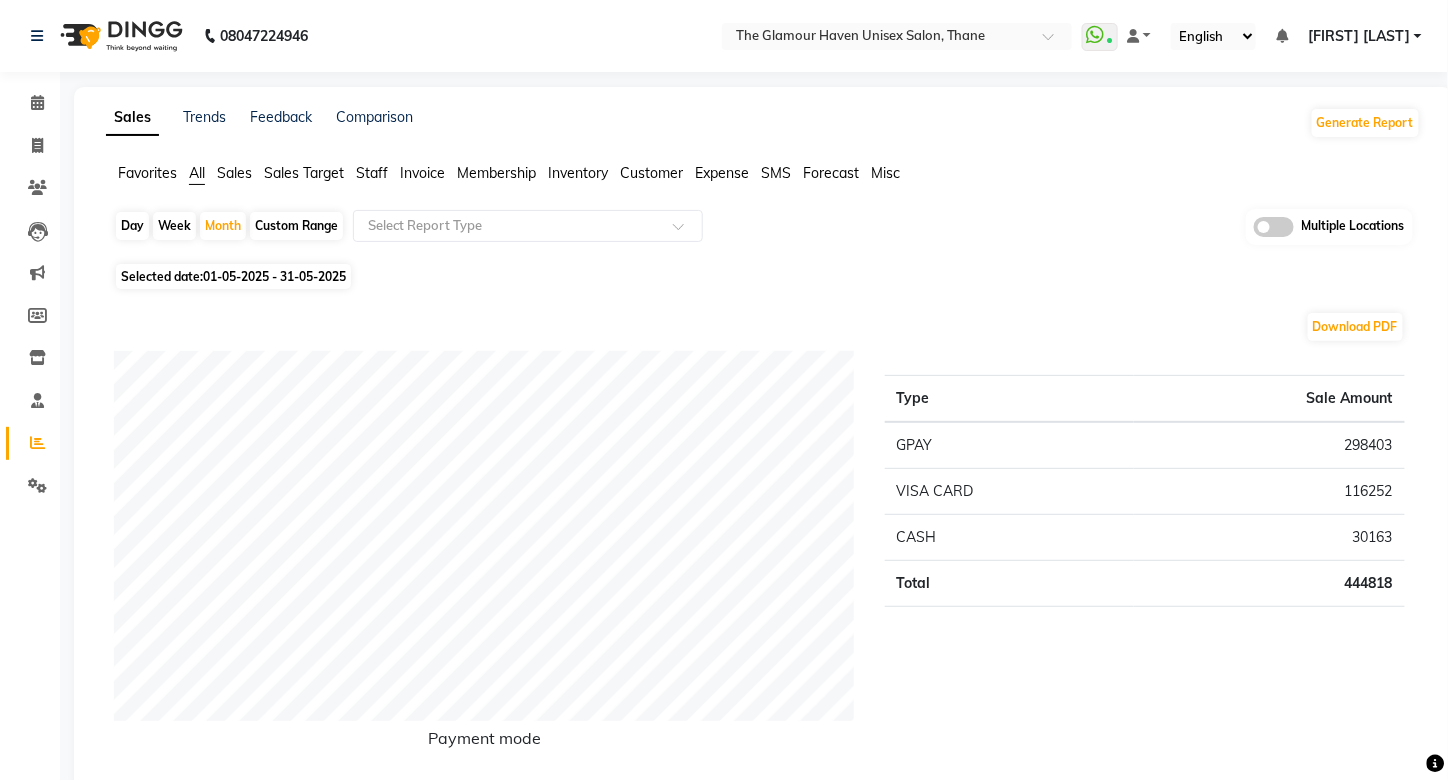 click on "Sales" 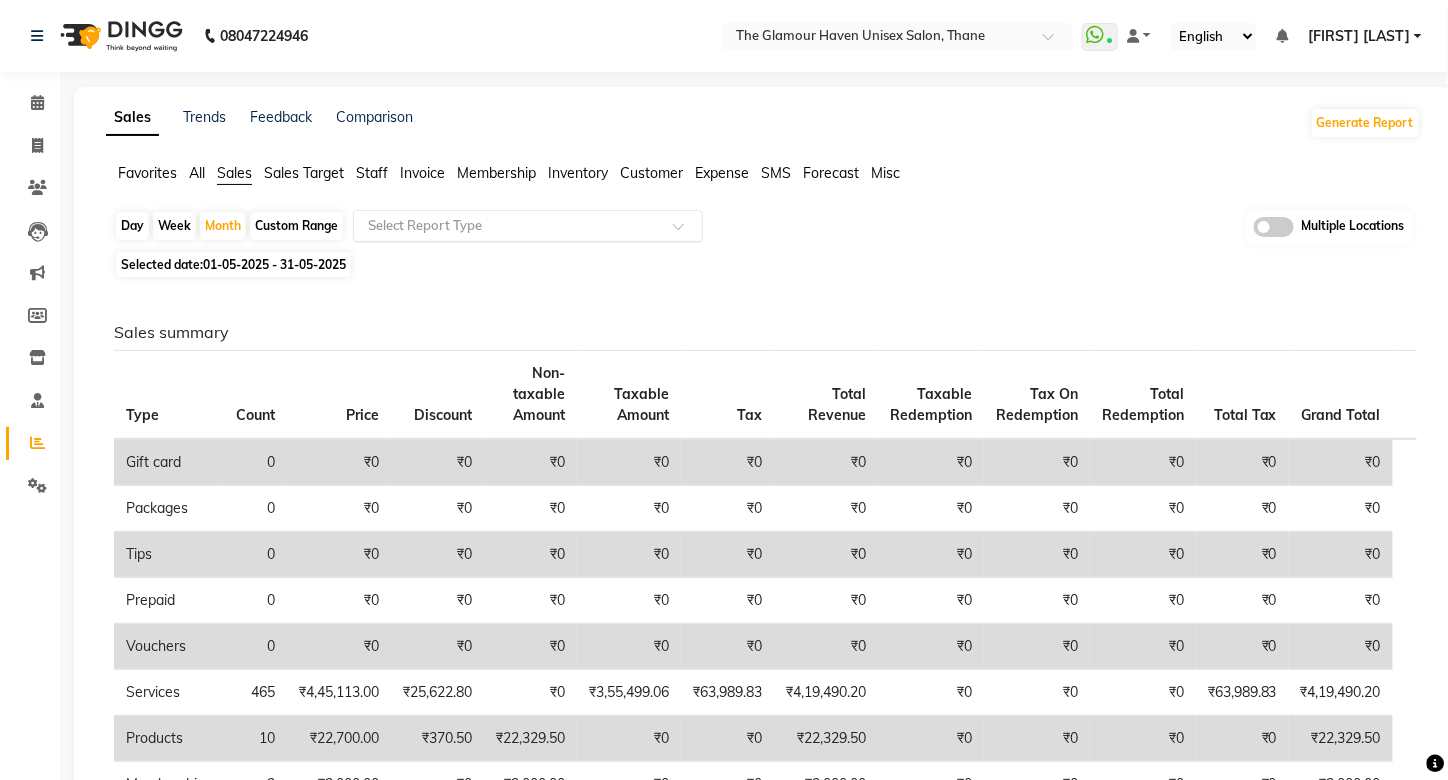 click on "Select Report Type" 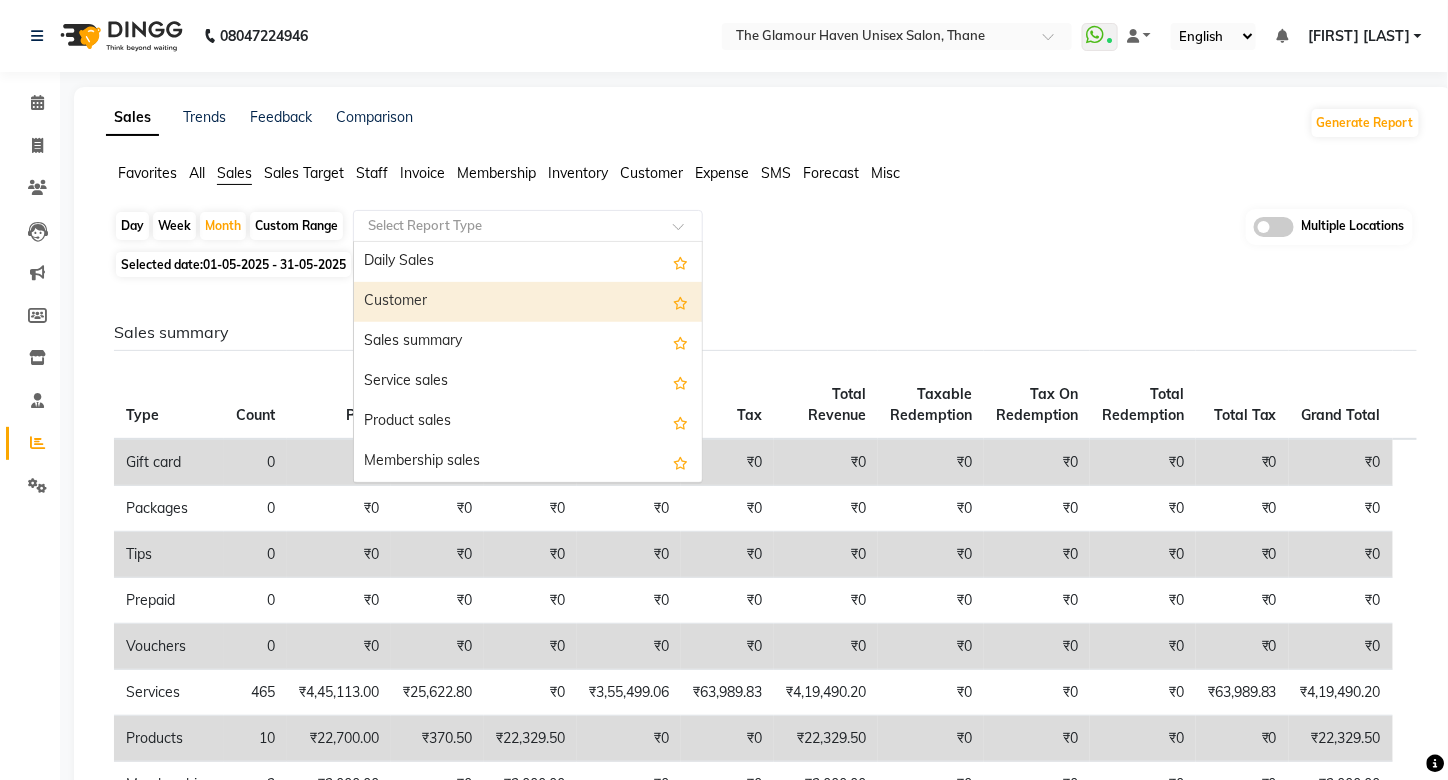 click on "Customer" at bounding box center (528, 302) 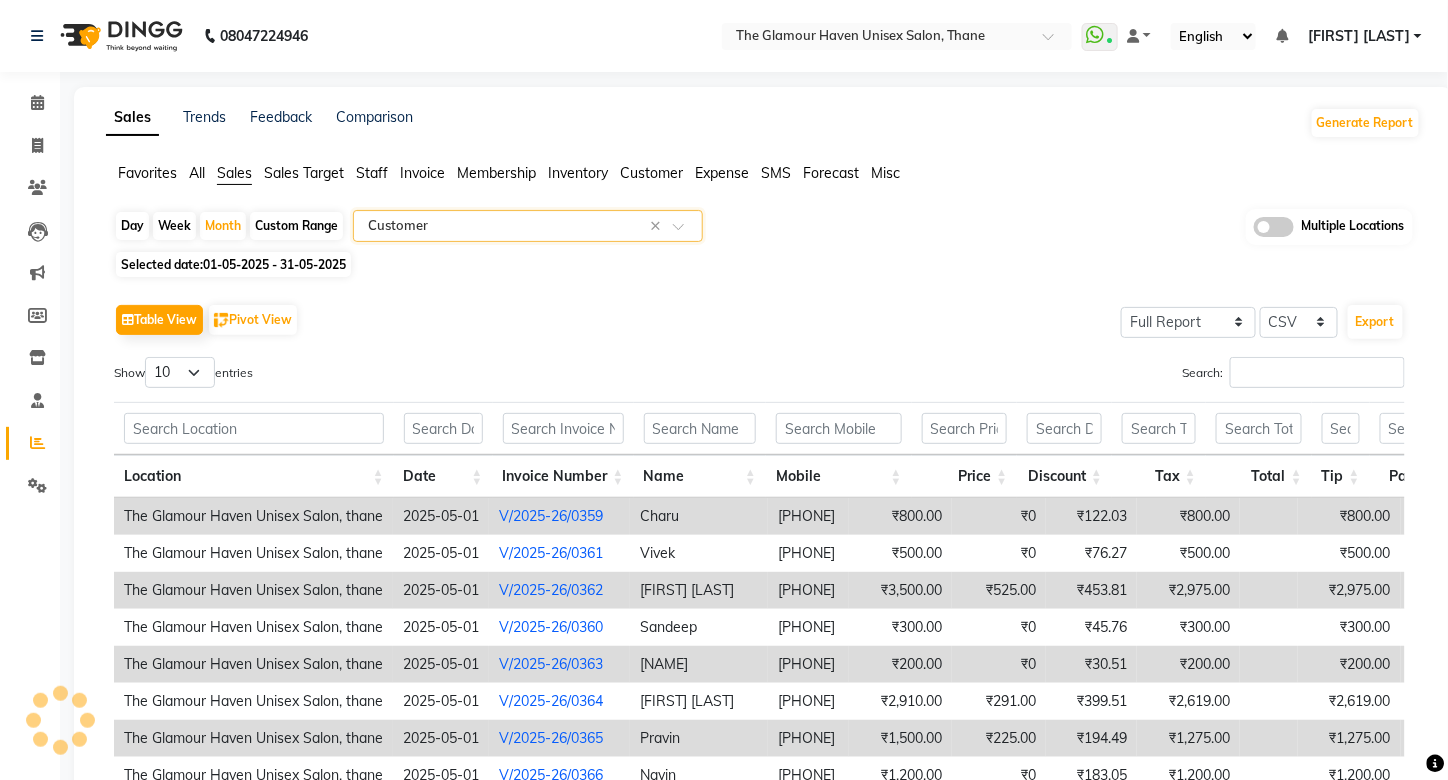 click 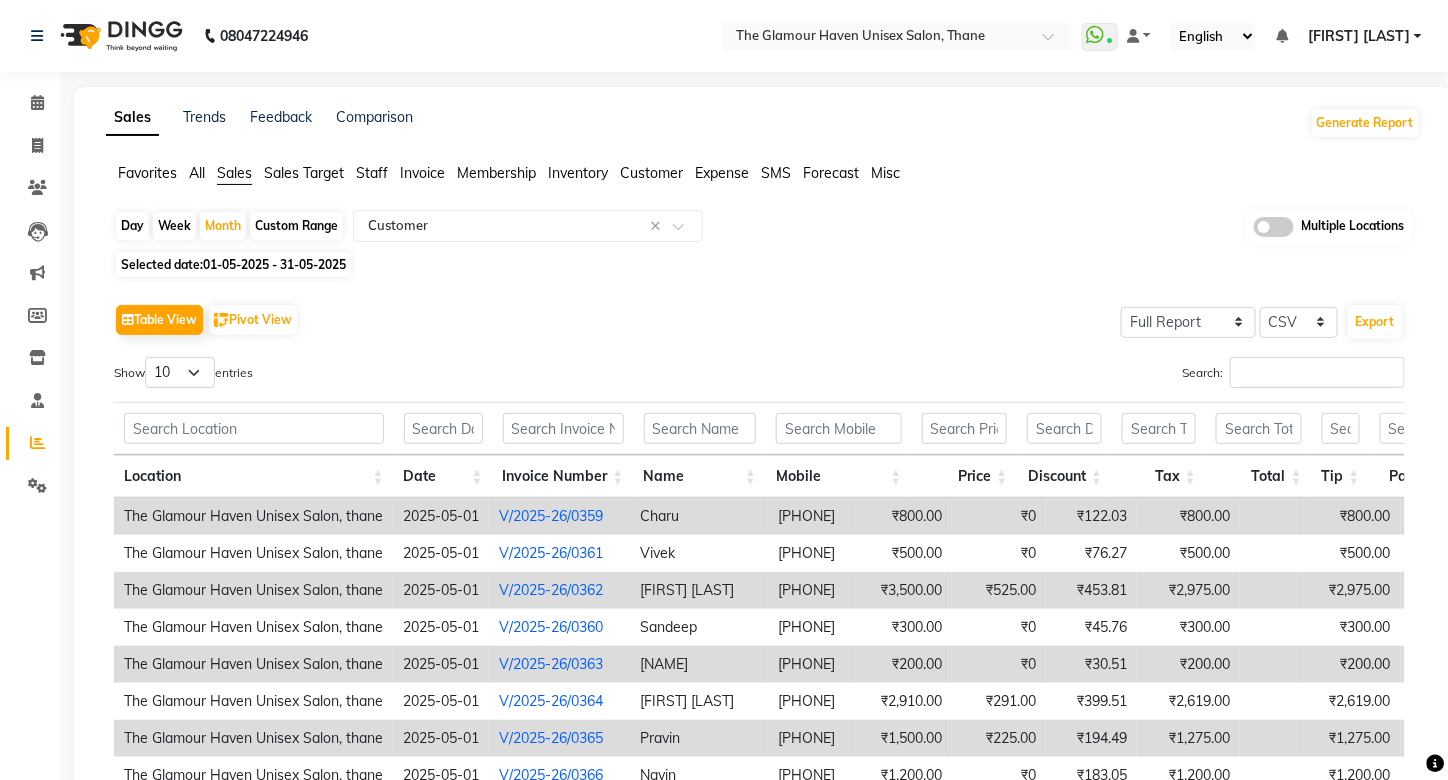 click on "Staff" 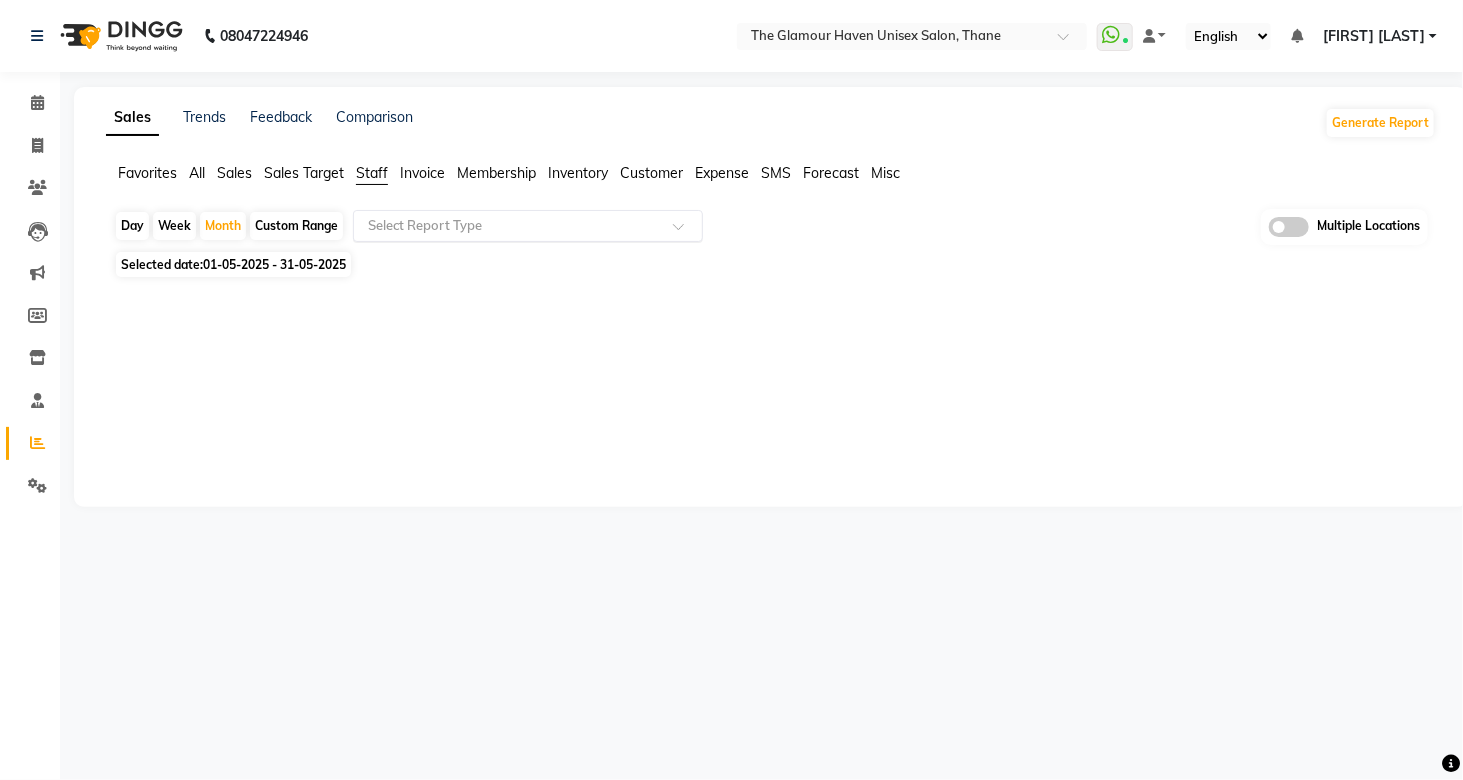click 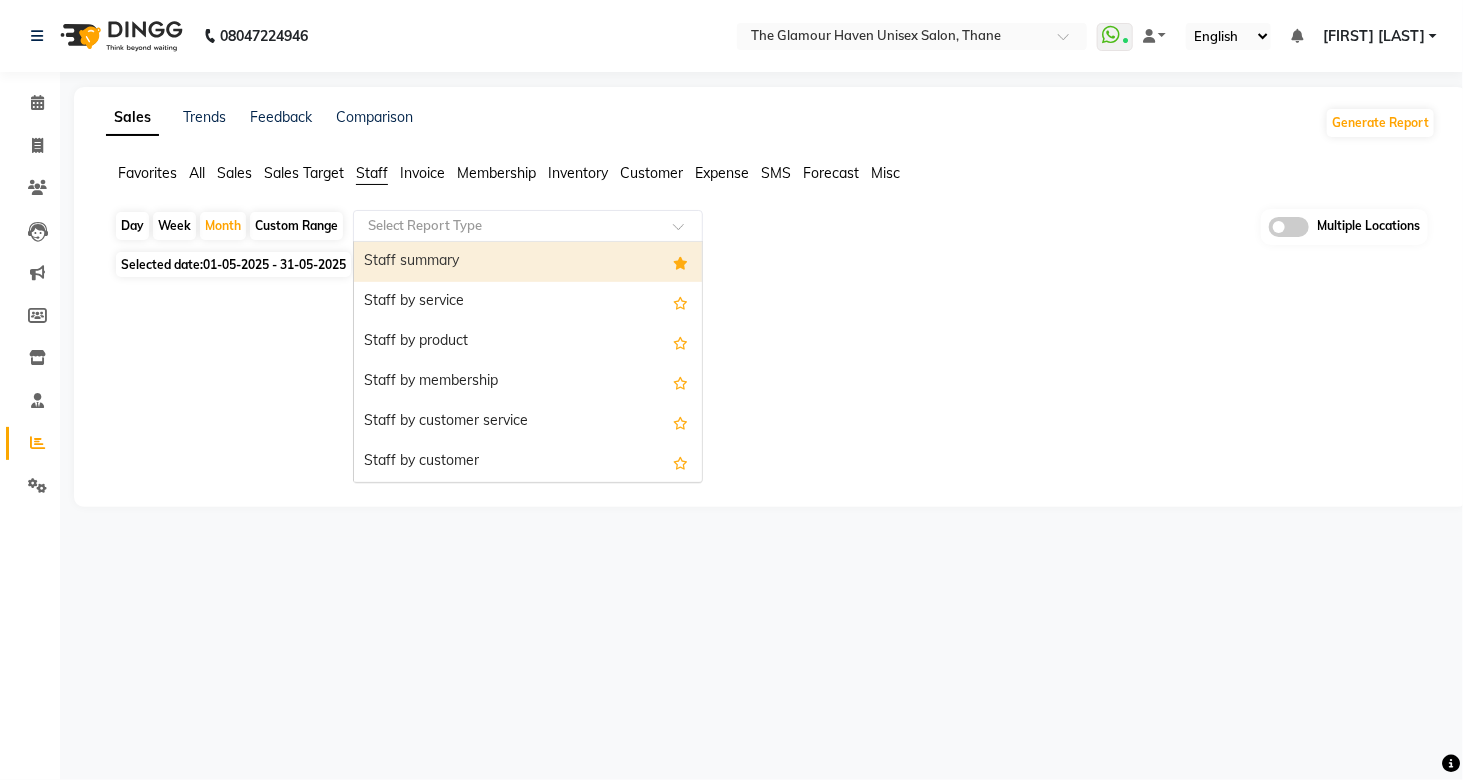 click on "Staff summary" at bounding box center [528, 262] 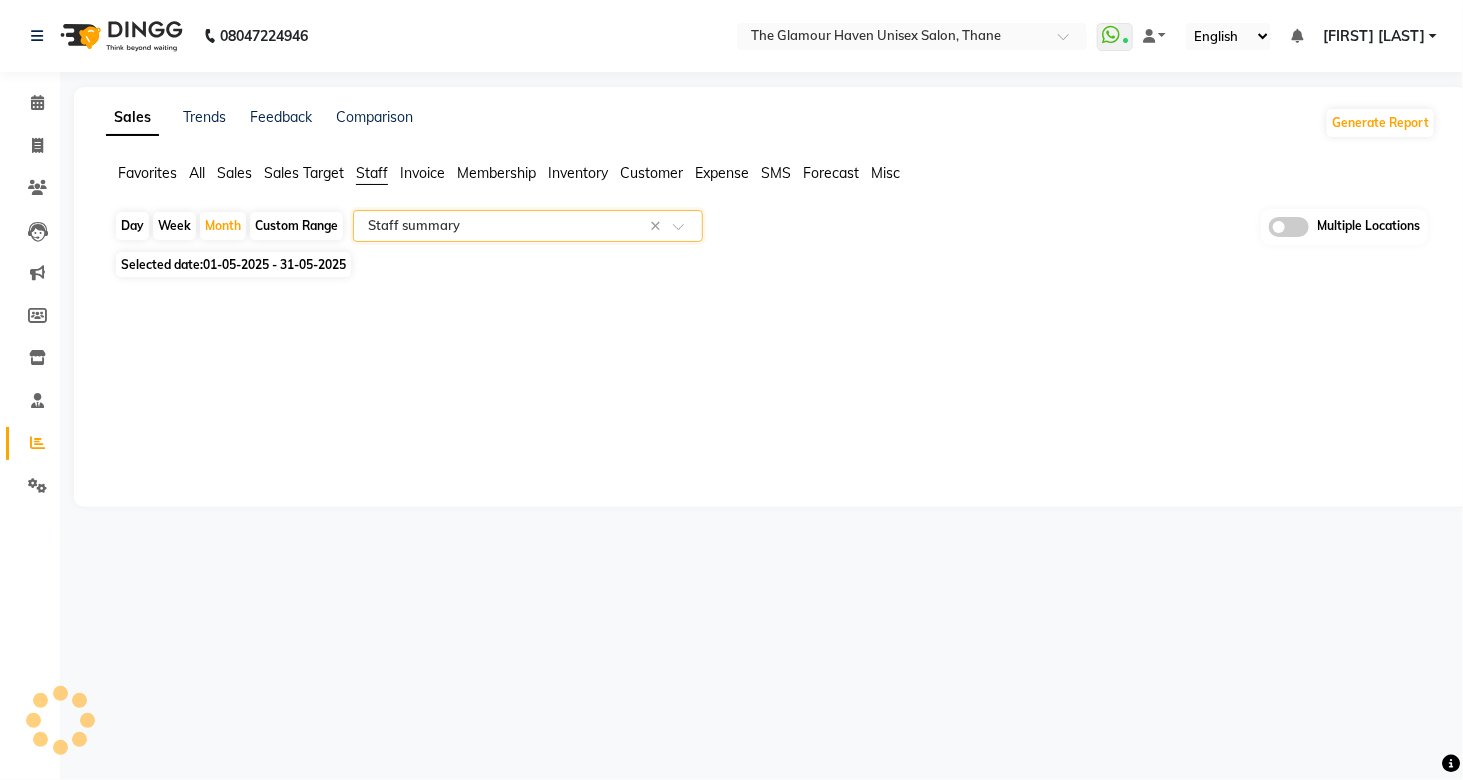 click 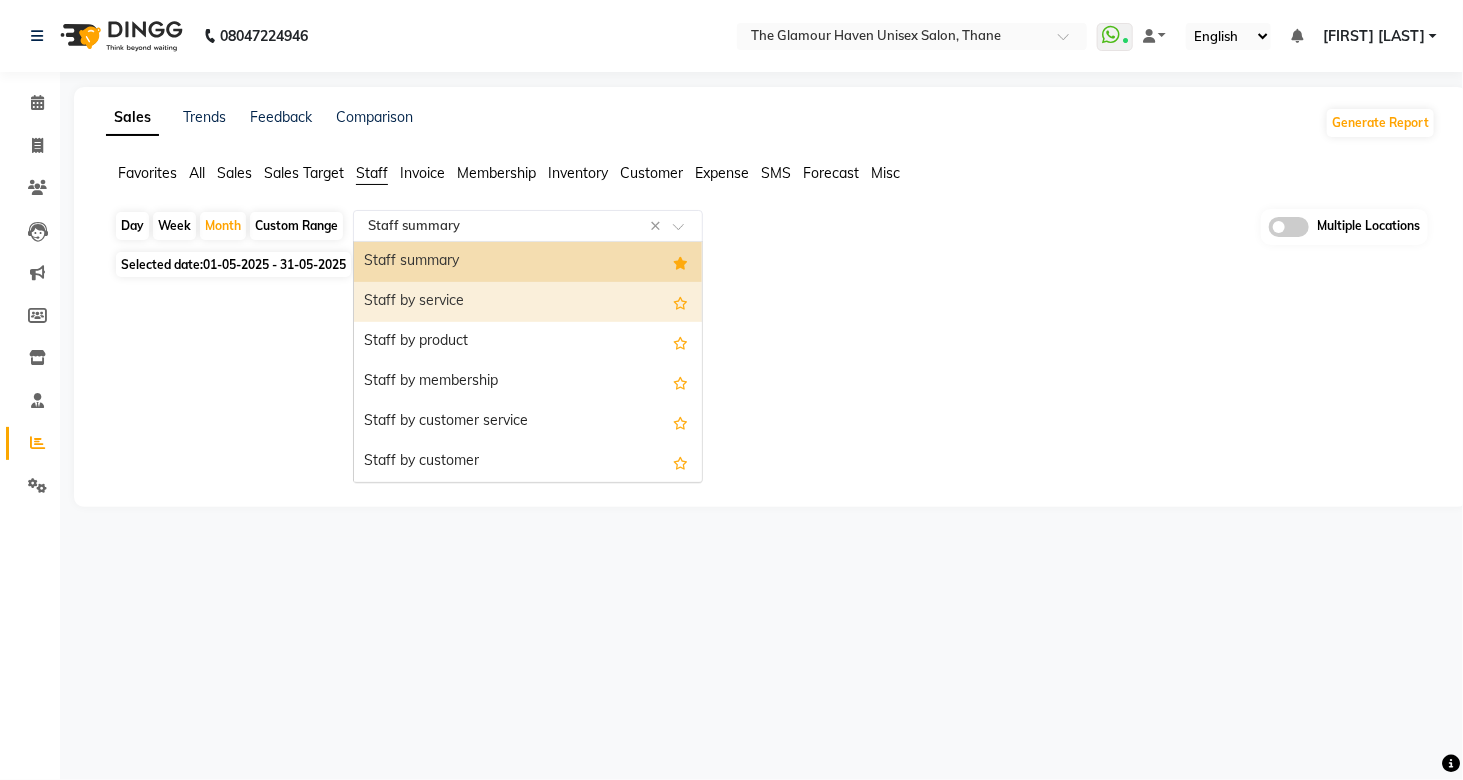 click on "Staff by service" at bounding box center [528, 302] 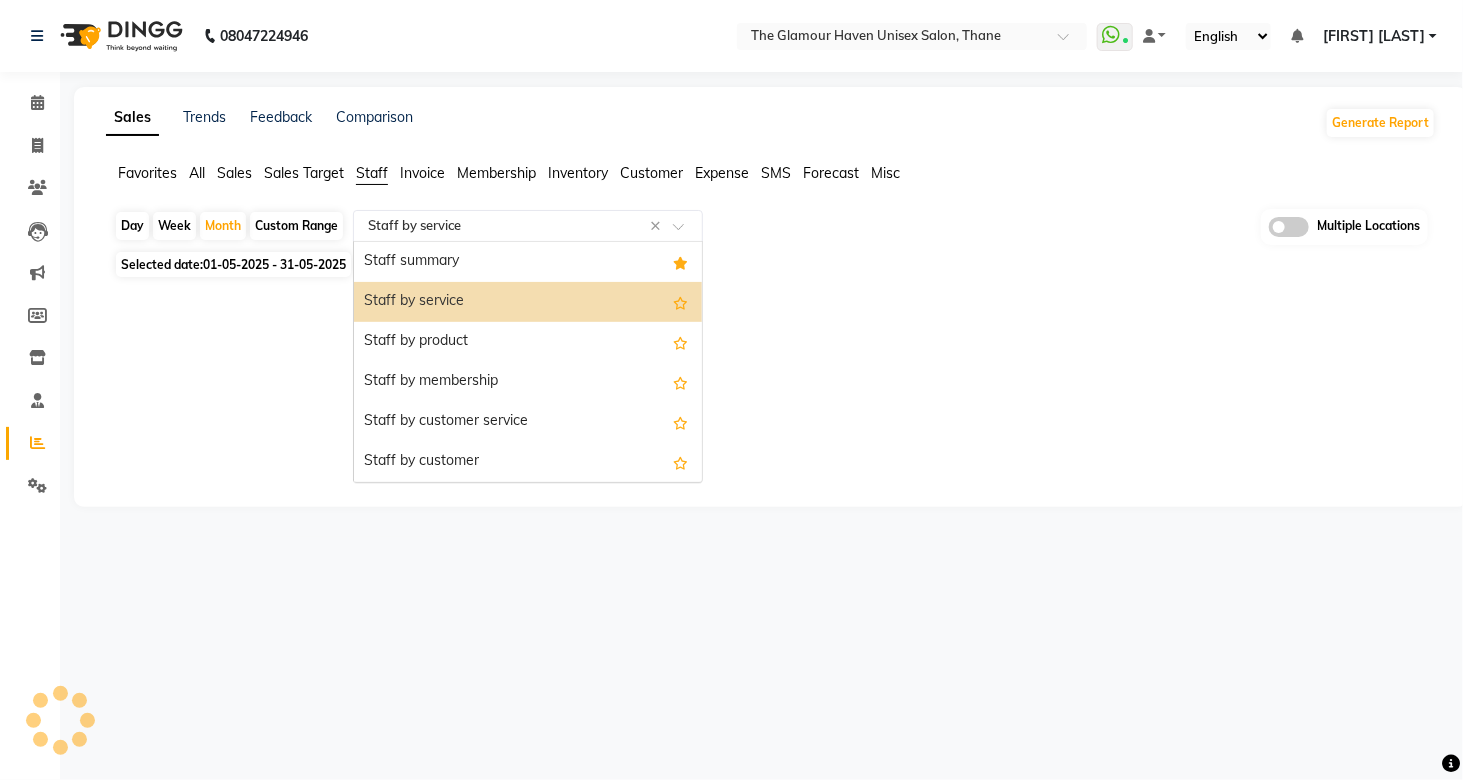 click on "Select Report Type × Staff by service ×" 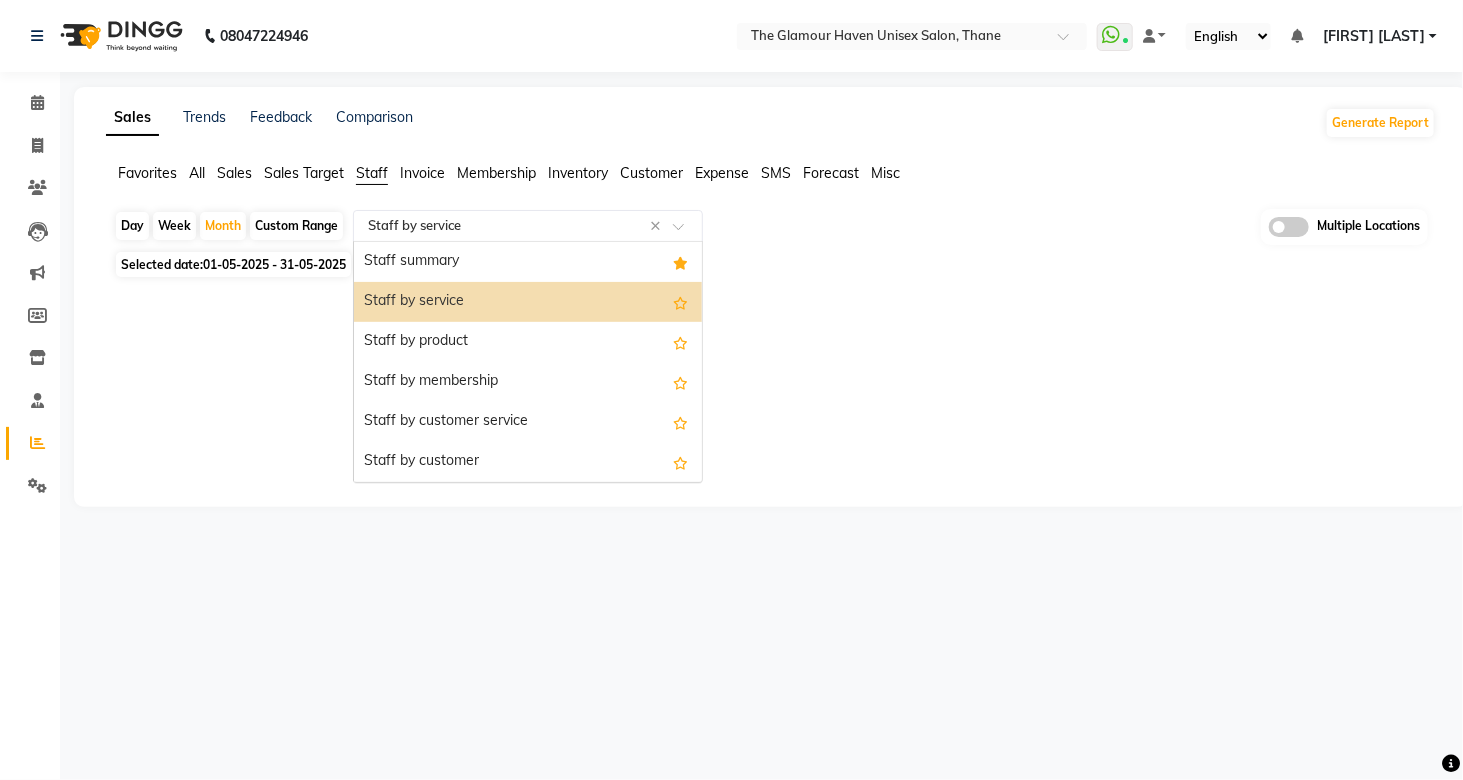 click 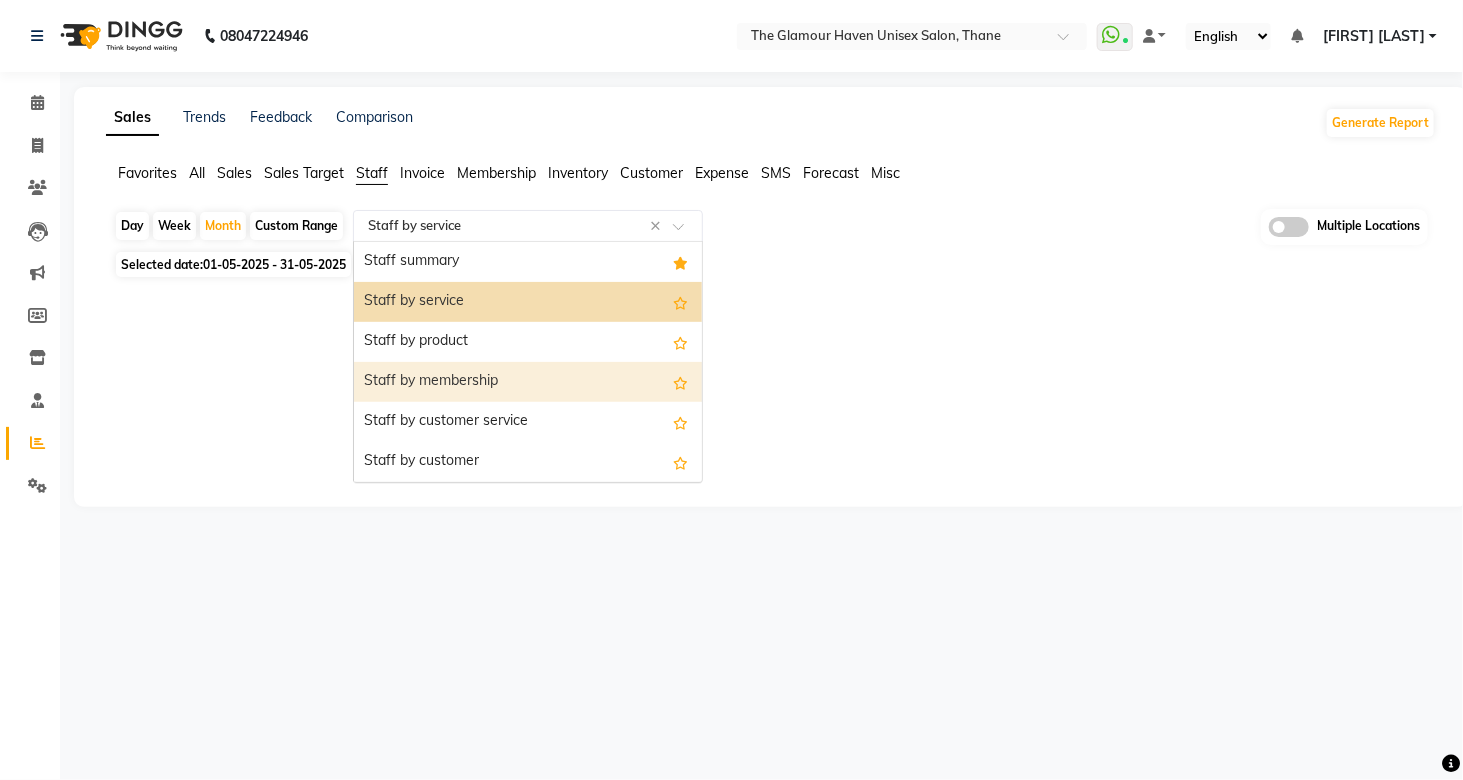 click on "Staff by membership" at bounding box center (528, 382) 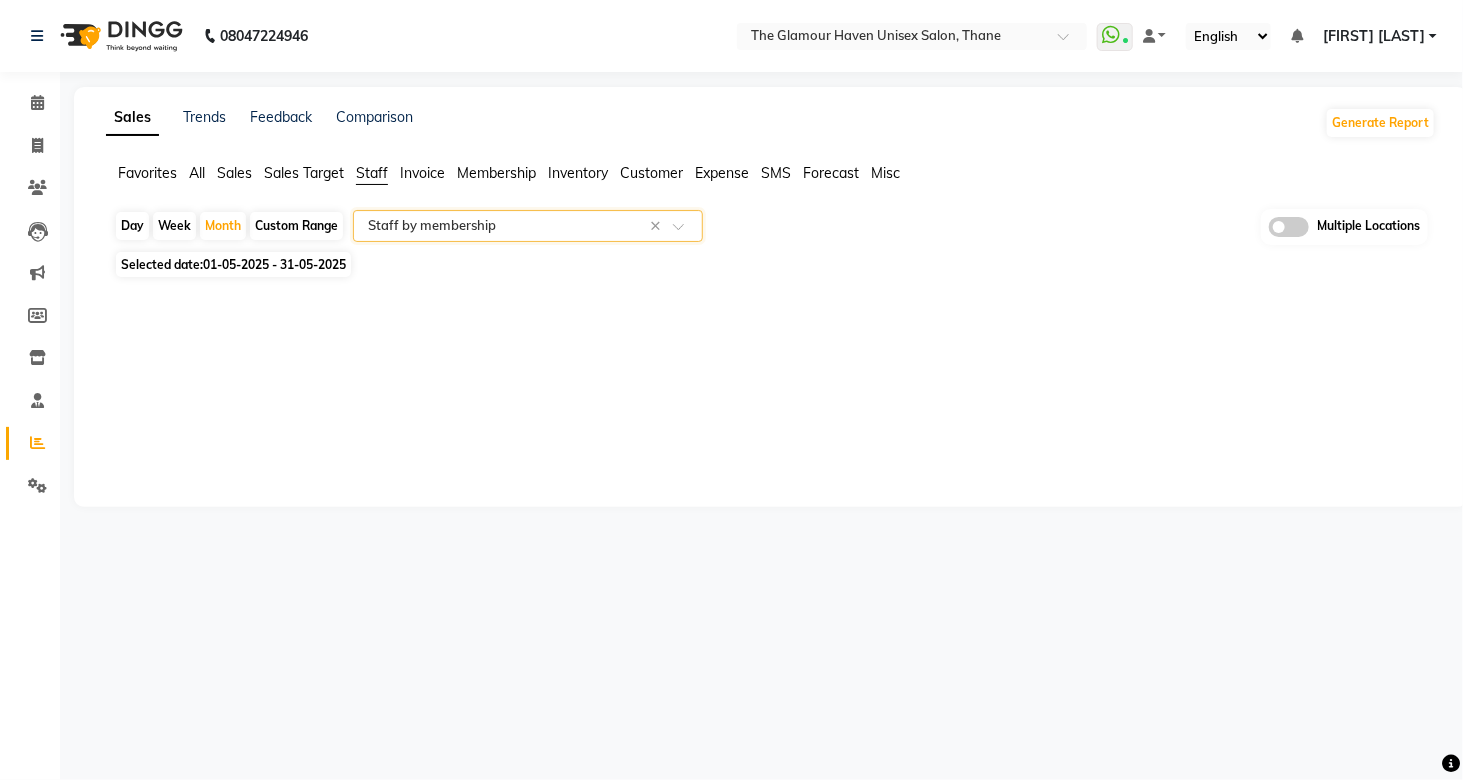 click on "Select Report Type × Staff by membership ×" 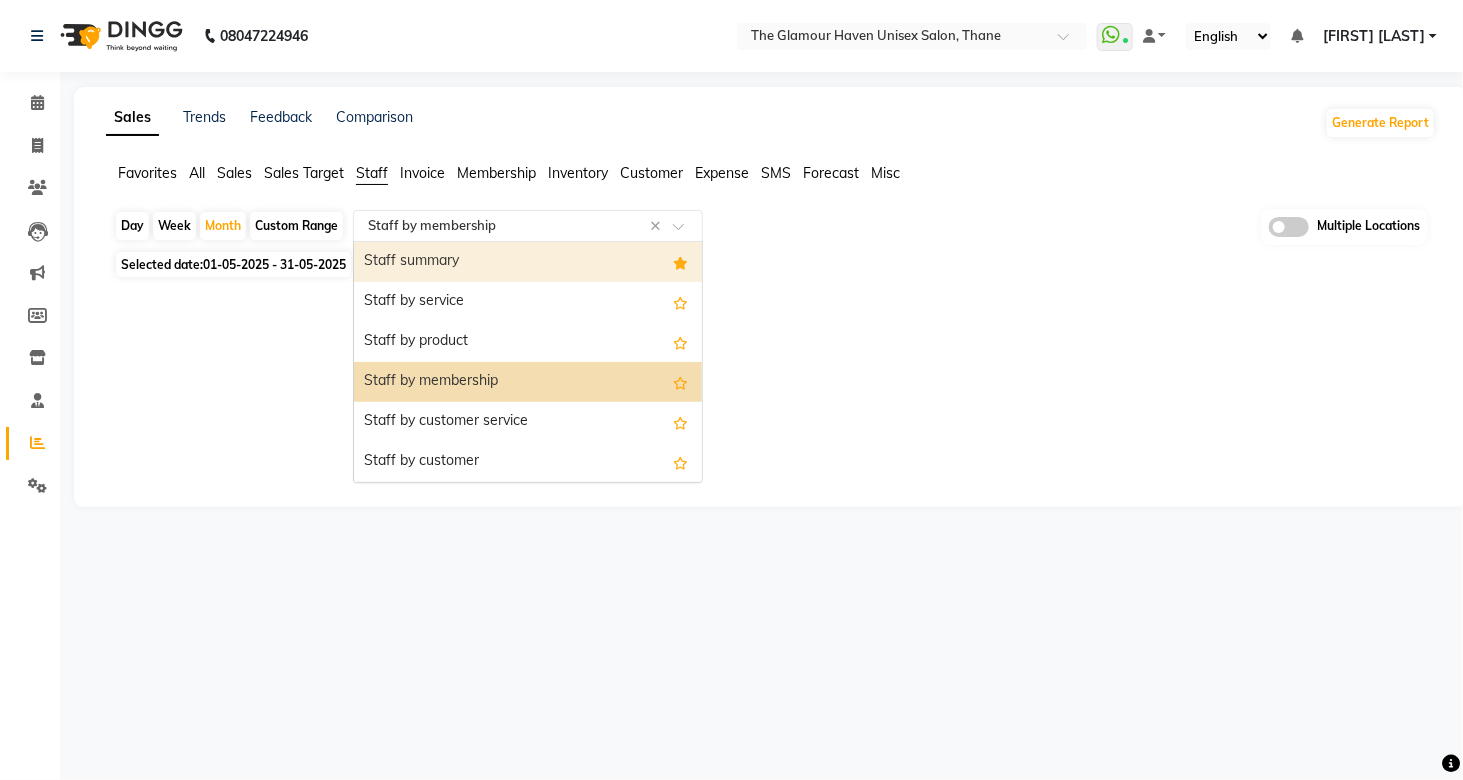 click on "Staff summary" at bounding box center [528, 262] 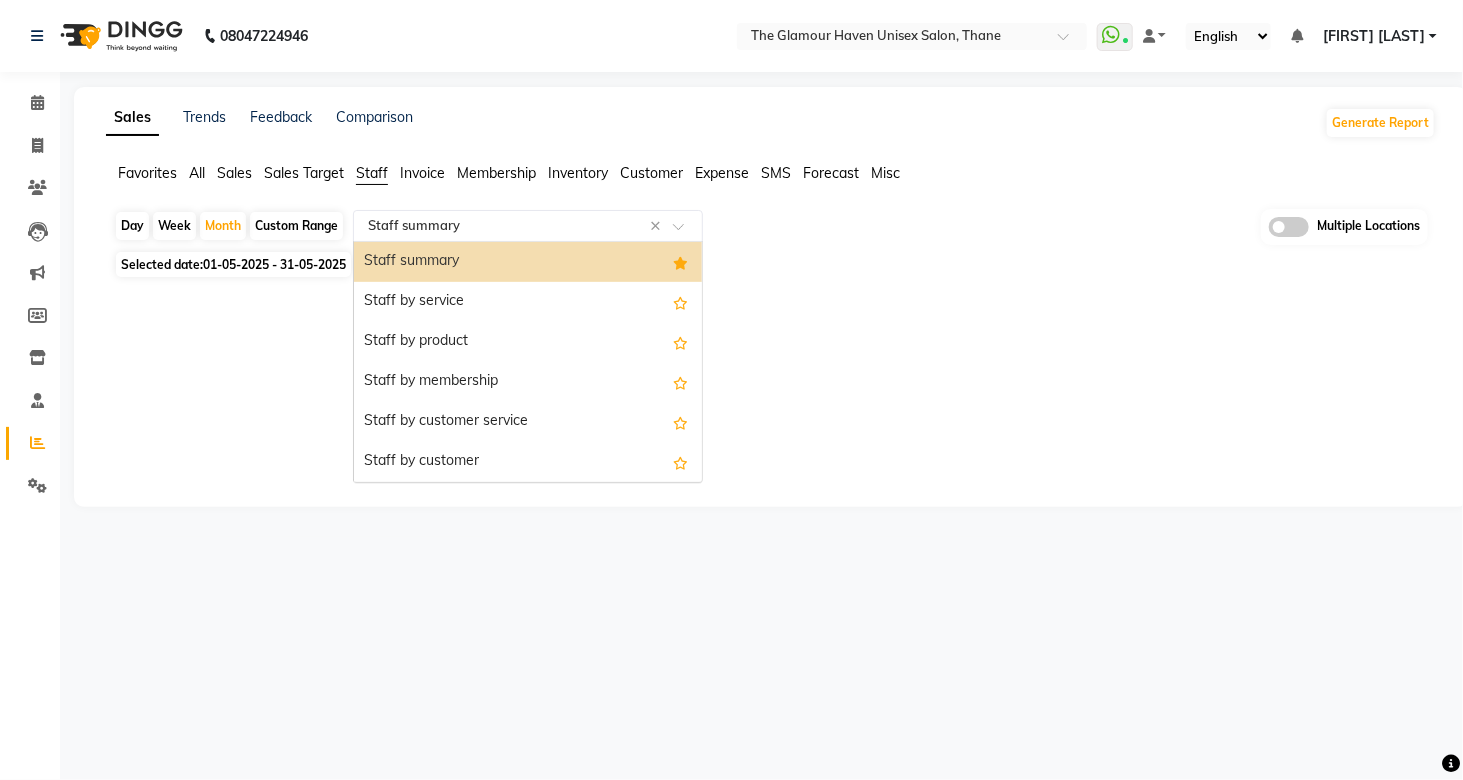 click 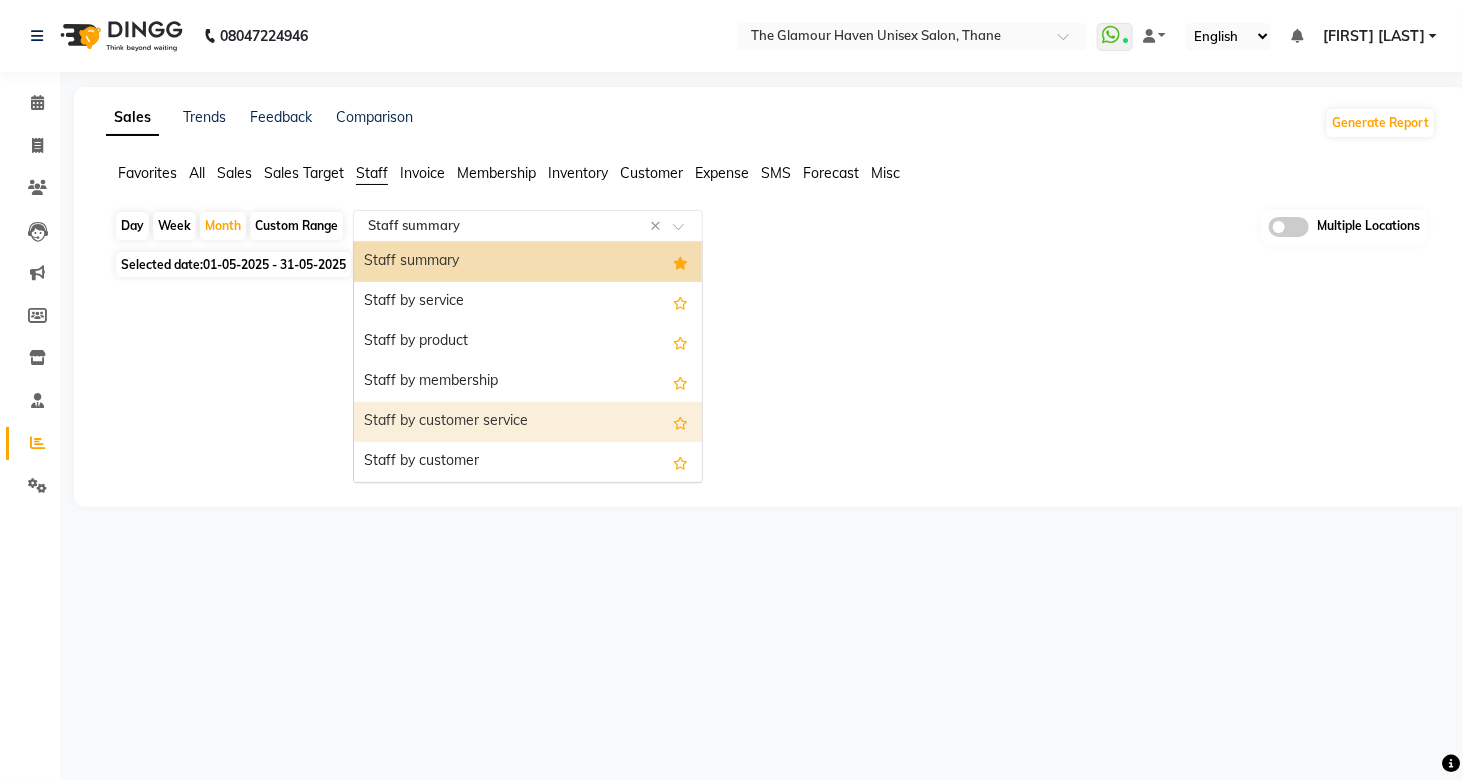 click on "Staff by customer service" at bounding box center (528, 422) 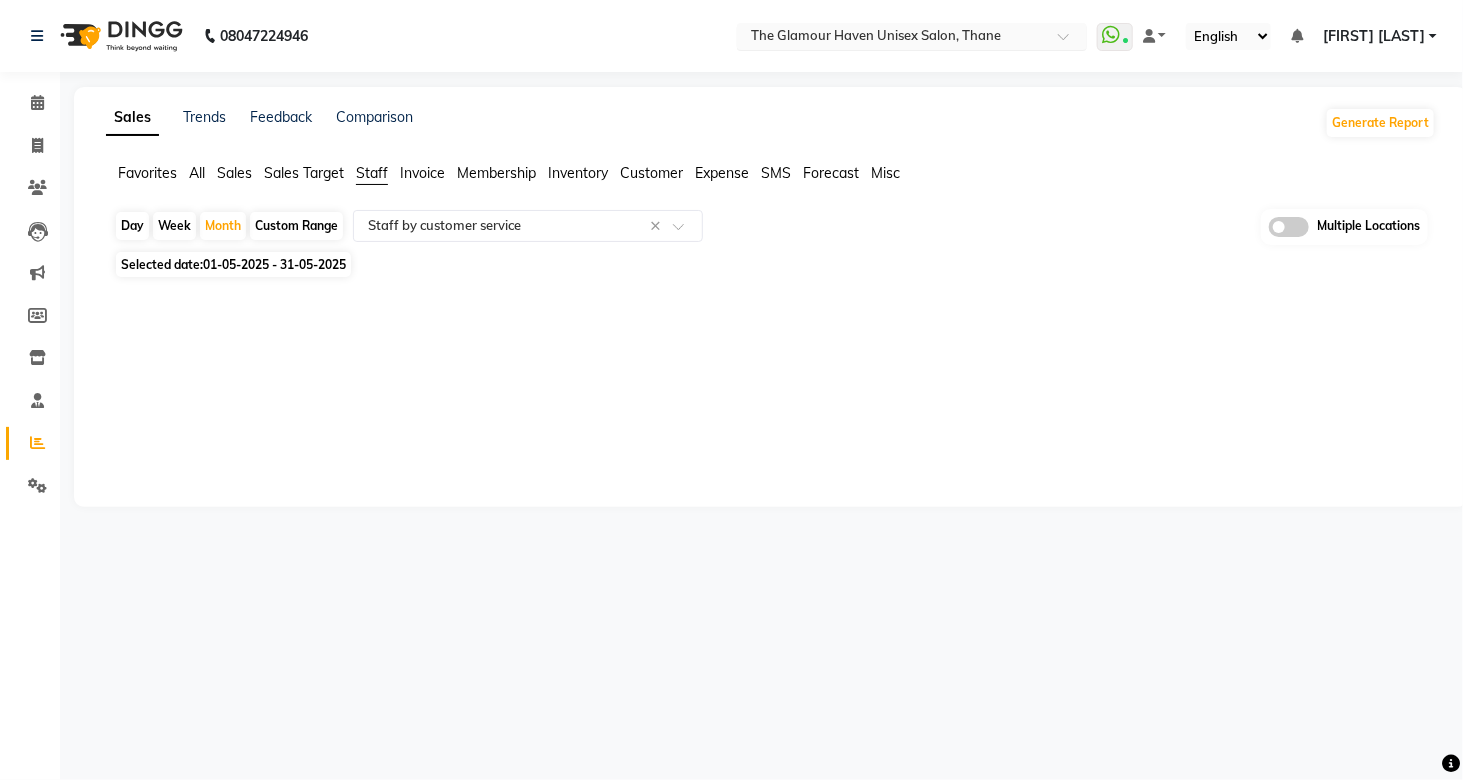 click at bounding box center (892, 38) 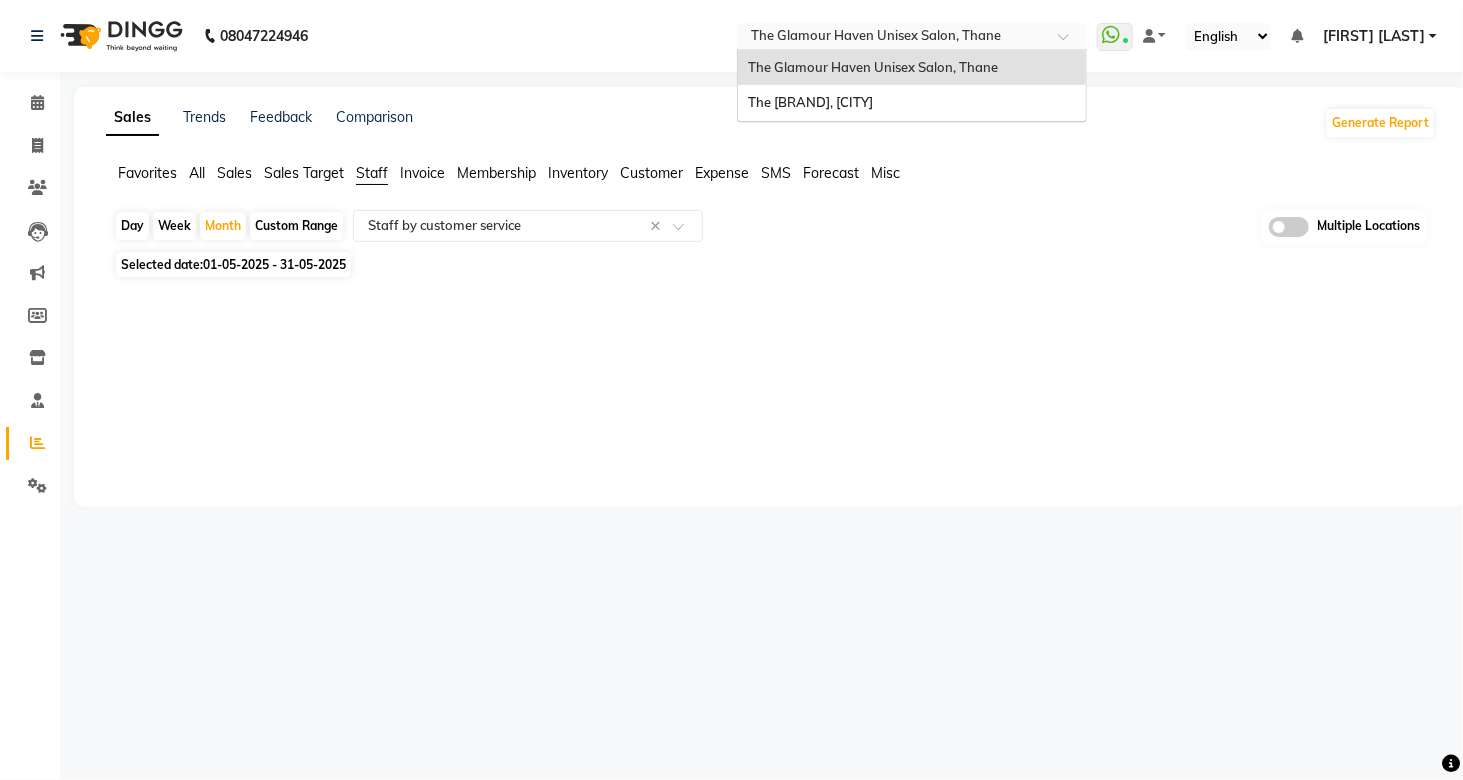 click at bounding box center (892, 38) 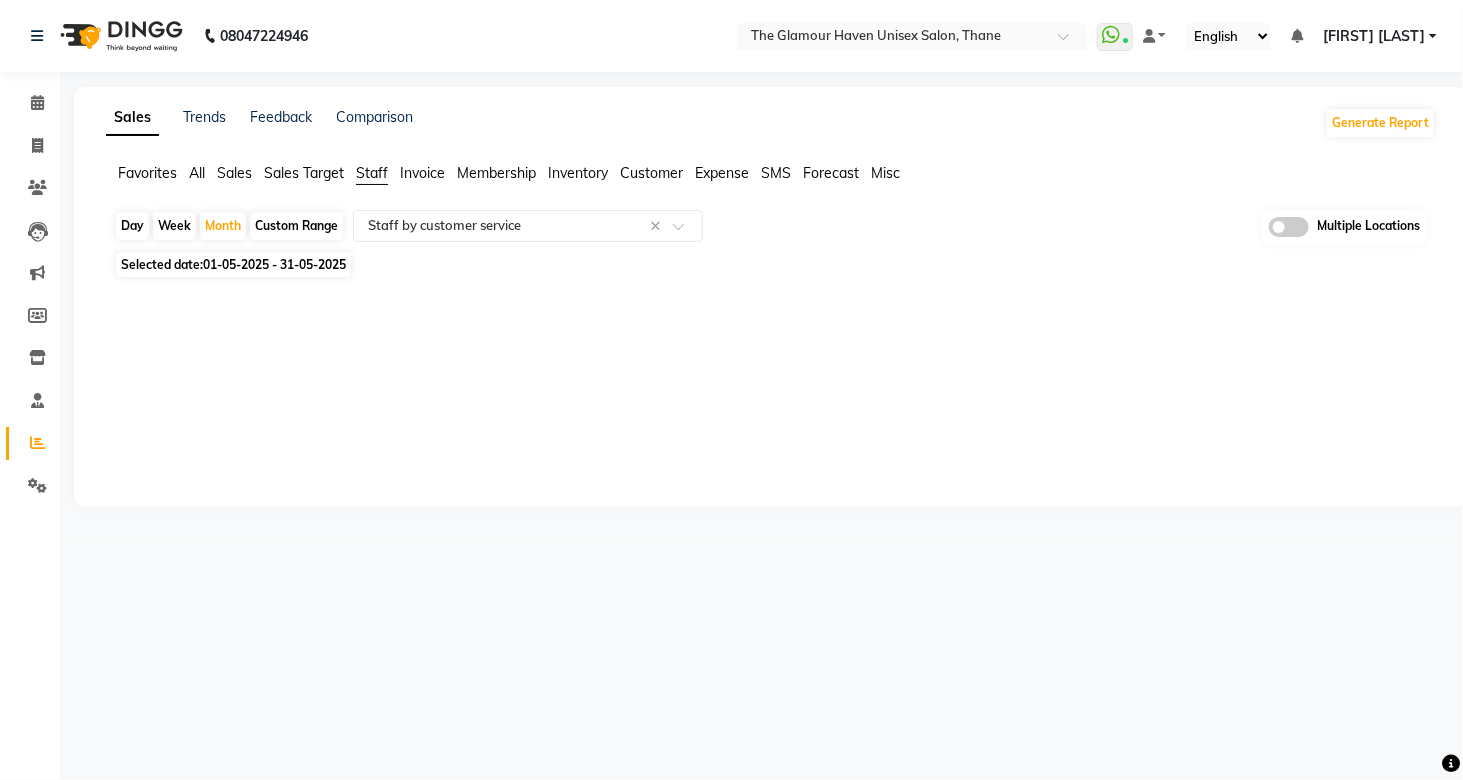 click 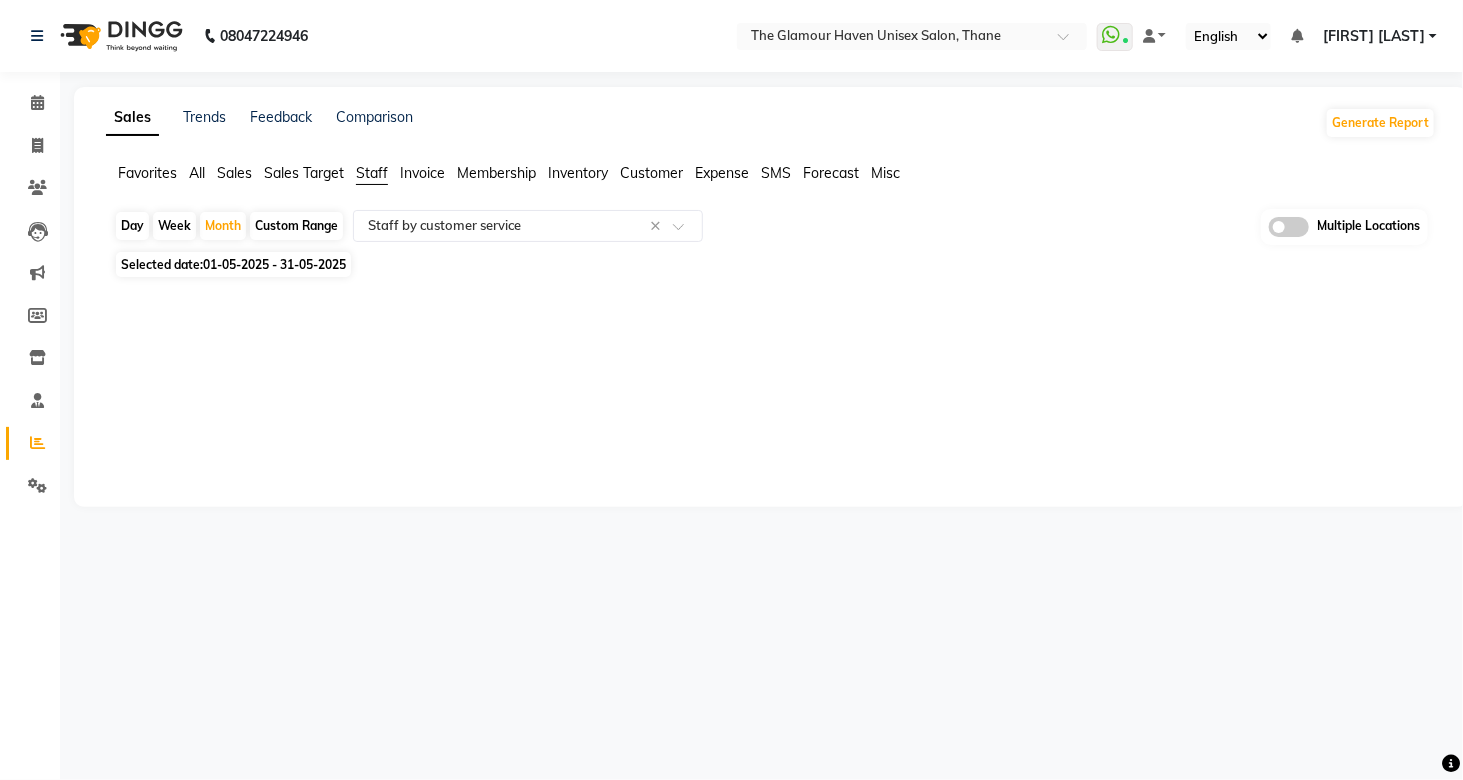 click 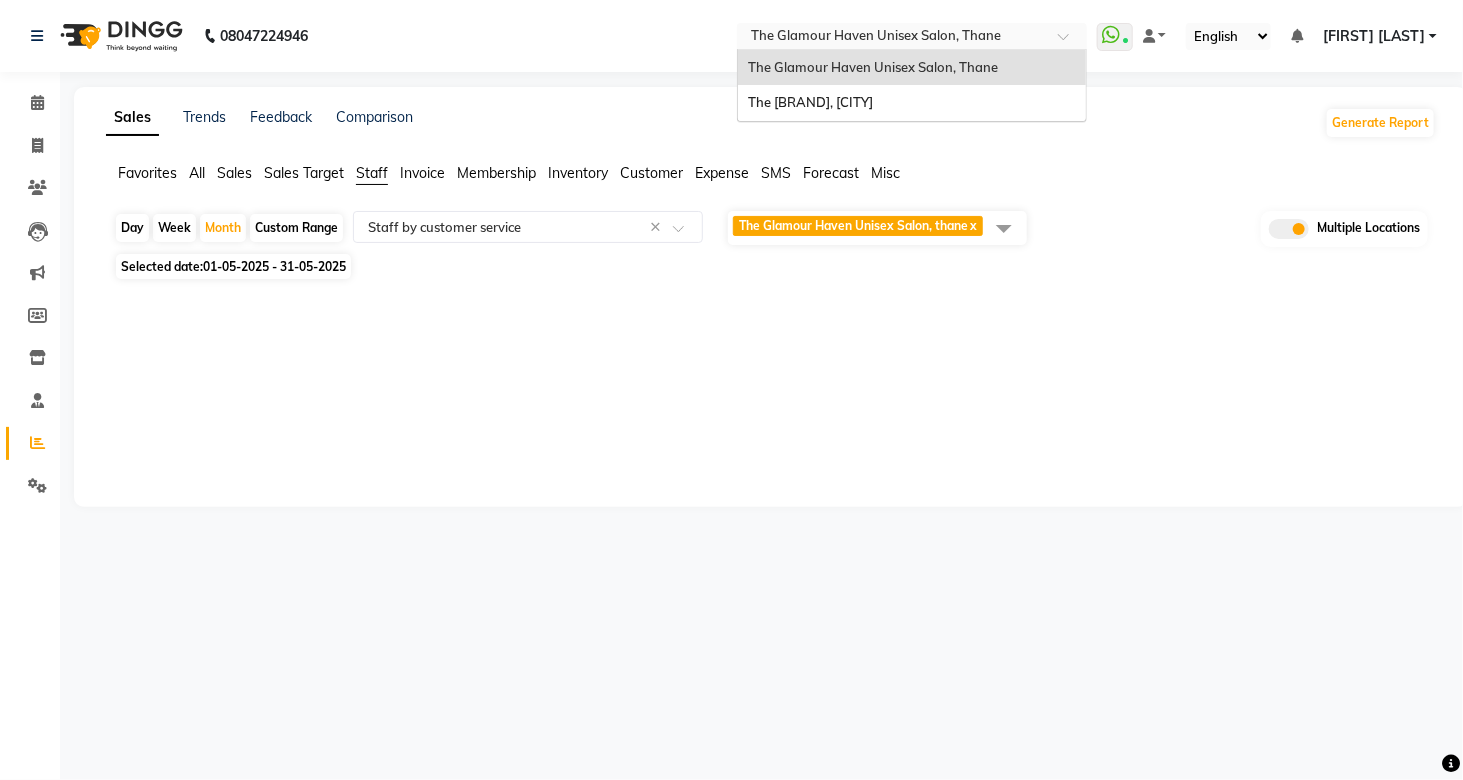 click at bounding box center (892, 38) 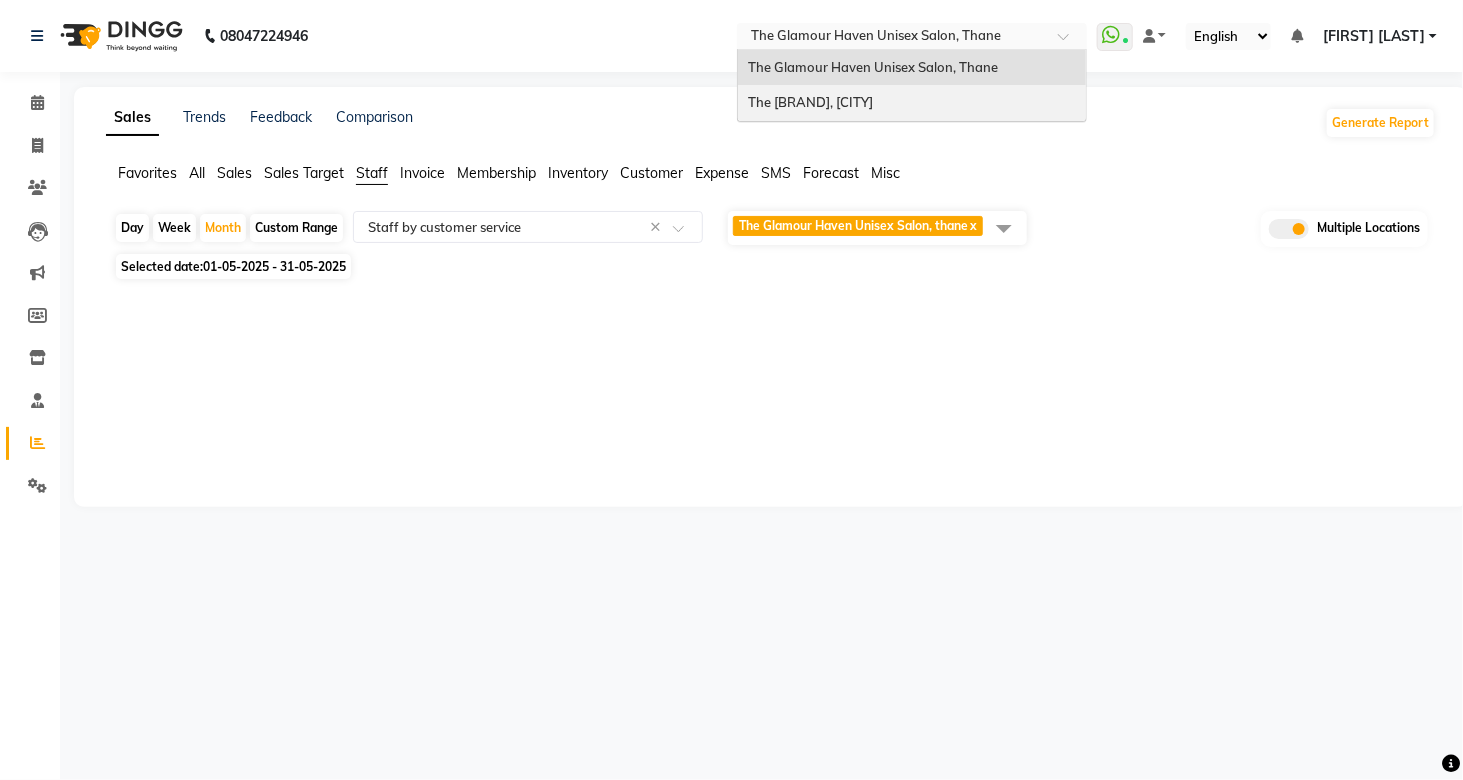 click on "The Glamour Haven, [CITY]" at bounding box center [912, 103] 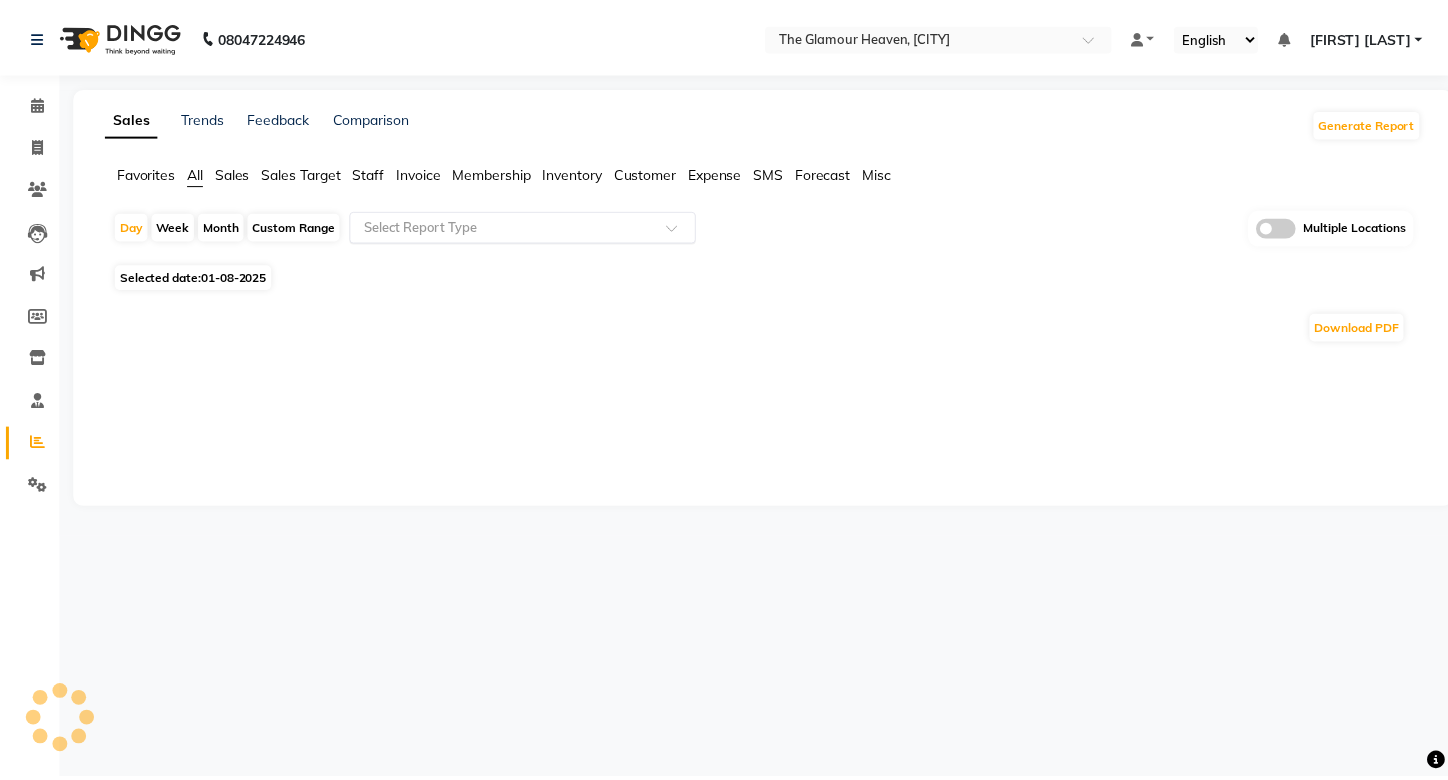 scroll, scrollTop: 0, scrollLeft: 0, axis: both 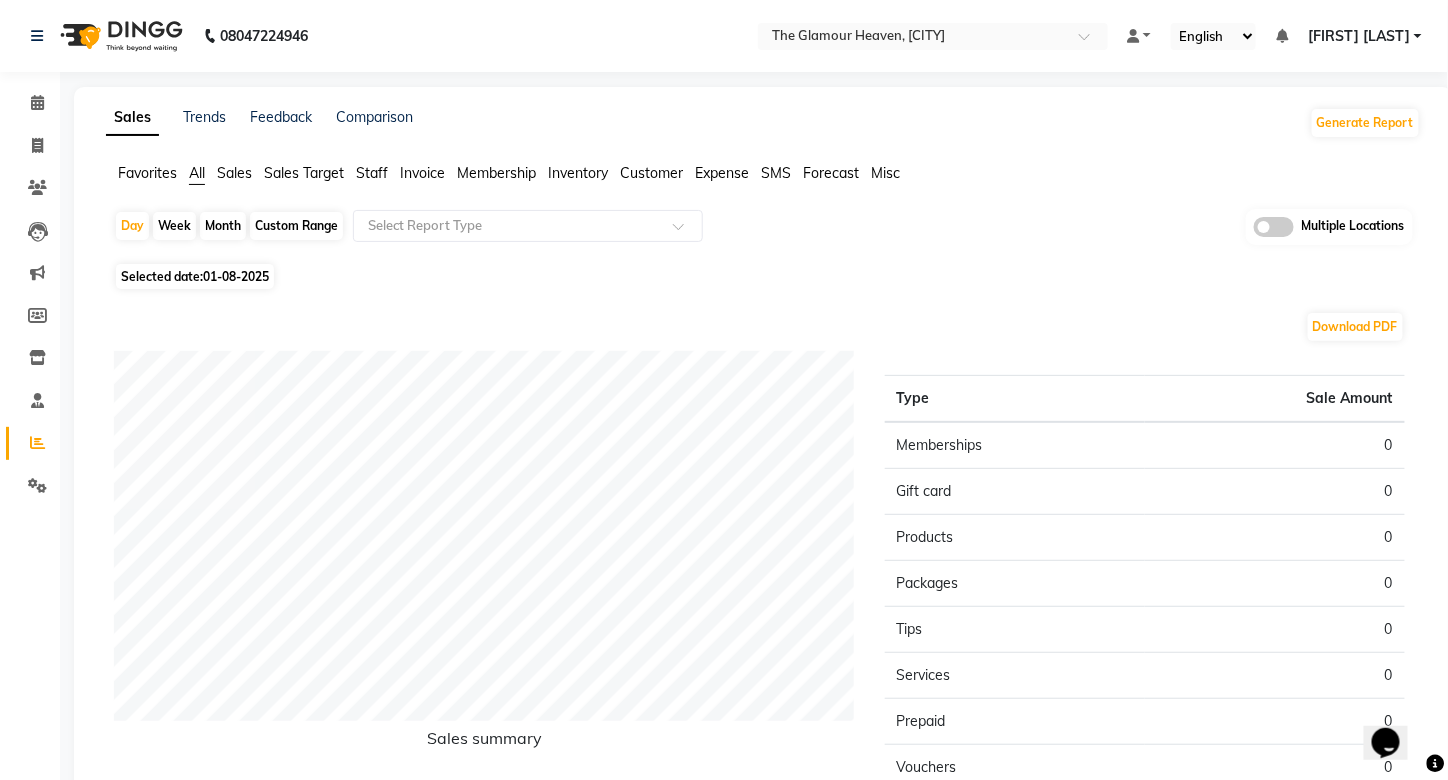 click on "Month" 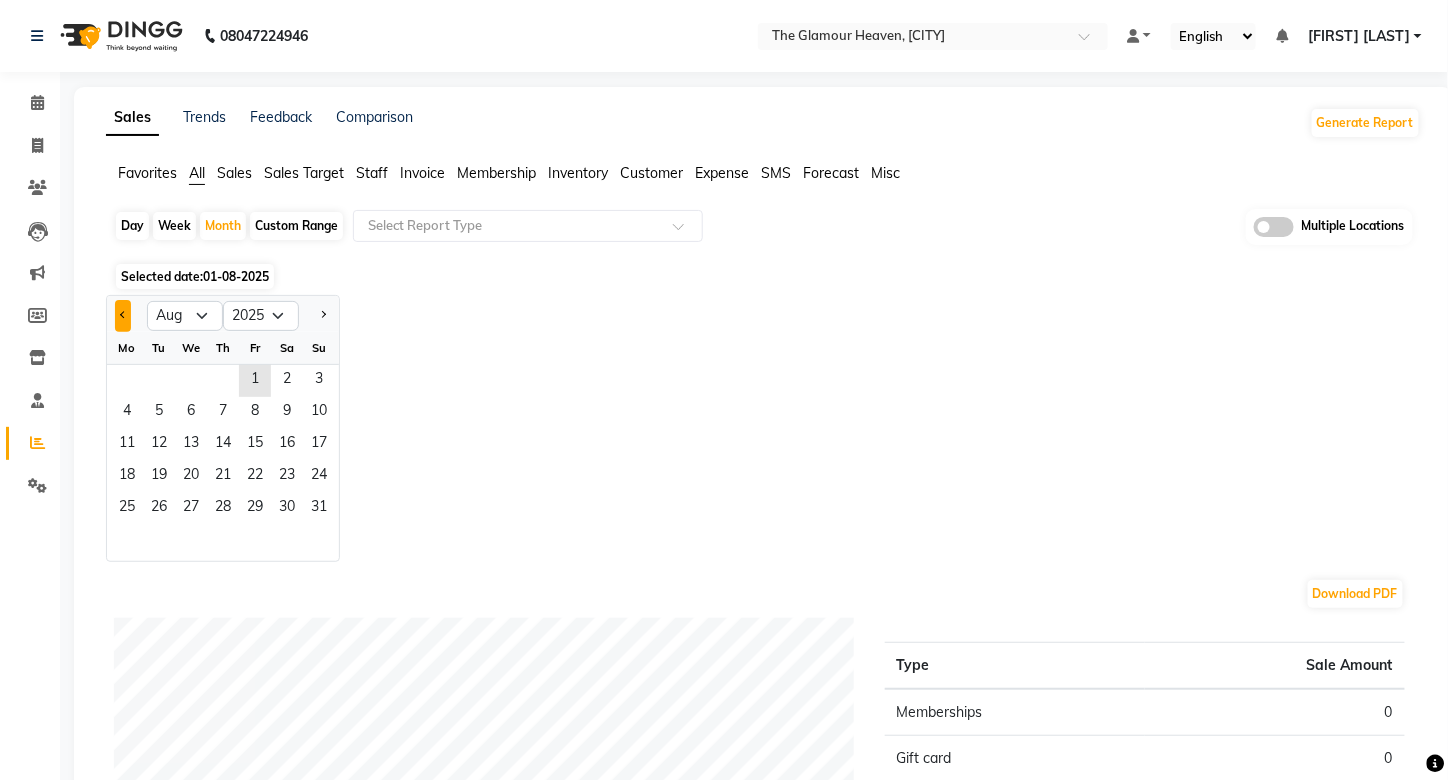 click 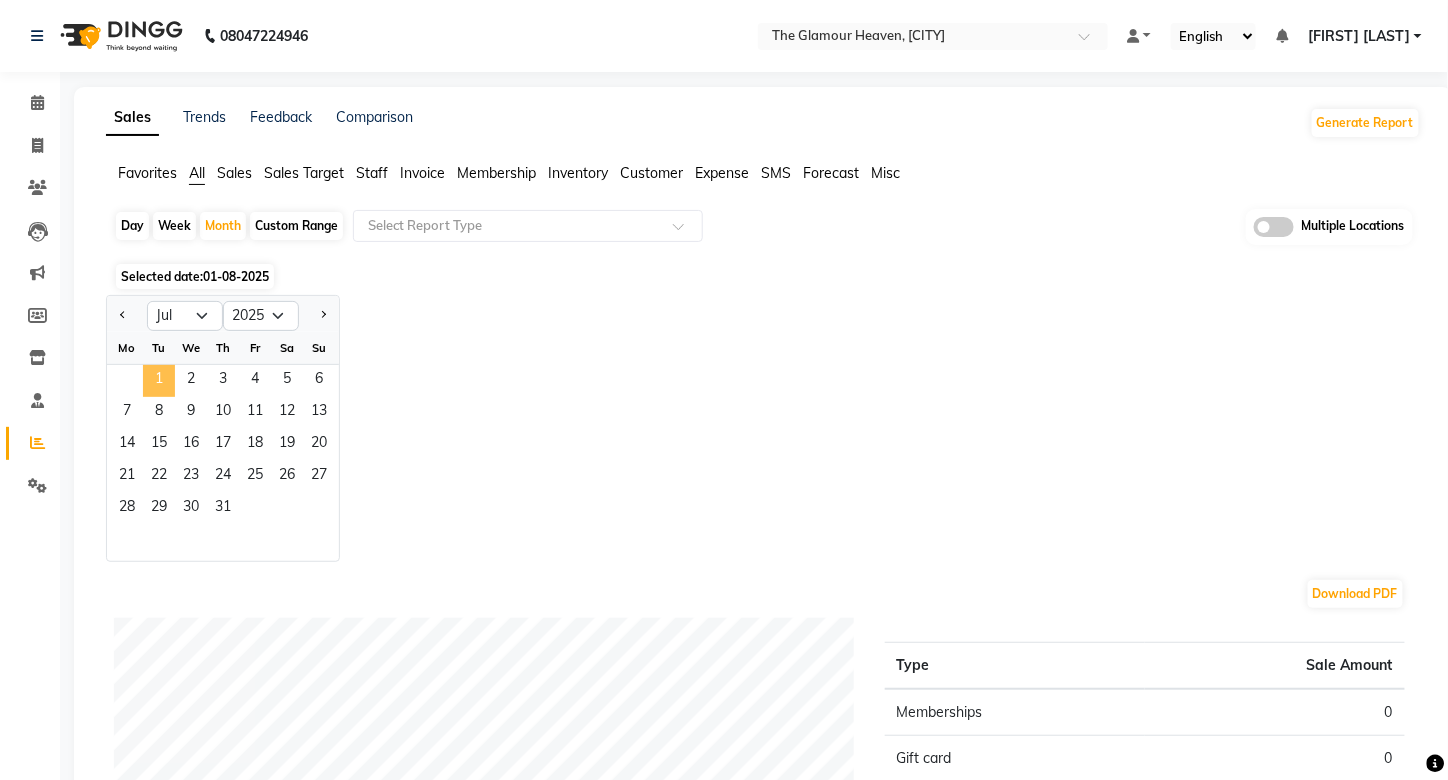 click on "1" 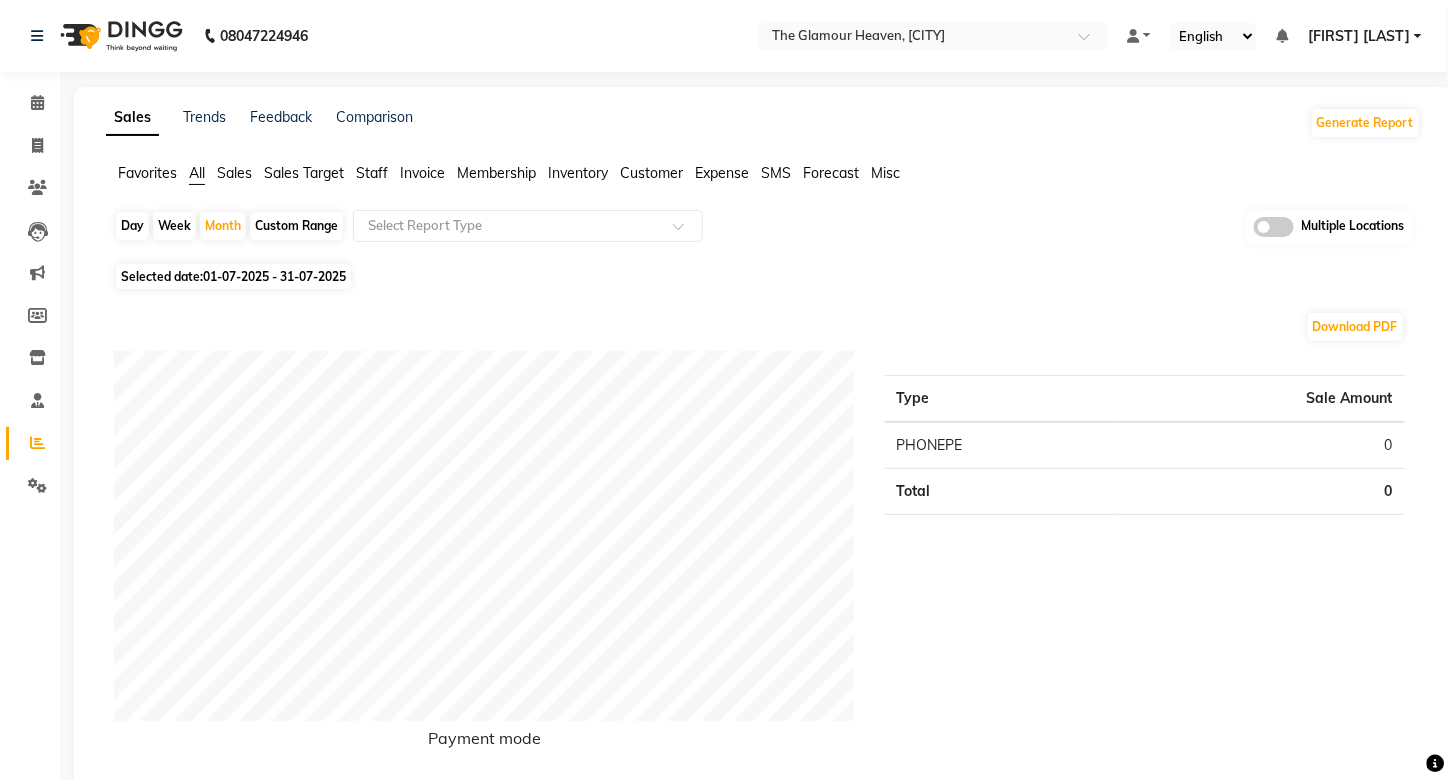 click on "Staff" 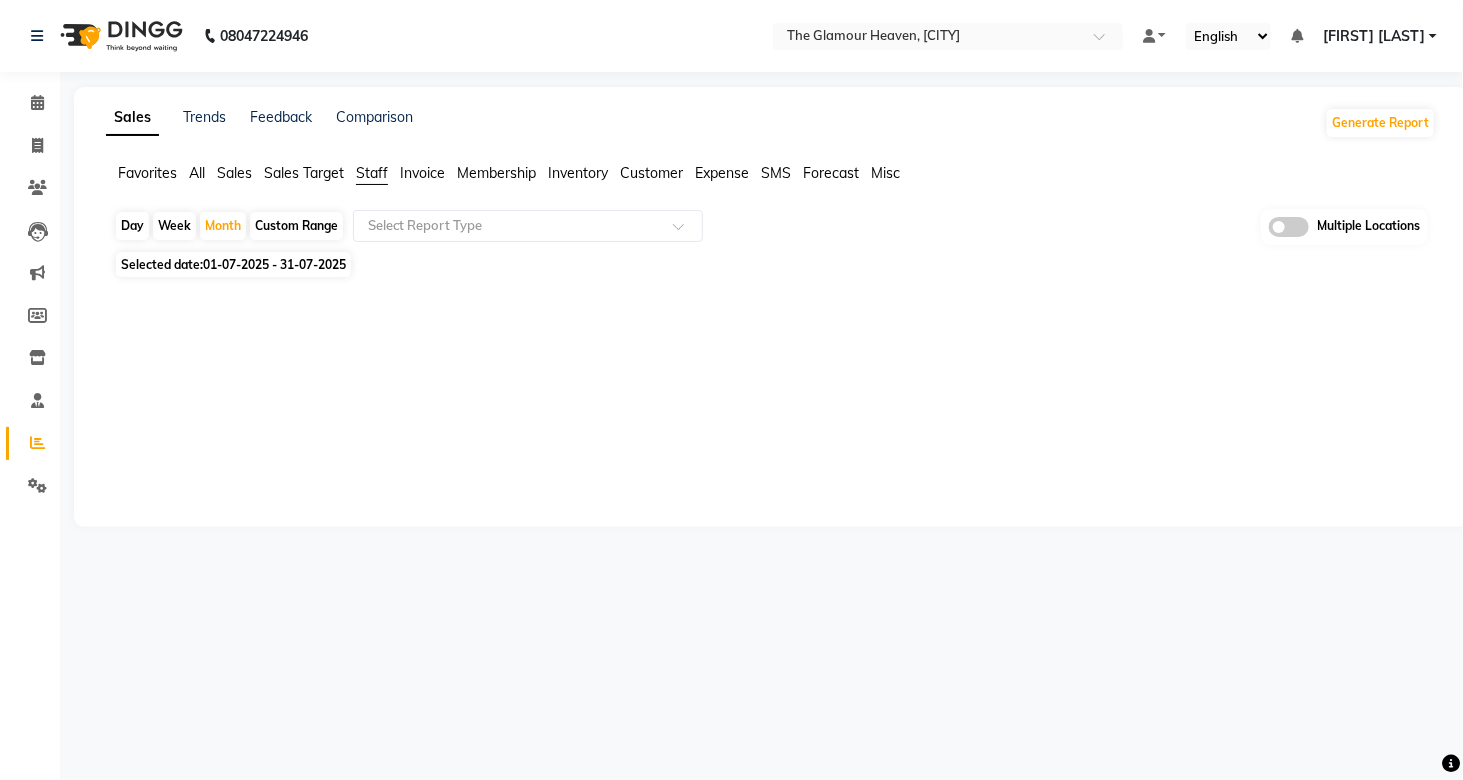 click on "Staff" 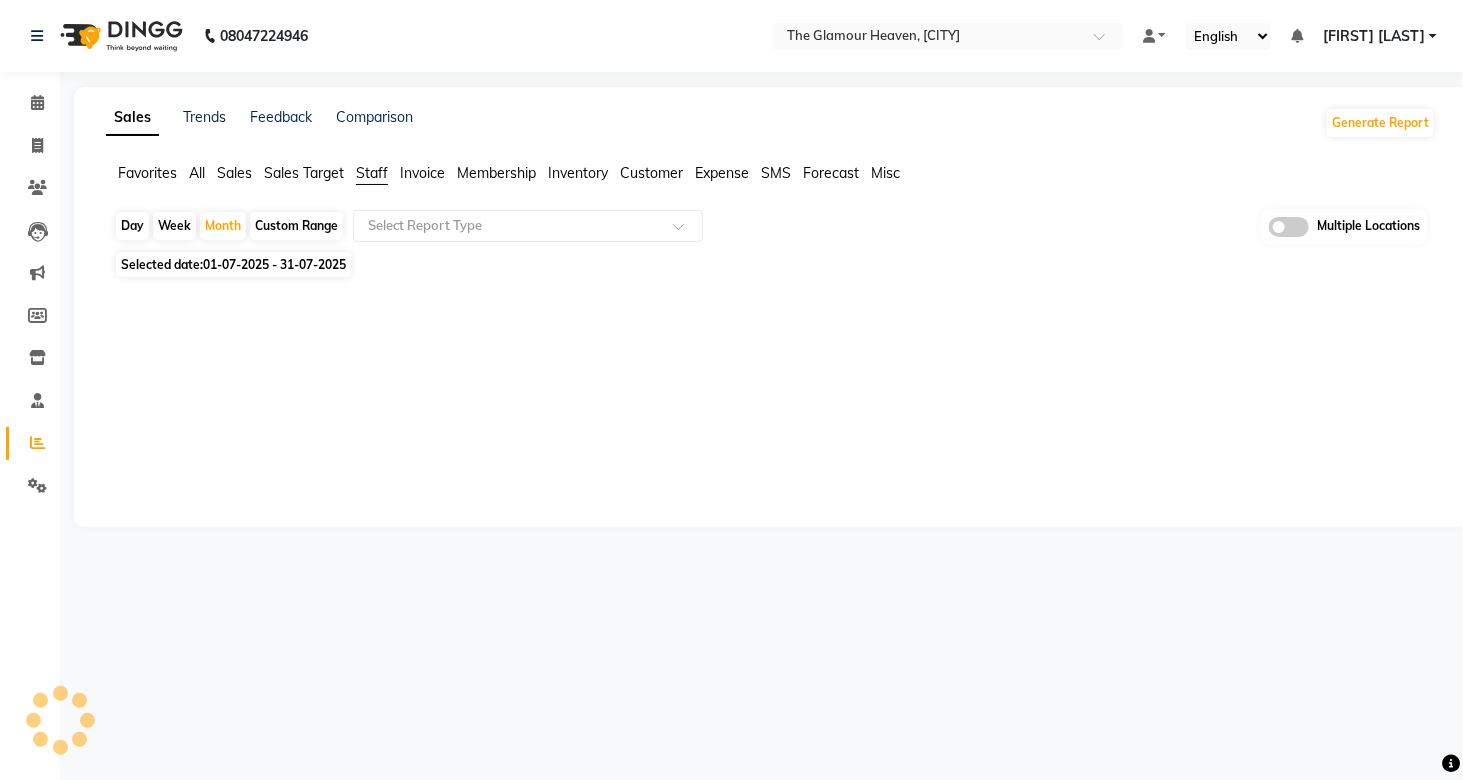 click on "Staff" 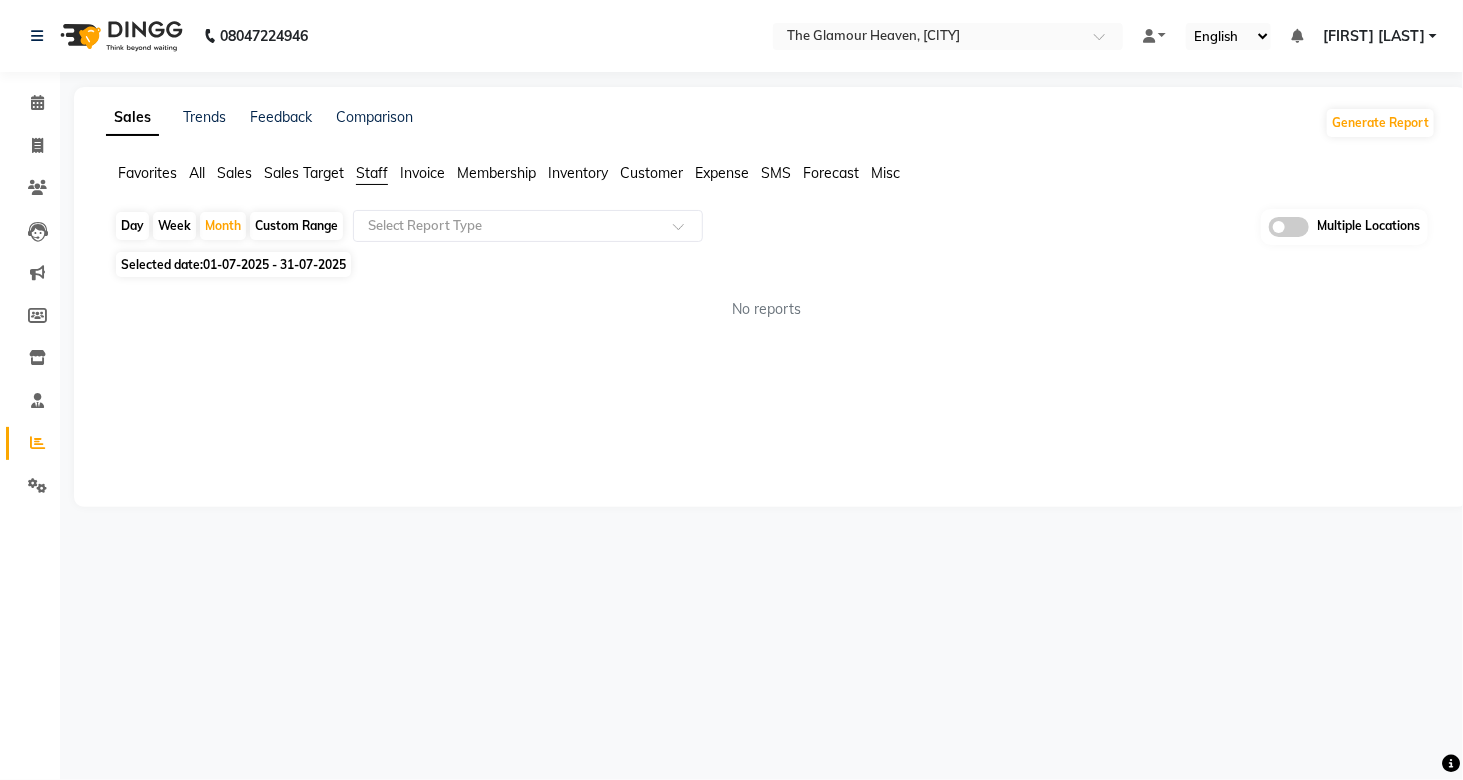 click on "Staff" 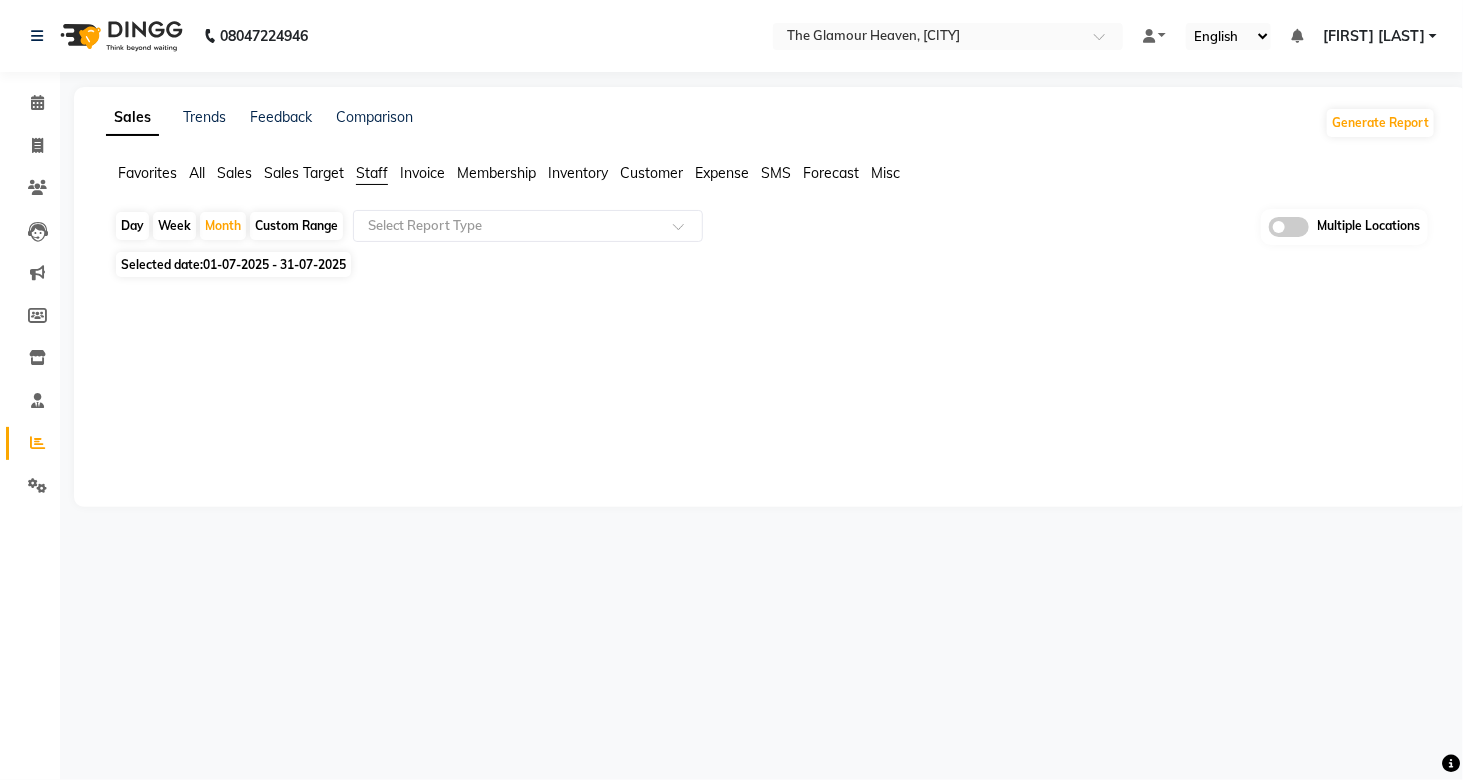 click on "Favorites All Sales Sales Target Staff Invoice Membership Inventory Customer Expense SMS Forecast Misc  Day   Week   Month   Custom Range  Select Report Type Multiple Locations Selected date:  01-07-2025 - 31-07-2025  ★ Mark as Favorite  Choose how you'd like to save "" report to favorites  Save to Personal Favorites:   Only you can see this report in your favorites tab. Share with Organization:   Everyone in your organization can see this report in their favorites tab.  Save to Favorites" 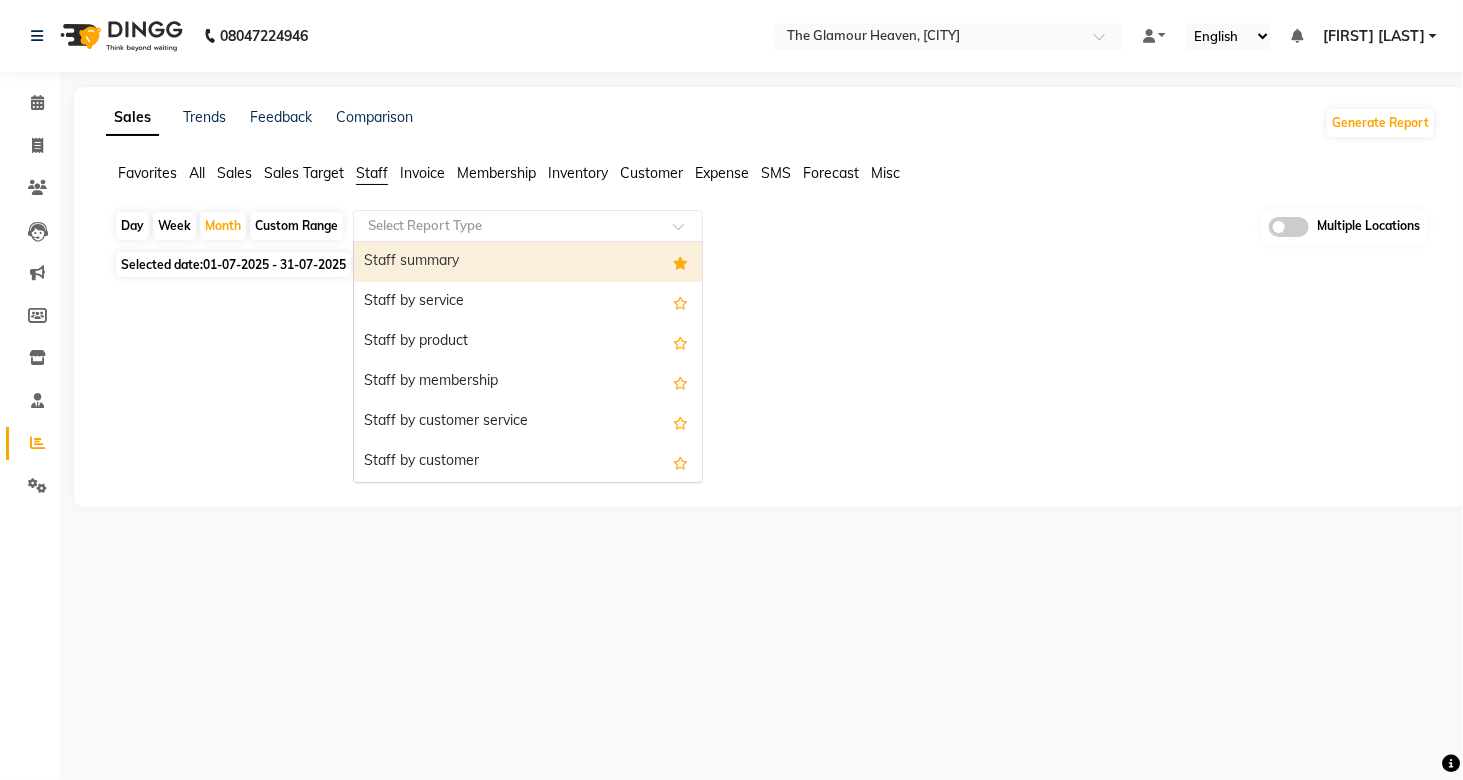 click 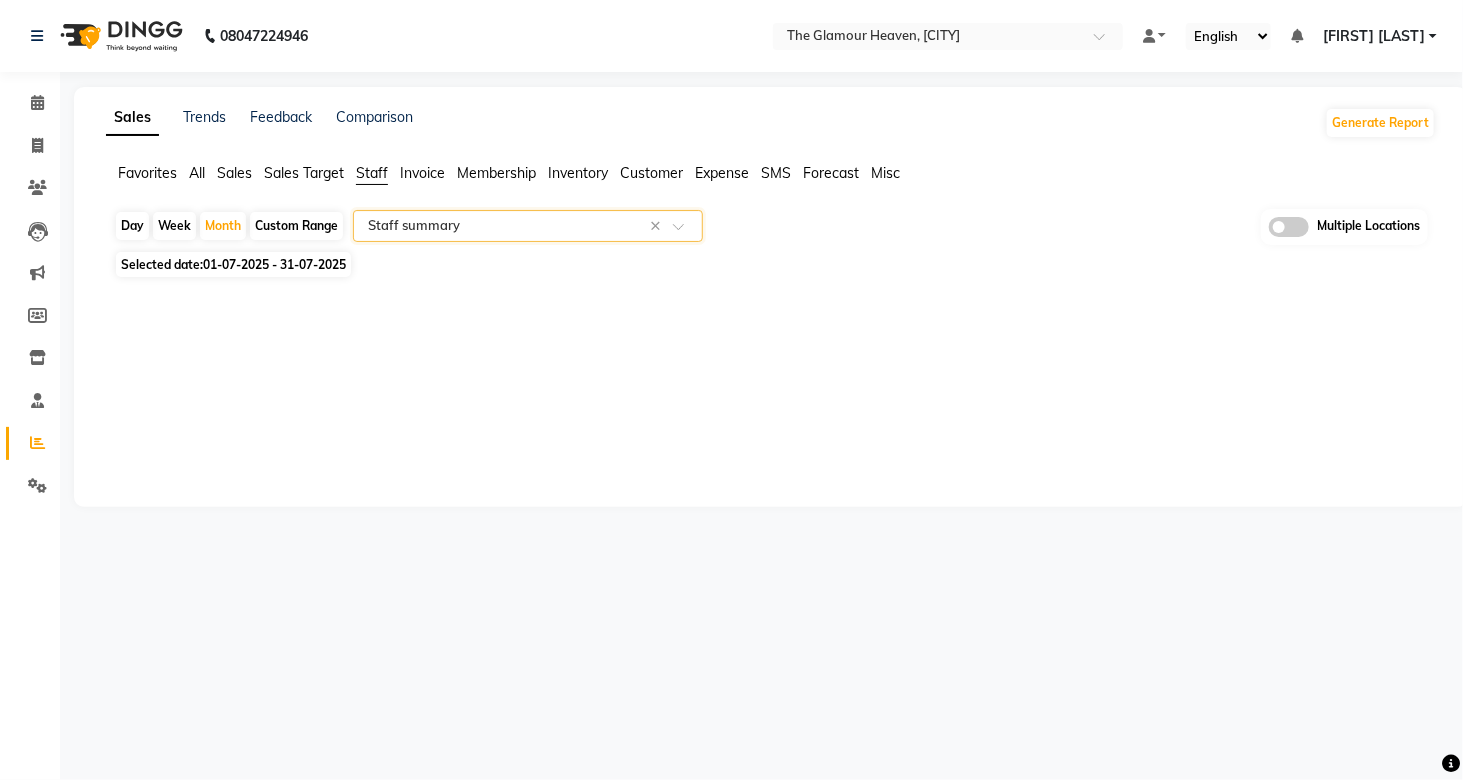 click 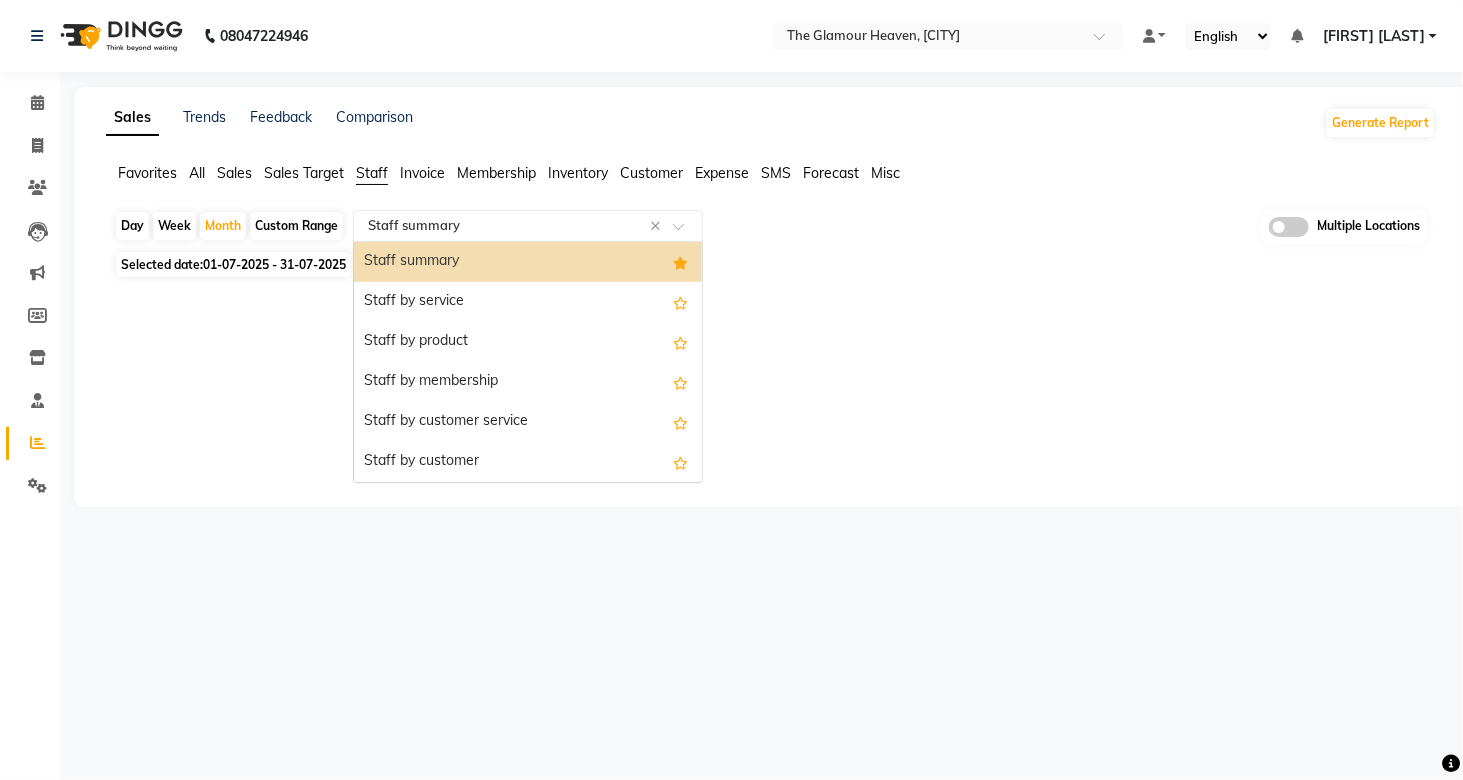 click on "Select Report Type × Staff summary ×" 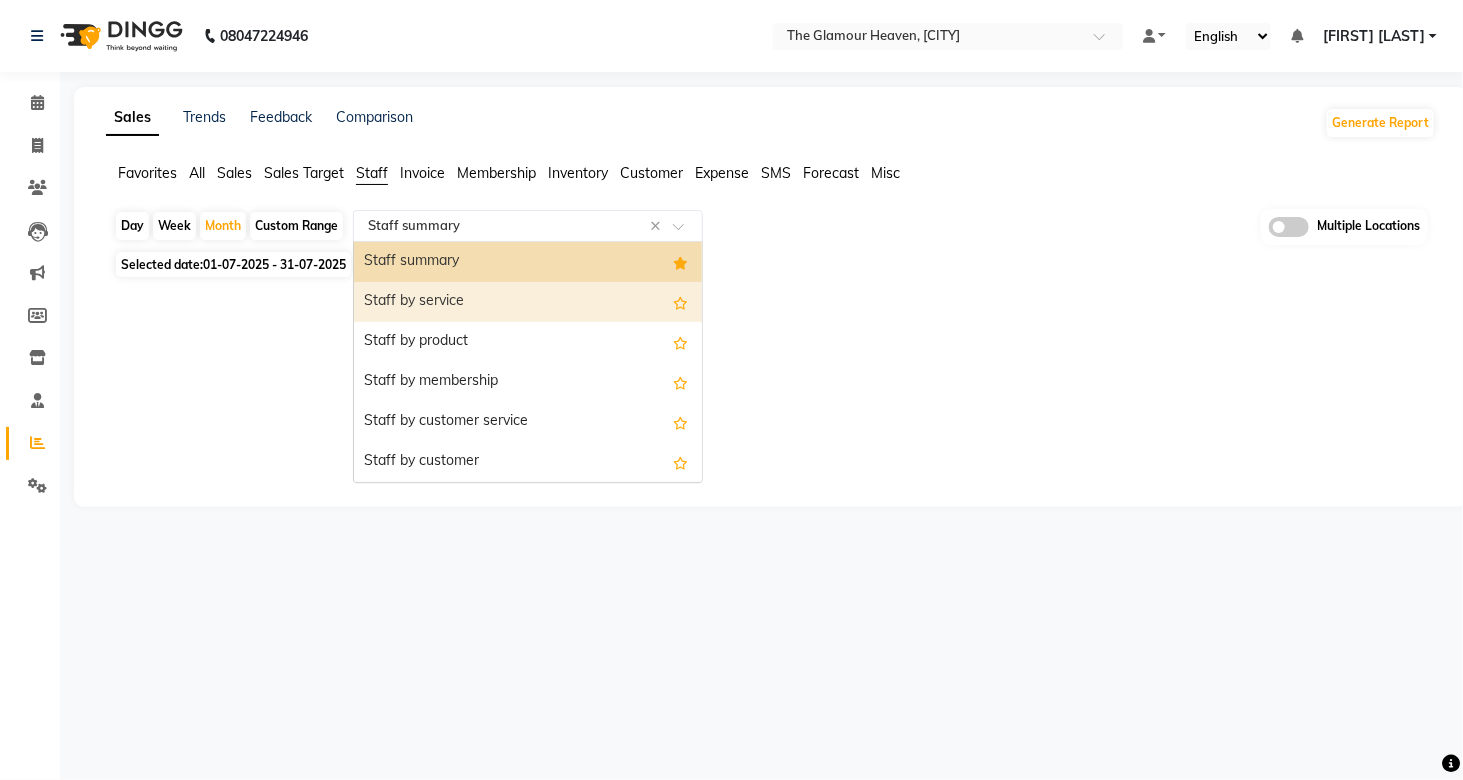 click on "Staff by service" at bounding box center [528, 302] 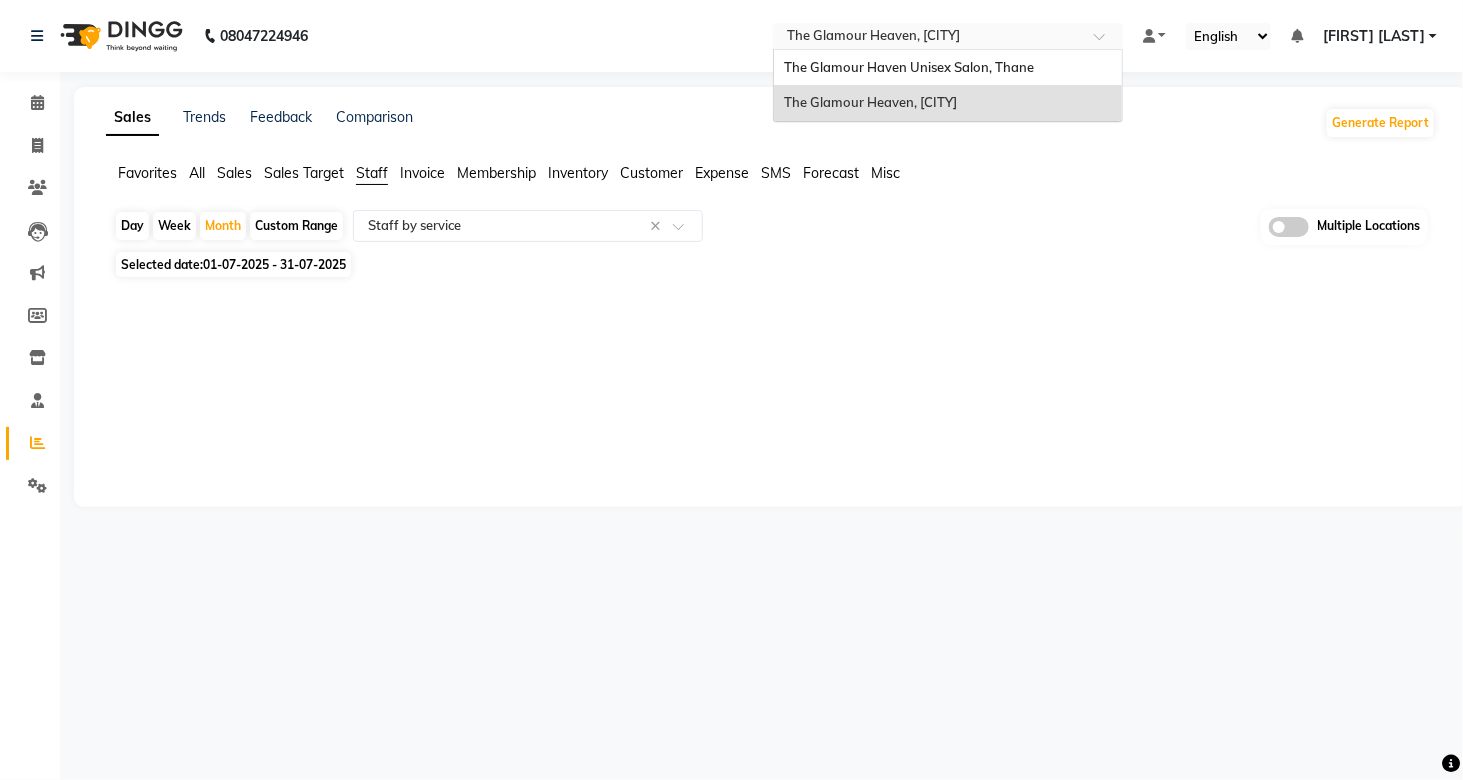 click at bounding box center (928, 38) 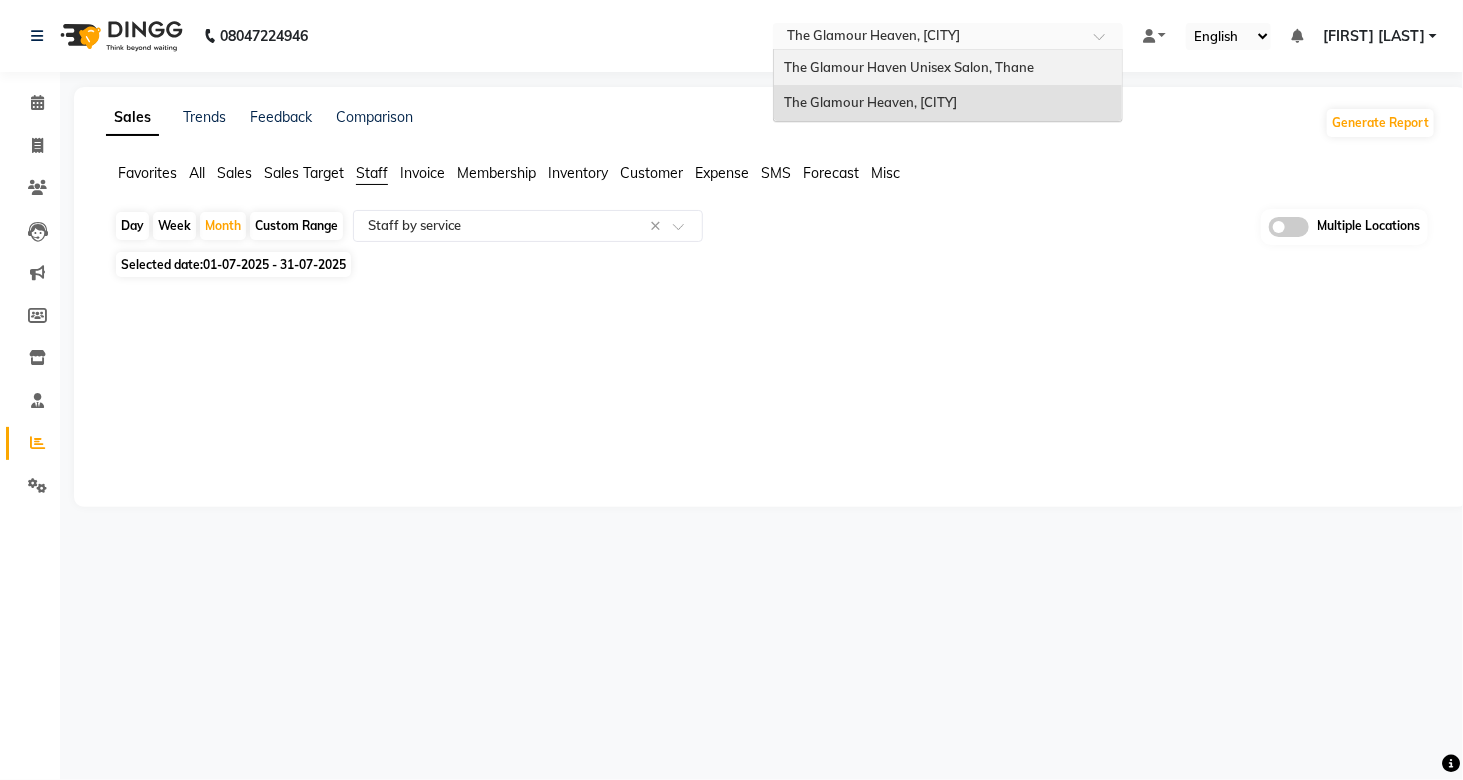 click on "The Glamour Haven Unisex Salon, Thane" at bounding box center (909, 67) 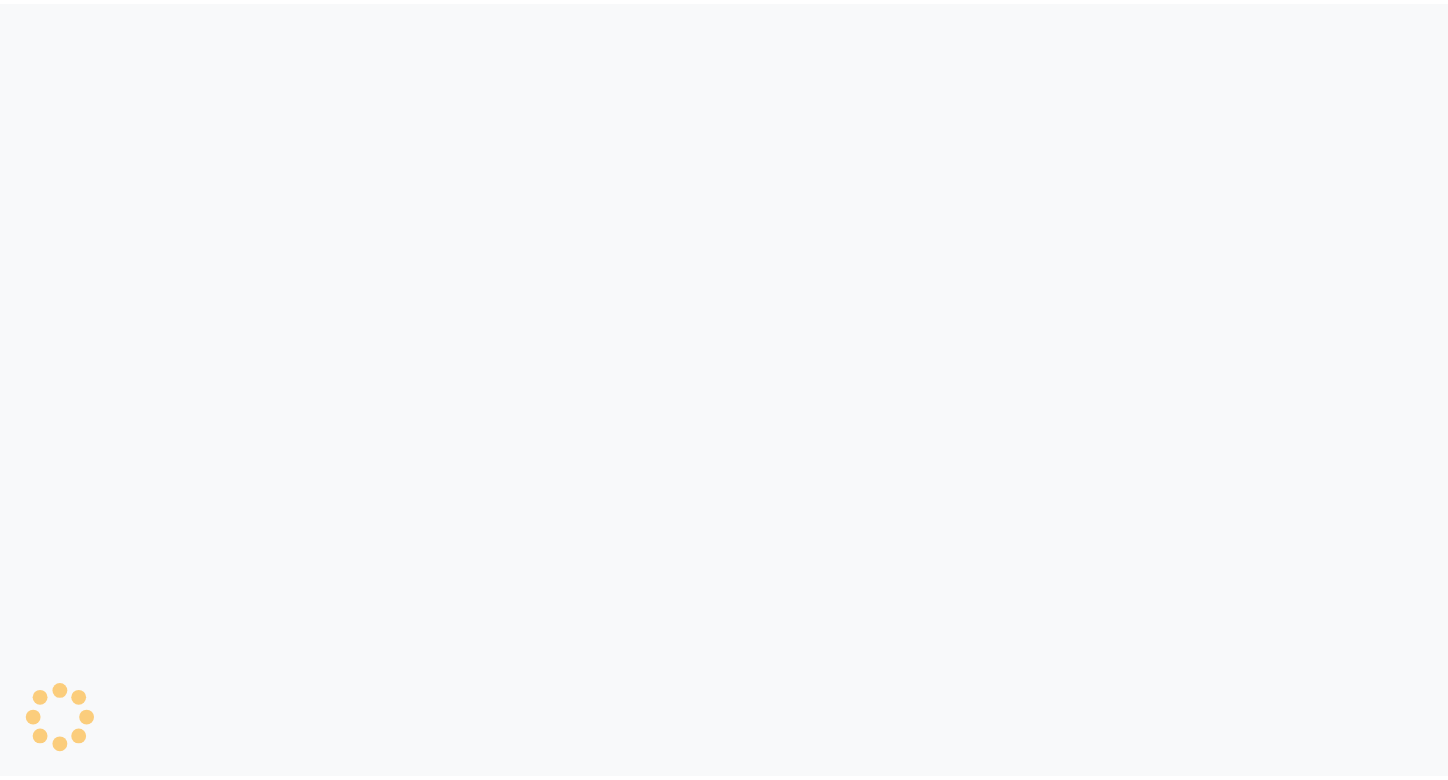 scroll, scrollTop: 0, scrollLeft: 0, axis: both 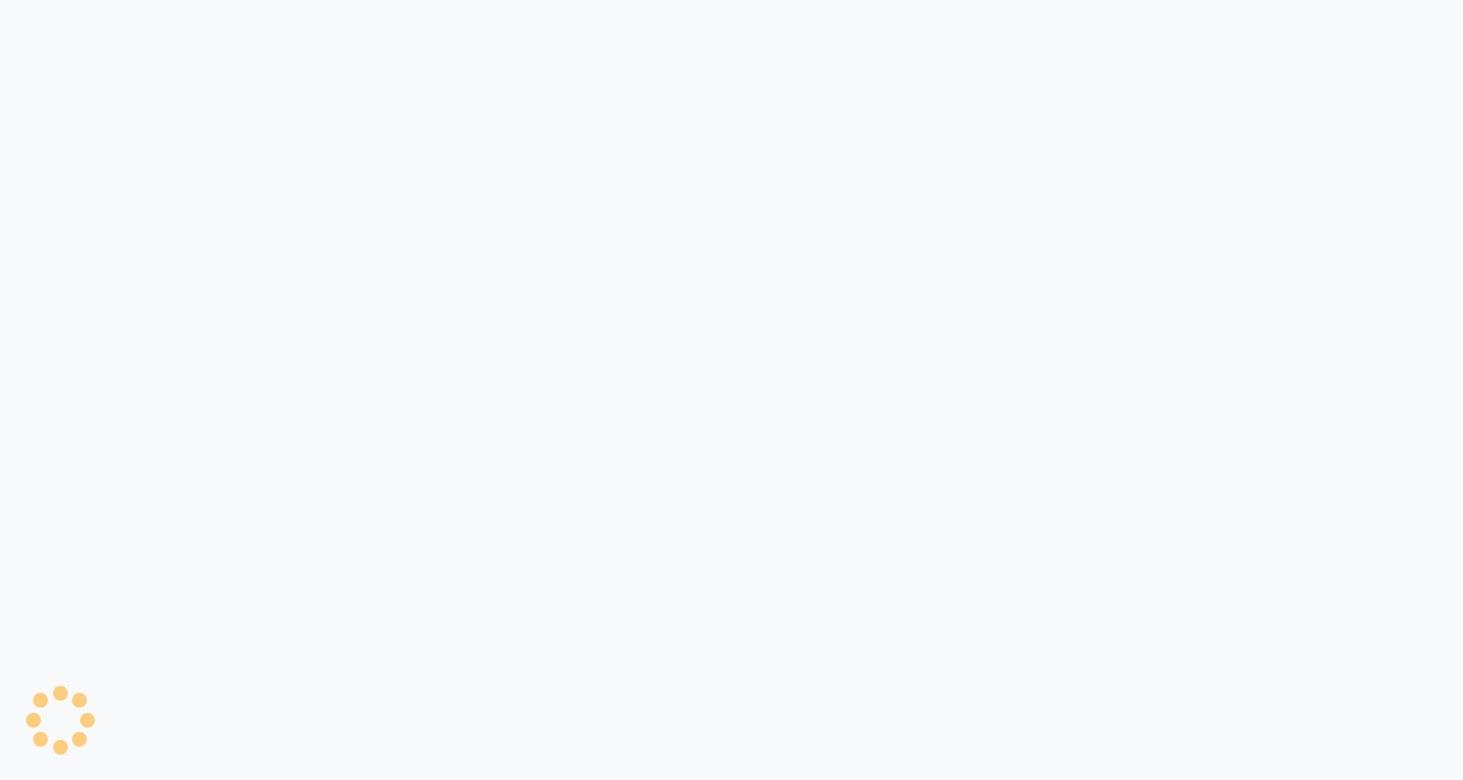 click at bounding box center (731, 390) 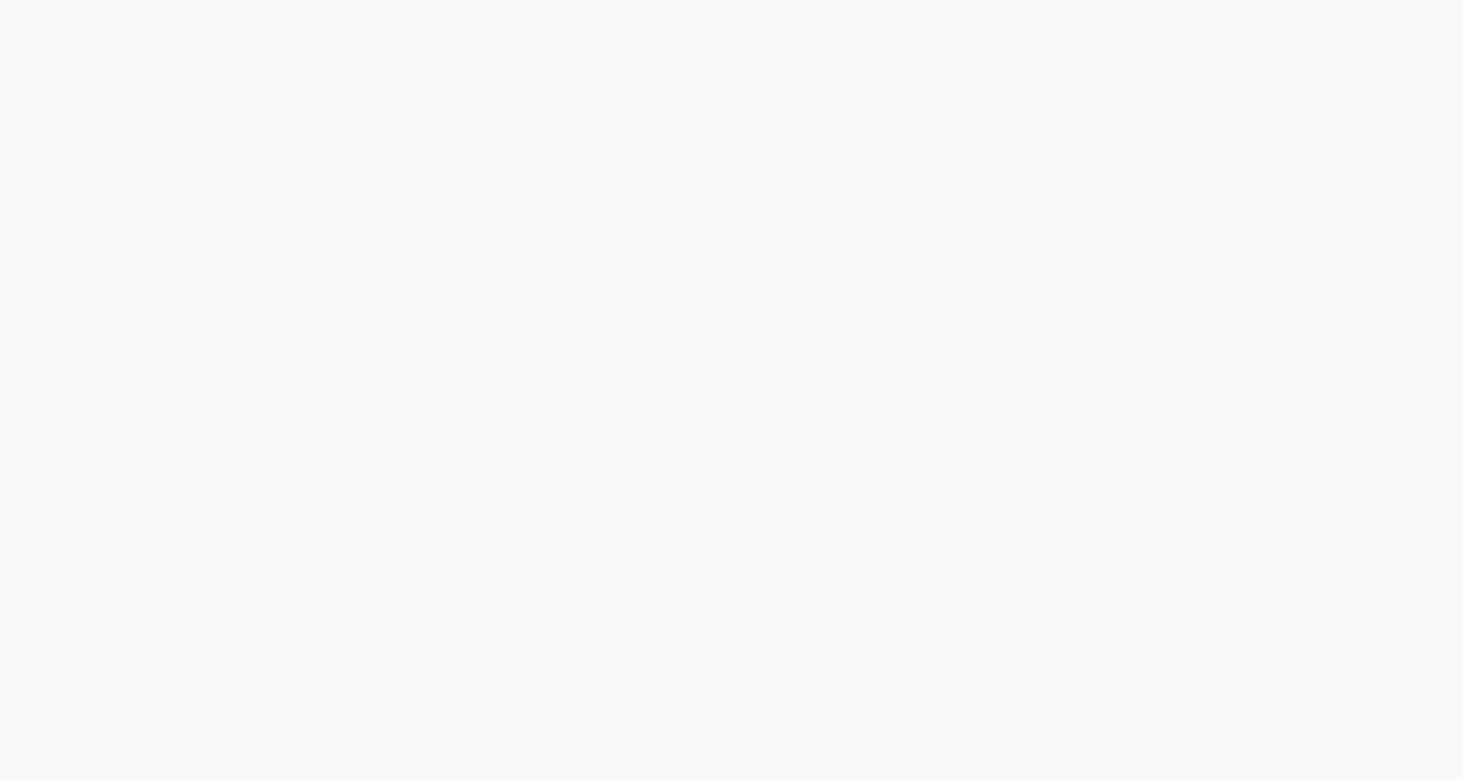 drag, startPoint x: 0, startPoint y: 0, endPoint x: 889, endPoint y: 37, distance: 889.76965 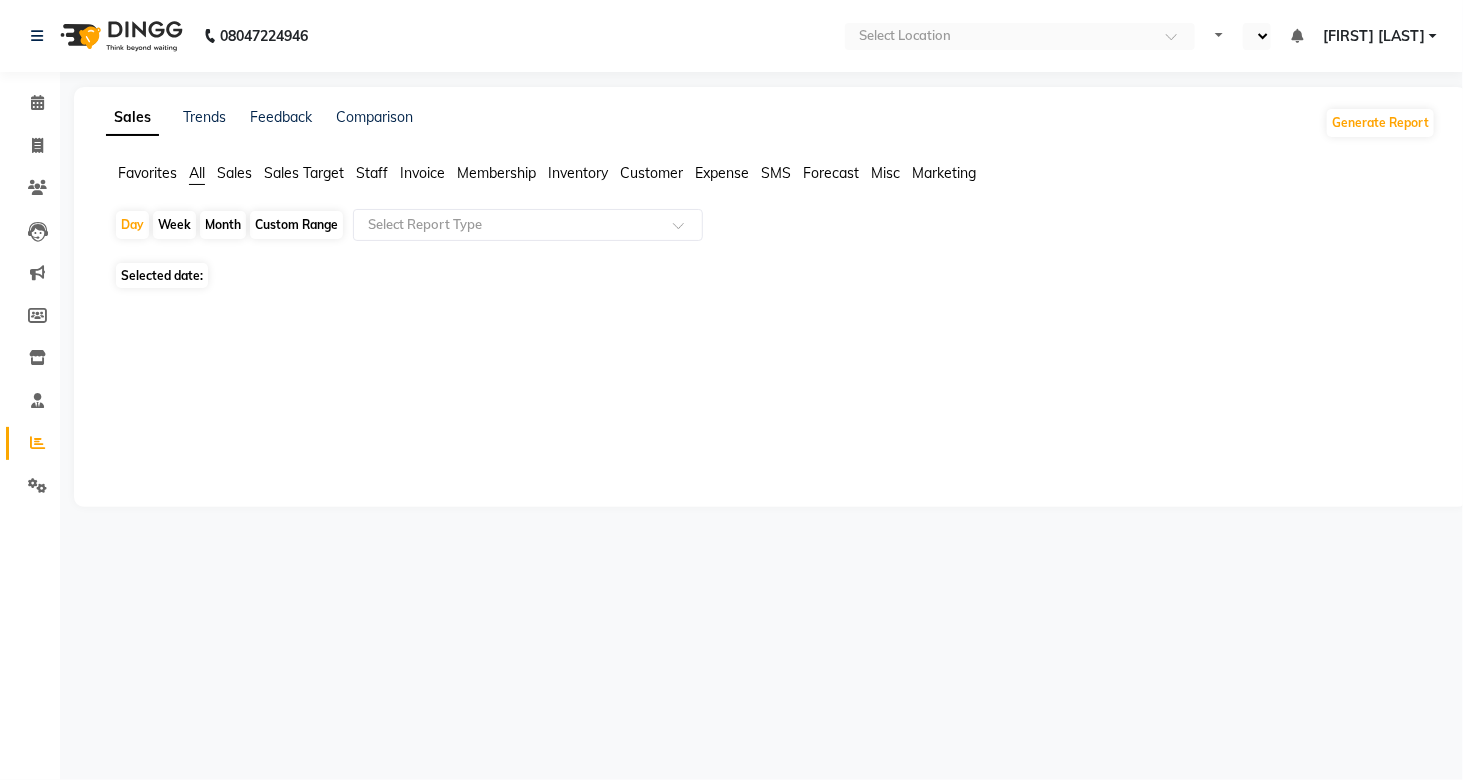 select on "en" 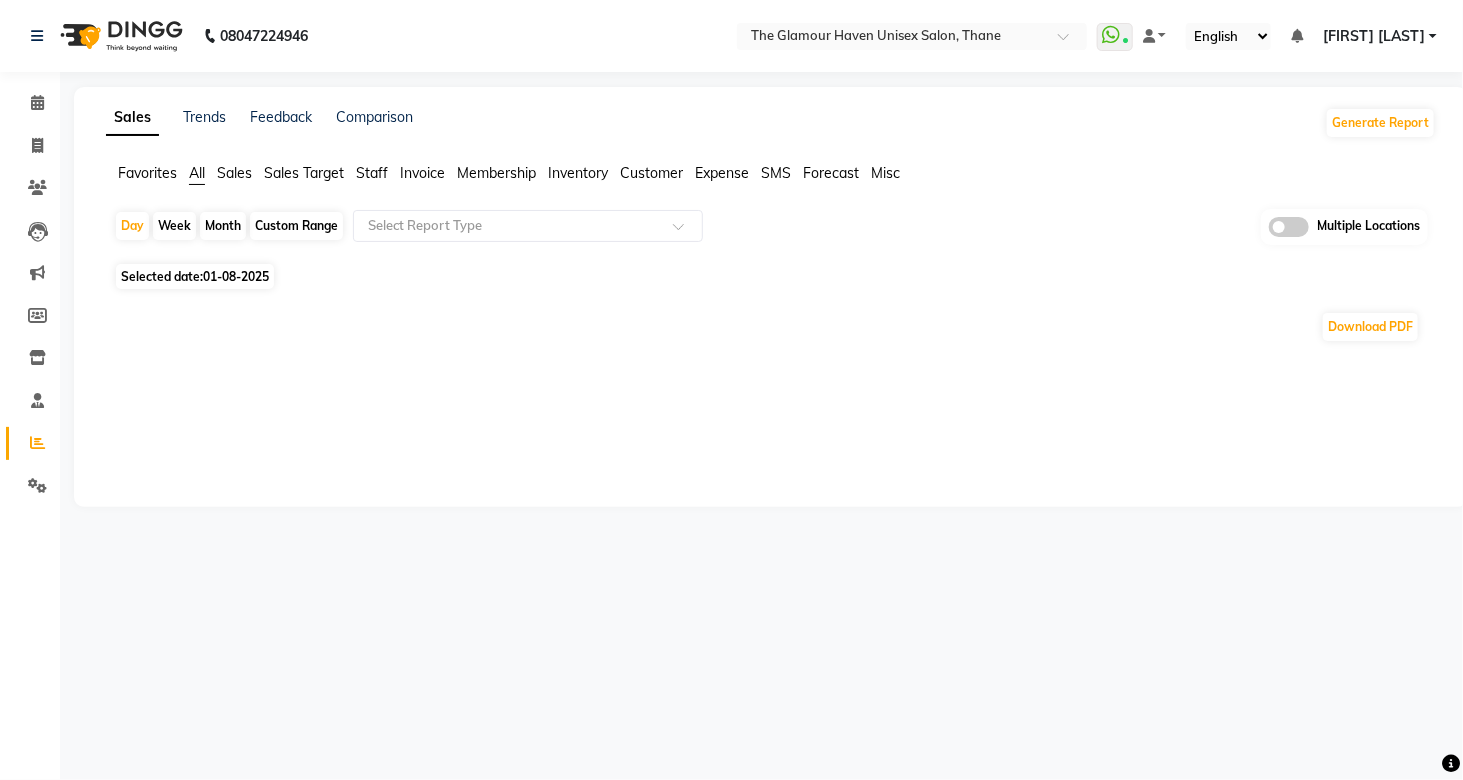 click at bounding box center [892, 38] 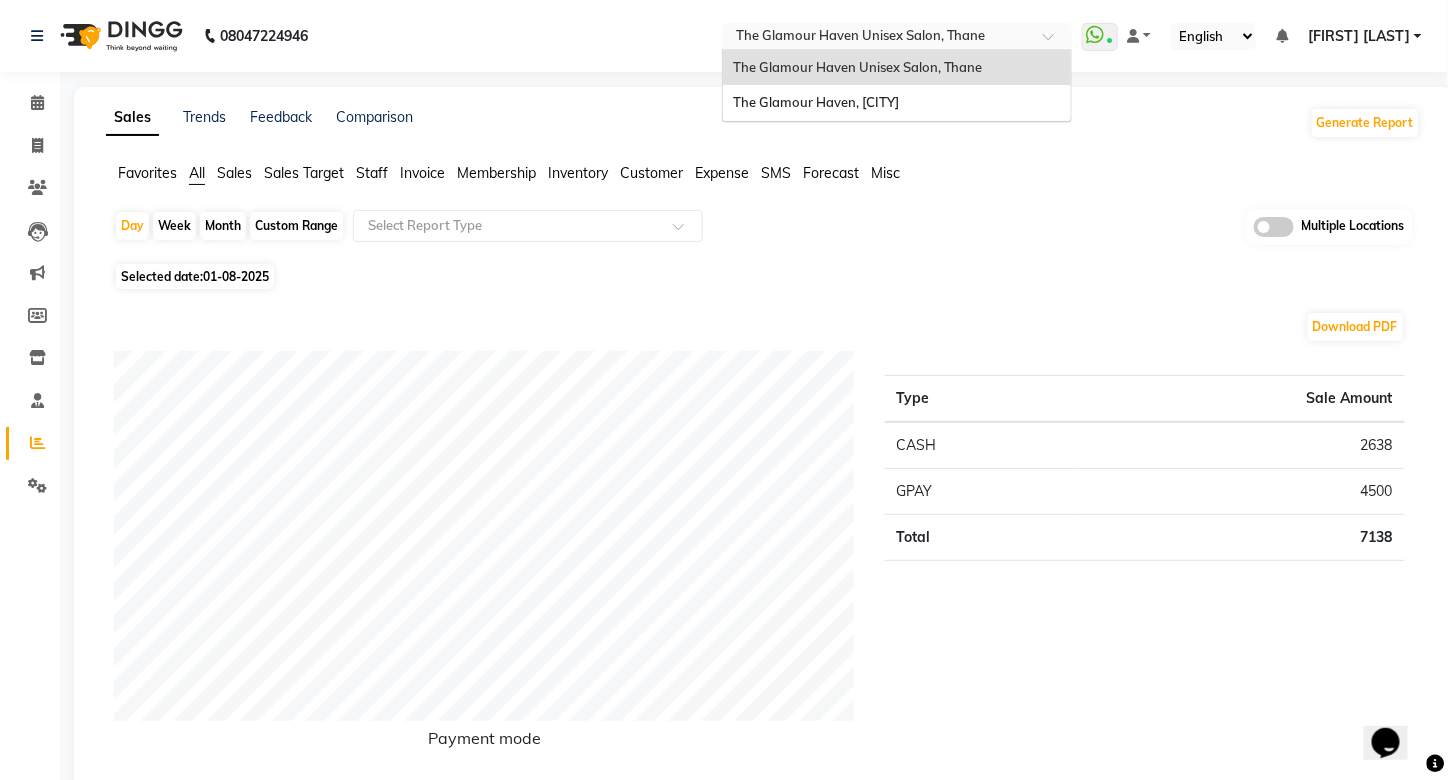 scroll, scrollTop: 0, scrollLeft: 0, axis: both 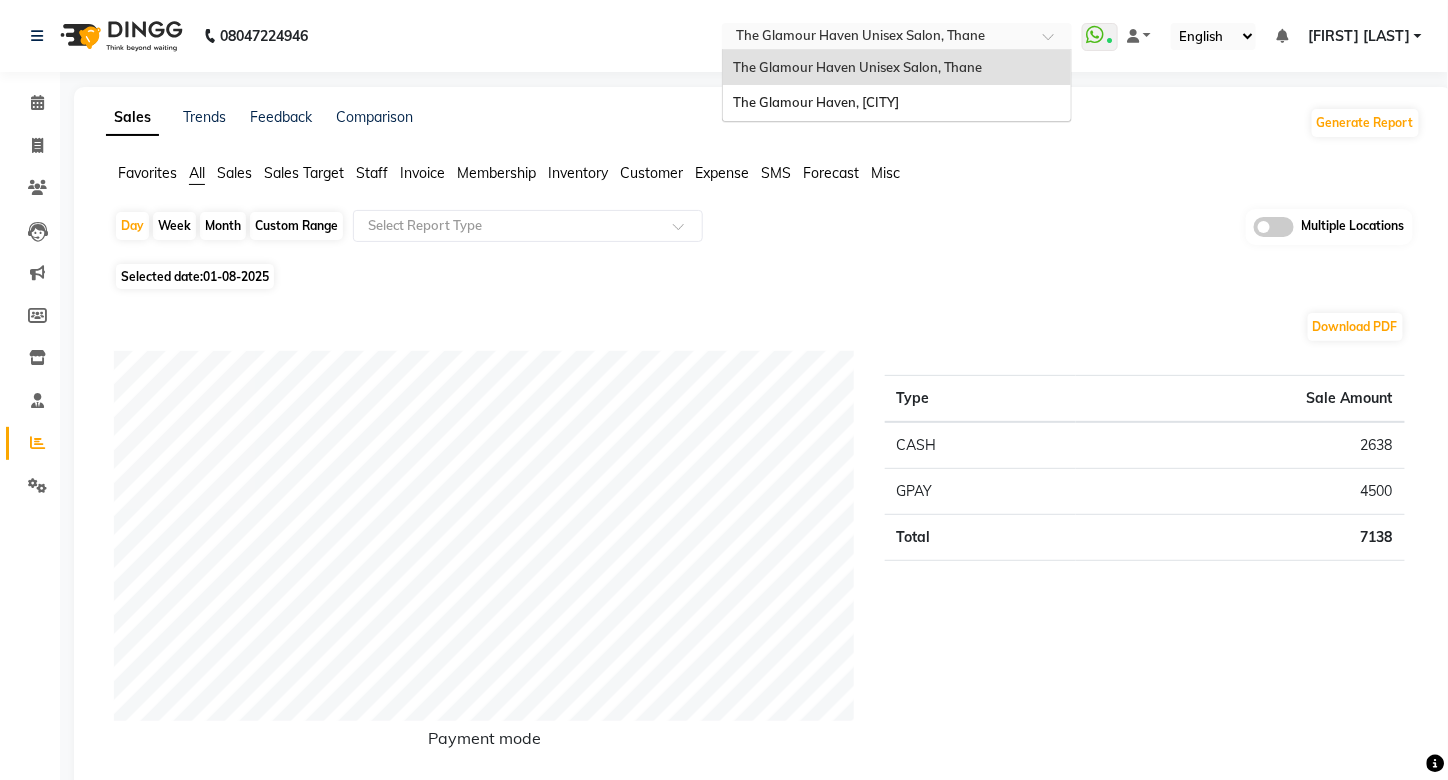 click on "The Glamour Haven Unisex Salon, Thane" at bounding box center (858, 67) 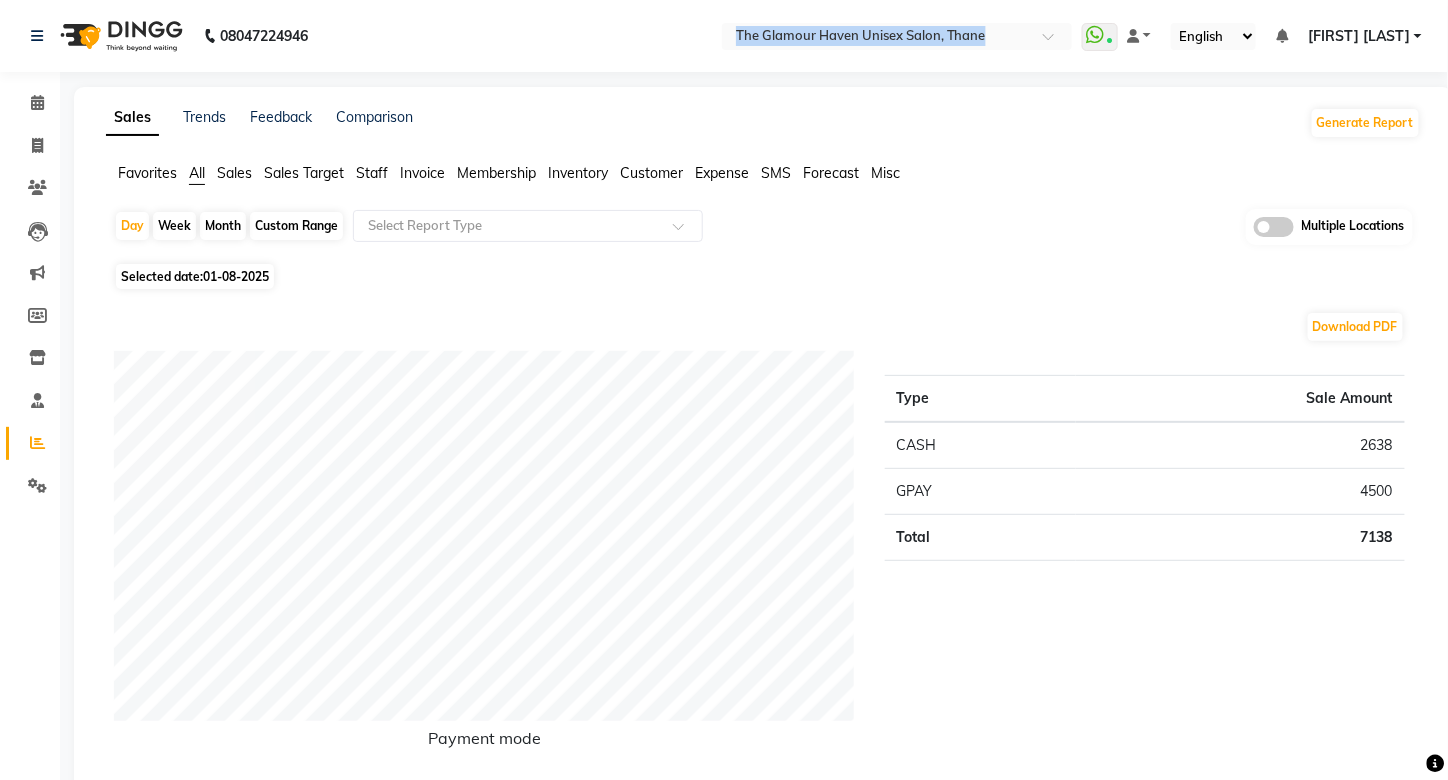 click on "[PHONE] Select Location × The Glamour Haven Unisex Salon, [CITY] WhatsApp Status ✕ Status: Connected Most Recent Message: [DATE] 03:50 PM Recent Service Activity: [DATE] 06:40 PM Default Panel My Panel English ENGLISH Español العربية मराठी हिंदी ગુજરાતી தமிழ் 中文 Notifications nothing to show [FIRST] [LAST] Manage Profile Change Password Sign out Version:3.15.11" 